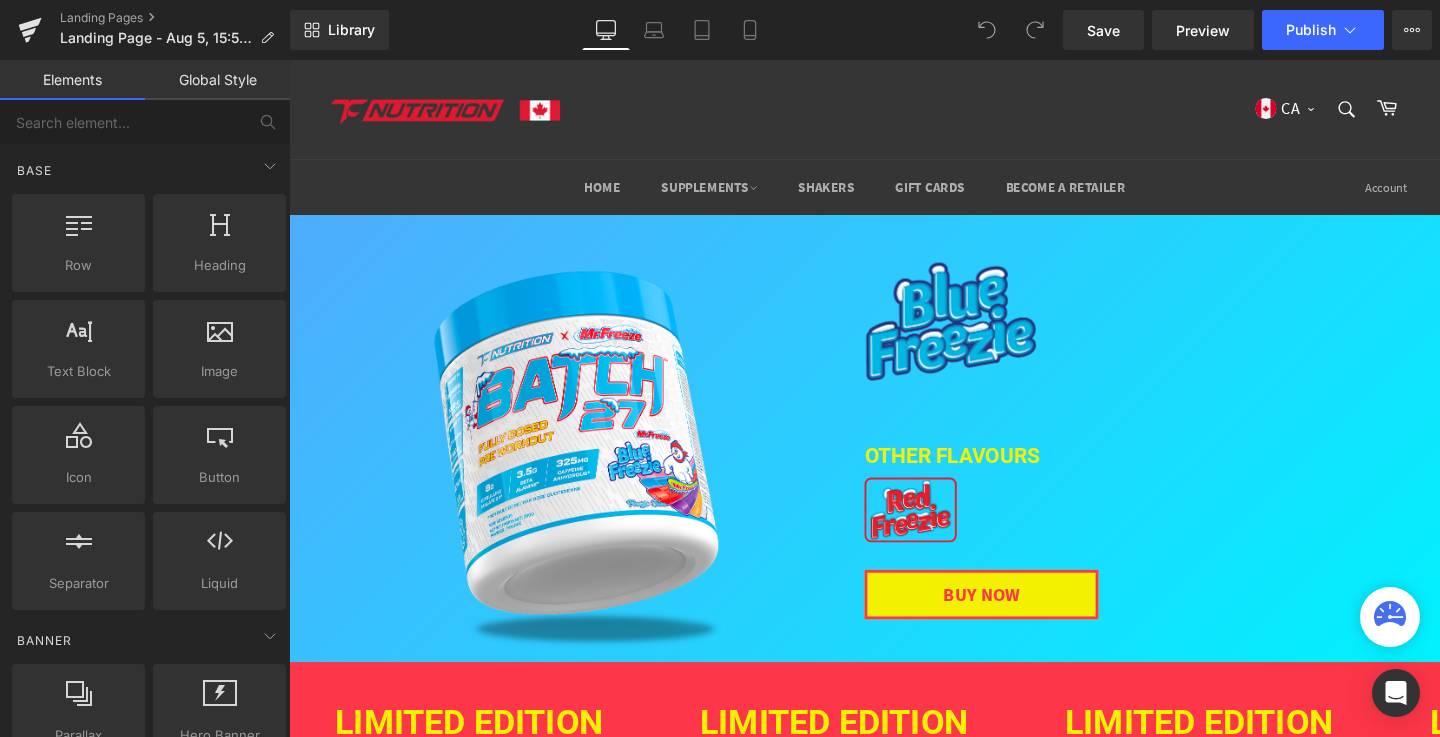 scroll, scrollTop: 0, scrollLeft: 0, axis: both 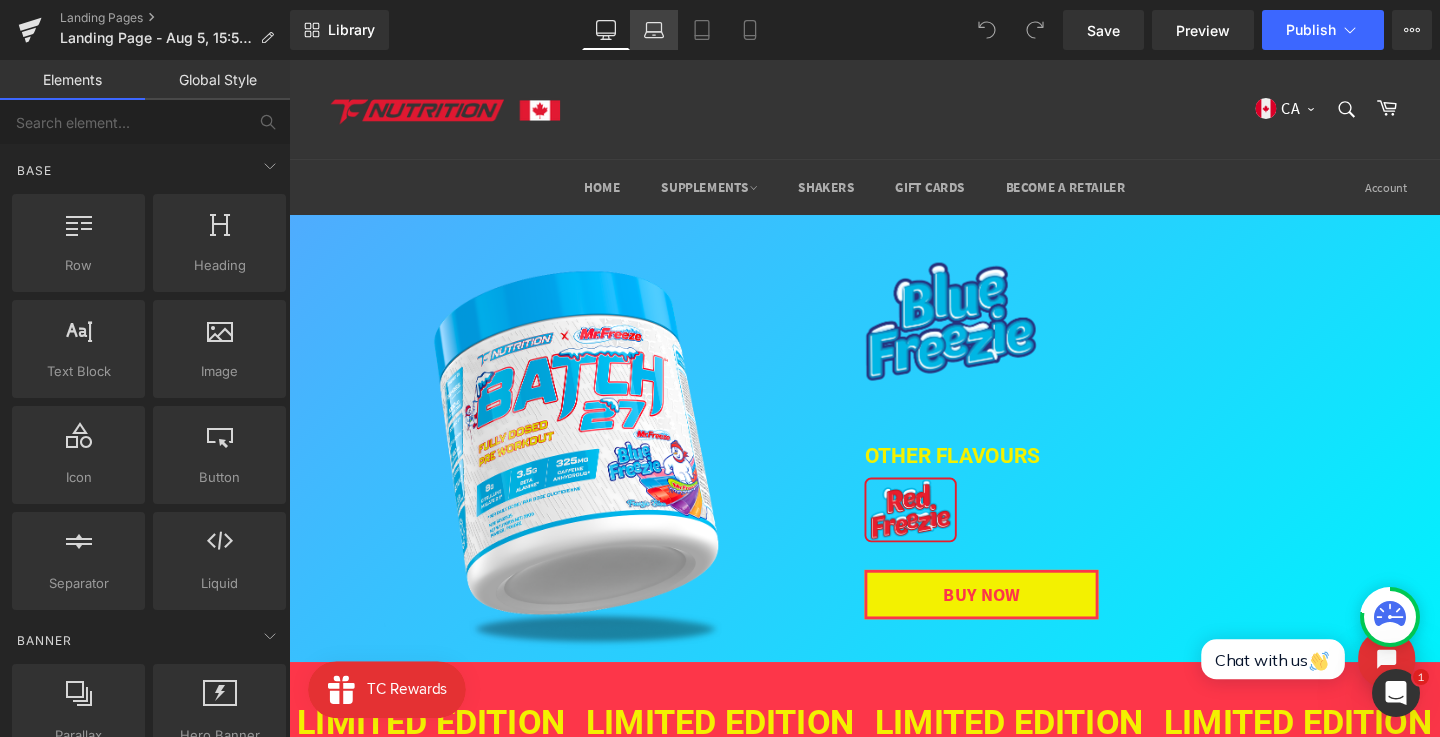 click on "Laptop" at bounding box center [654, 30] 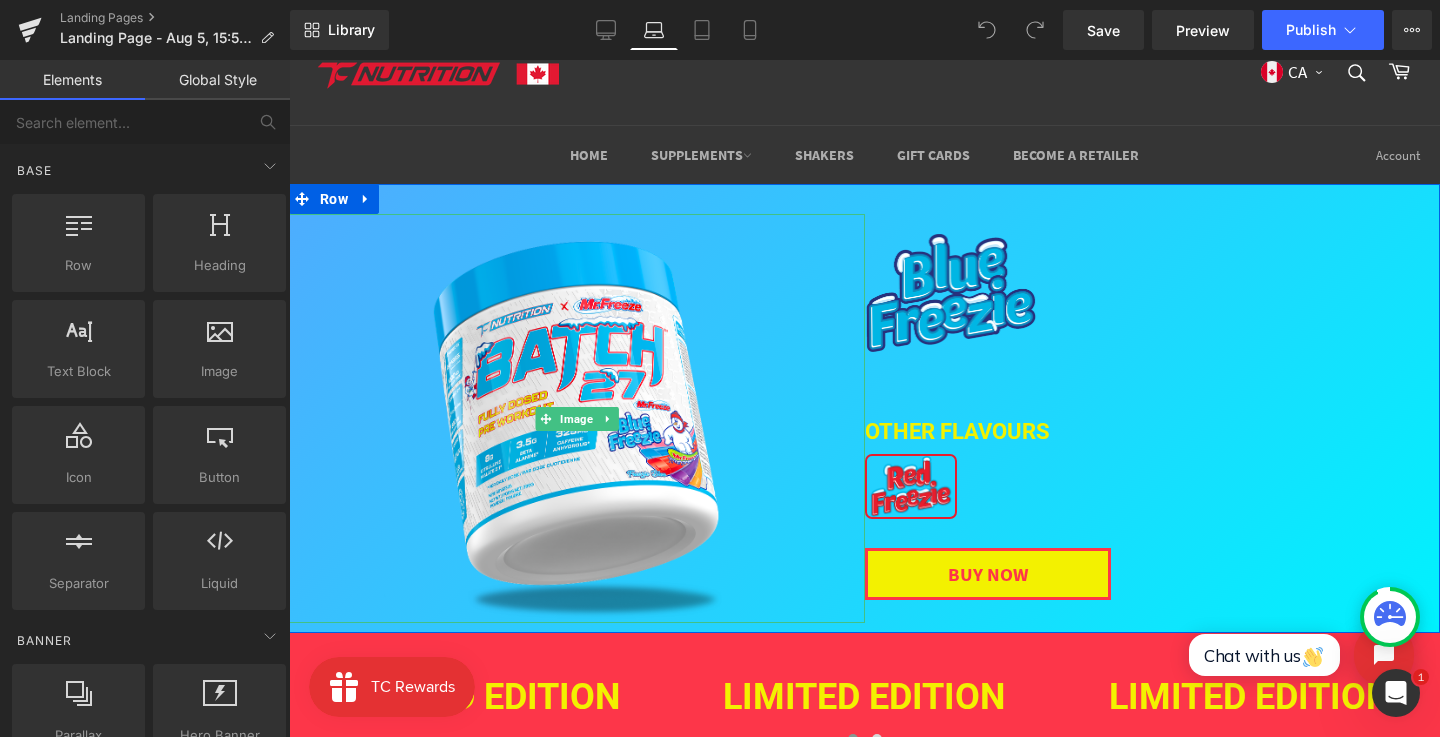scroll, scrollTop: 32, scrollLeft: 0, axis: vertical 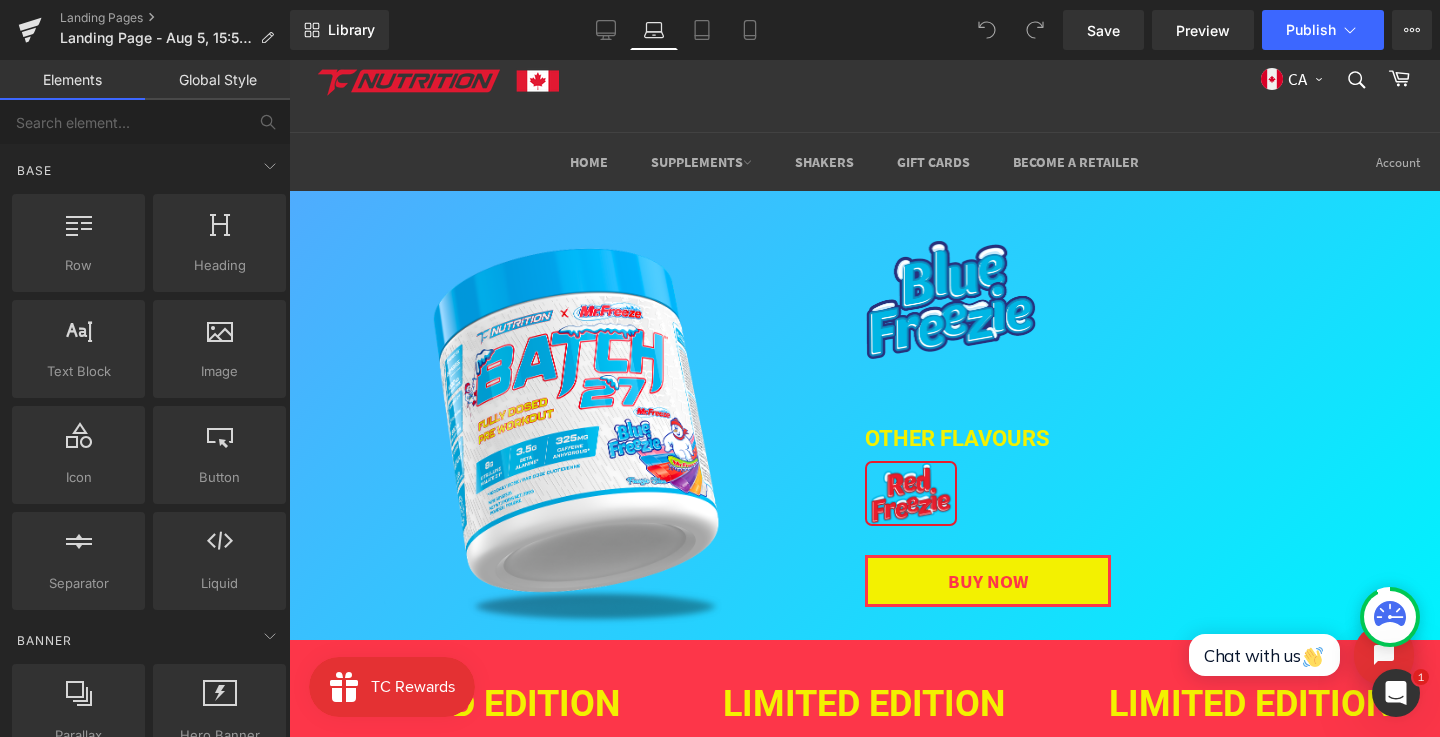 click at bounding box center [679, 80] 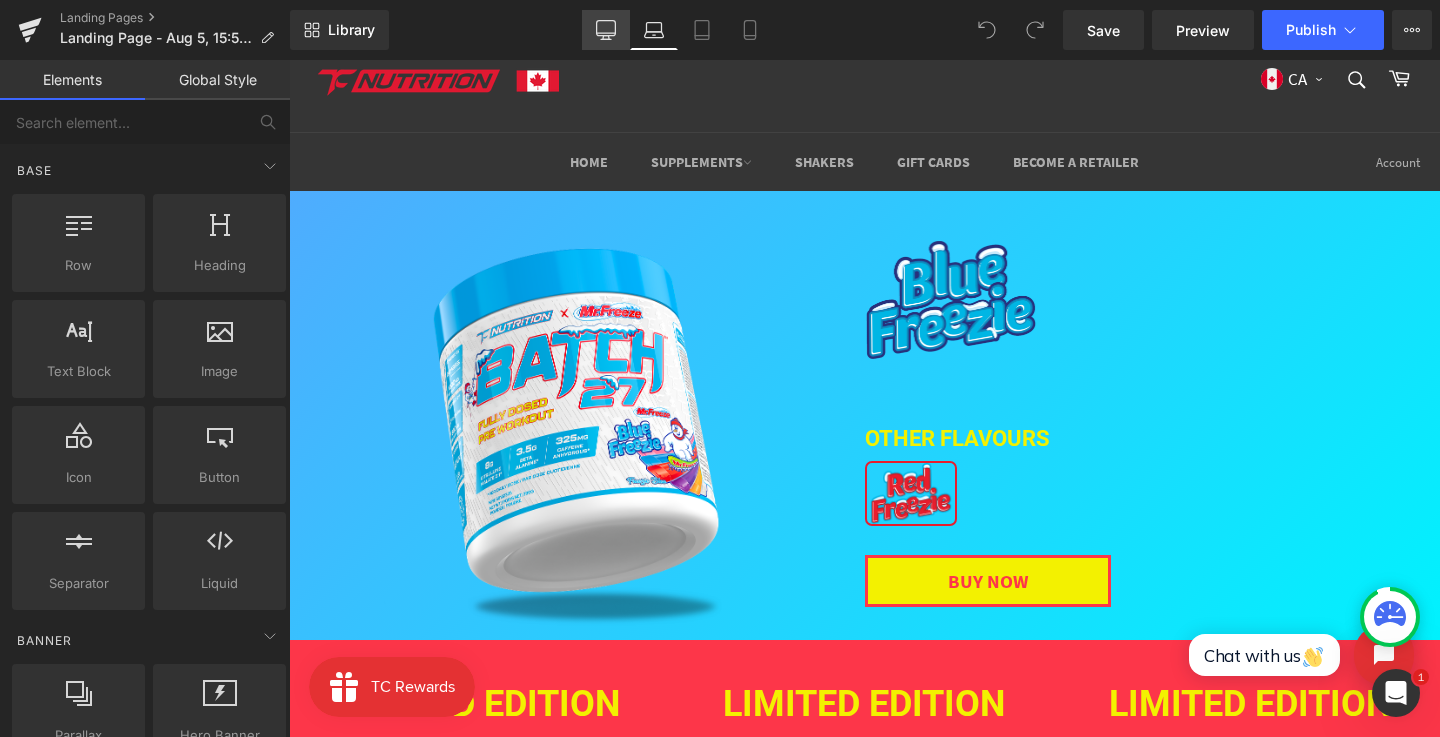 click on "Desktop" at bounding box center (606, 30) 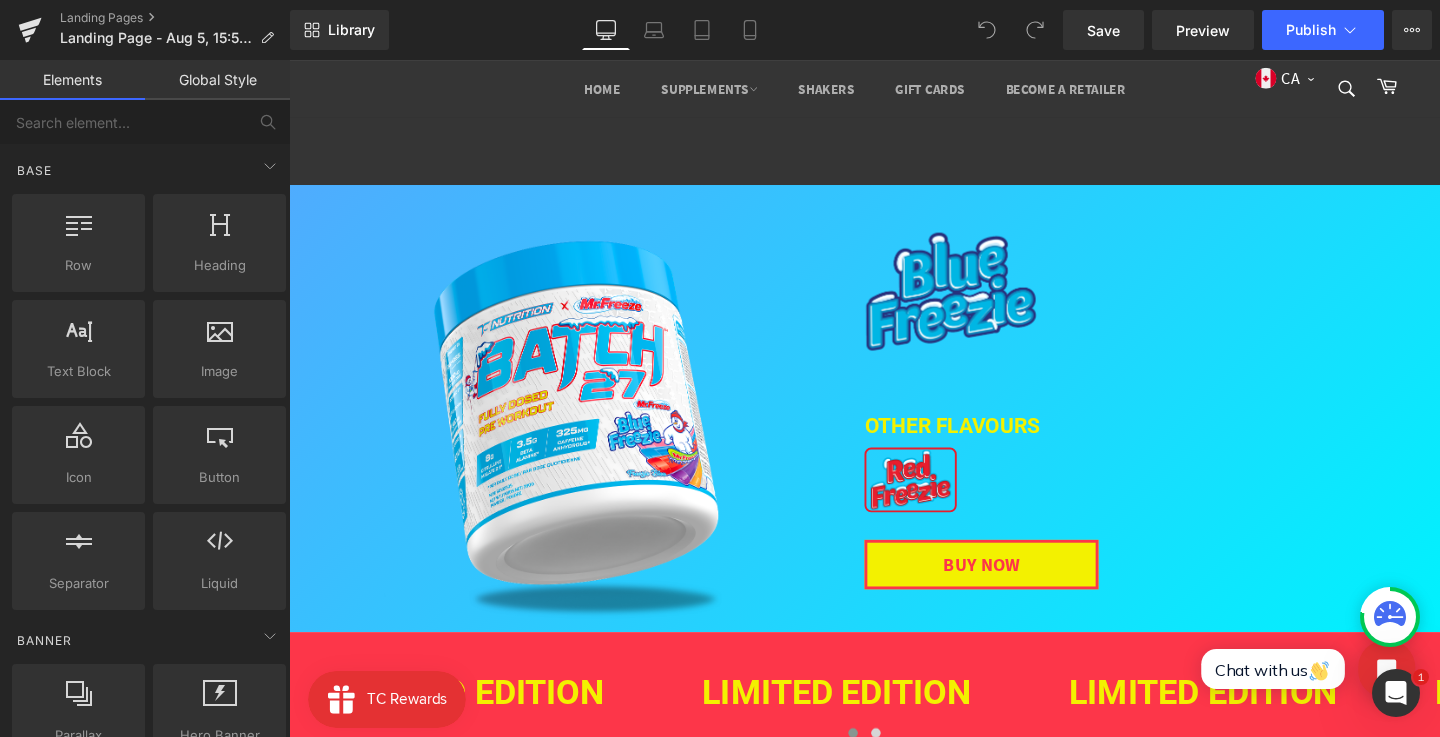 scroll, scrollTop: 223, scrollLeft: 0, axis: vertical 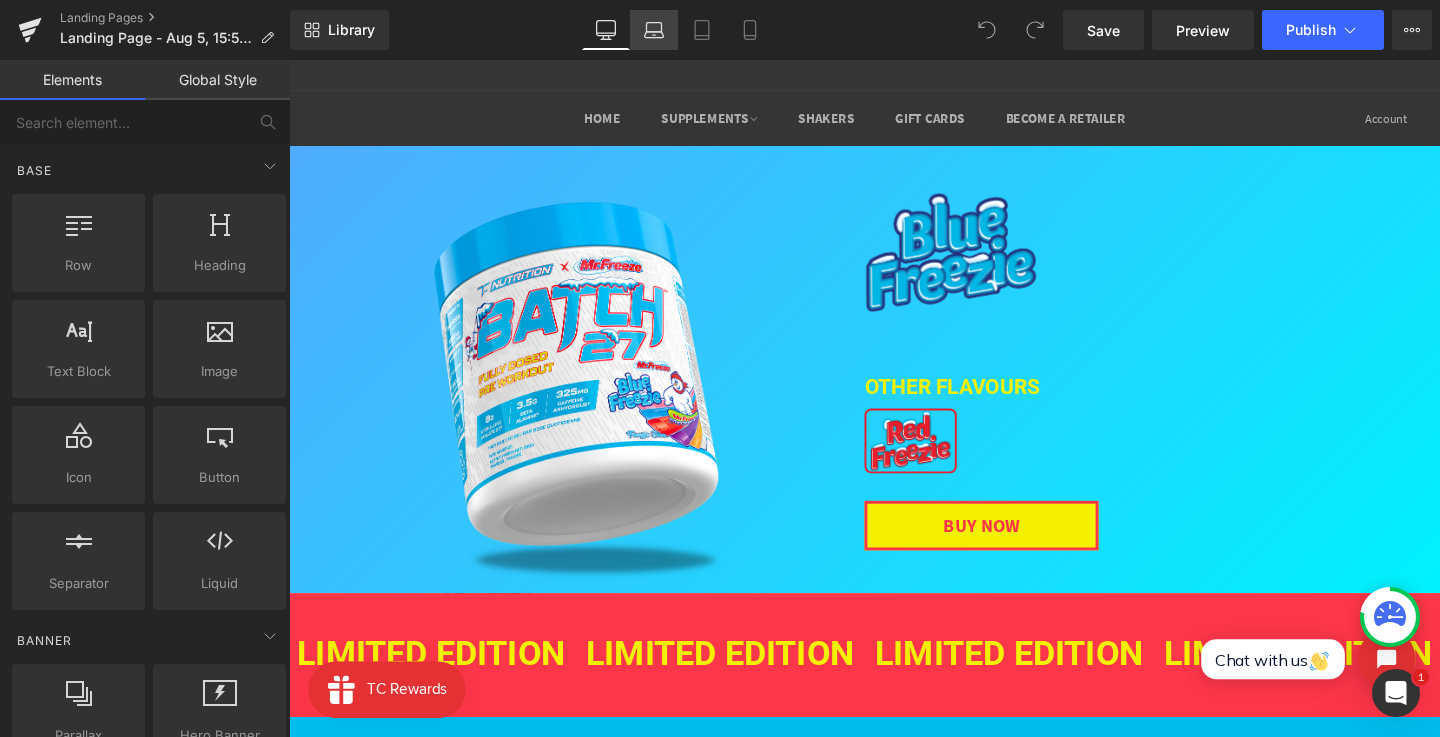click on "Laptop" at bounding box center (654, 30) 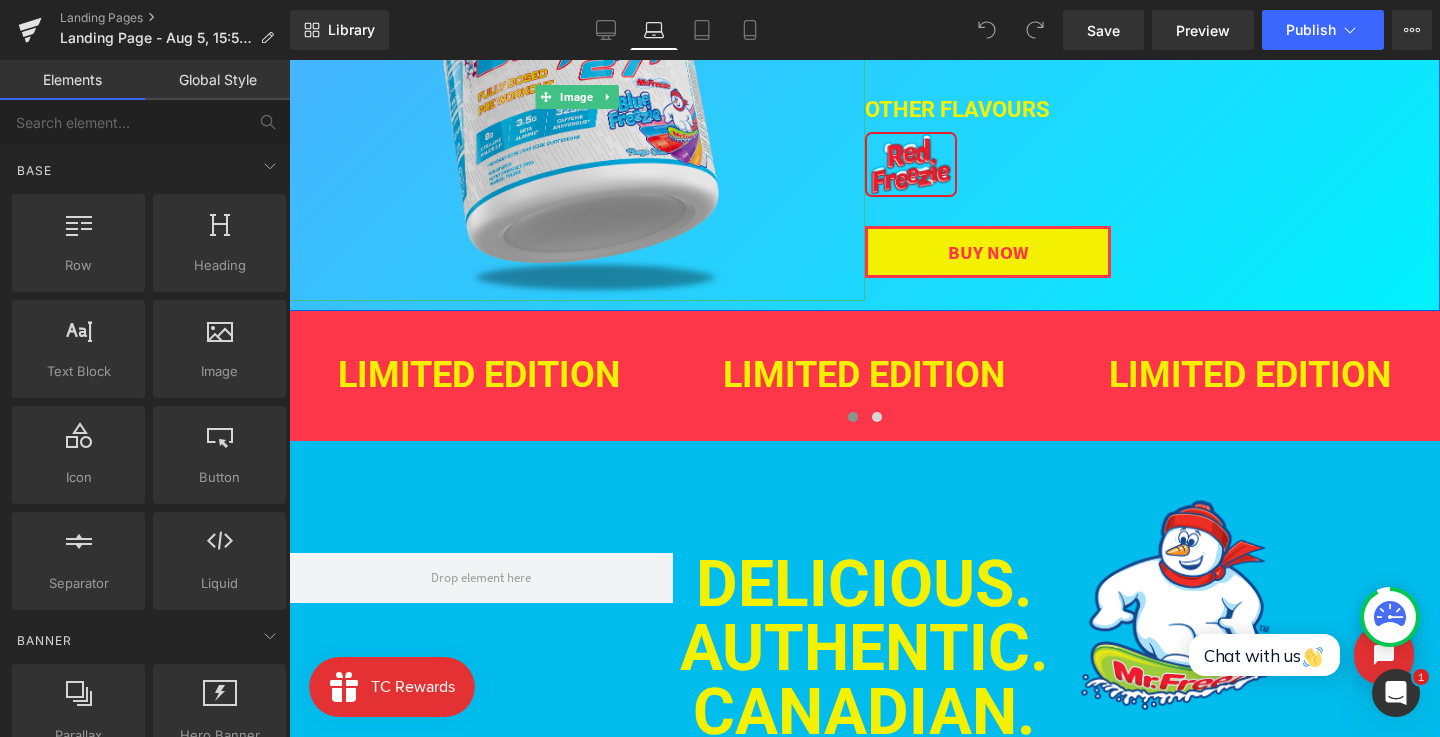 scroll, scrollTop: 423, scrollLeft: 0, axis: vertical 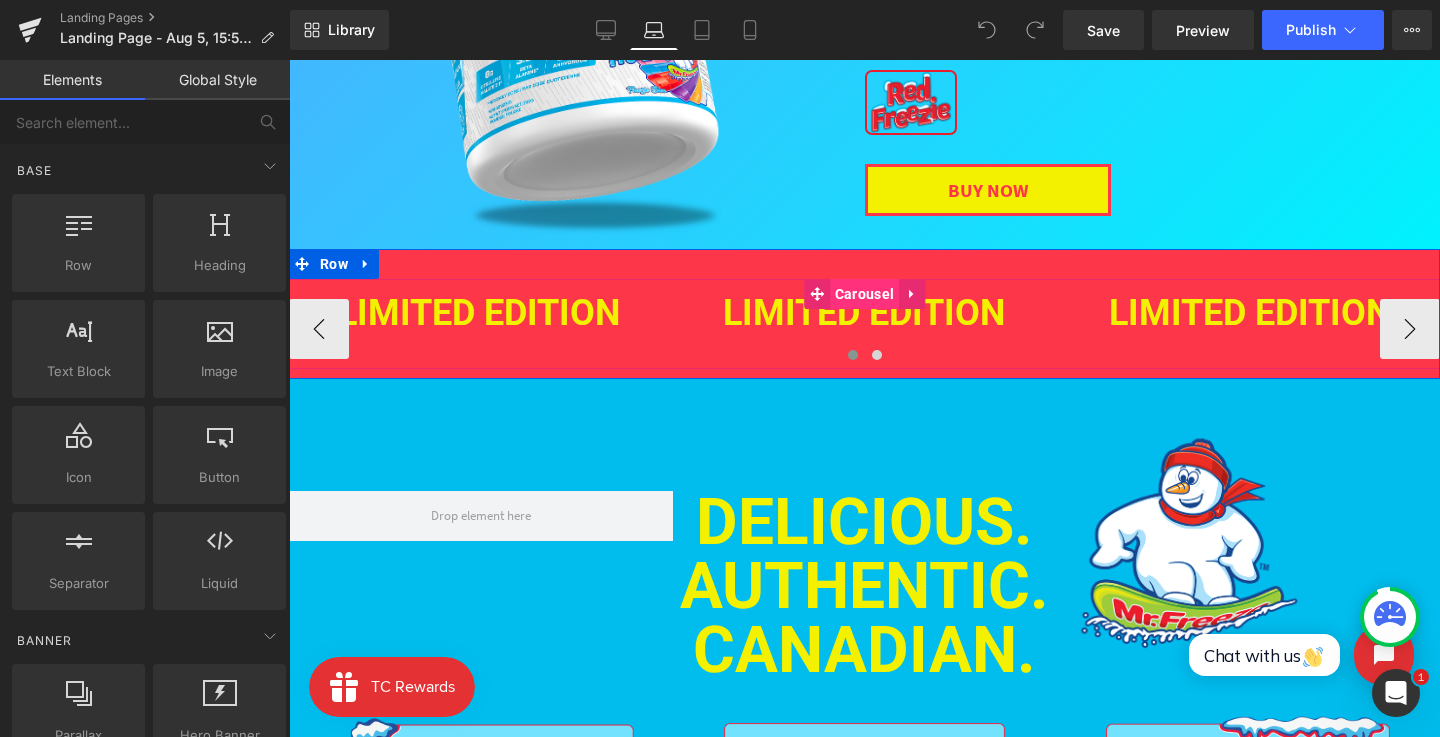 click on "Carousel" at bounding box center (864, 294) 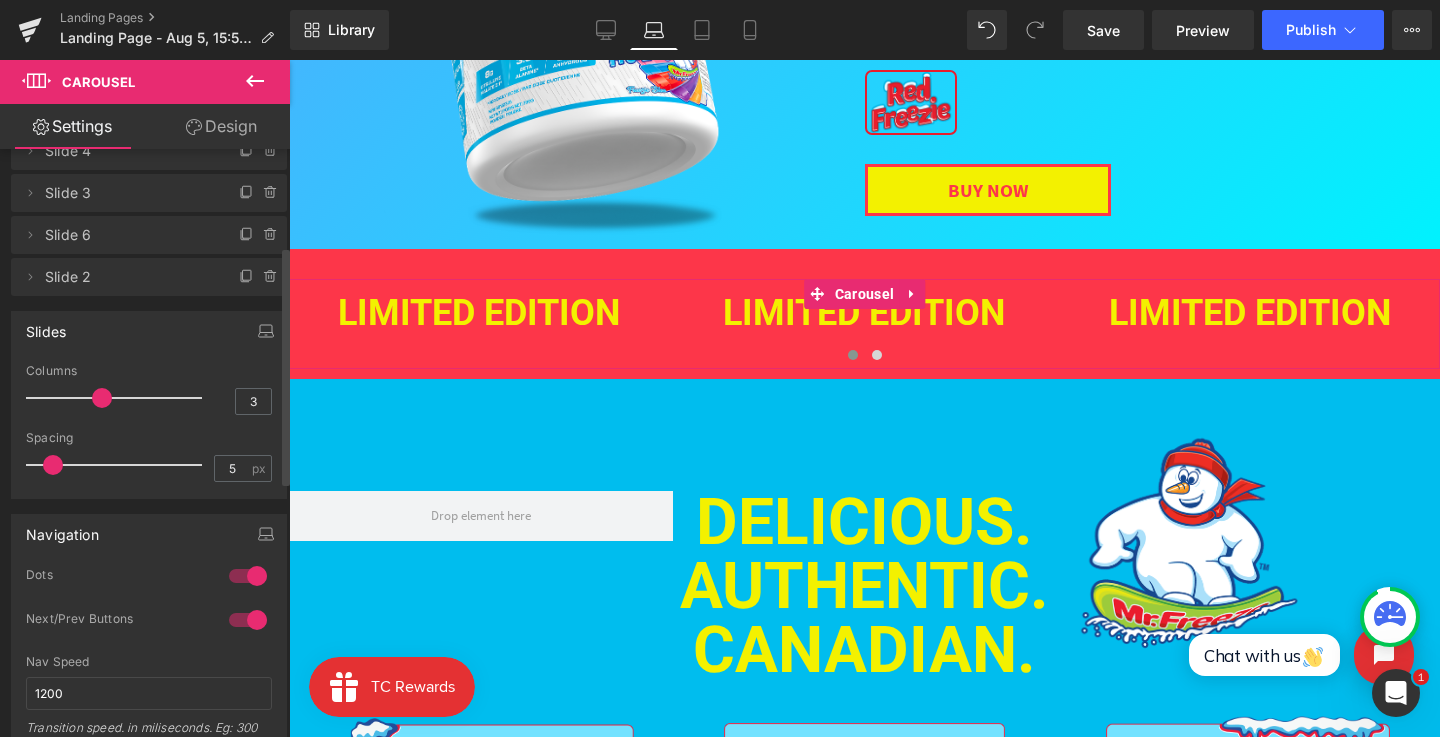 scroll, scrollTop: 239, scrollLeft: 0, axis: vertical 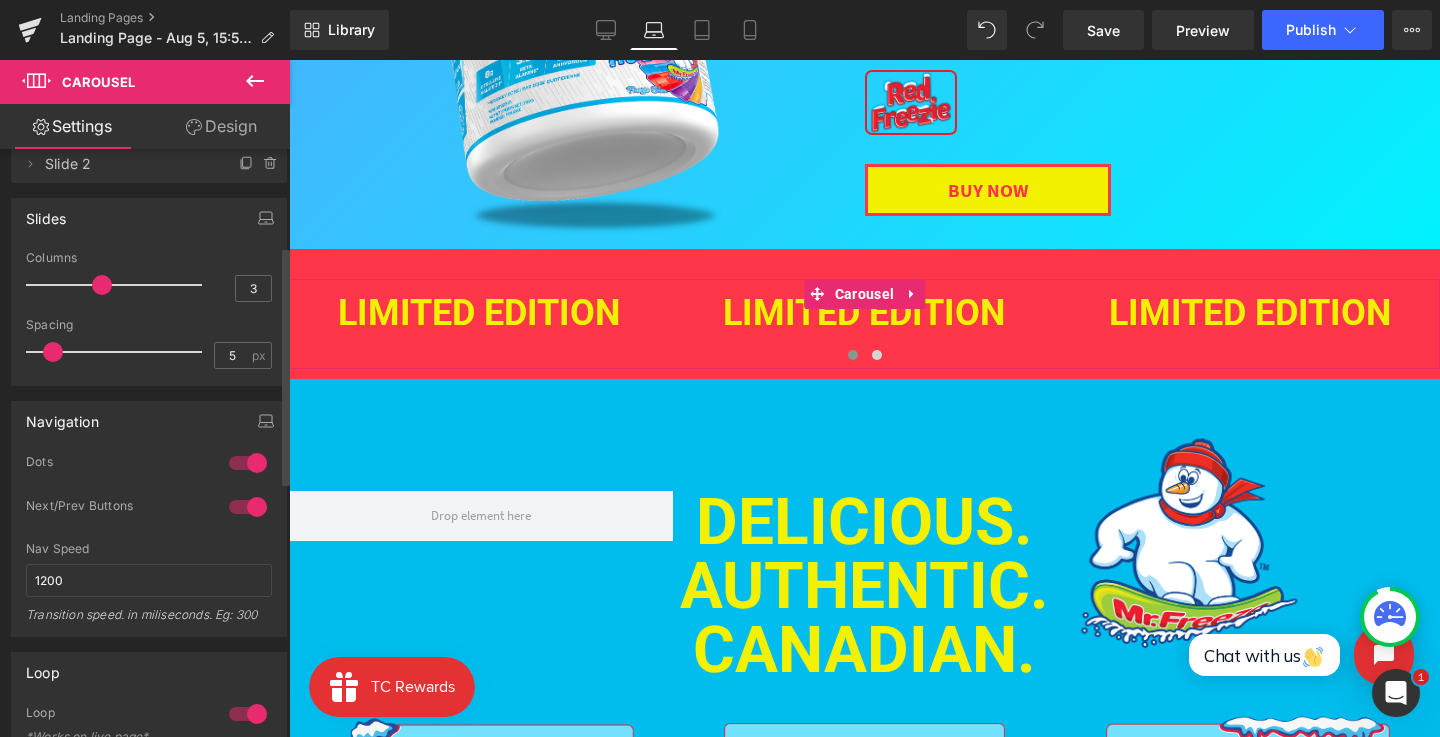 click at bounding box center (248, 463) 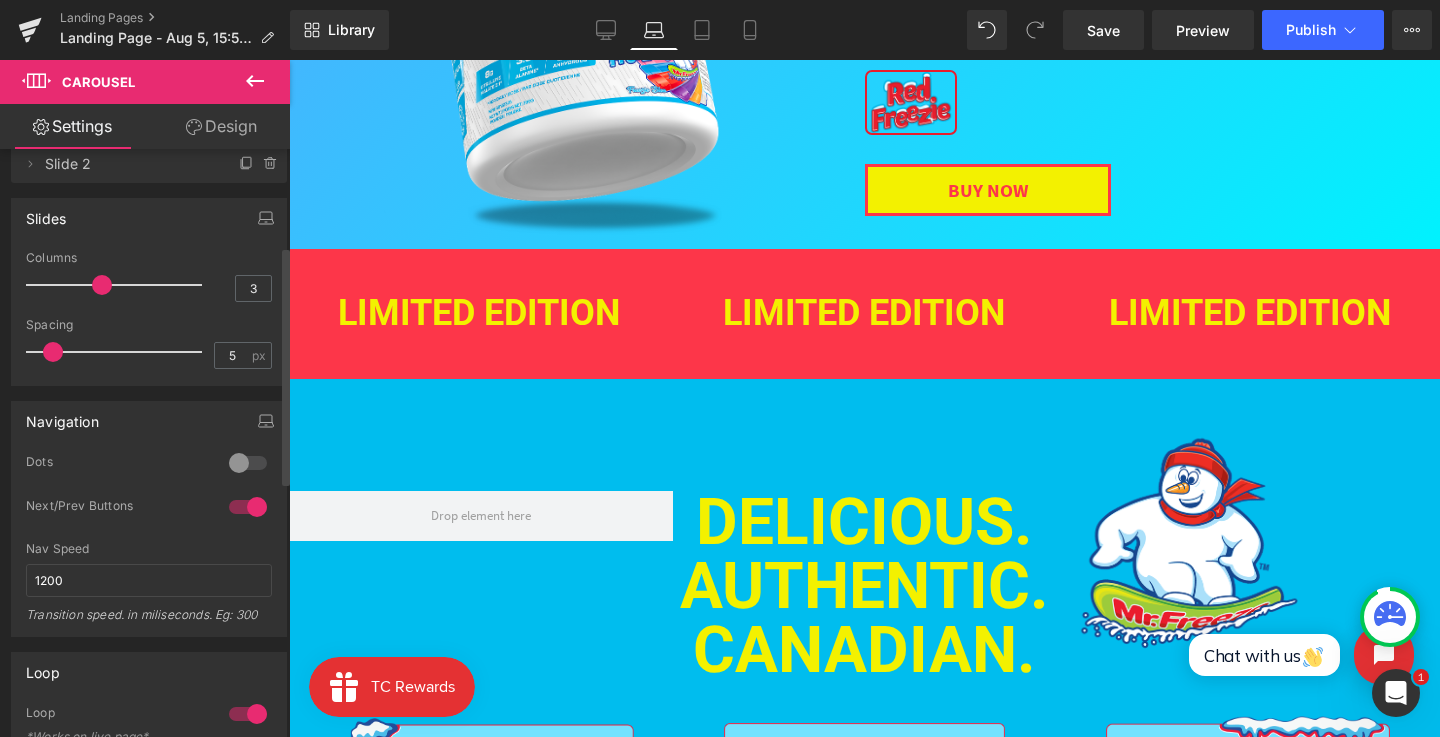 click at bounding box center (248, 507) 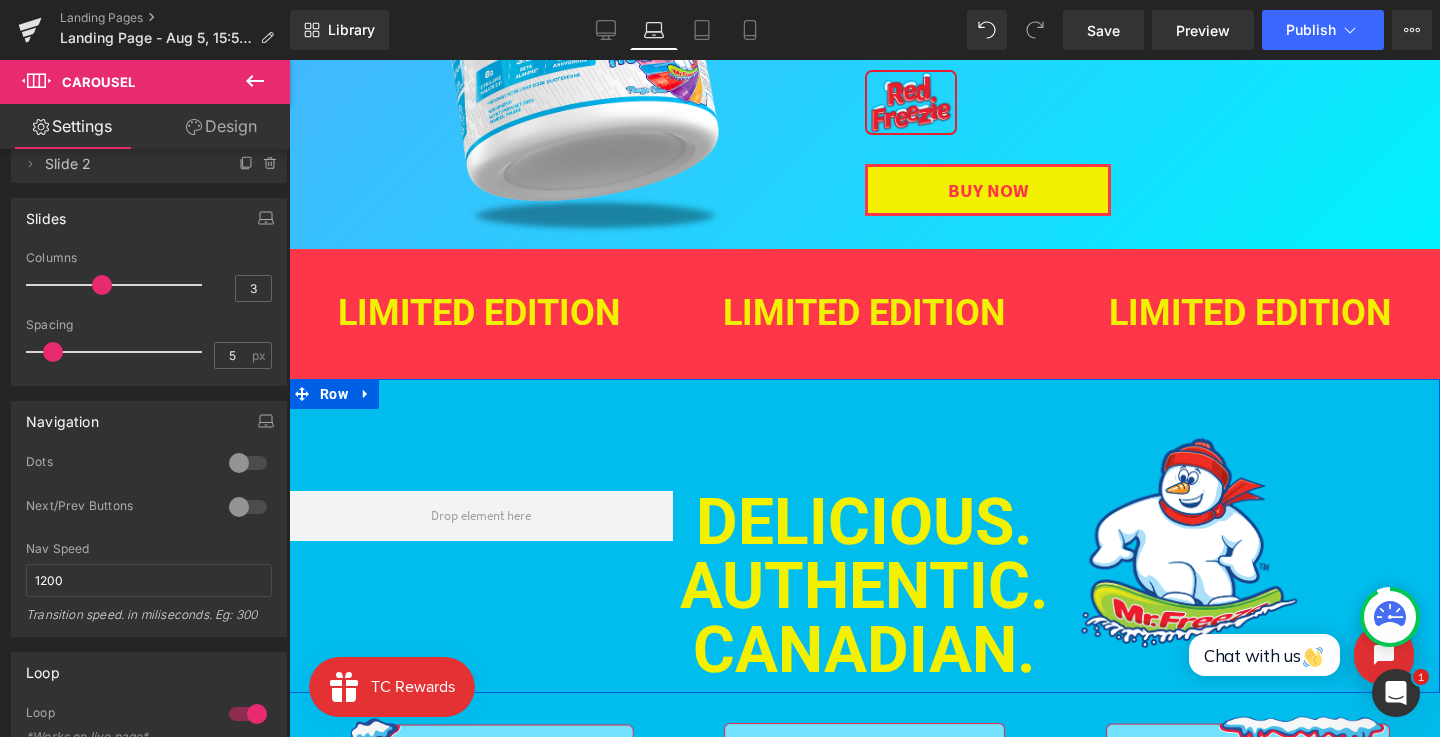 scroll, scrollTop: 375, scrollLeft: 0, axis: vertical 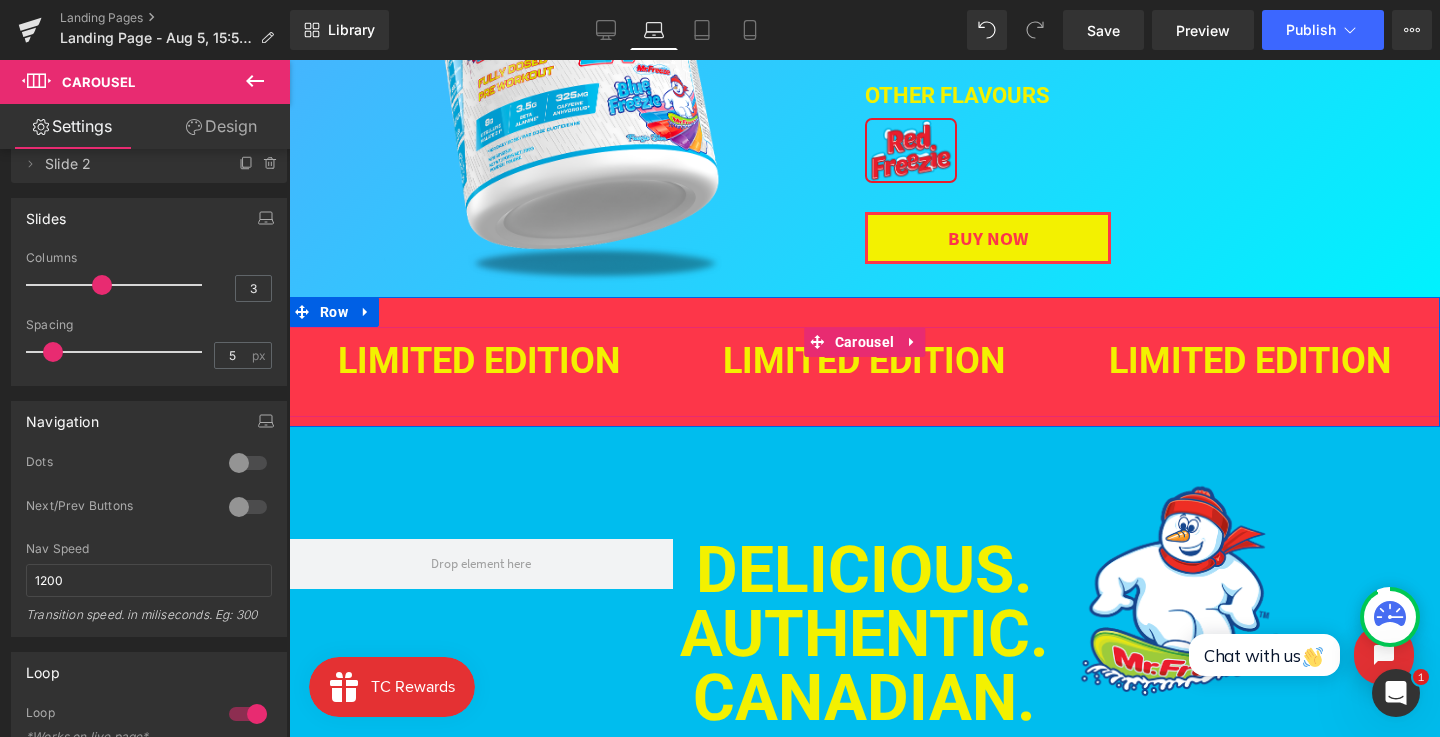click on "LIMITED EDITION
Heading
LIMITED EDITION Heading
LIMITED EDITION Heading
LIMITED EDITION Heading
LIMITED EDITION Heading
LIMITED EDITION Heading
‹ ›" at bounding box center [864, 377] 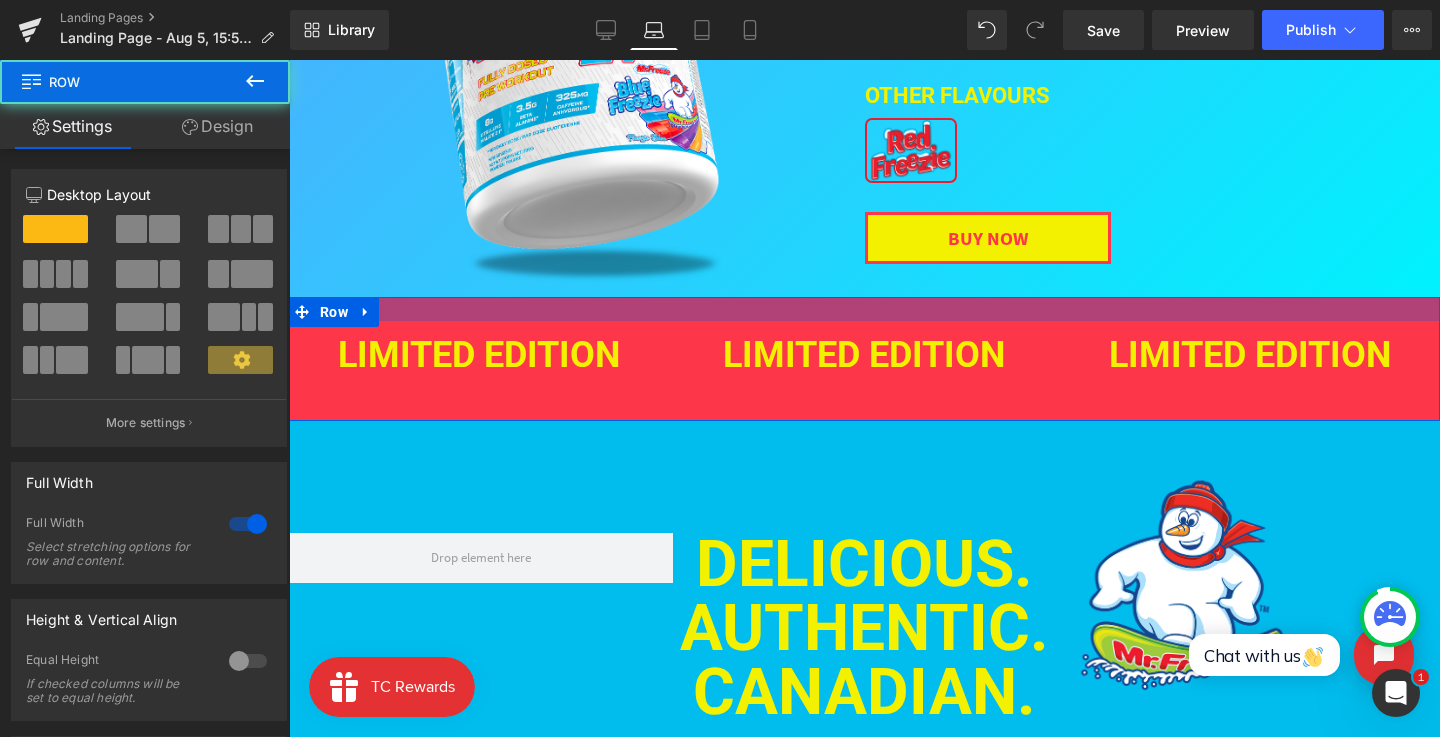 click on "Image         Image         OTHER FLAVOURs Heading         Image         BUY NOW Button         Row
LIMITED EDITION
Heading
LIMITED EDITION Heading
LIMITED EDITION Heading
LIMITED EDITION Heading
LIMITED EDITION Heading
LIMITED EDITION Heading
‹ ›
Carousel         Row         DELICIOUS. AUTHENTIC. CANADIAN. Heading         Image" at bounding box center (864, 1084) 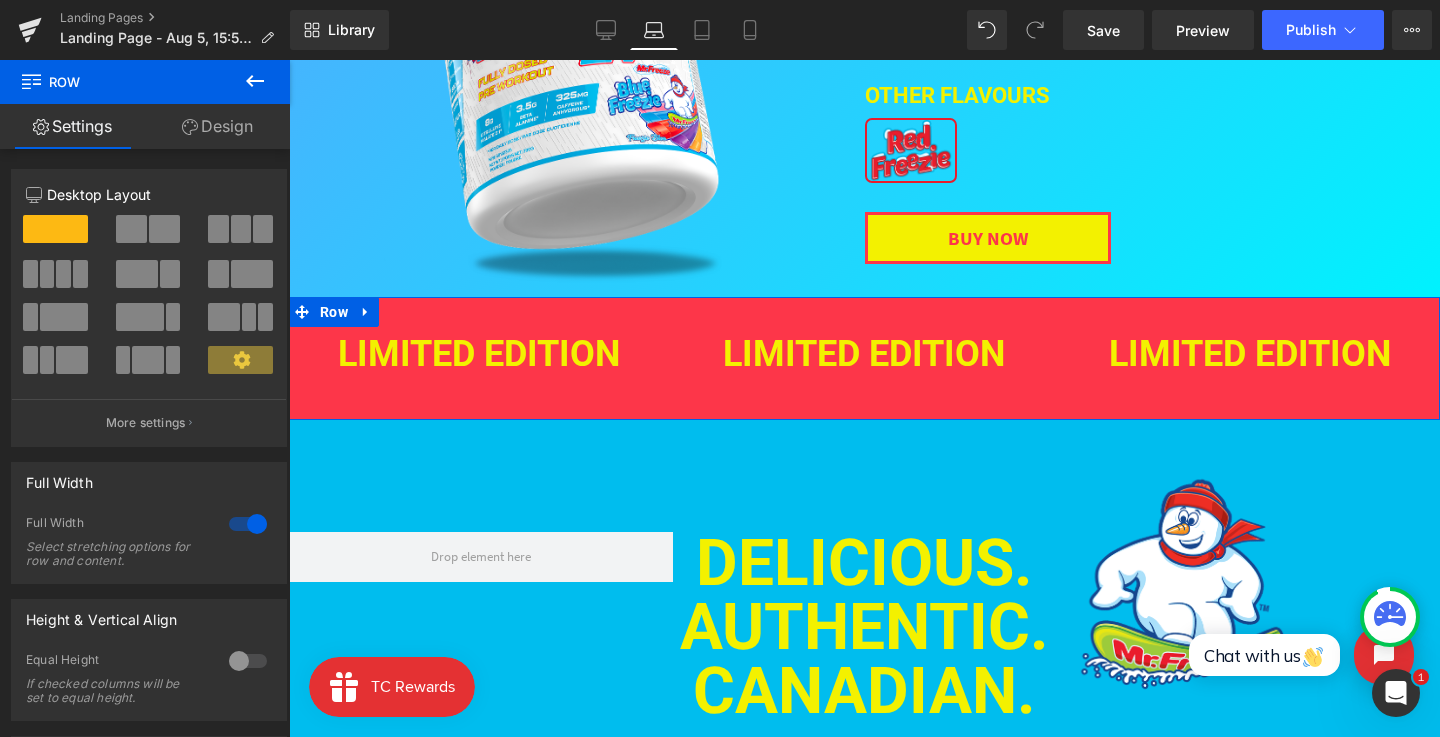 click on "LIMITED EDITION
Heading
LIMITED EDITION Heading
LIMITED EDITION Heading
LIMITED EDITION Heading
LIMITED EDITION Heading
LIMITED EDITION Heading
‹ ›
Carousel         Row" at bounding box center (864, 358) 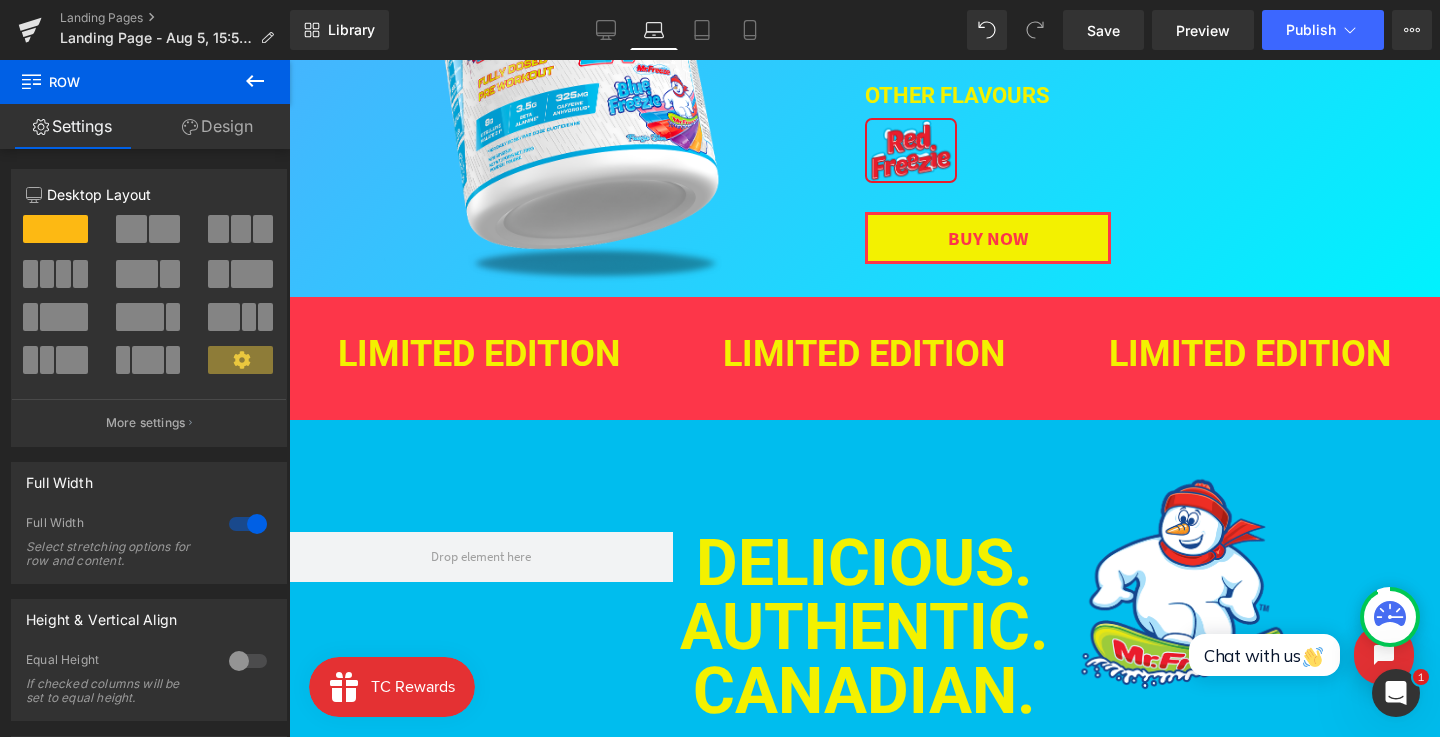 click at bounding box center (289, 60) 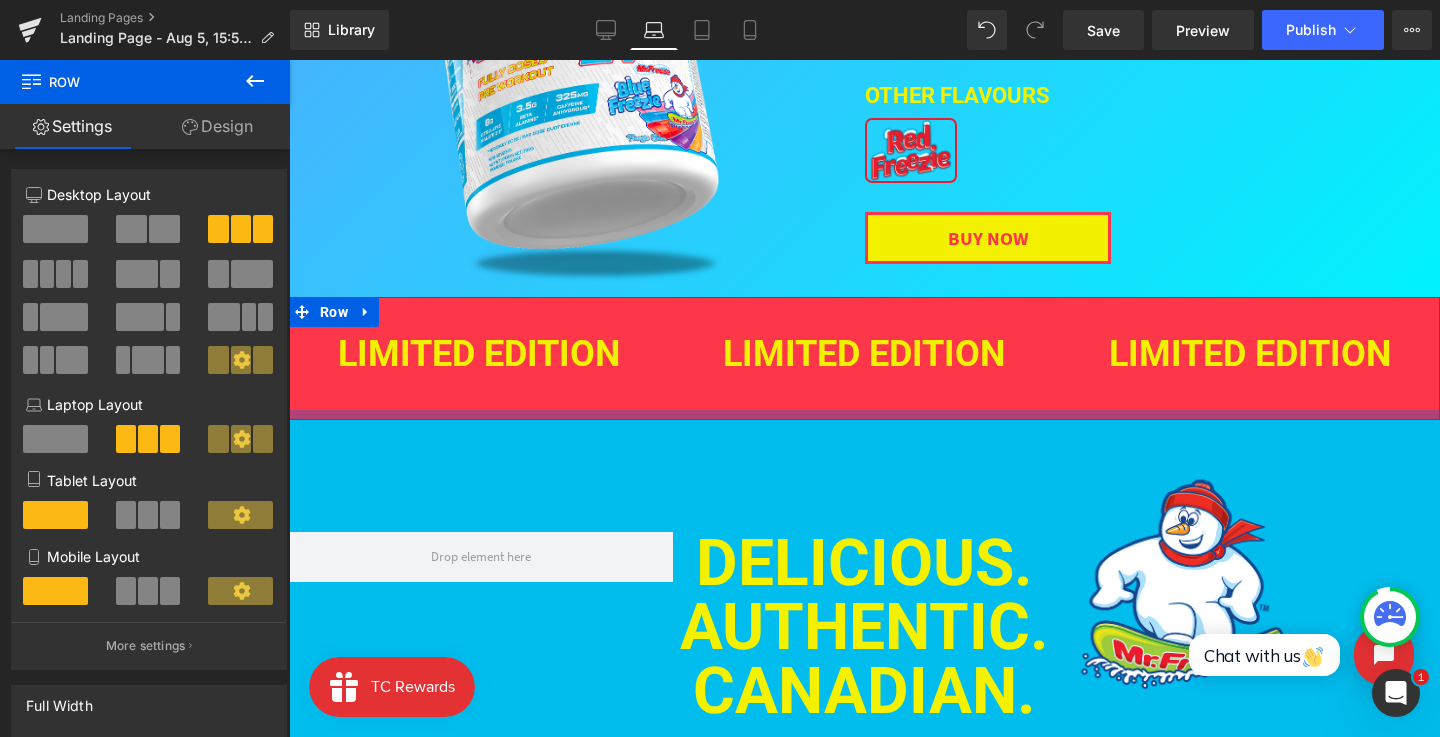 click at bounding box center (864, 415) 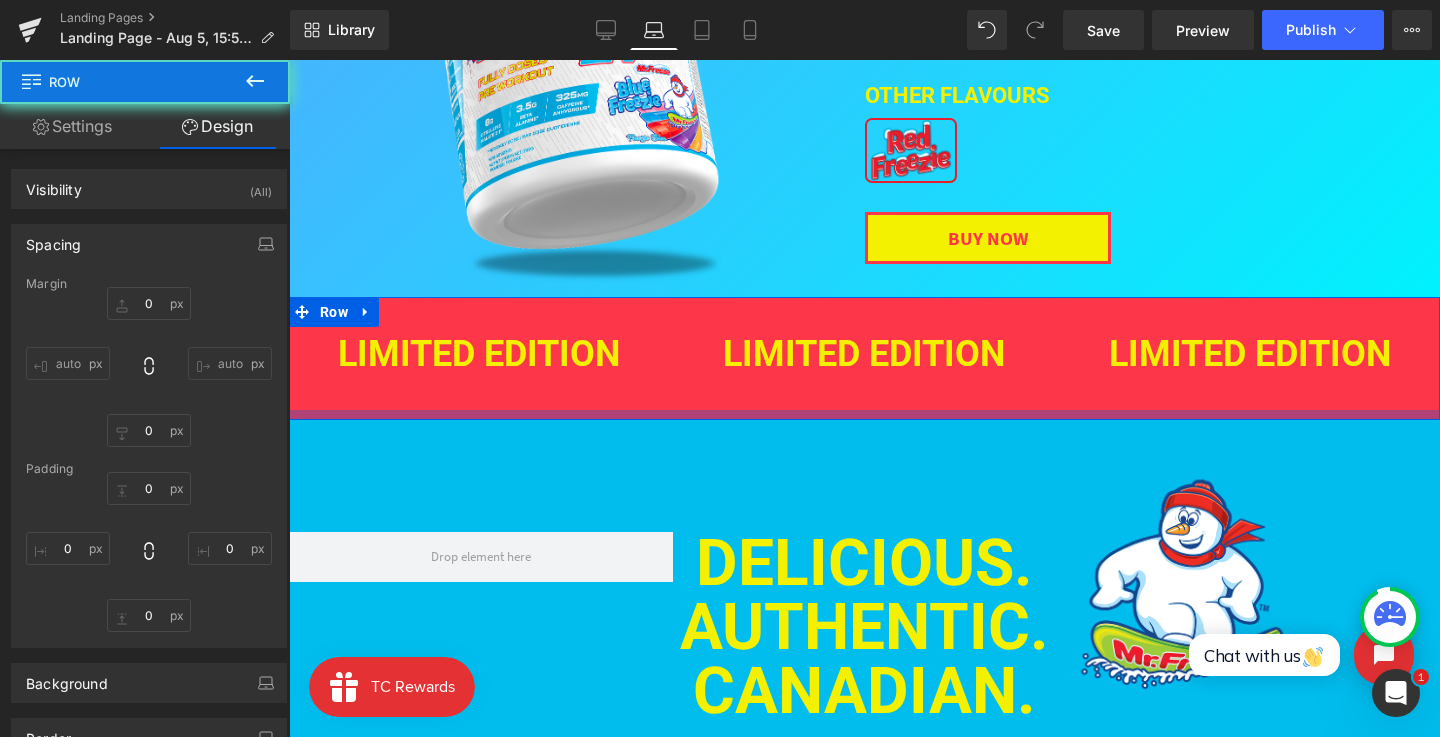 type on "0" 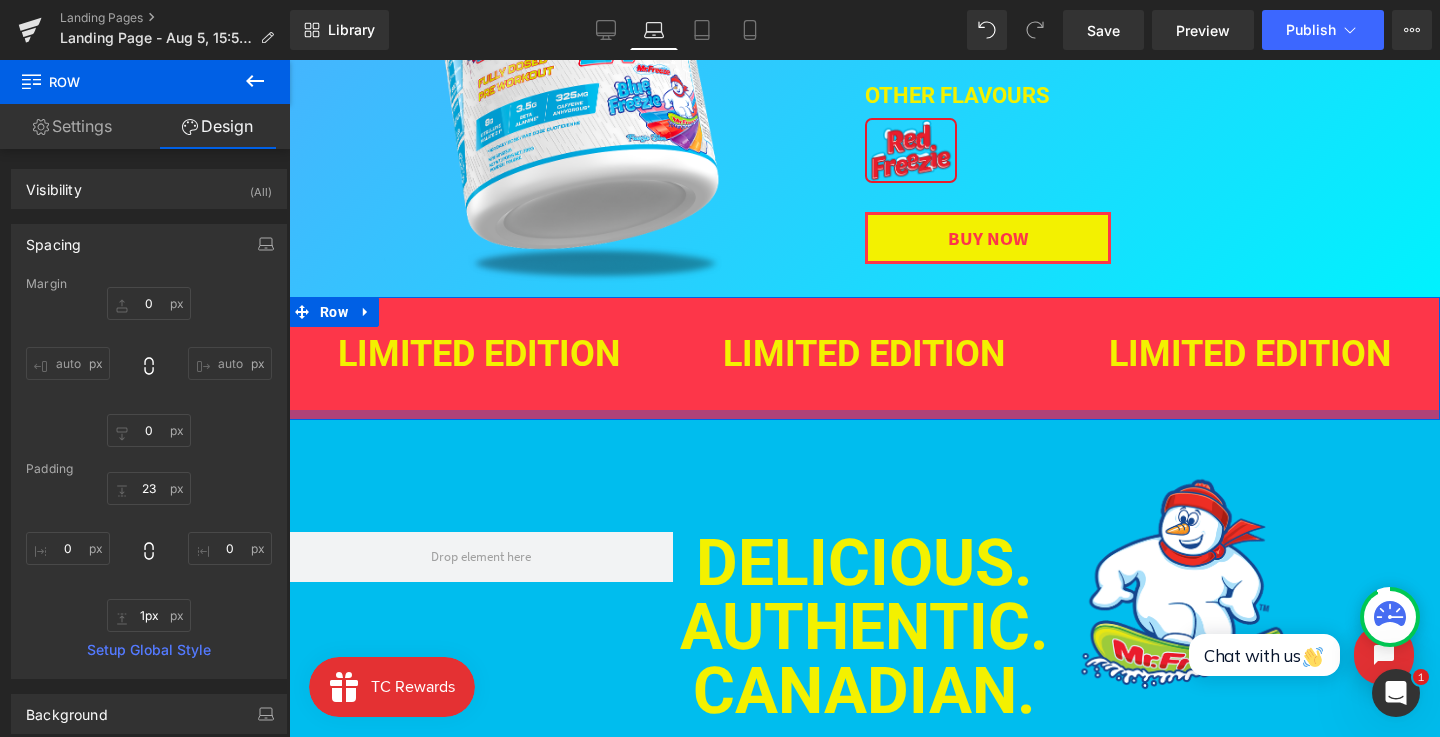 type on "0px" 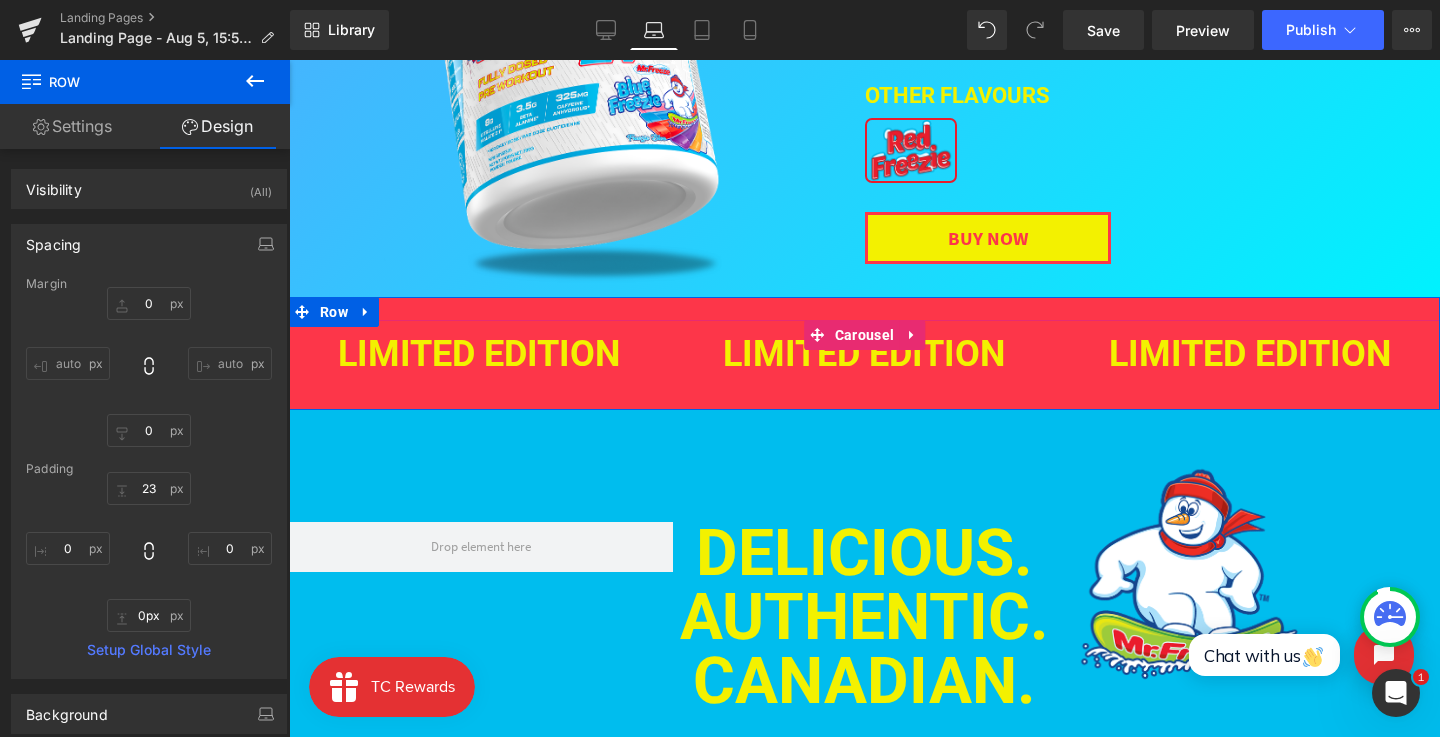 drag, startPoint x: 609, startPoint y: 416, endPoint x: 609, endPoint y: 402, distance: 14 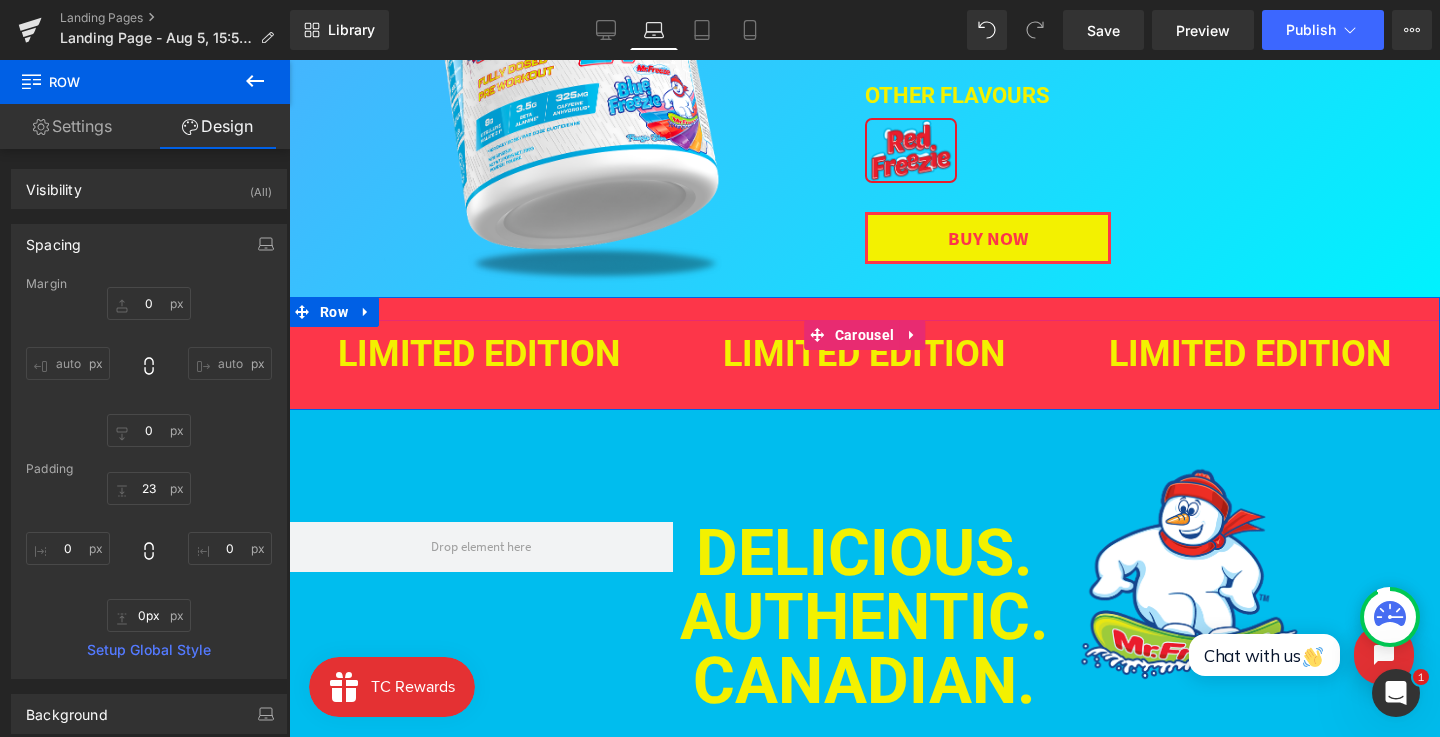 click on "LIMITED EDITION
Heading
LIMITED EDITION Heading
LIMITED EDITION Heading
LIMITED EDITION Heading
LIMITED EDITION Heading
LIMITED EDITION Heading
‹ ›
Carousel         Row" at bounding box center [864, 353] 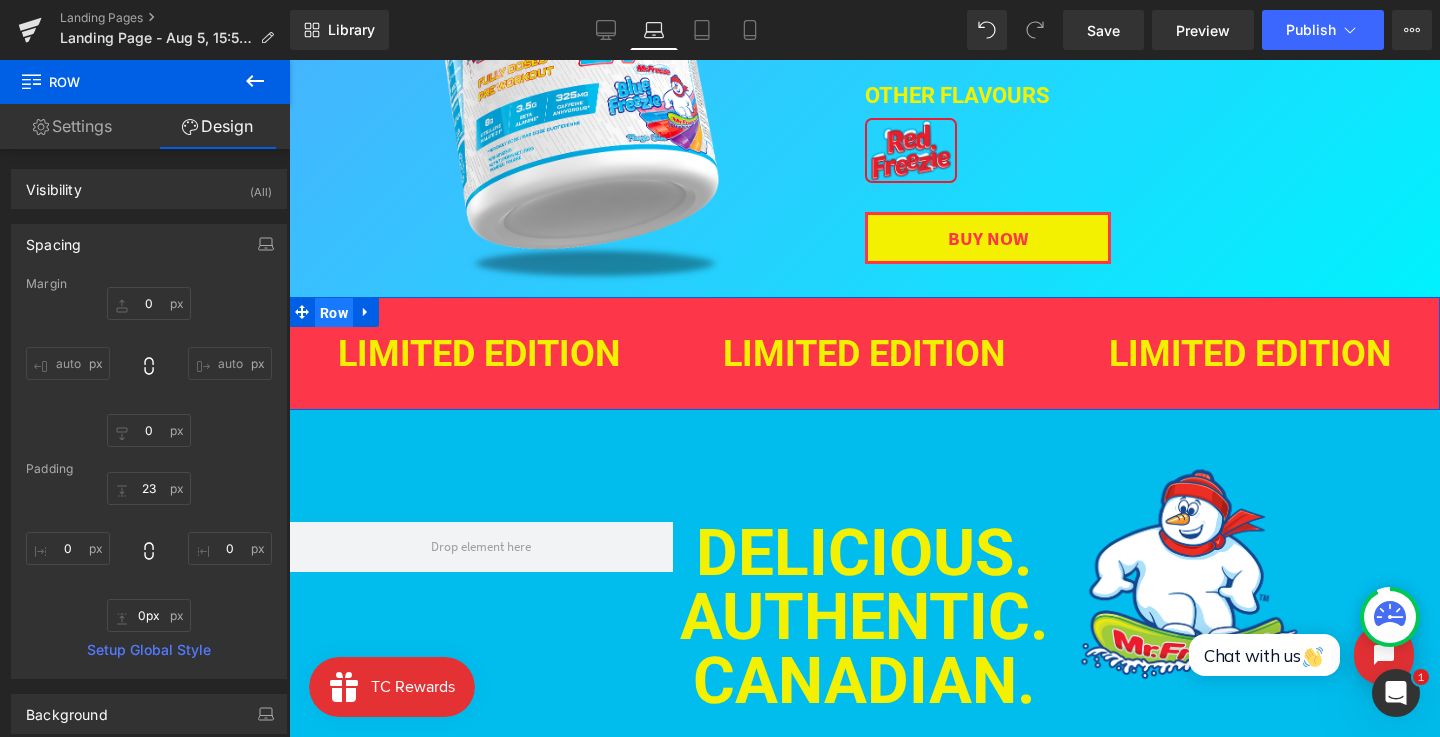 click on "Row" at bounding box center [334, 313] 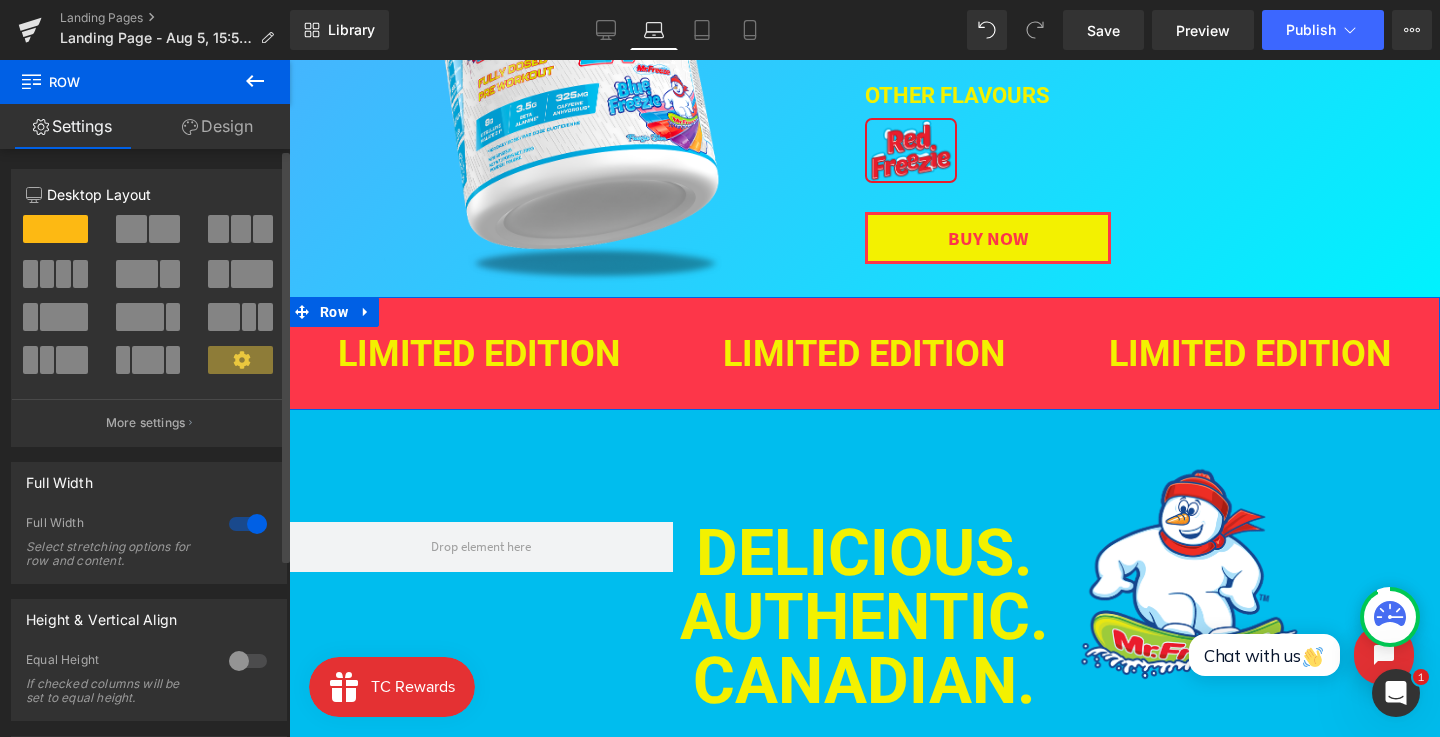click on "12 12 12 Column Size Customizer 12  Desktop Layout                                                                                                                                                                        Laptop Layout                  Tablet Layout                  Mobile Layout                 More settings Column Size Customizer  Desktop Layout 12 Laptop Layout 12  Tablet Layout 12  Mobile Layout 12 Back Full Width 1 Full Width Select stretching options for row and content. Dimension (Width) 100% Width 100 % % px Columns Gap 0px Columns Gap 0 px Height & Vertical Align 0 Equal Height If checked columns will be set to equal height. Top Middle Bottom Vertical Align
Top
Top Middle Bottom Vertical Align items inside Row Extra class name Extra class name If you wish to style particular content element differently, then use this field to add a class name and then refer to it in your css file." at bounding box center (149, 540) 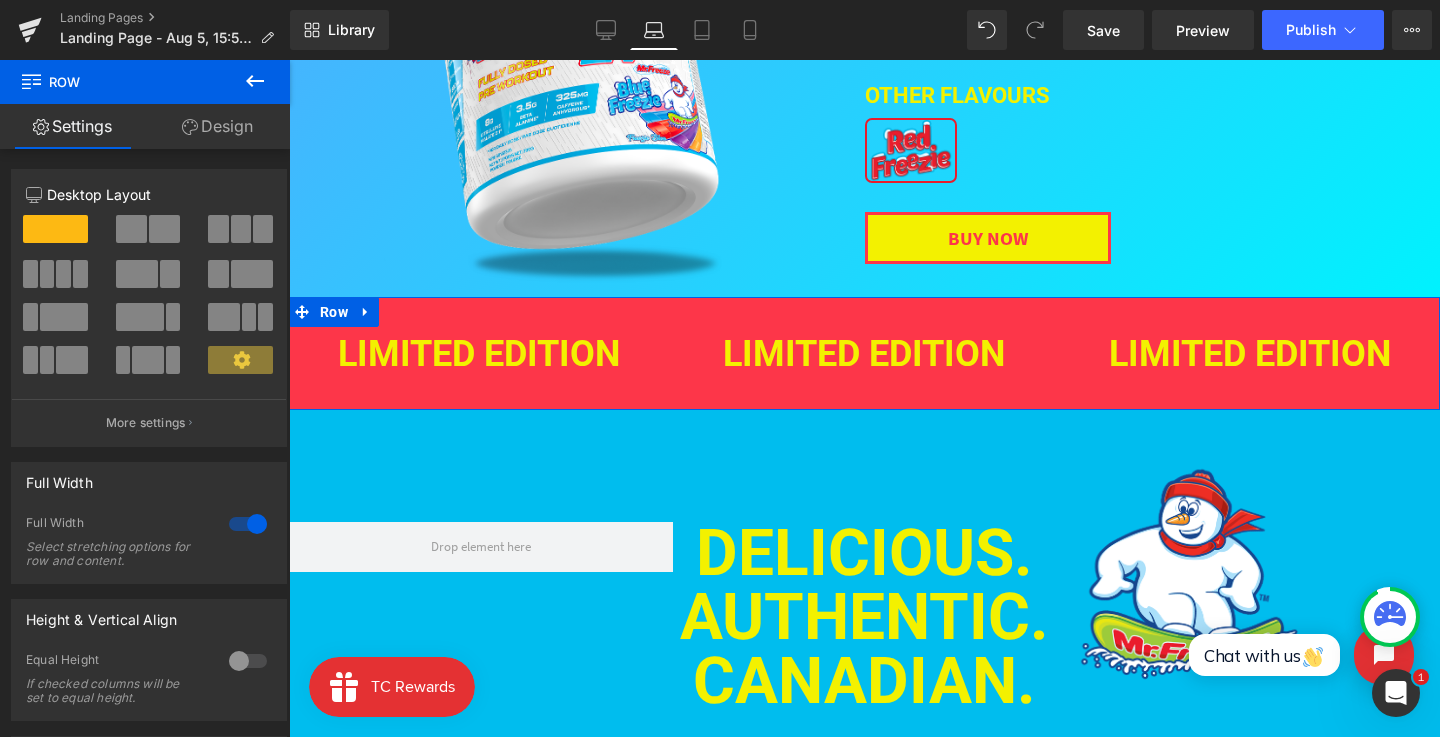 click on "Design" at bounding box center (217, 126) 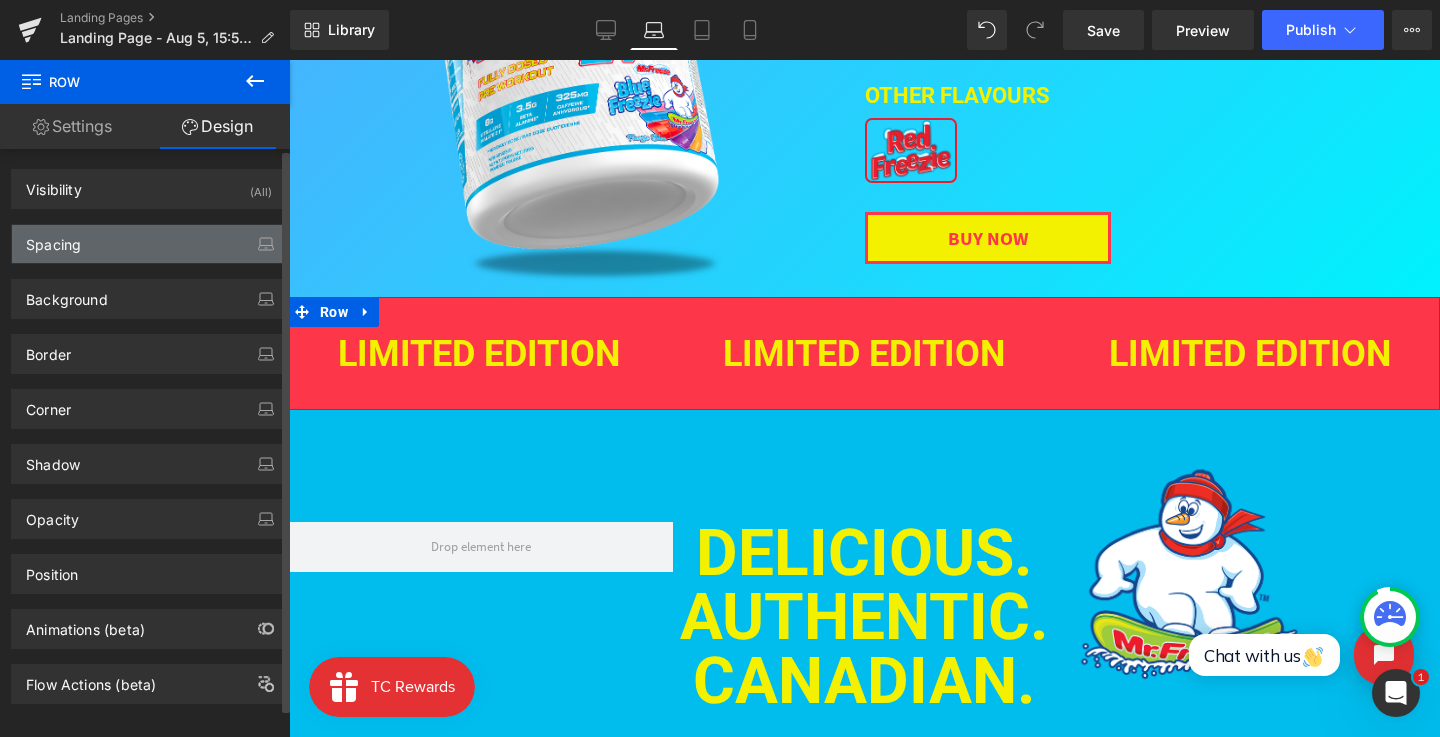 click on "Spacing" at bounding box center [149, 244] 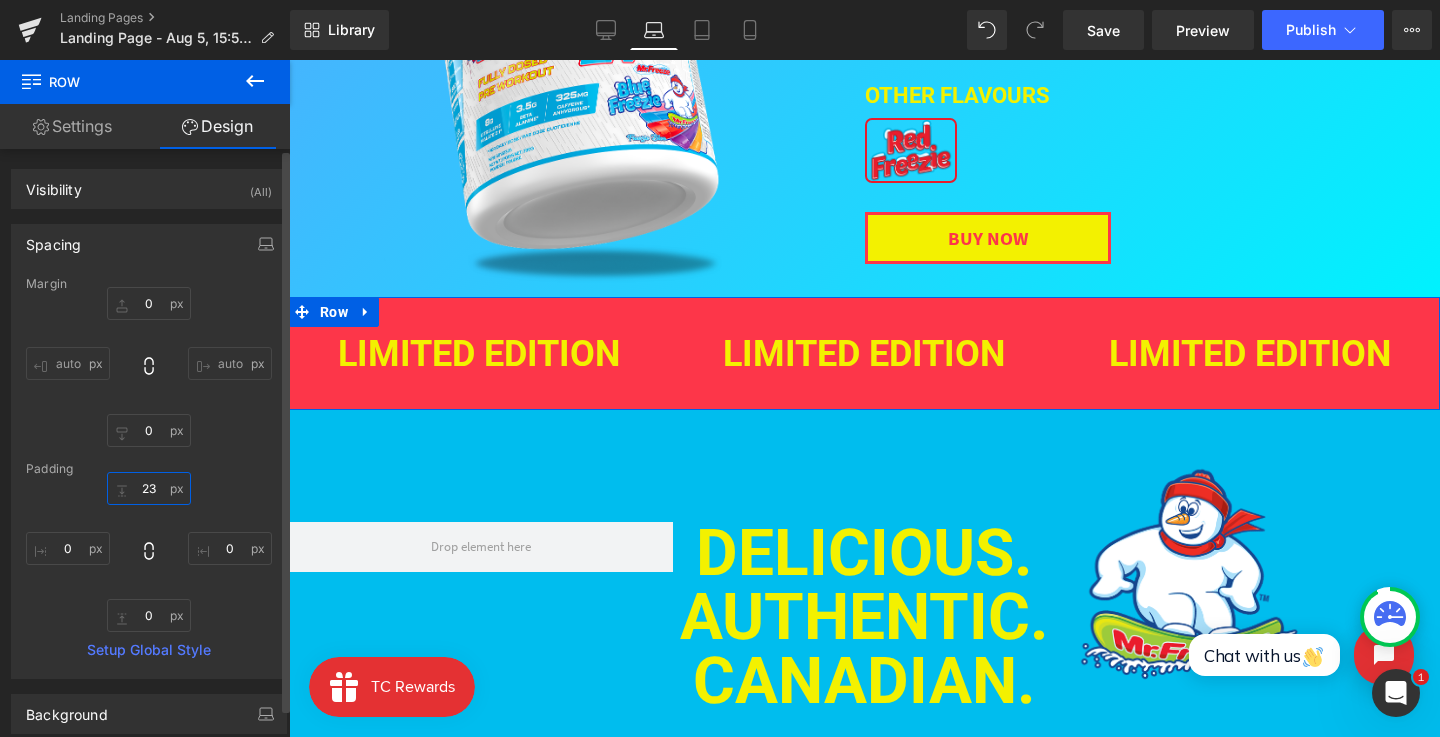 click on "23" at bounding box center (149, 488) 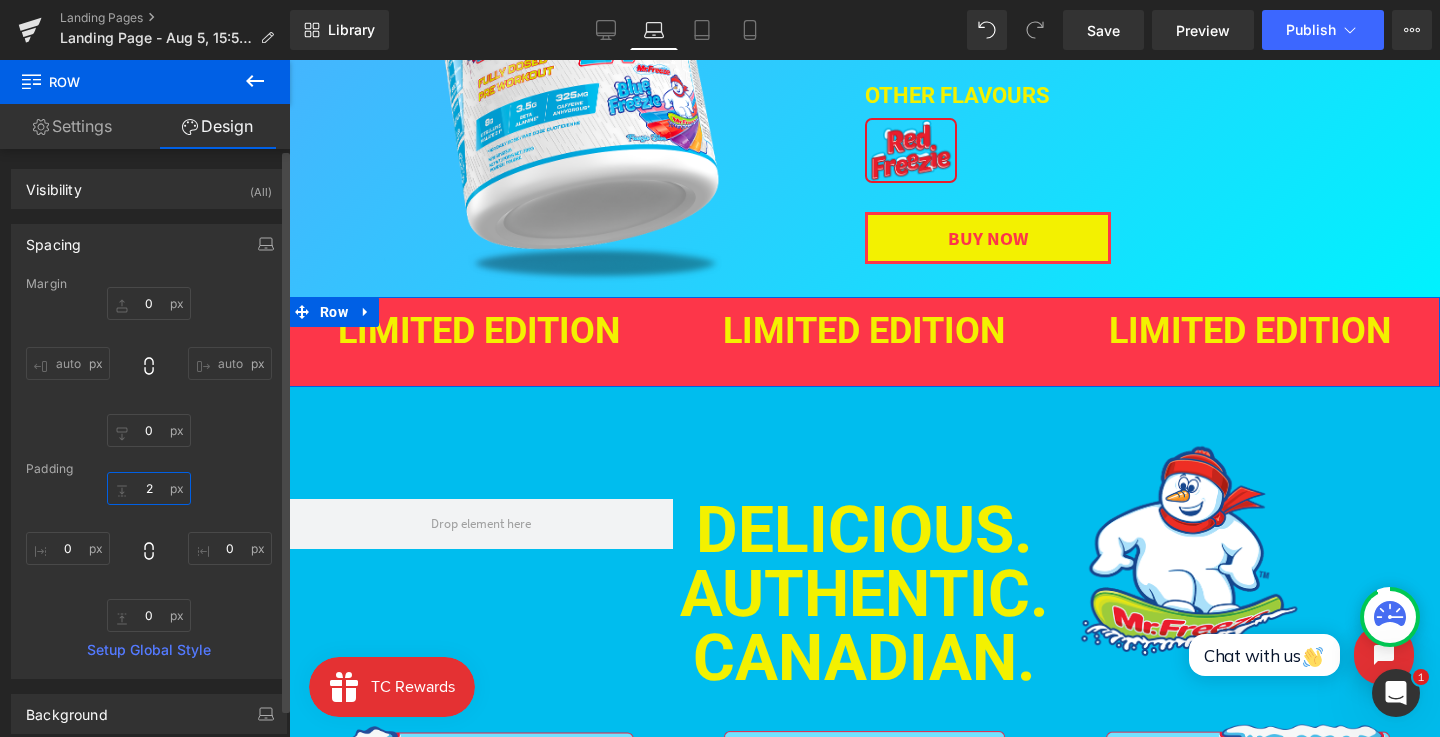 type on "23" 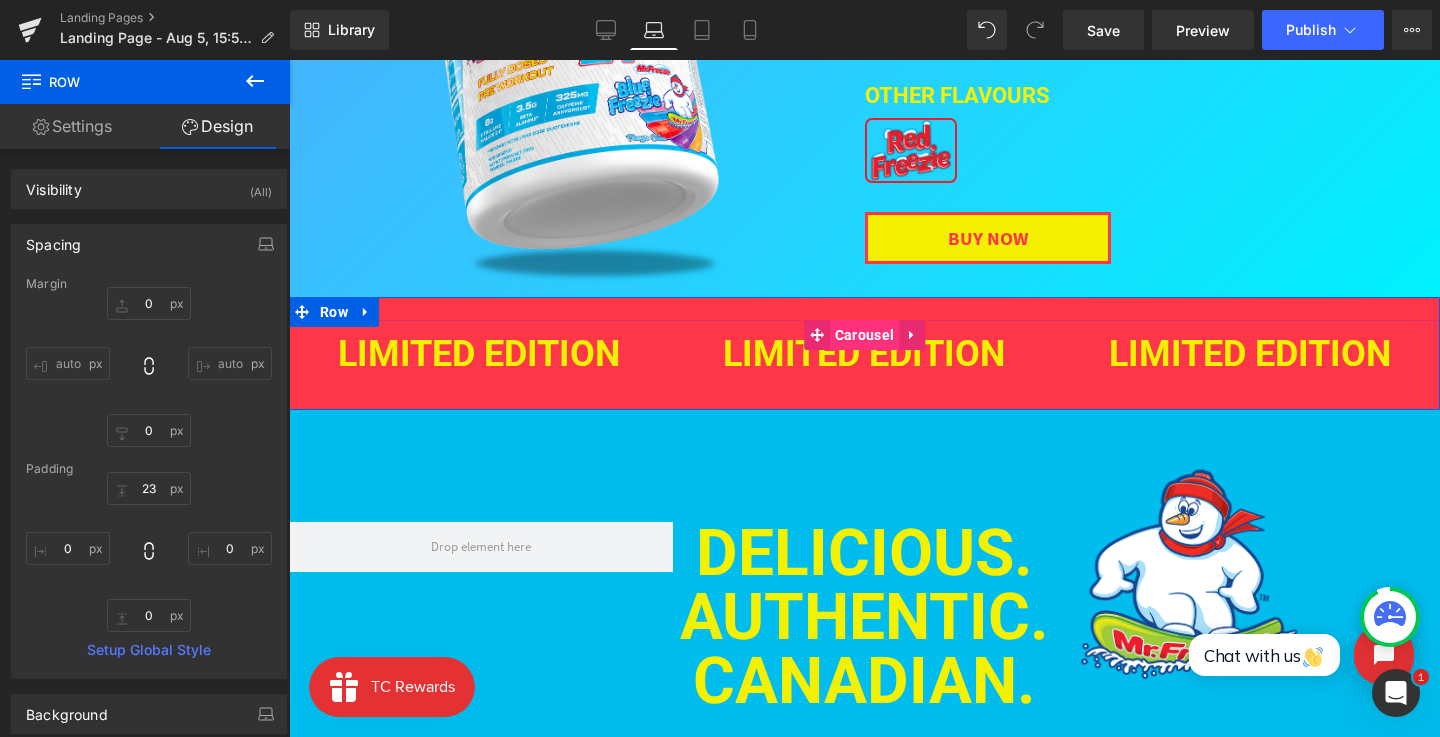 click on "Carousel" at bounding box center (864, 335) 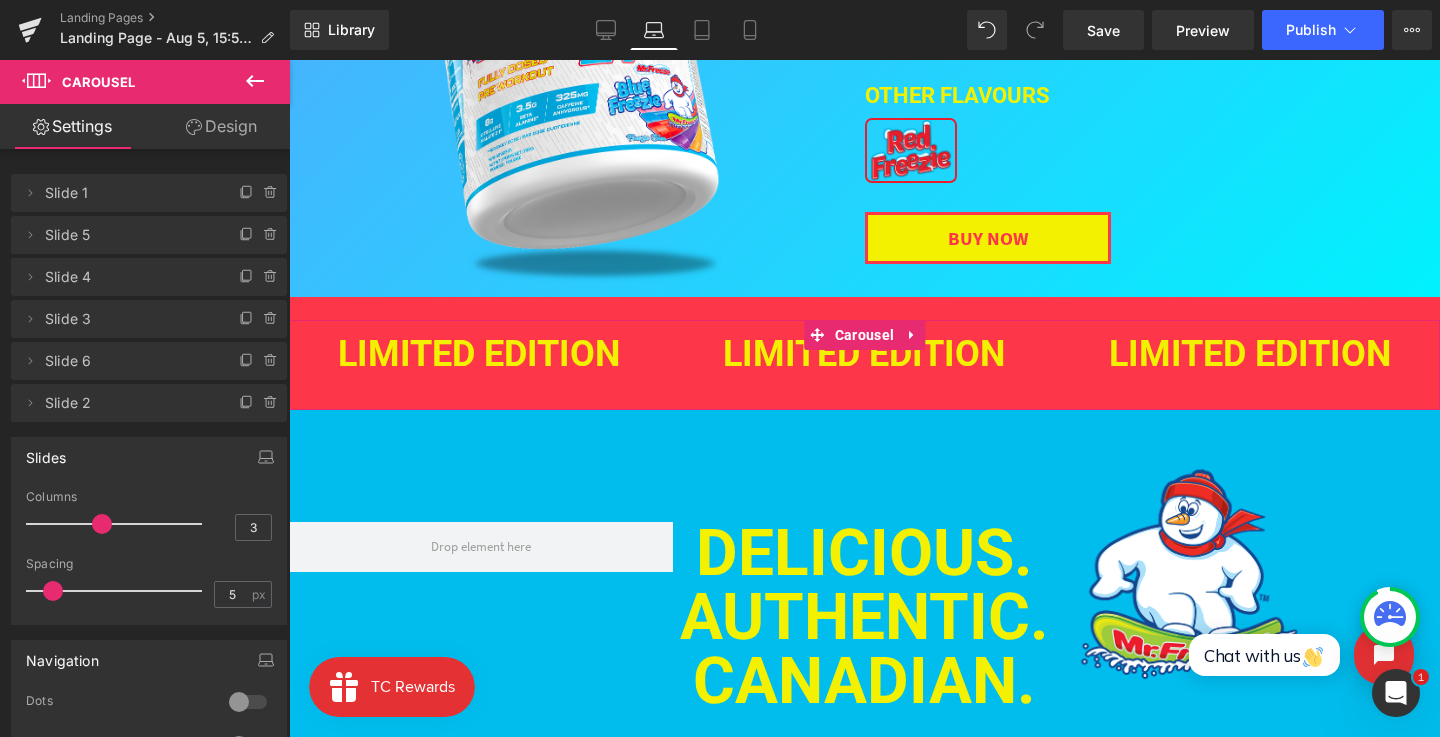 click on "Design" at bounding box center (221, 126) 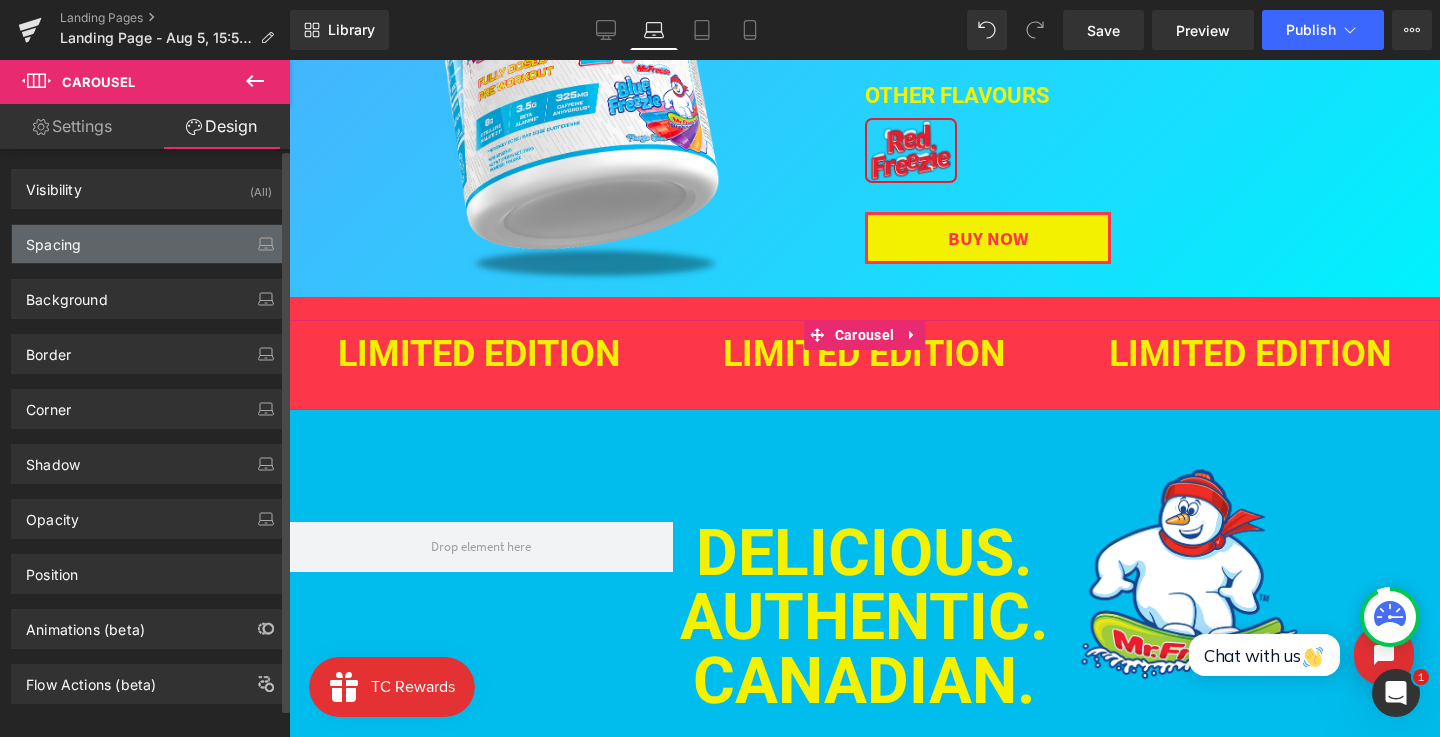 click on "Spacing" at bounding box center [149, 244] 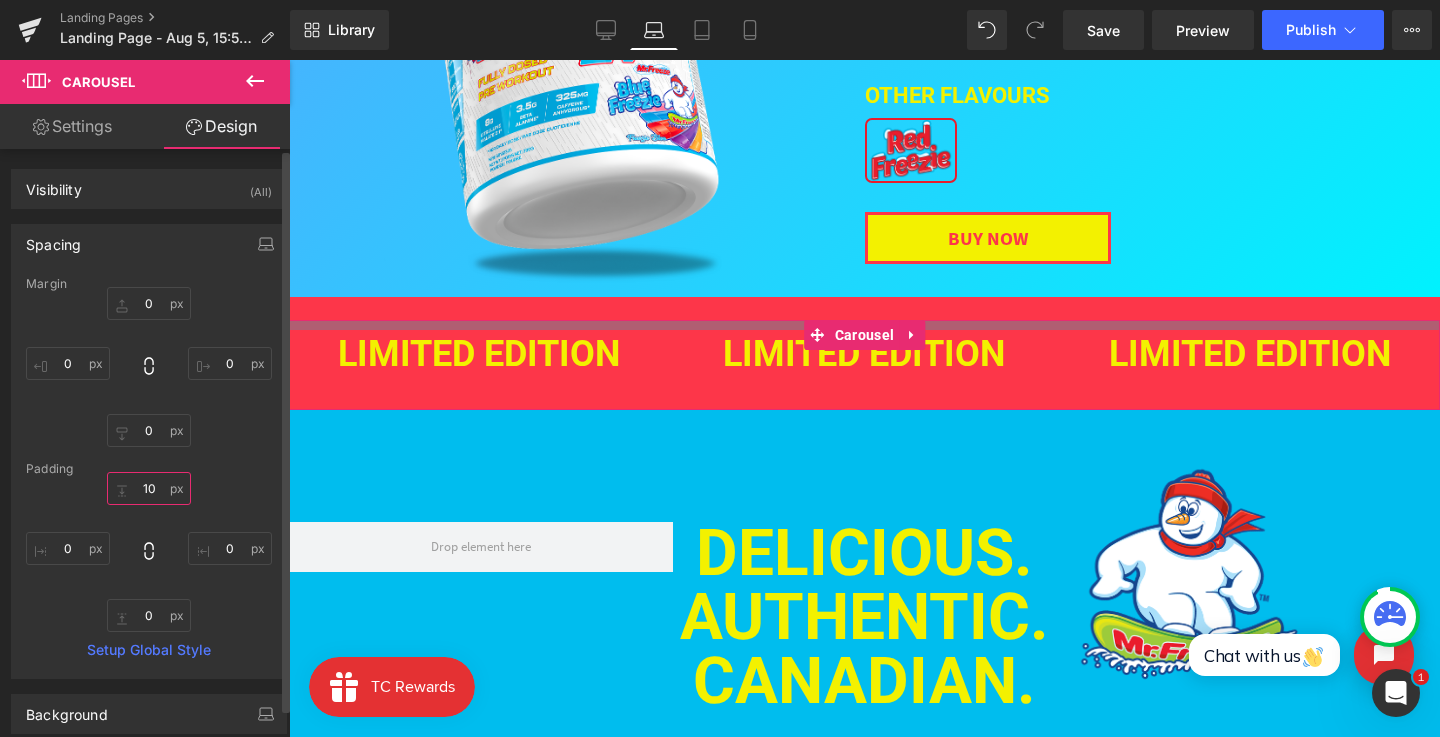 click on "10" at bounding box center [149, 488] 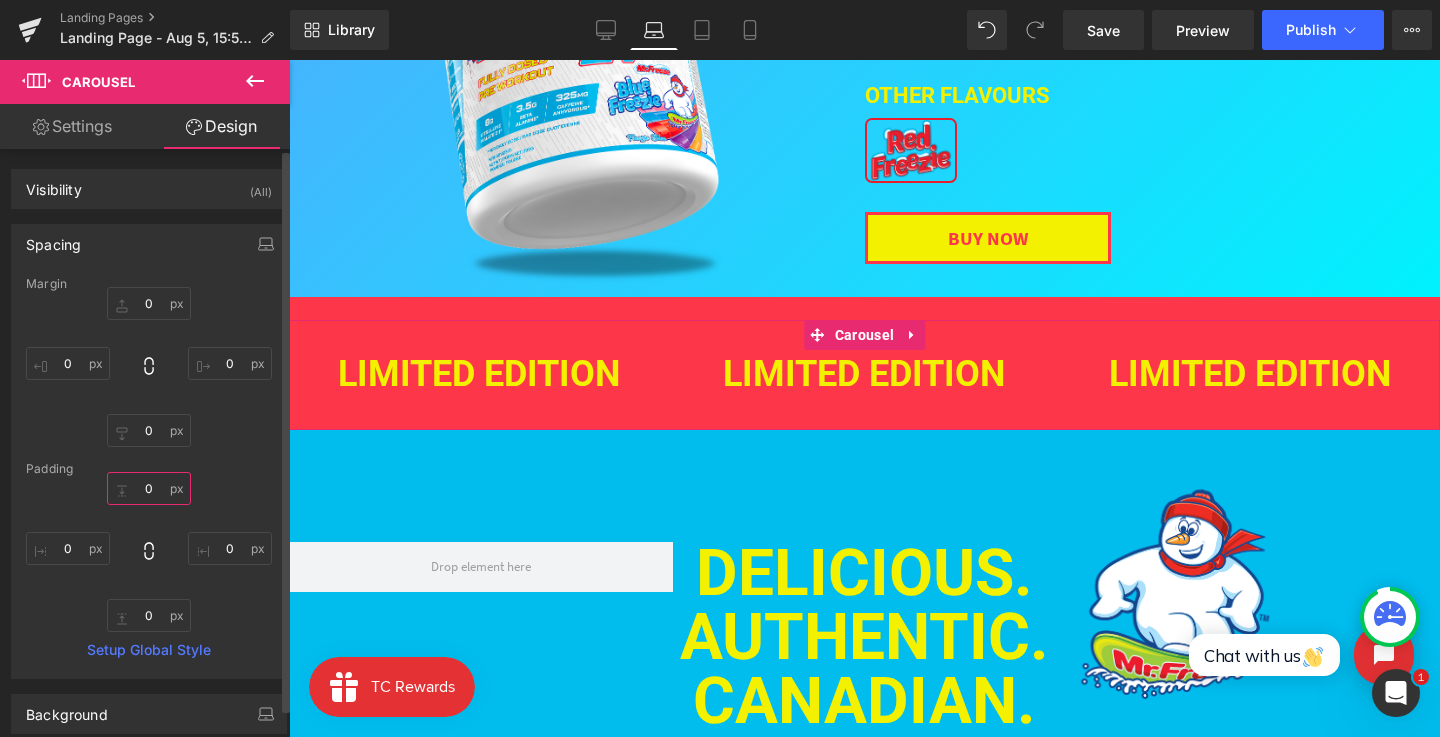 type on "0" 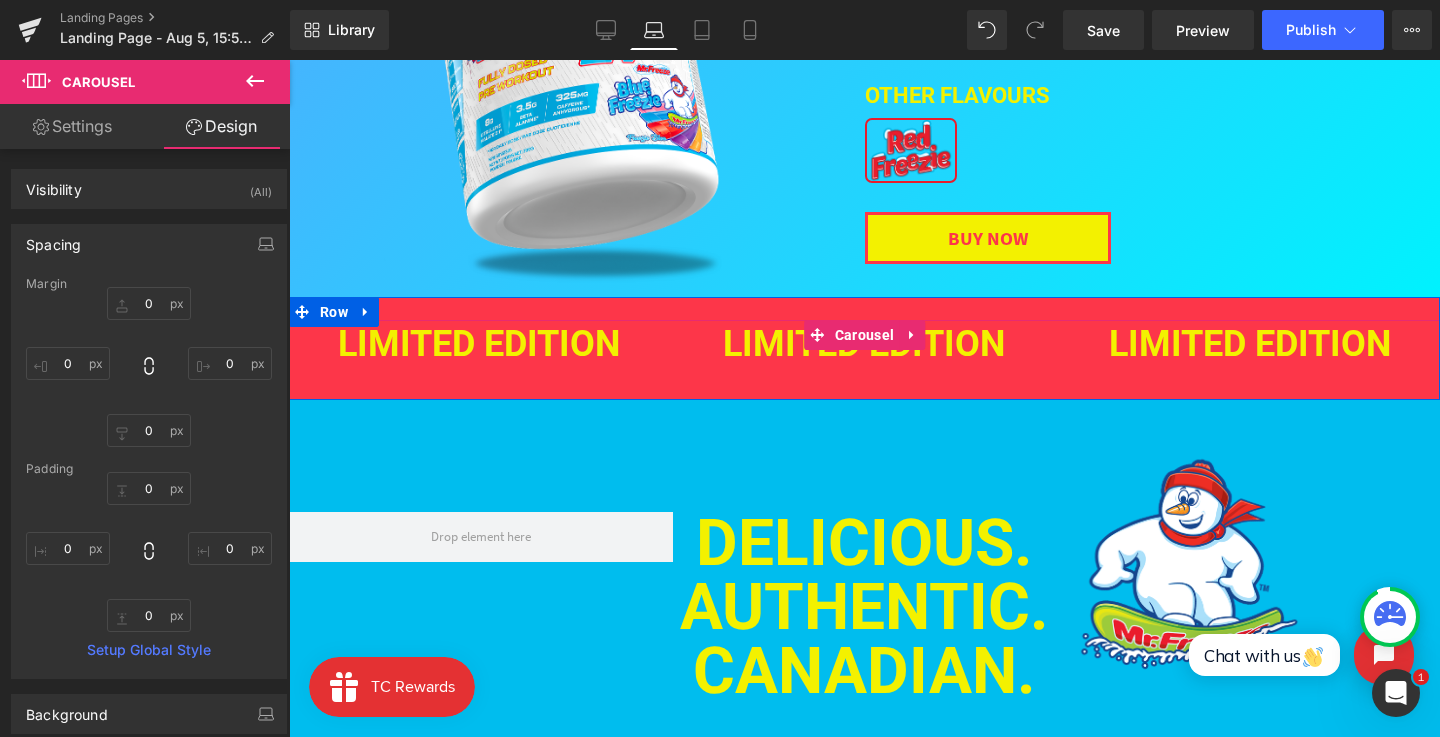 click on "LIMITED EDITION
Heading
LIMITED EDITION Heading
LIMITED EDITION Heading
LIMITED EDITION Heading
LIMITED EDITION Heading
LIMITED EDITION Heading
‹ ›" at bounding box center (864, 360) 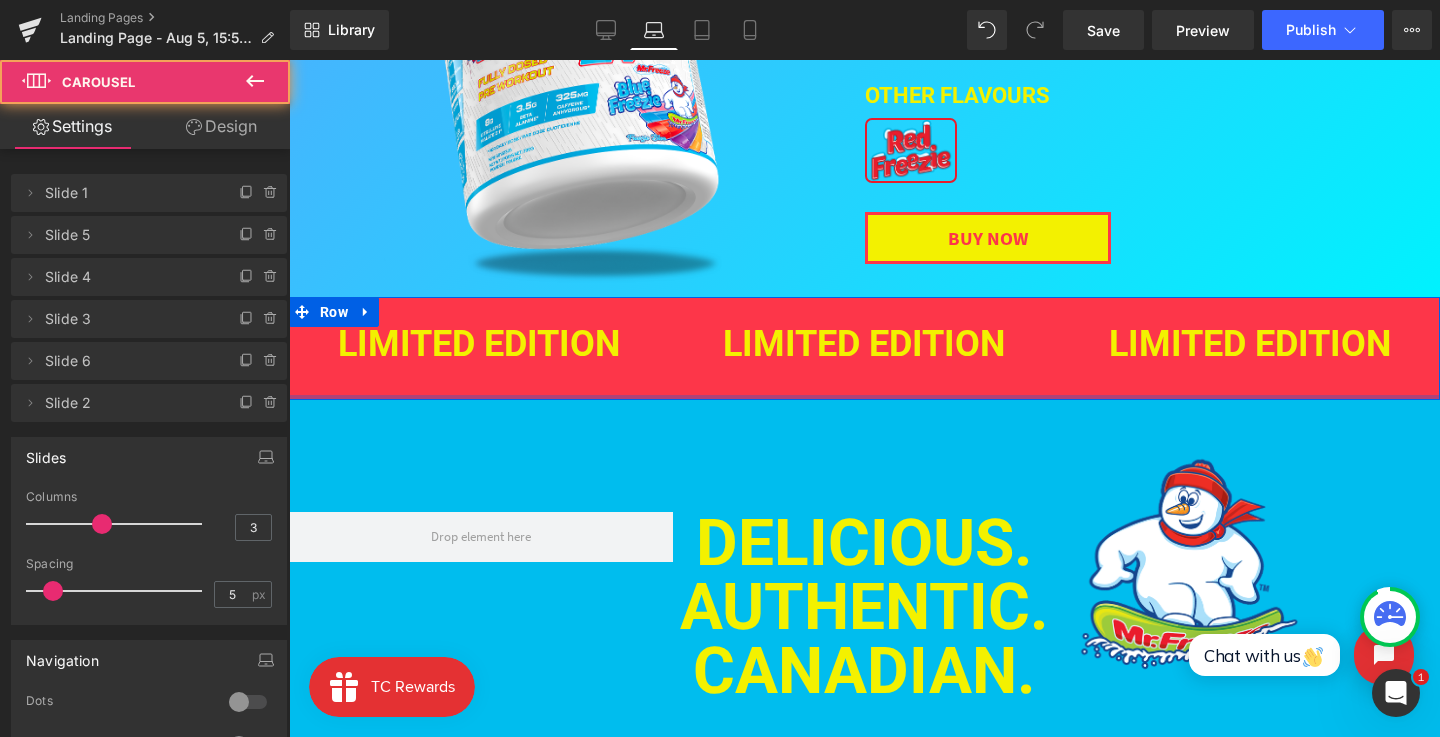 click at bounding box center [864, 397] 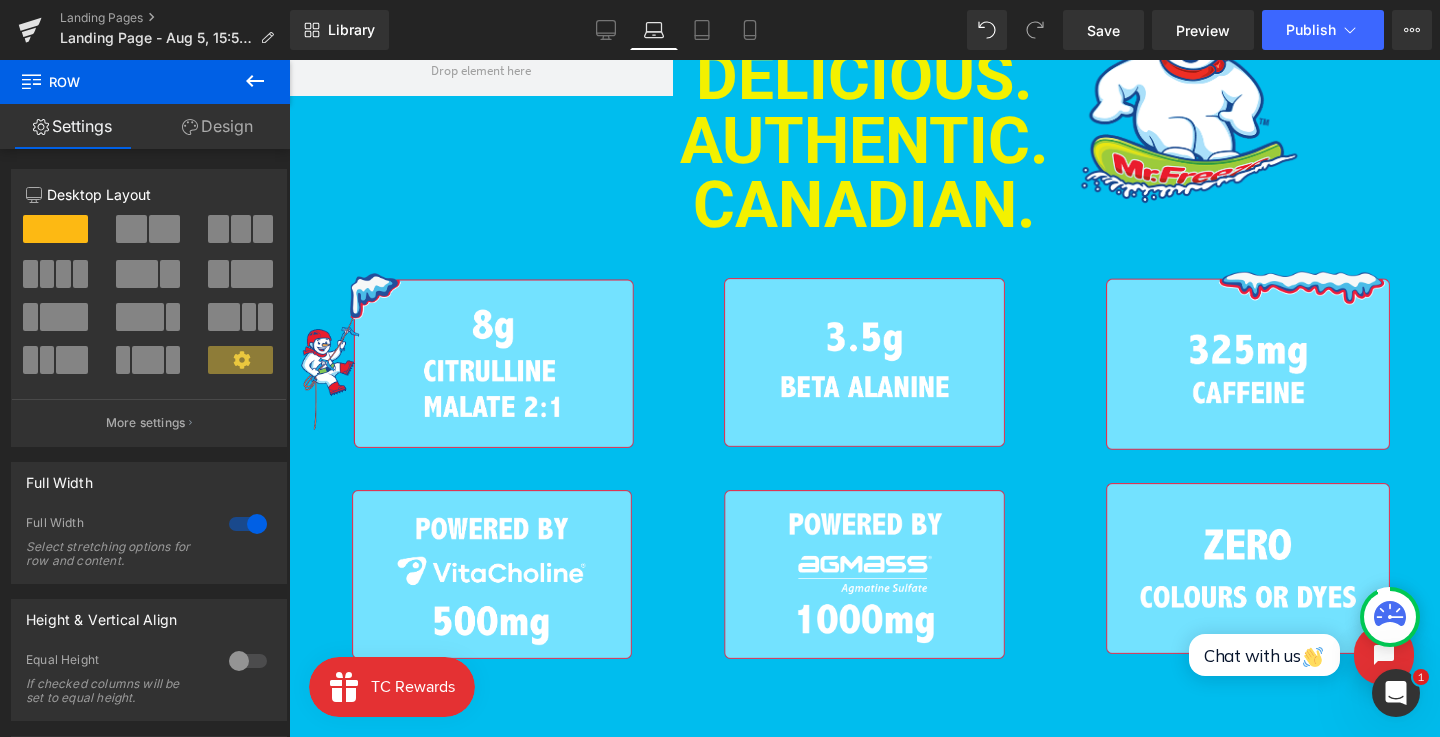 scroll, scrollTop: 721, scrollLeft: 0, axis: vertical 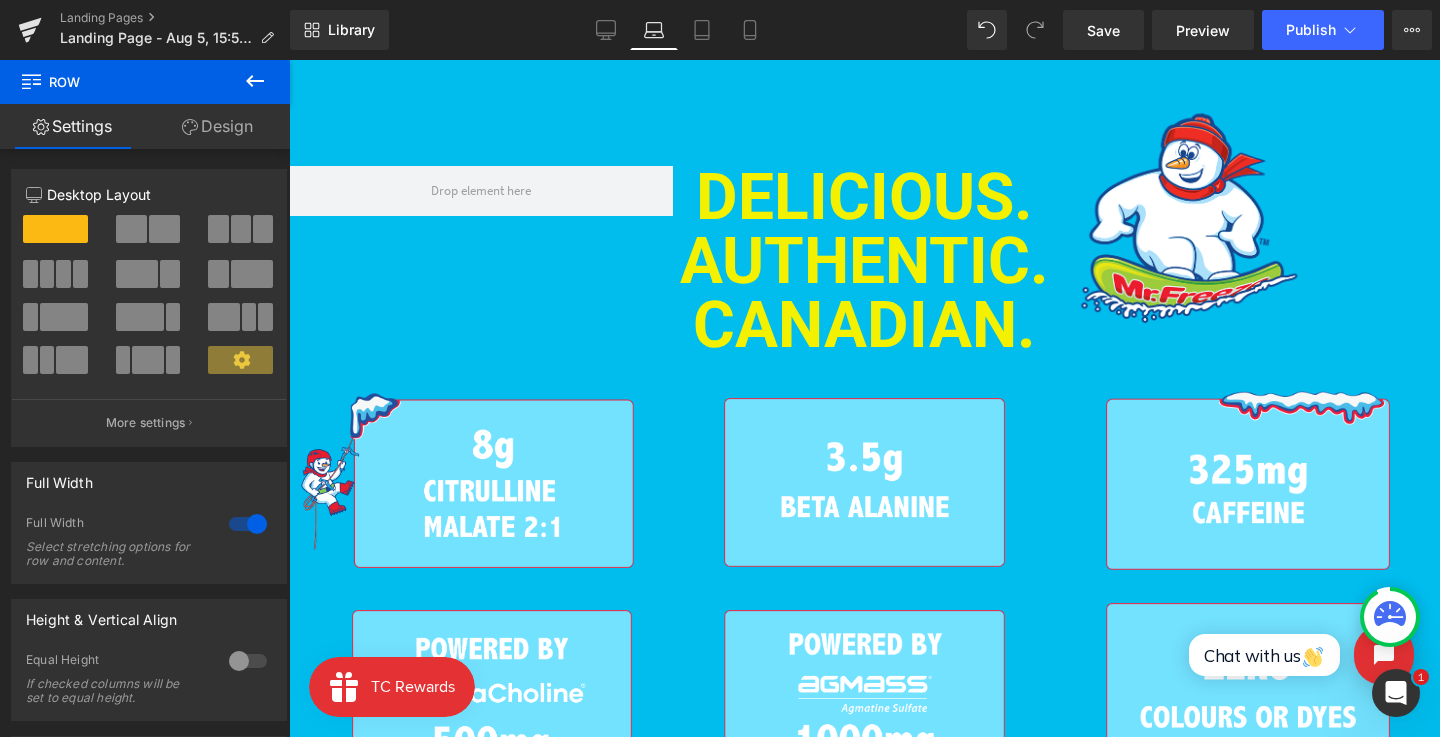 click on "DELICIOUS. AUTHENTIC. CANADIAN." at bounding box center (864, 261) 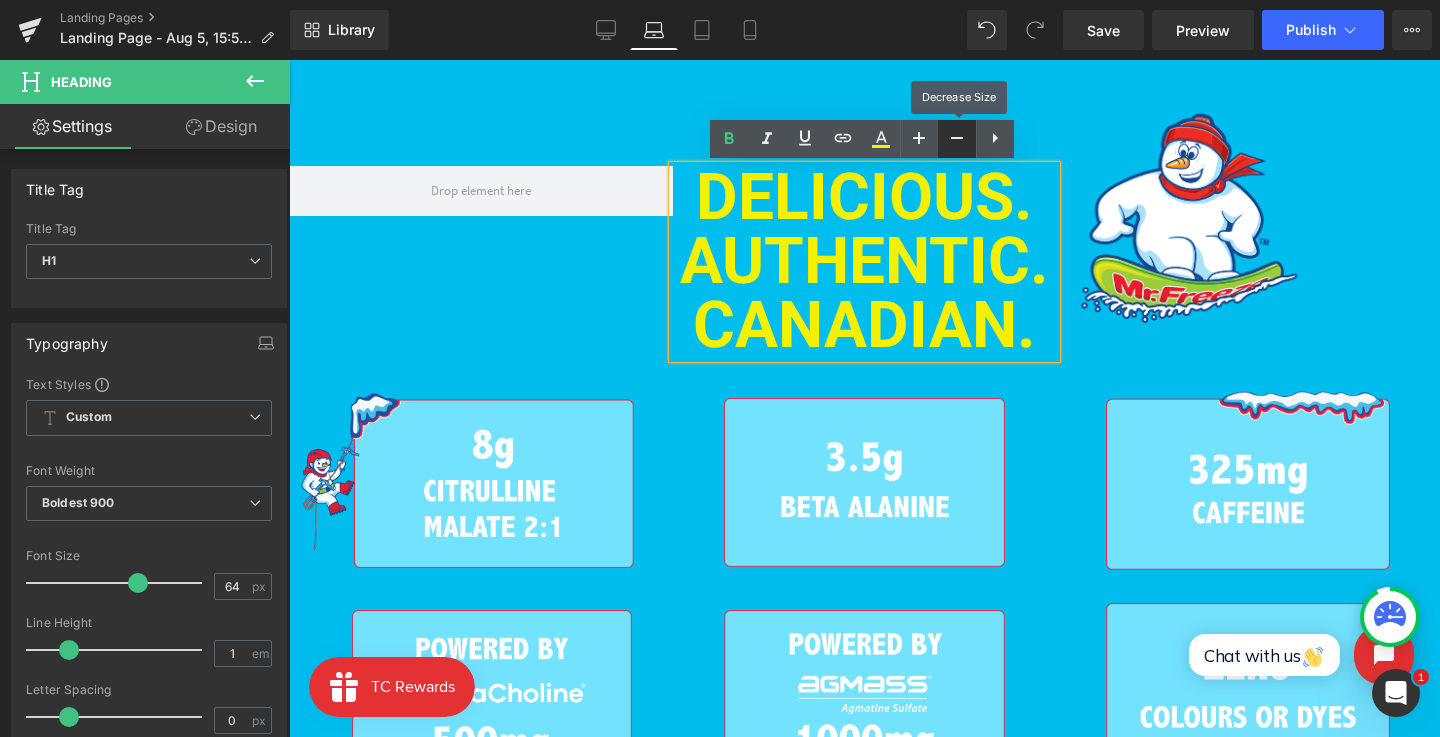 click 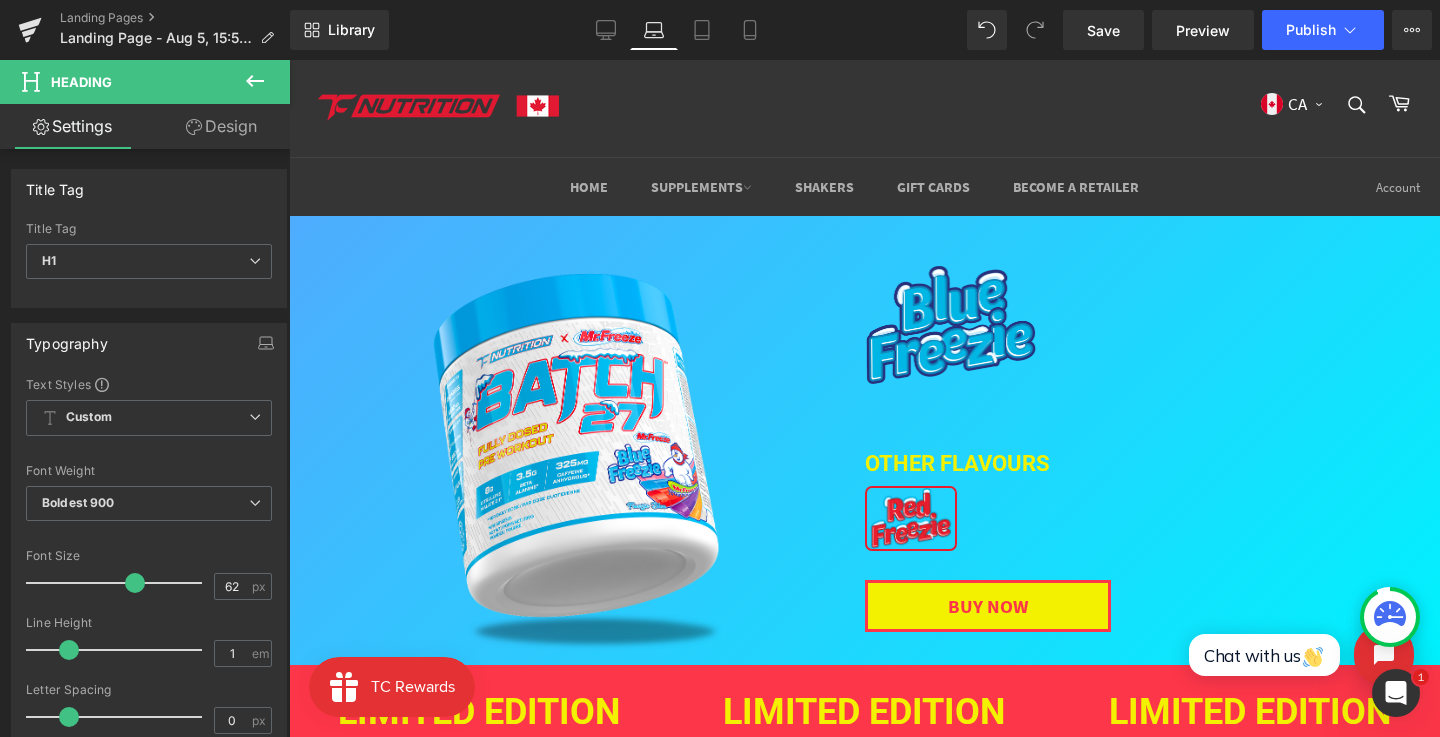 scroll, scrollTop: 0, scrollLeft: 0, axis: both 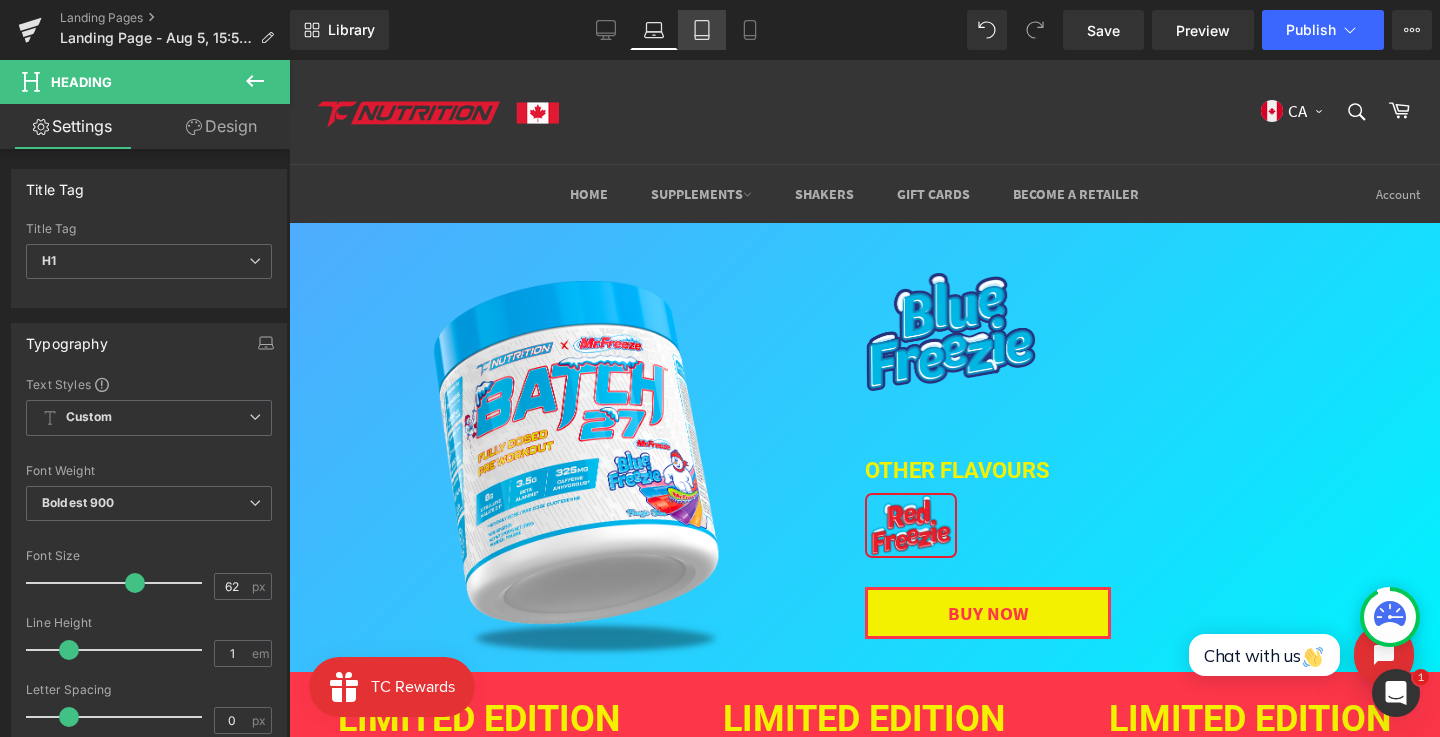 click on "Tablet" at bounding box center [702, 30] 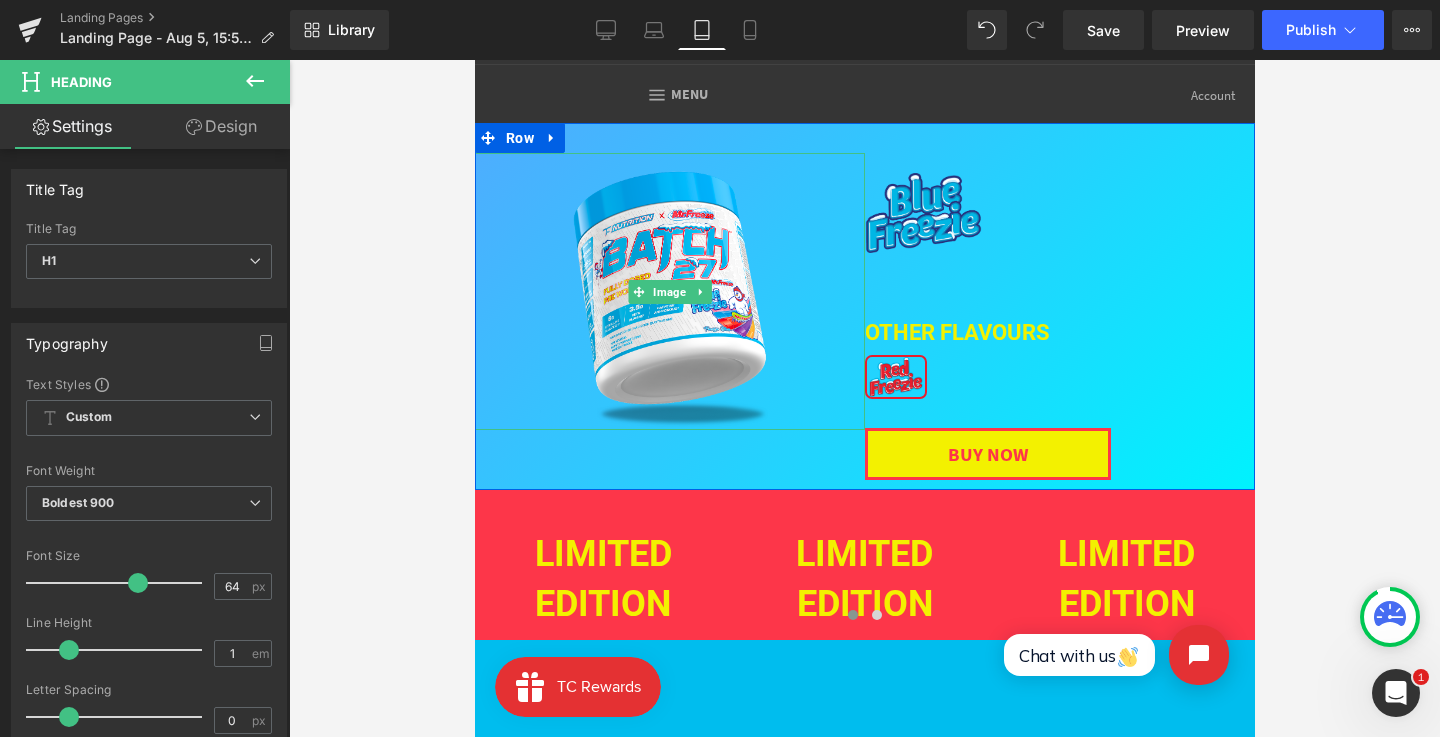 scroll, scrollTop: 97, scrollLeft: 0, axis: vertical 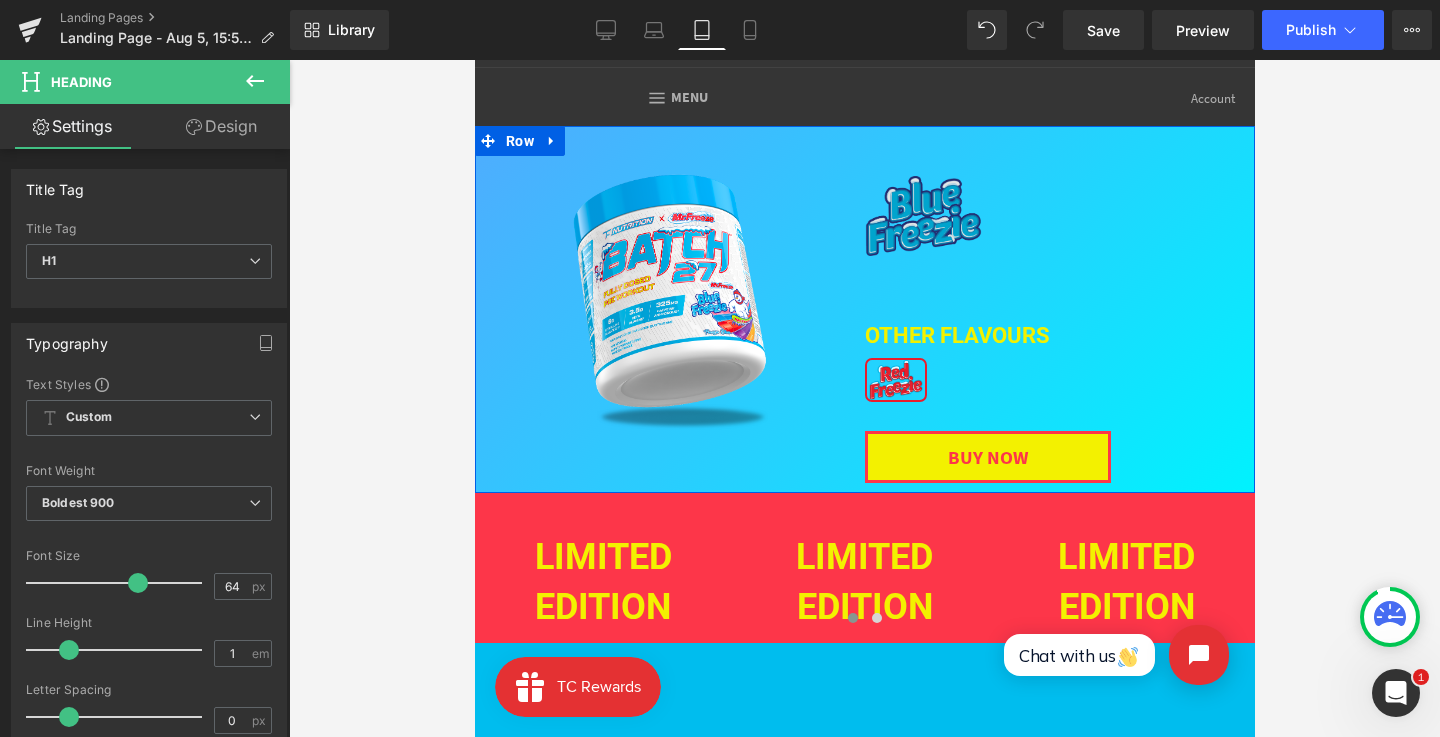 click at bounding box center [922, 206] 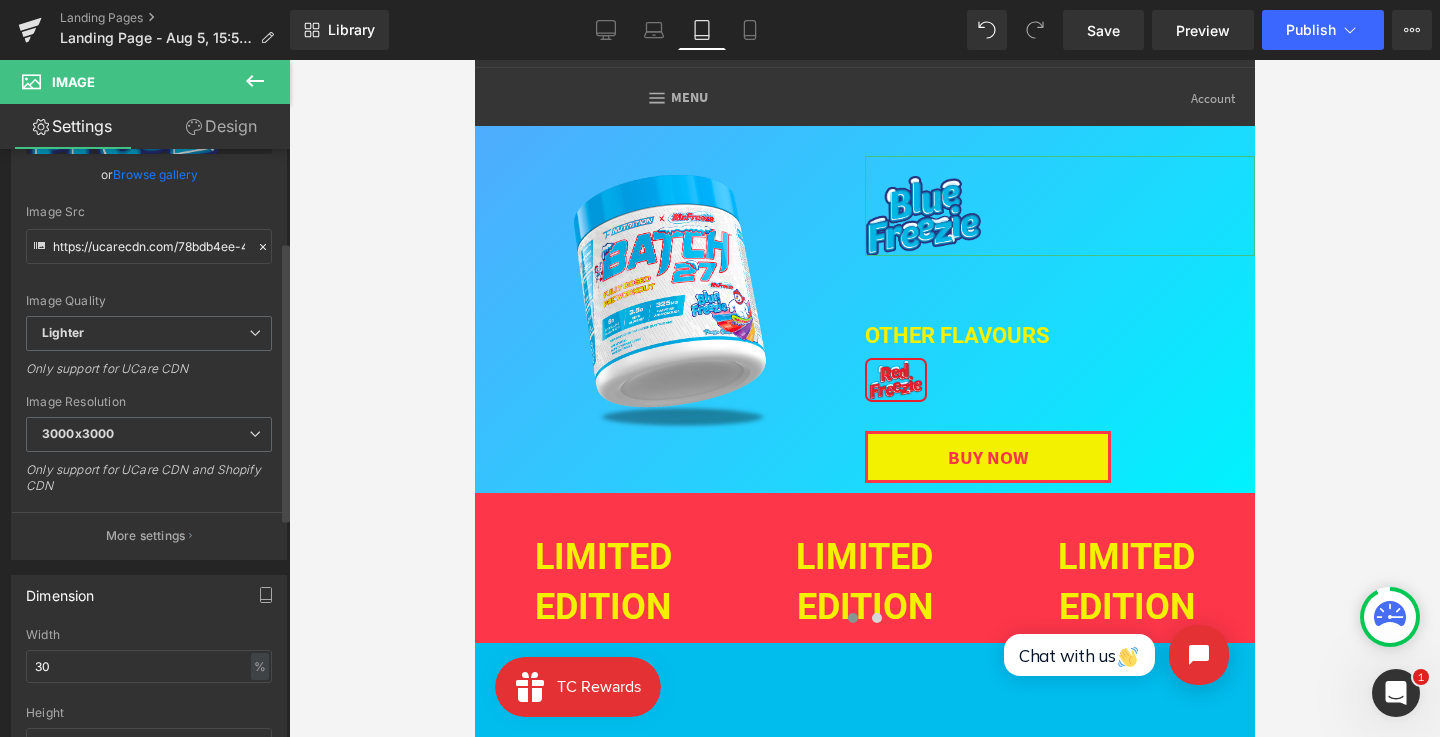 scroll, scrollTop: 303, scrollLeft: 0, axis: vertical 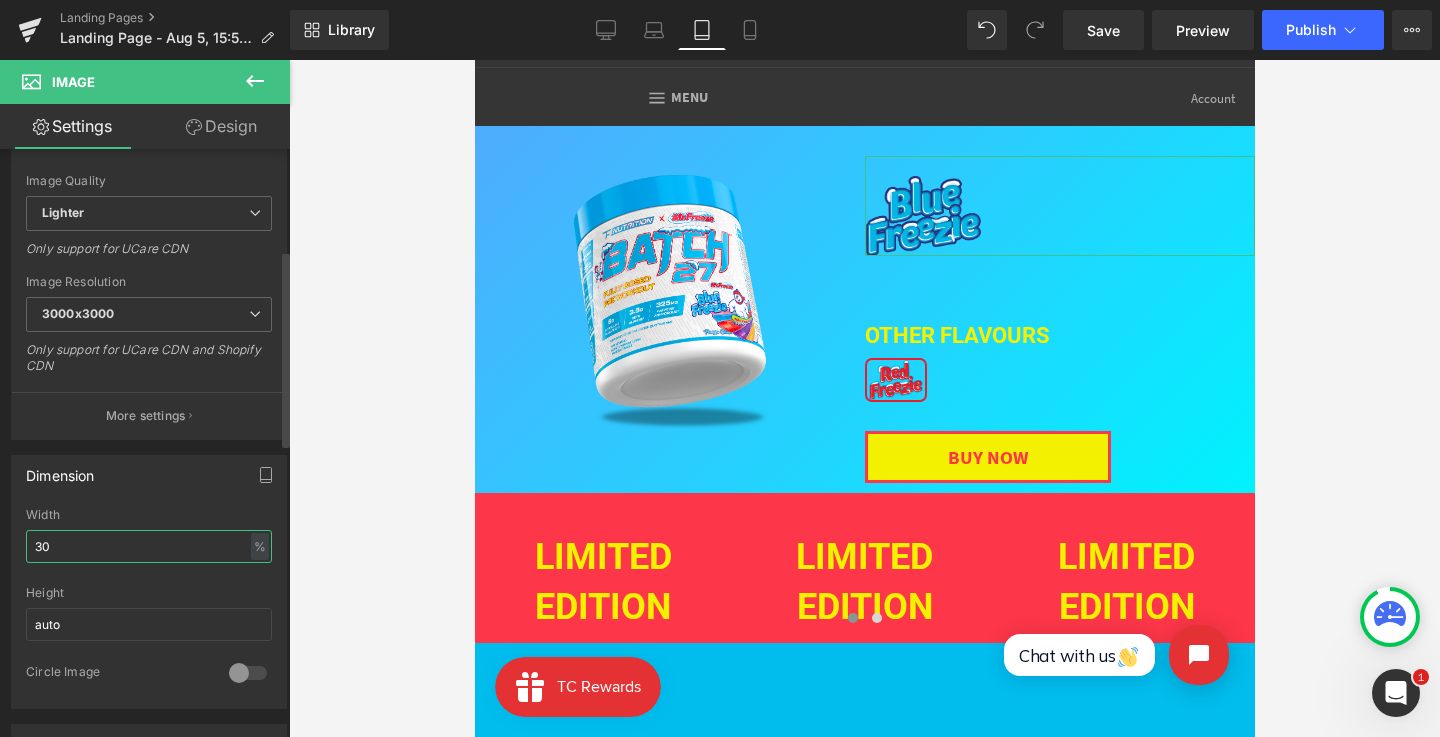 click on "30" at bounding box center [149, 546] 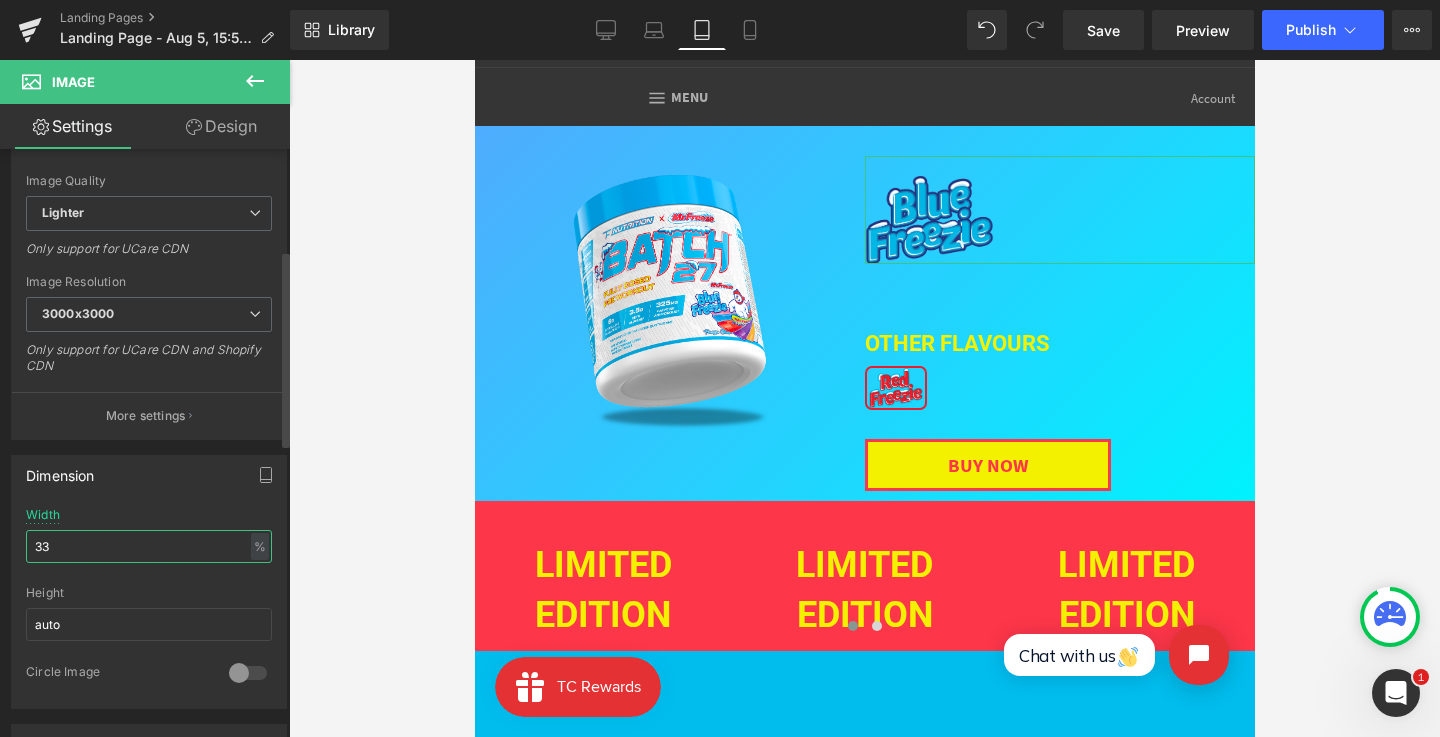 type on "34" 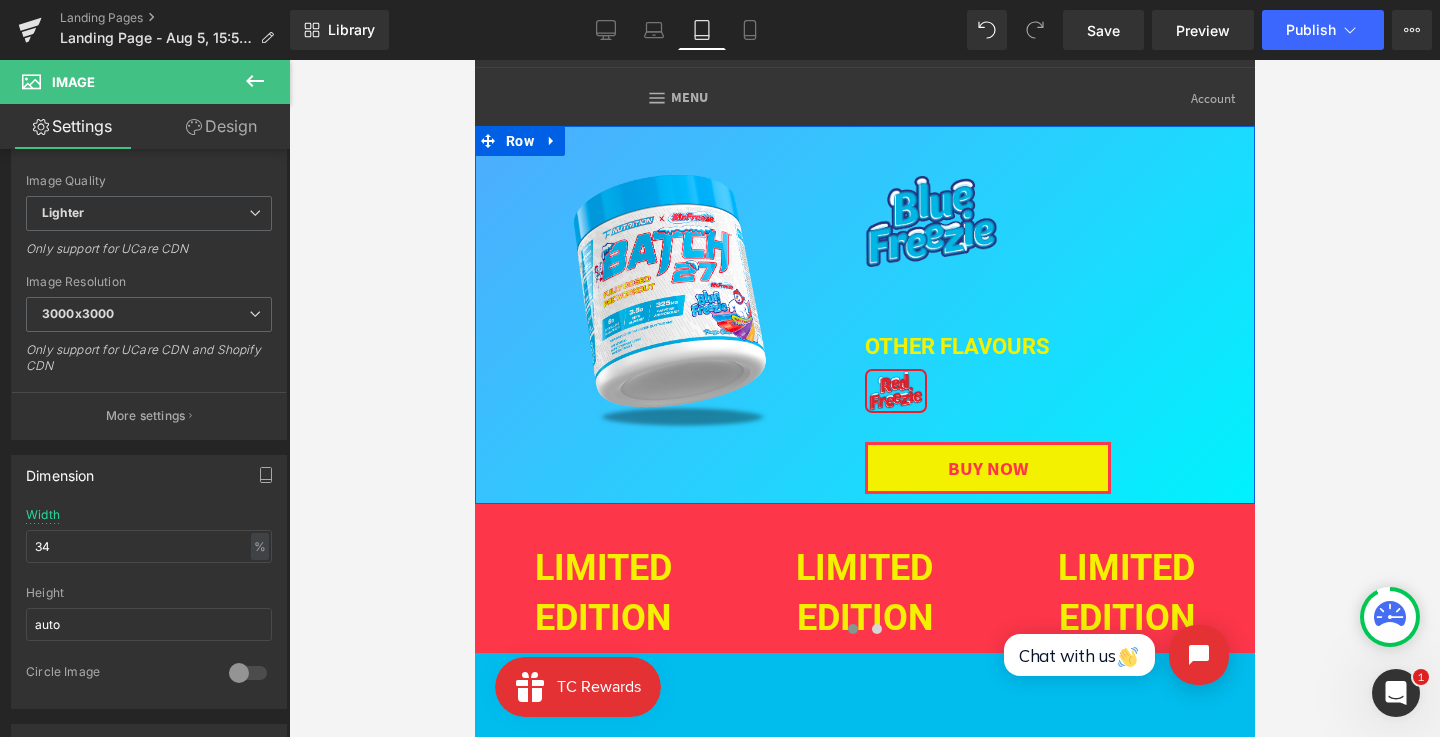 click on "OTHER FLAVOURs" at bounding box center (1059, 318) 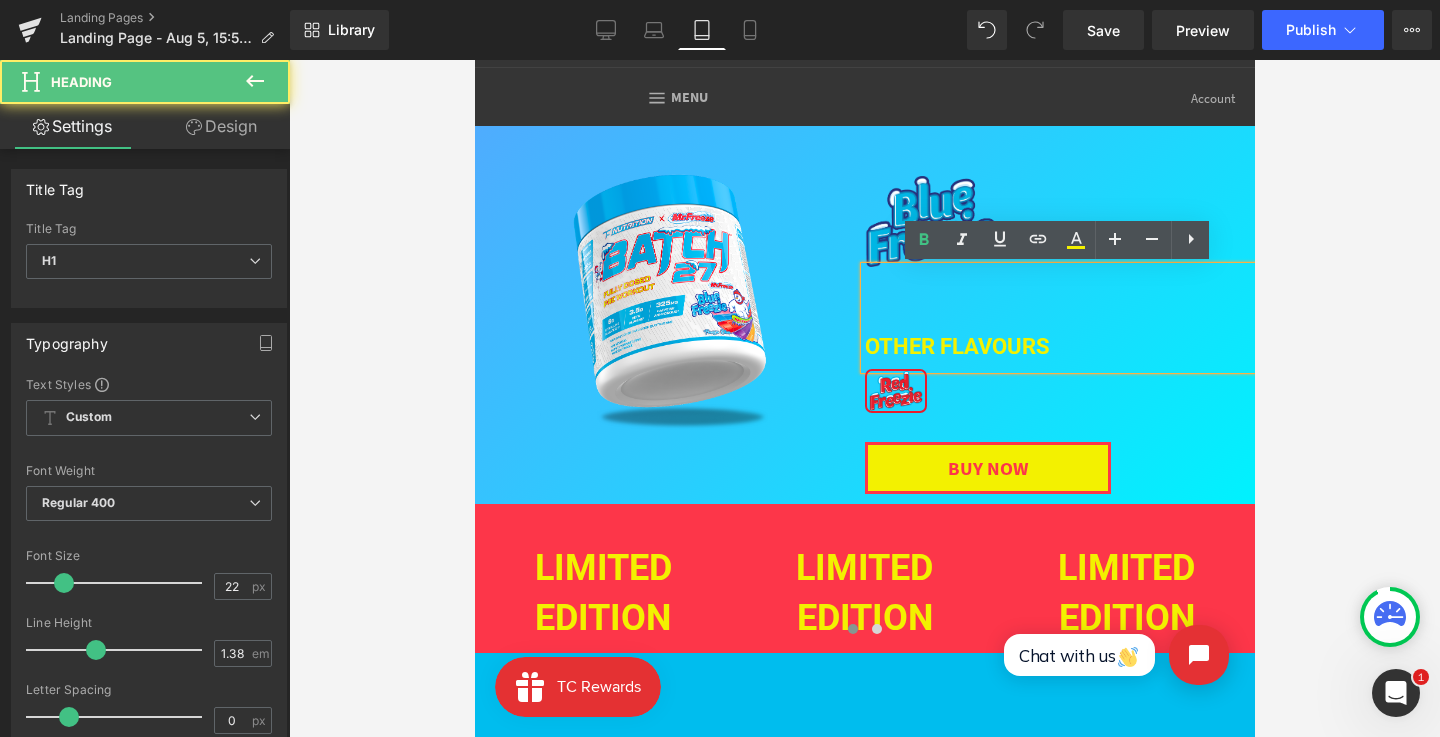 click on "OTHER FLAVOURs" at bounding box center [1059, 318] 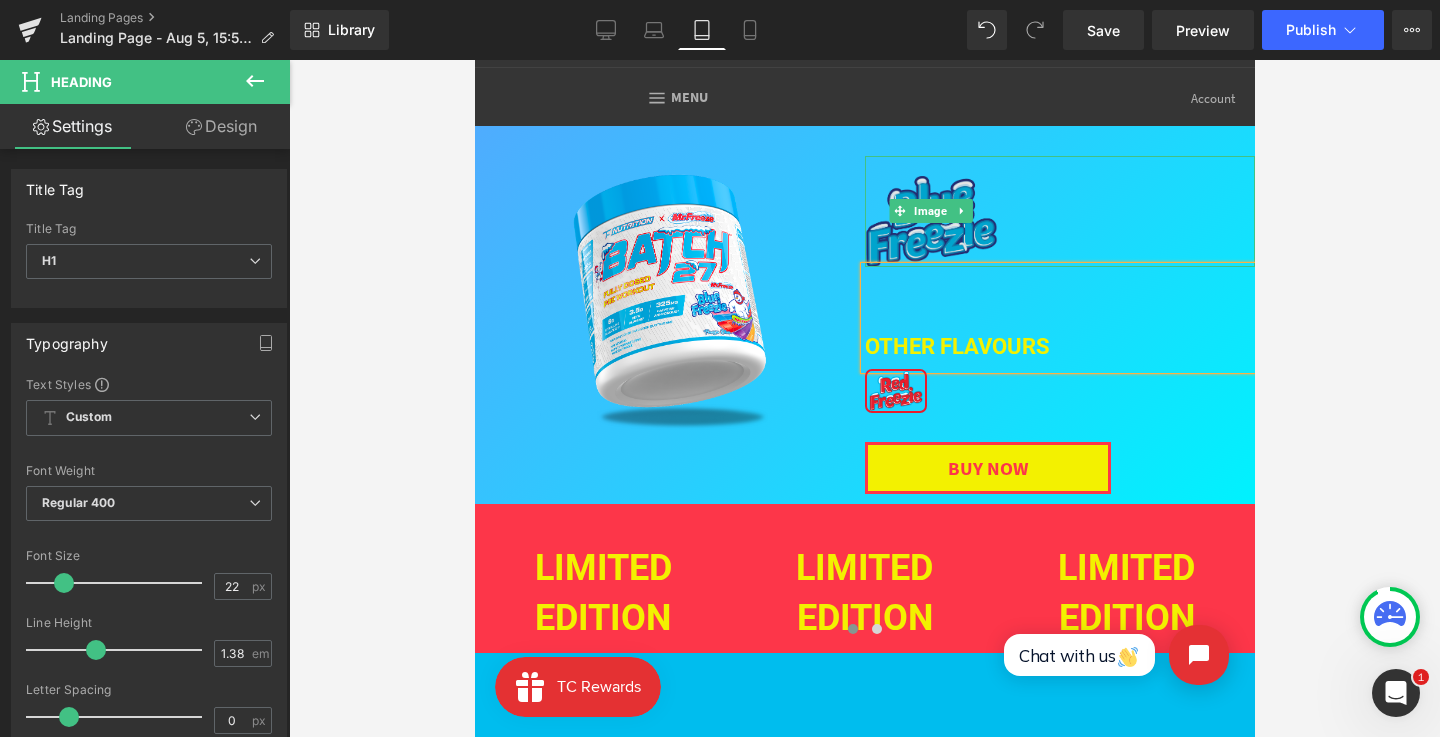 click at bounding box center [930, 211] 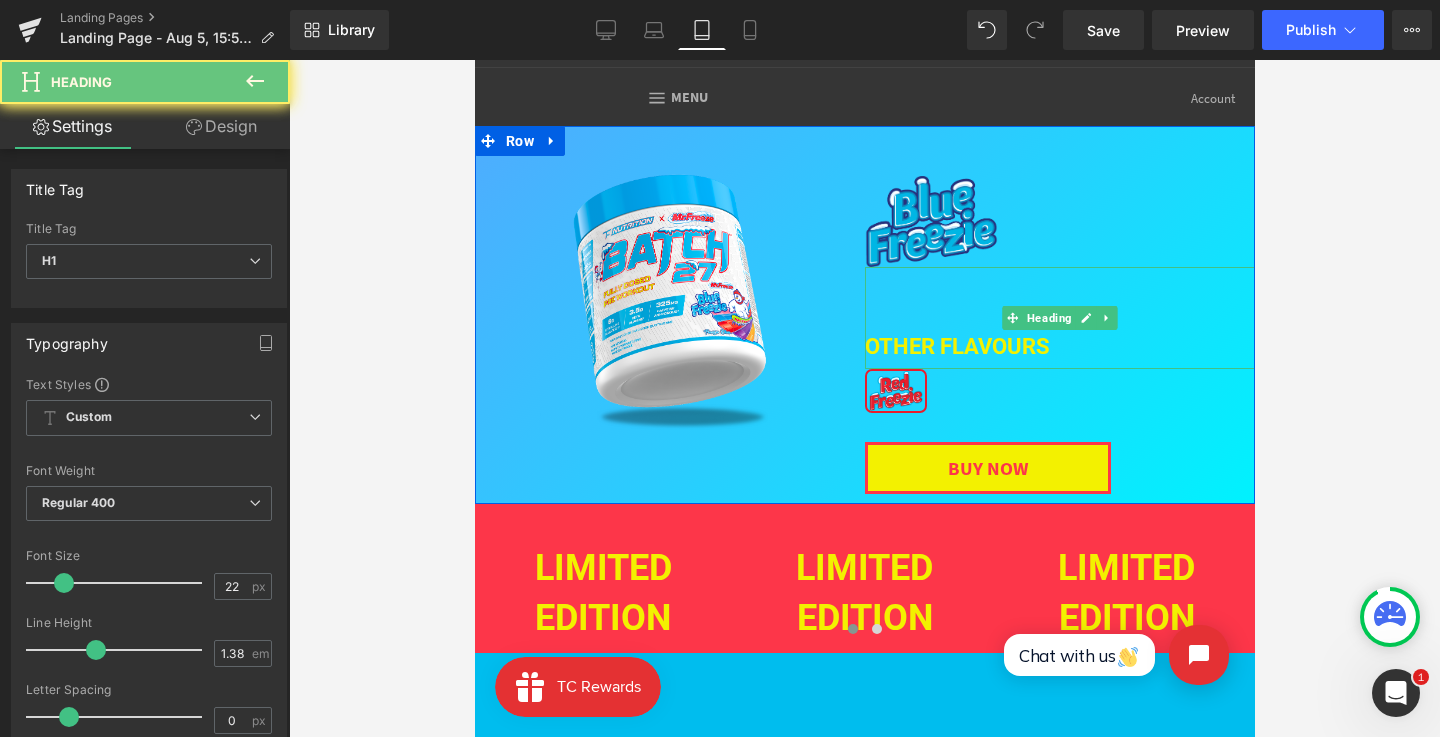 click on "OTHER FLAVOURs" at bounding box center [1059, 318] 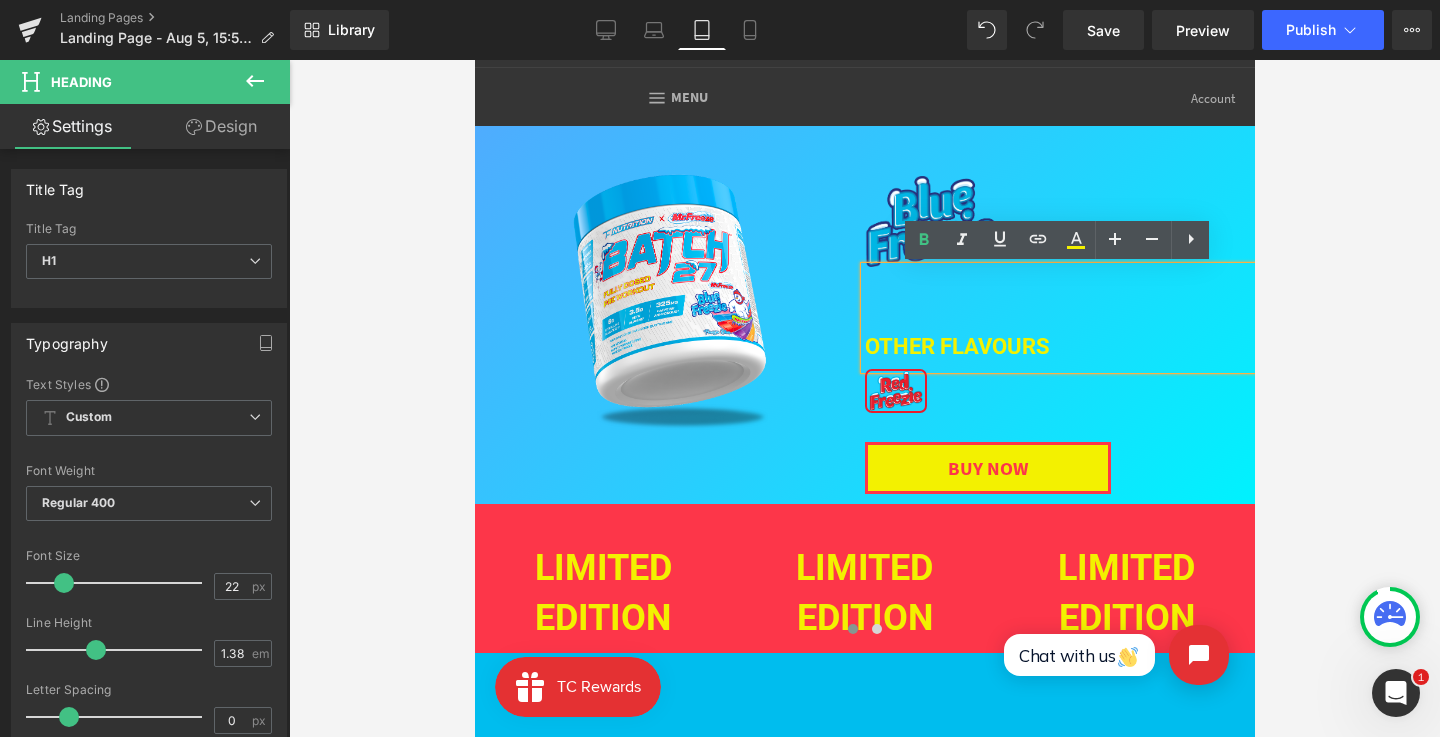 click on "OTHER FLAVOURs" at bounding box center [1059, 318] 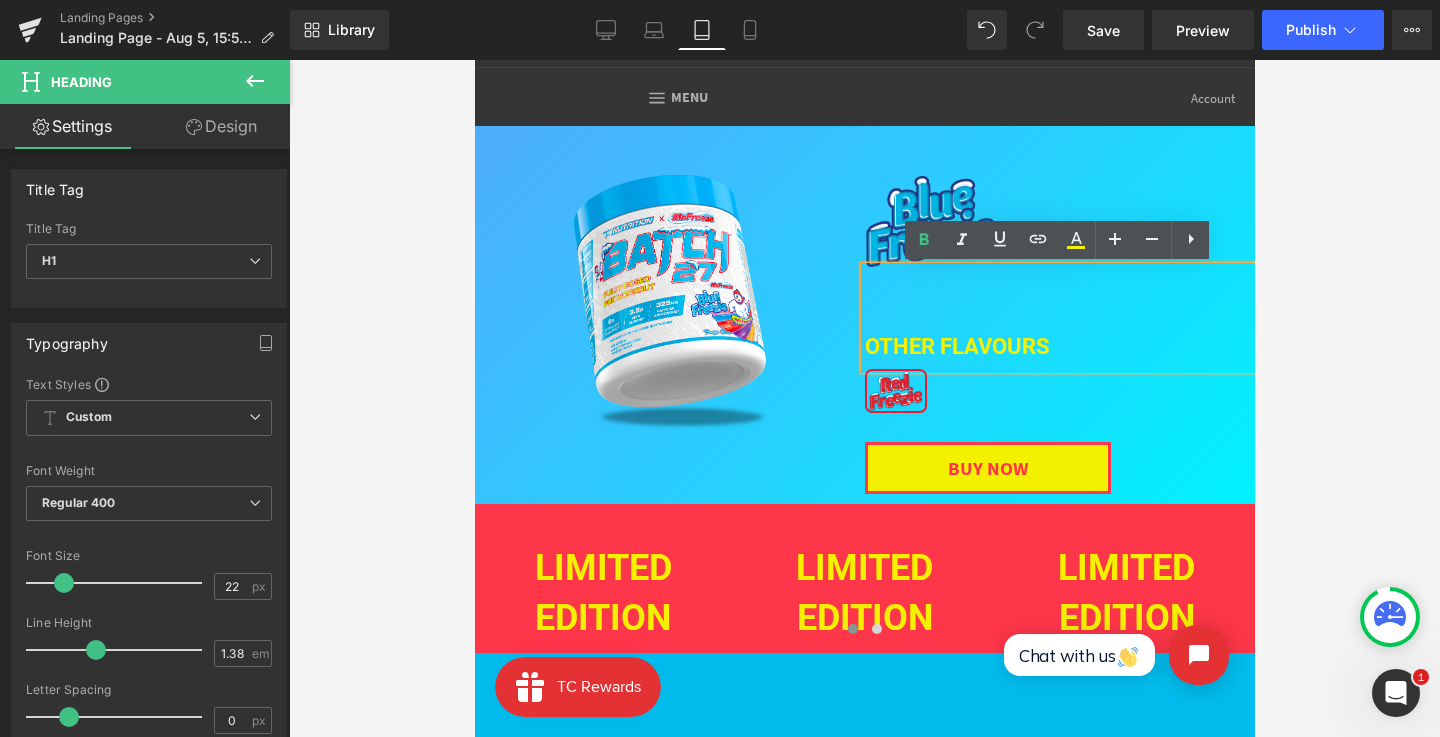 click on "OTHER FLAVOURs" at bounding box center (1059, 318) 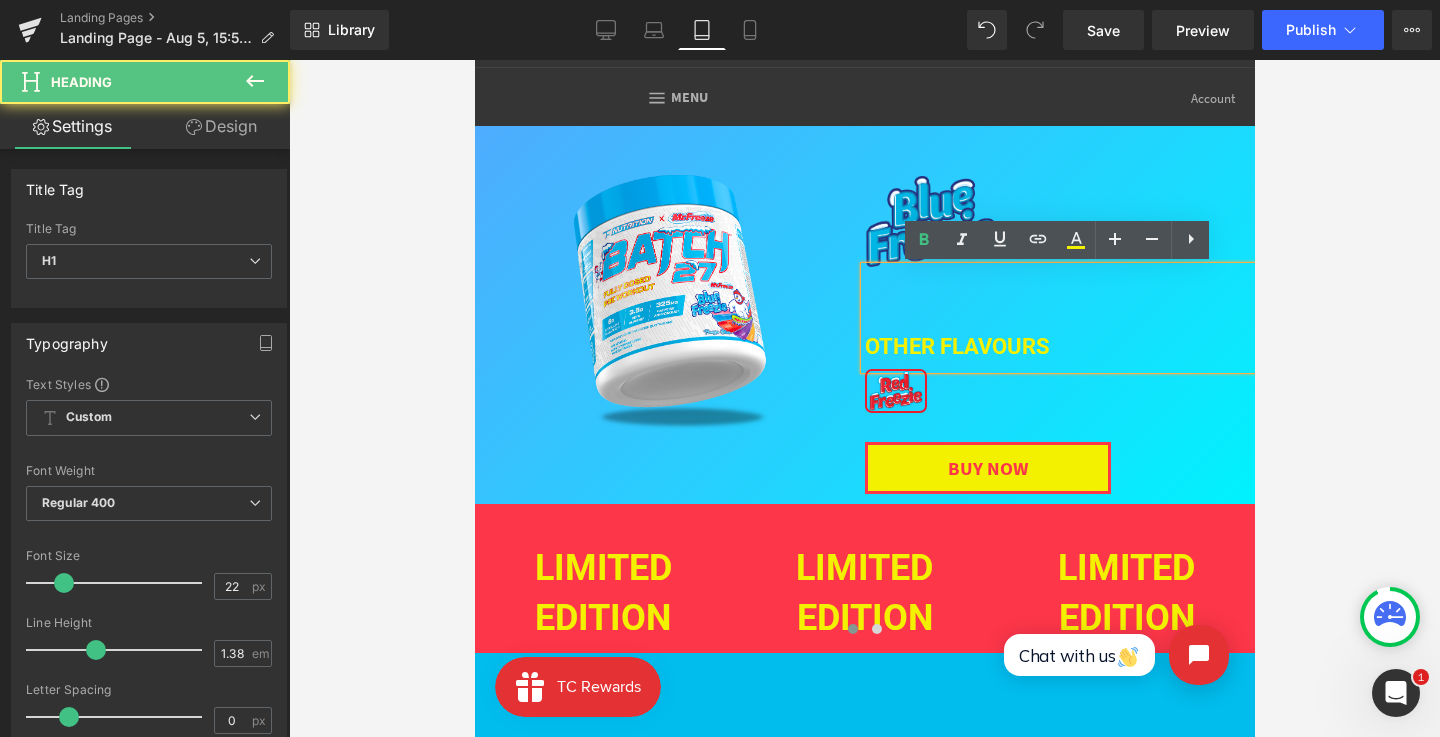 click on "Image         Image         OTHER FLAVOURs Heading         Image         BUY NOW Button         Row" at bounding box center [864, 315] 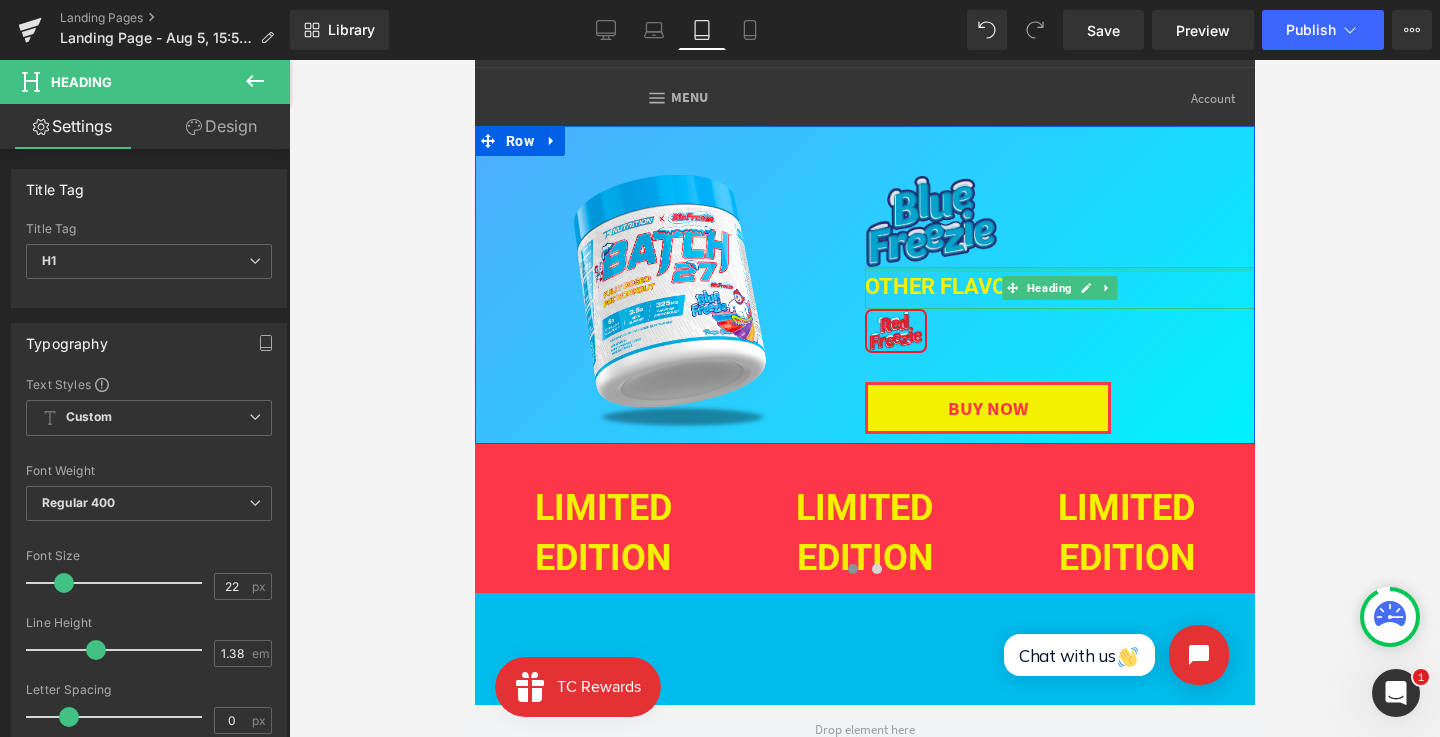 drag, startPoint x: 937, startPoint y: 270, endPoint x: 943, endPoint y: 210, distance: 60.299255 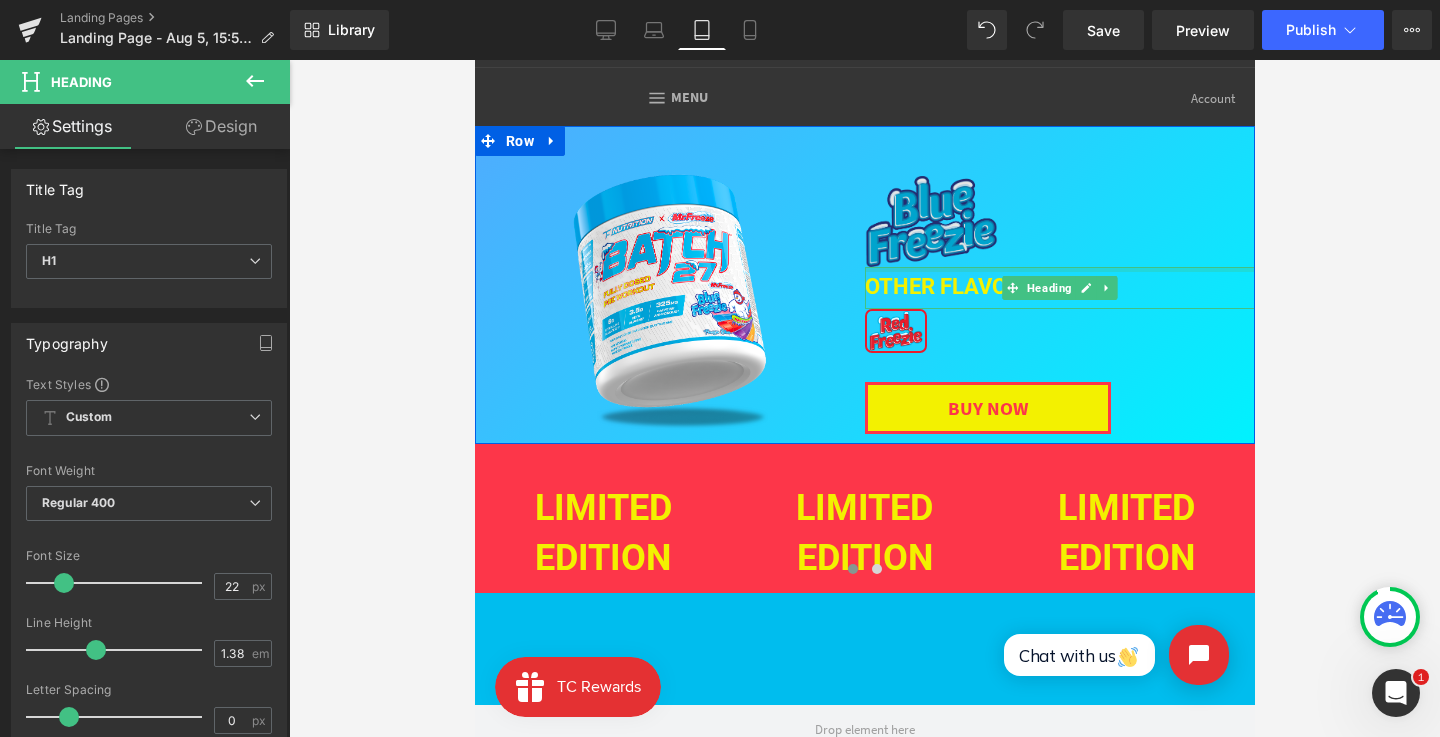 click on "Image         OTHER FLAVOURs Heading         Image         BUY NOW Button" at bounding box center [1059, 295] 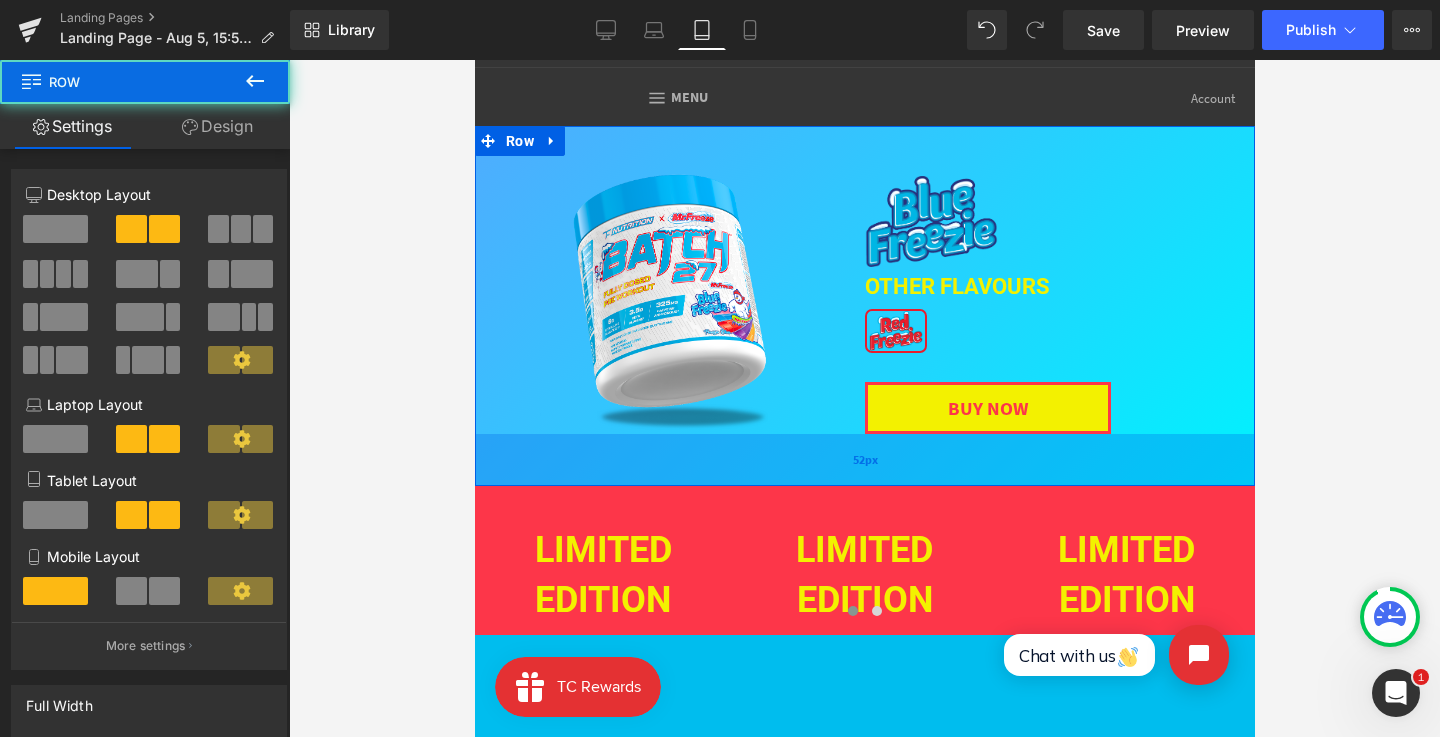 drag, startPoint x: 885, startPoint y: 442, endPoint x: 885, endPoint y: 486, distance: 44 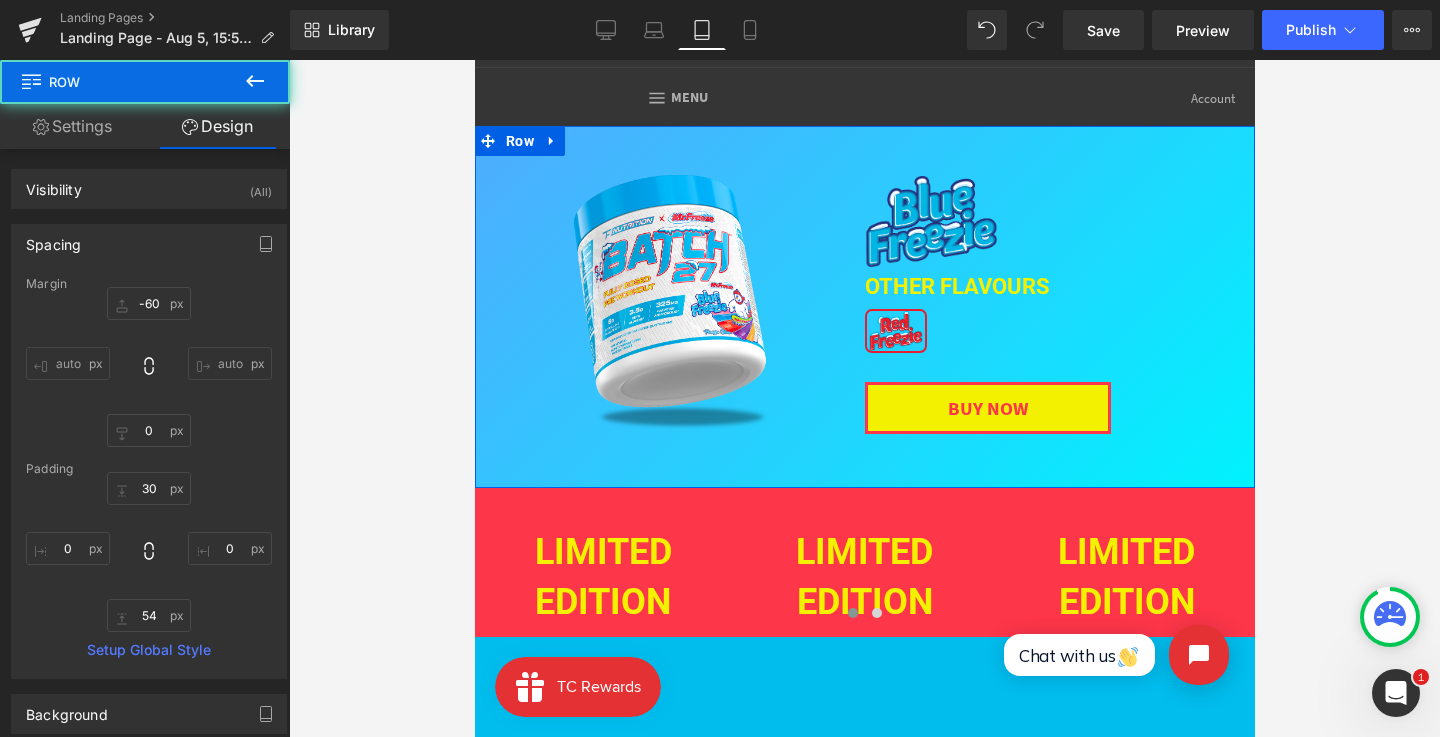 click on "Image" at bounding box center (668, 295) 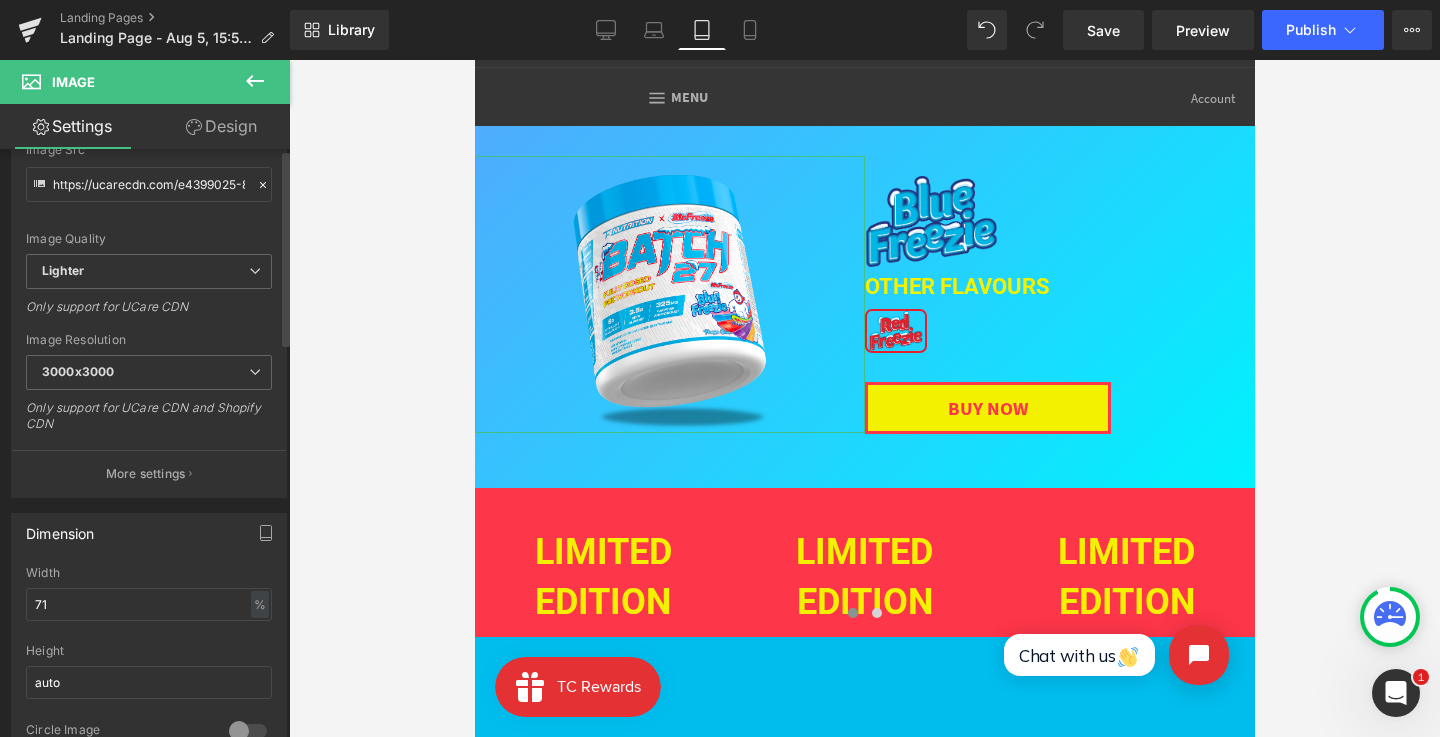 scroll, scrollTop: 372, scrollLeft: 0, axis: vertical 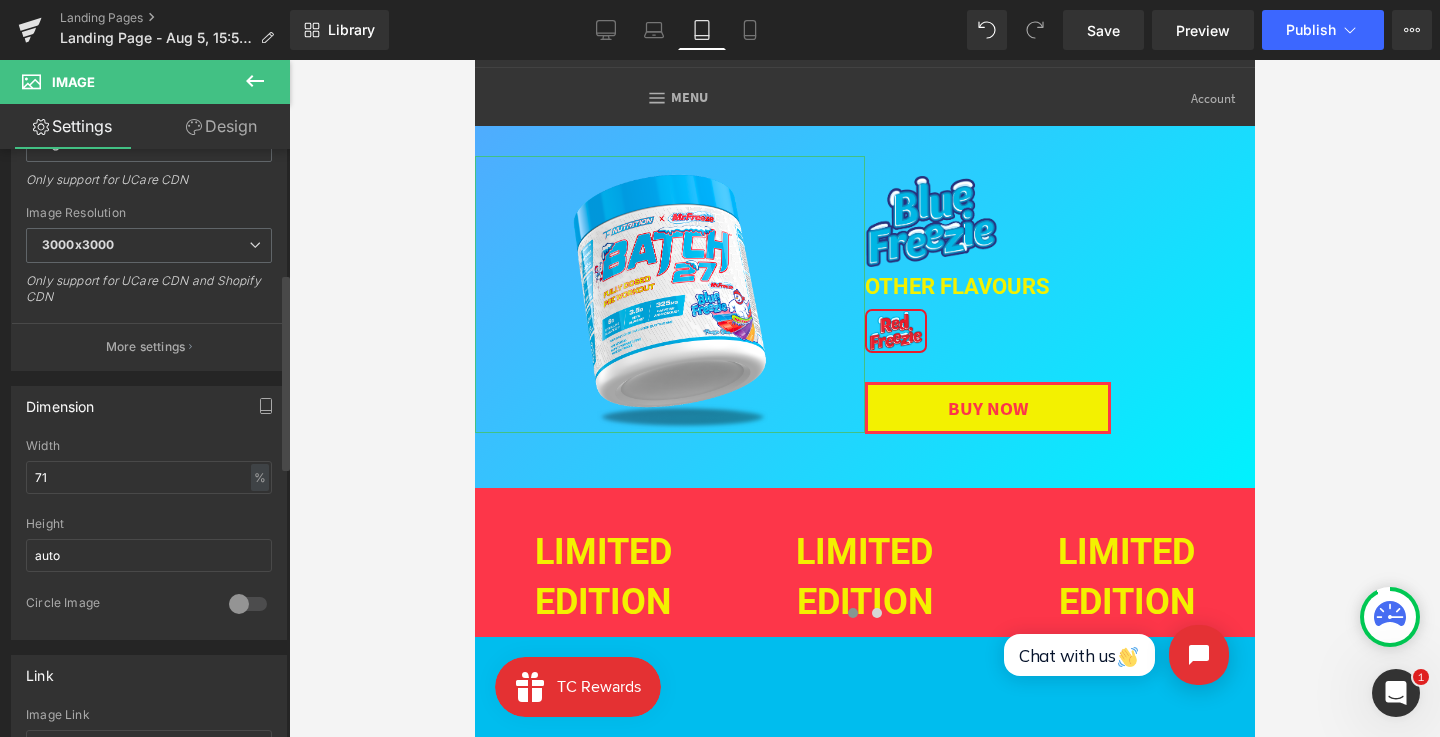 click on "Width 71 % % px" at bounding box center [149, 478] 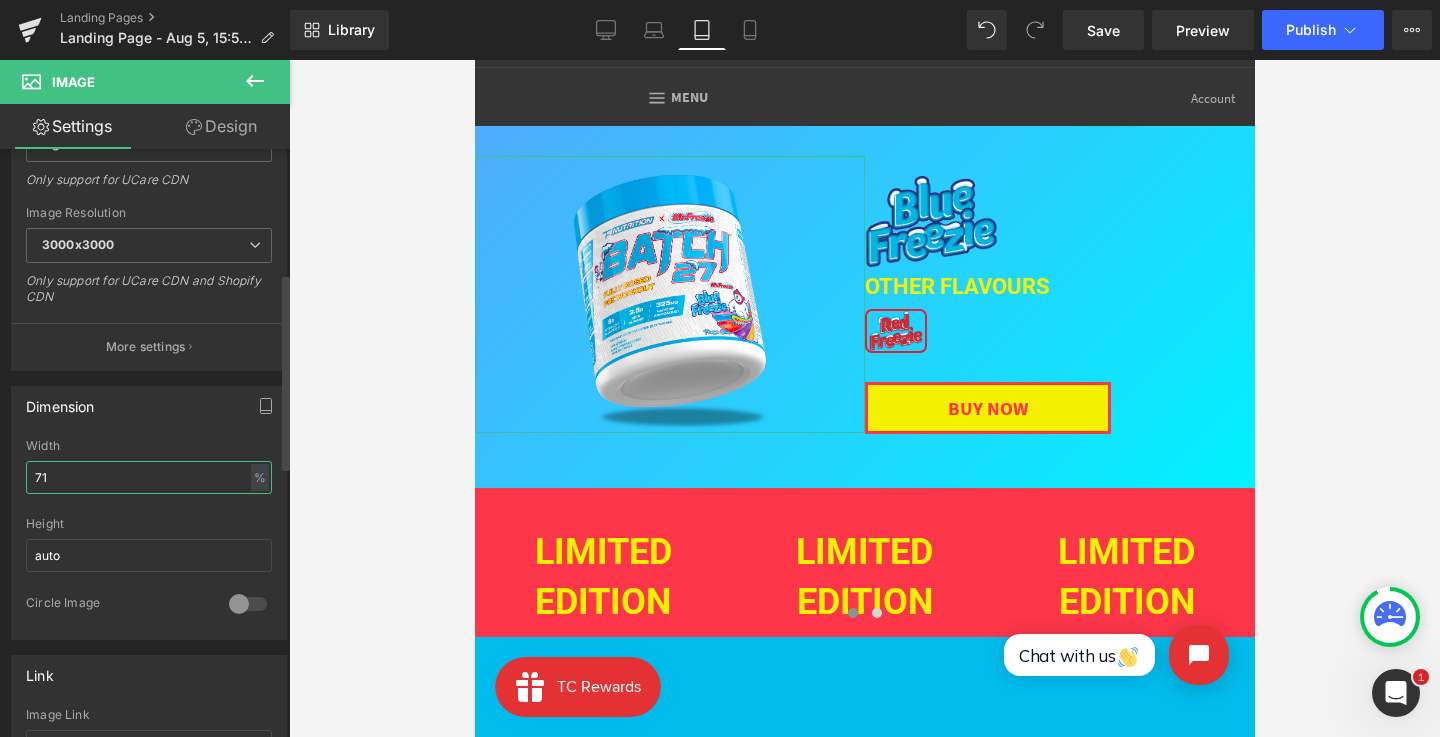 click on "71" at bounding box center (149, 477) 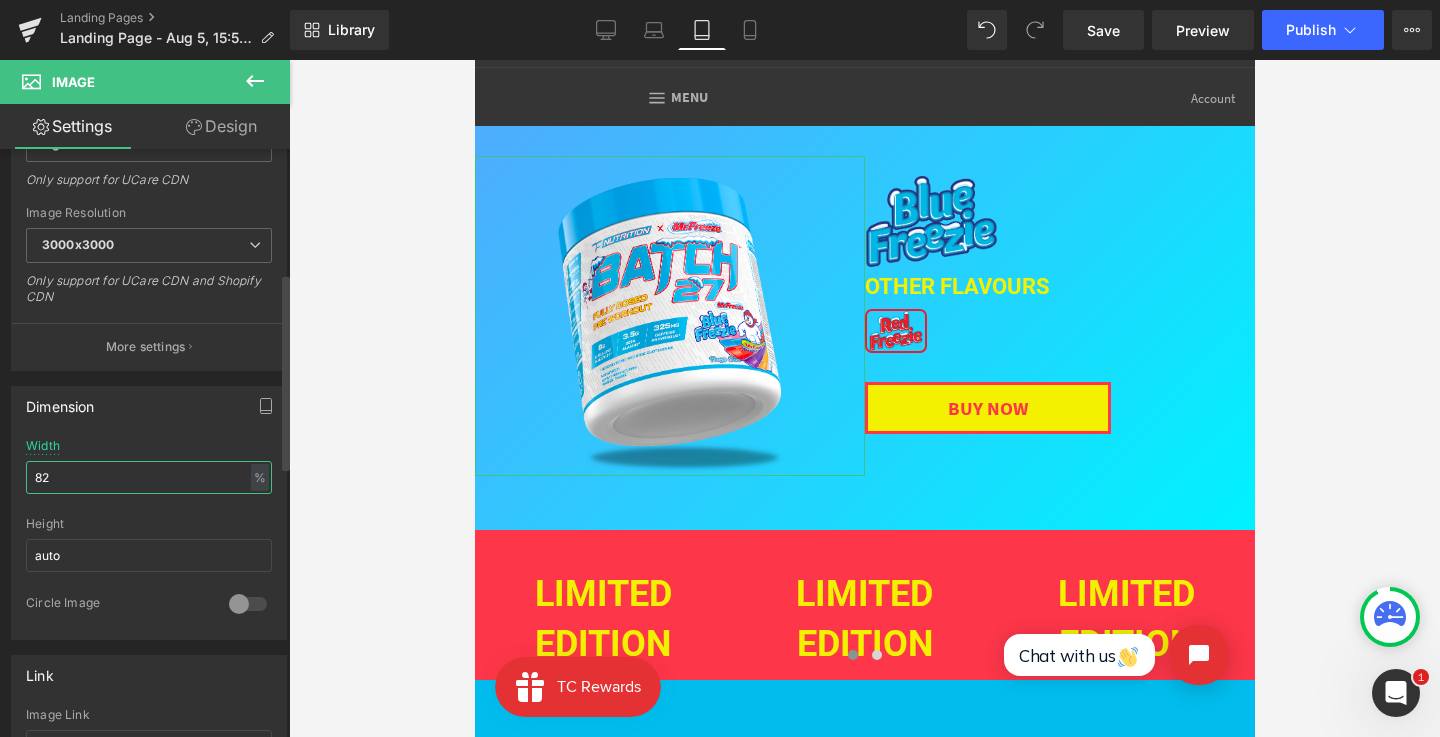 type on "8" 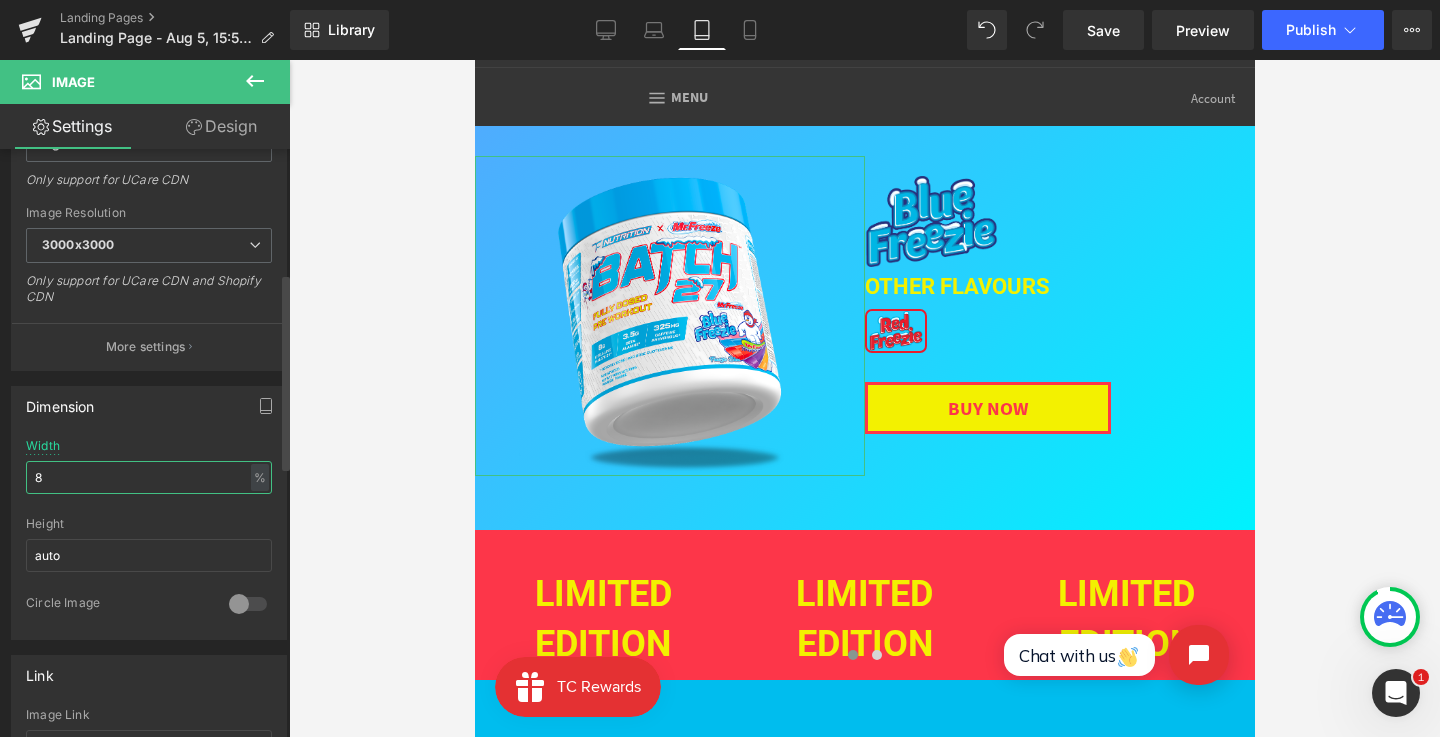 type 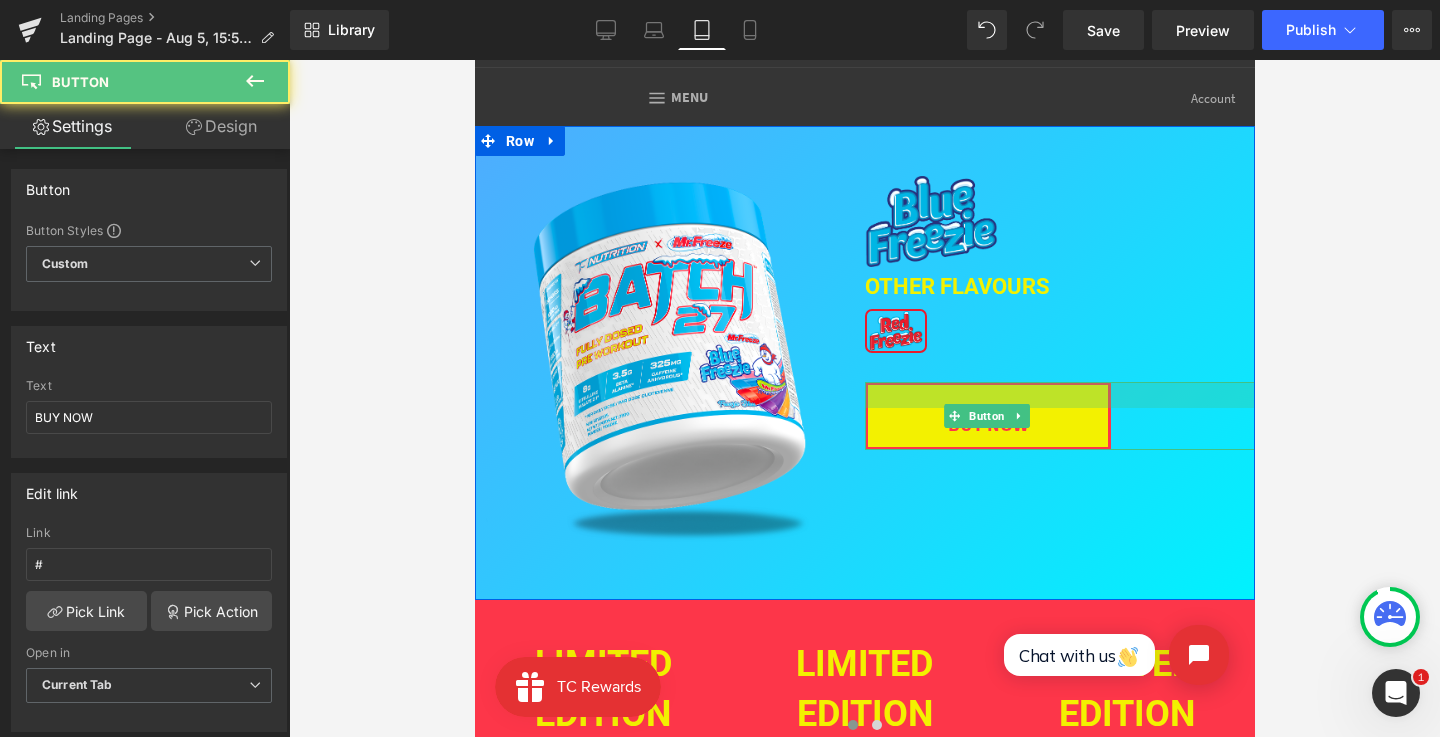 drag, startPoint x: 999, startPoint y: 382, endPoint x: 999, endPoint y: 398, distance: 16 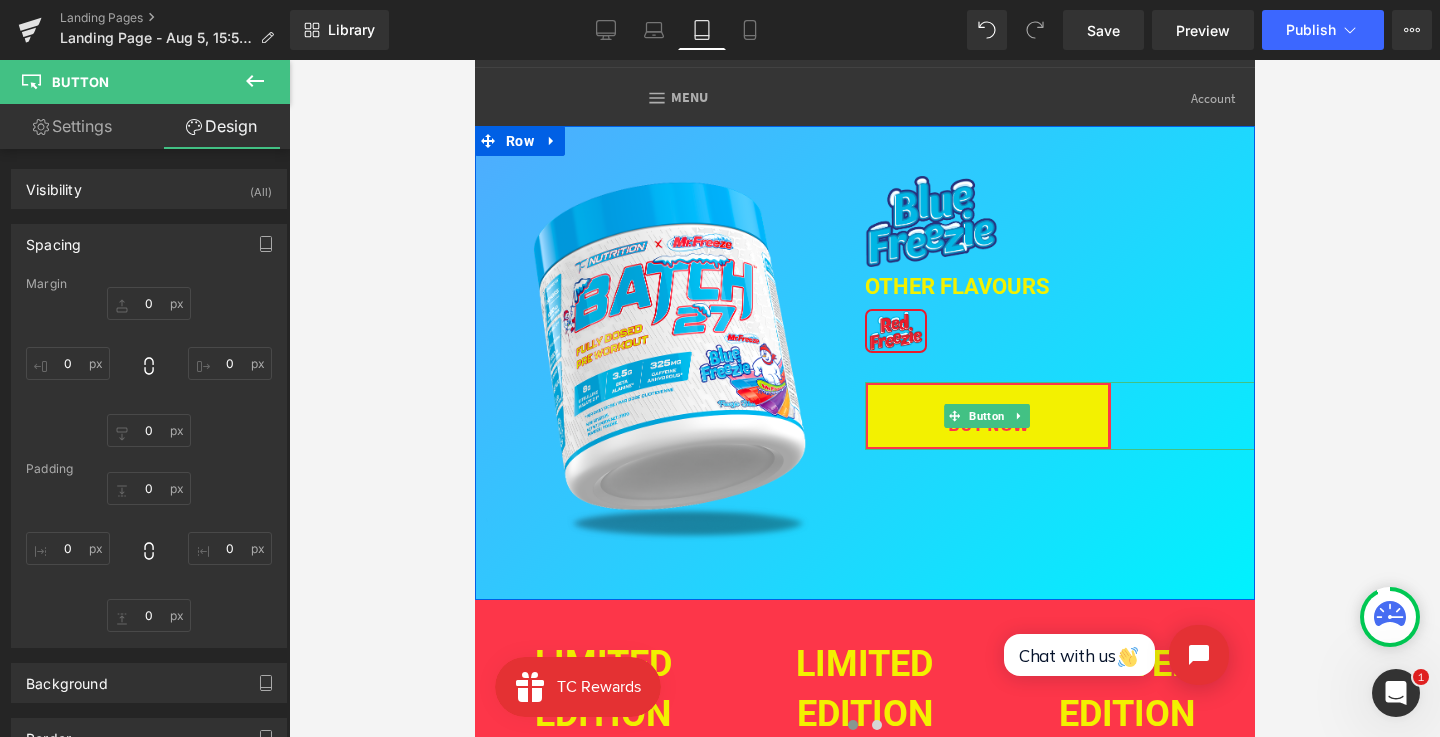 type on "29" 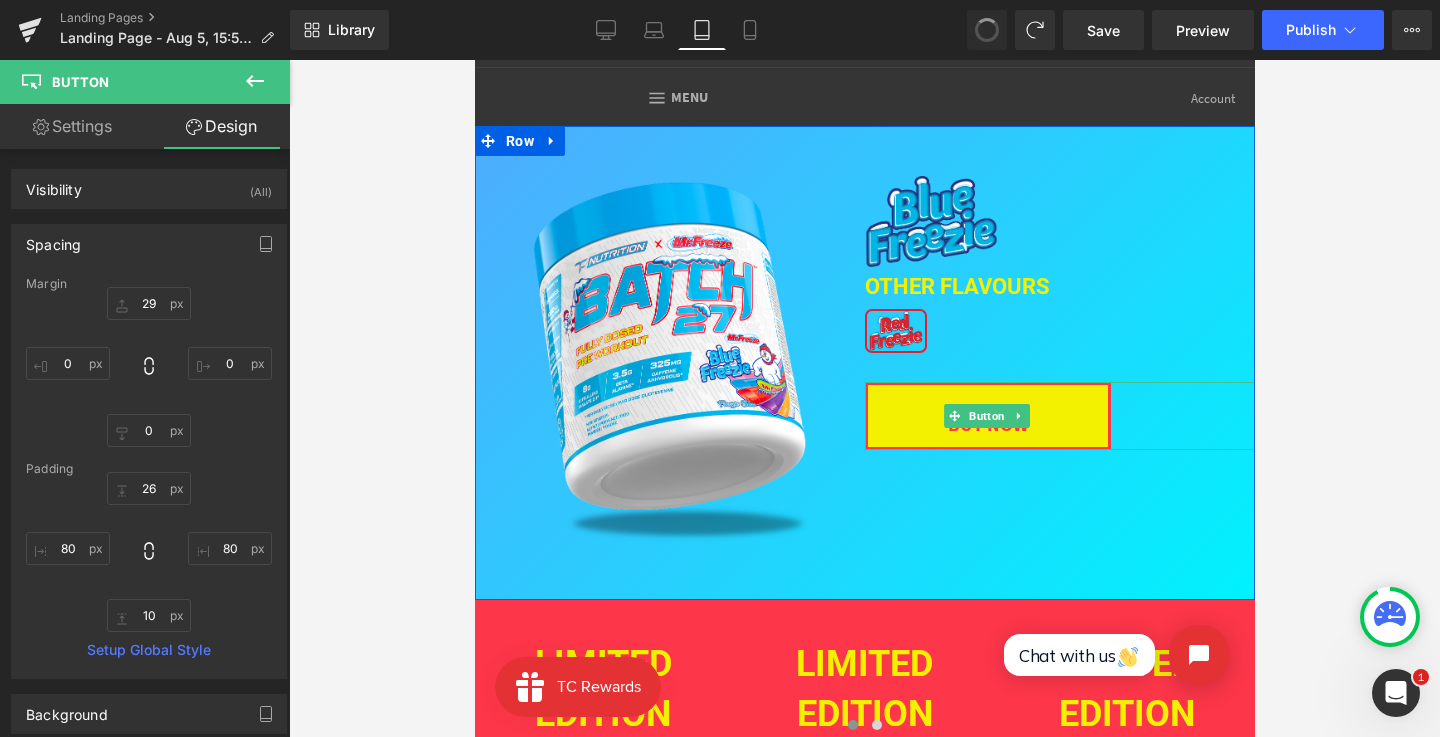 type on "29" 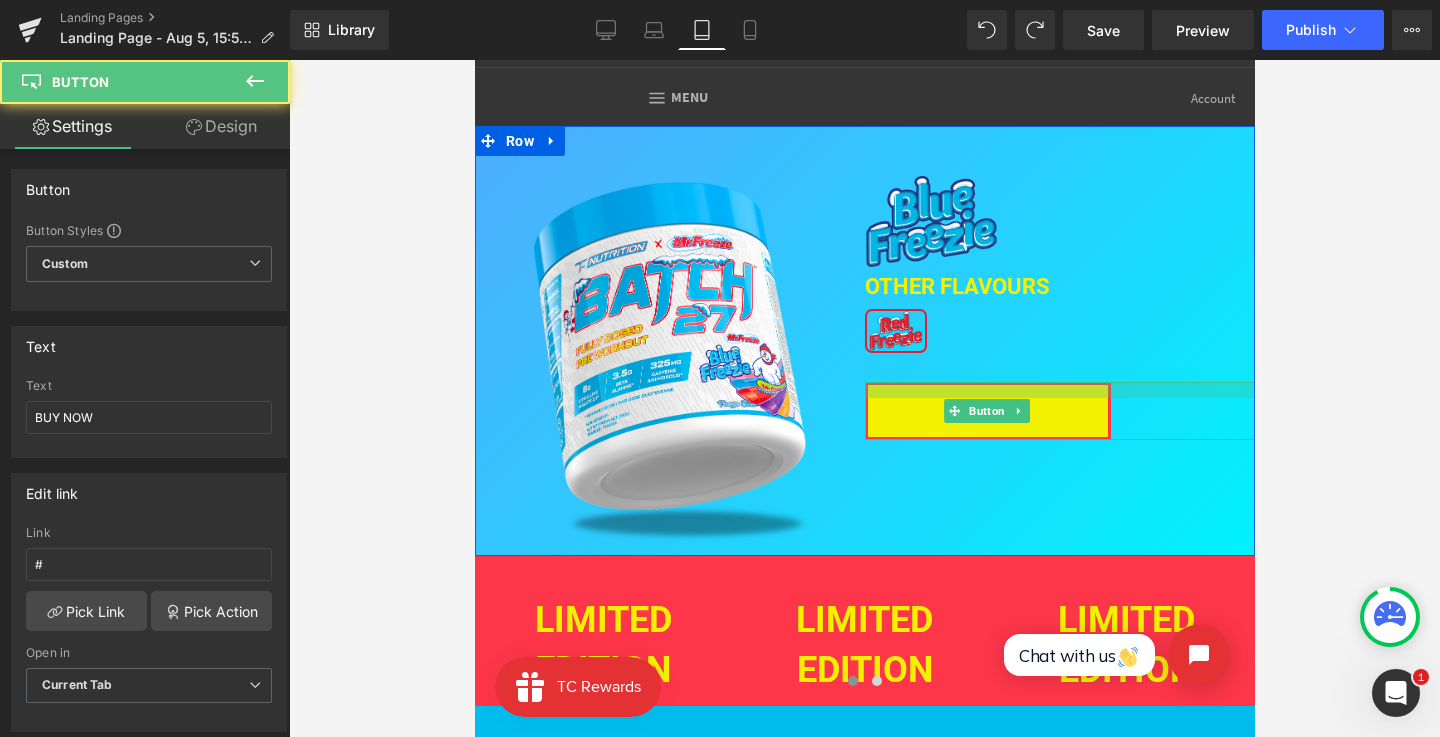 drag, startPoint x: 987, startPoint y: 385, endPoint x: 978, endPoint y: 379, distance: 10.816654 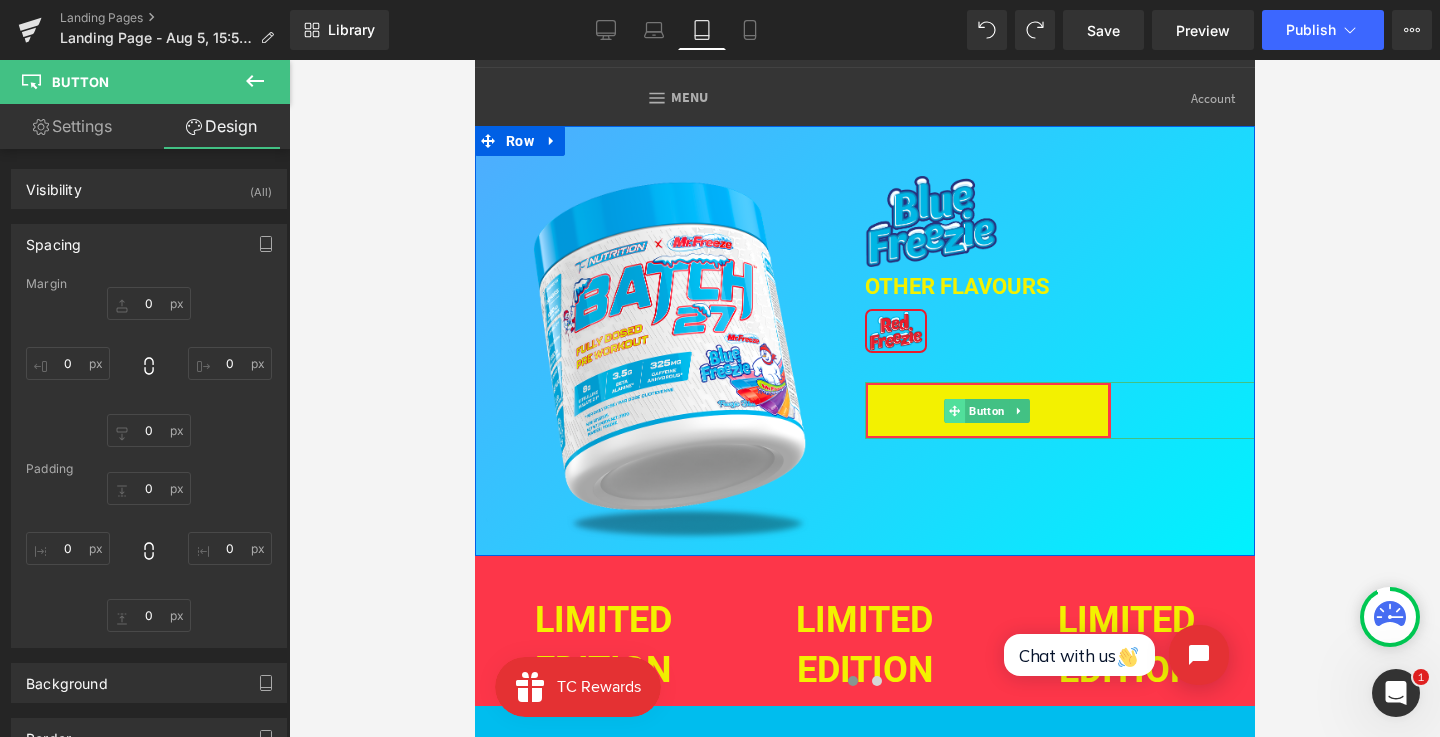 type on "29" 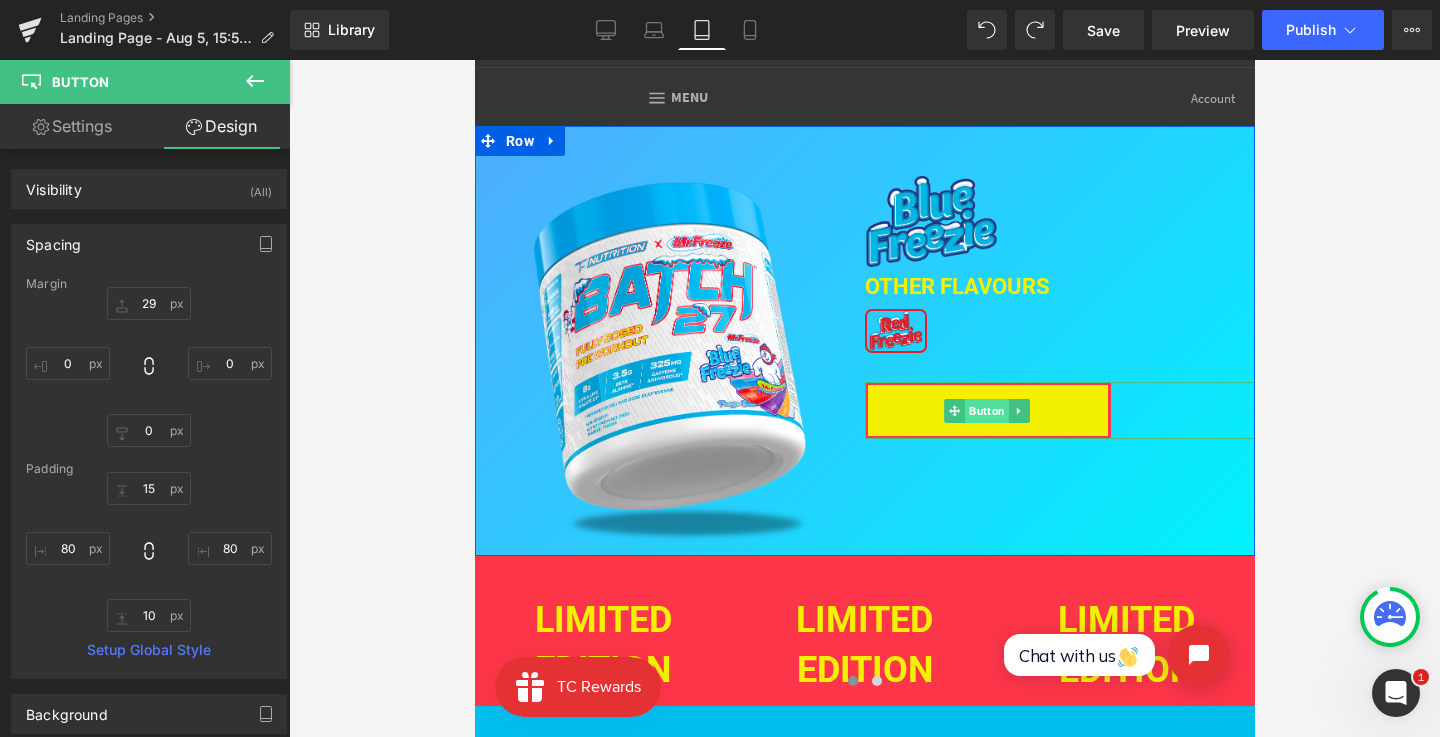 click on "Button" at bounding box center [986, 411] 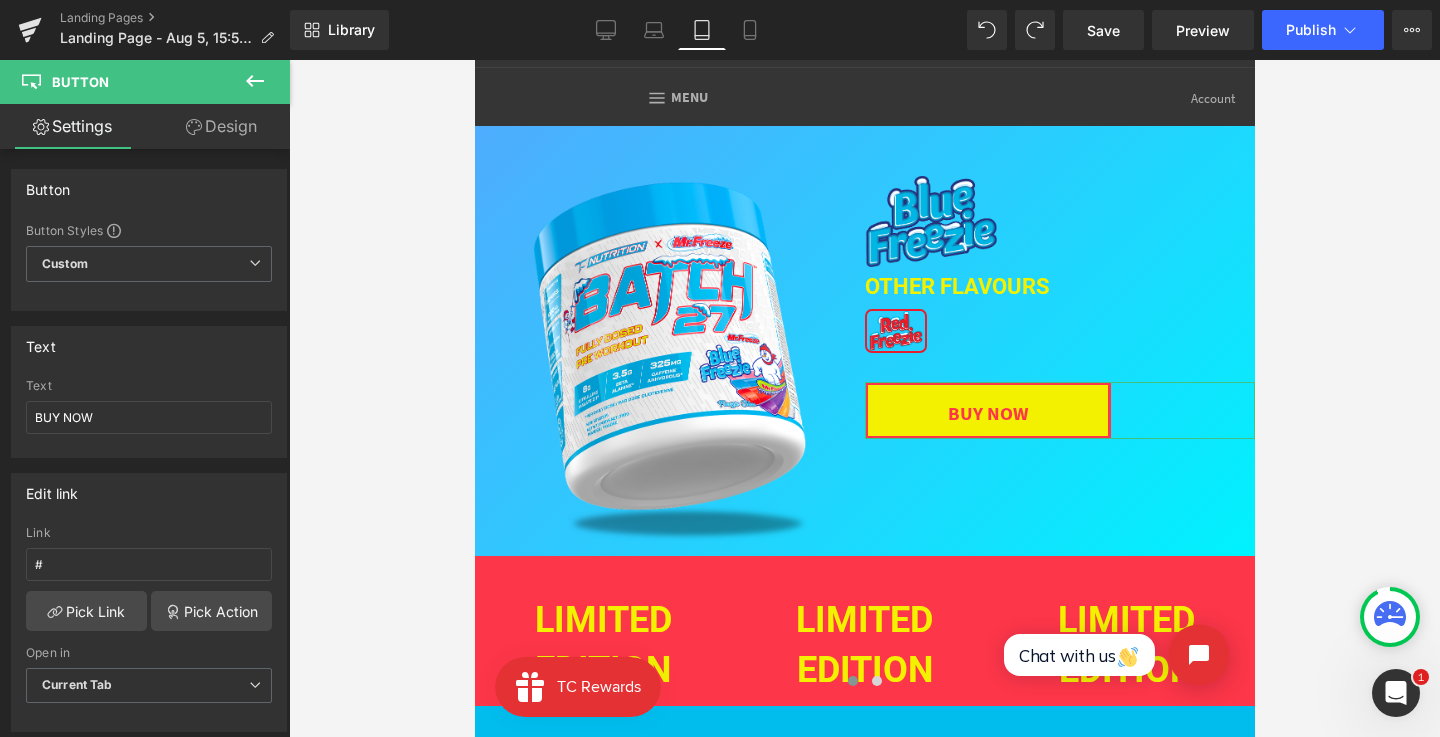 click on "Design" at bounding box center (221, 126) 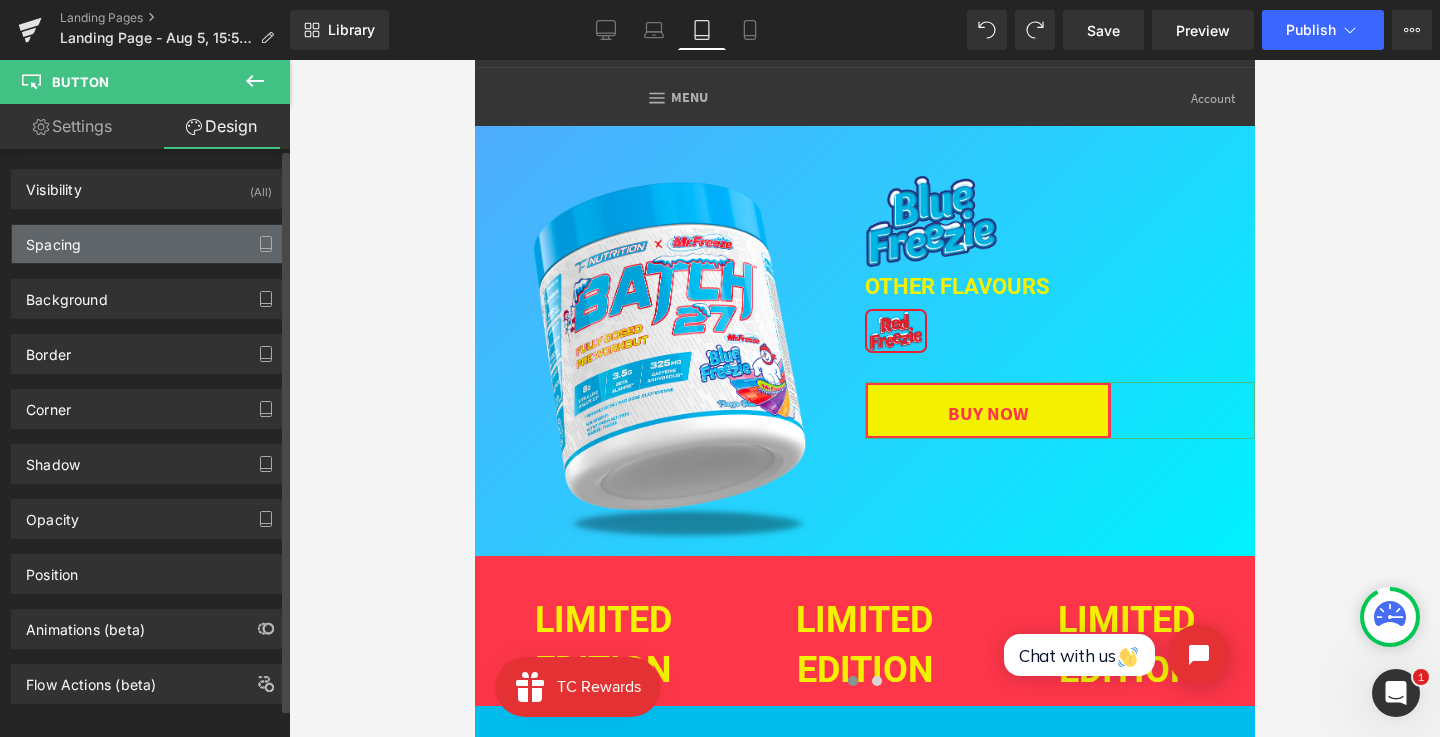 click on "Spacing" at bounding box center (149, 244) 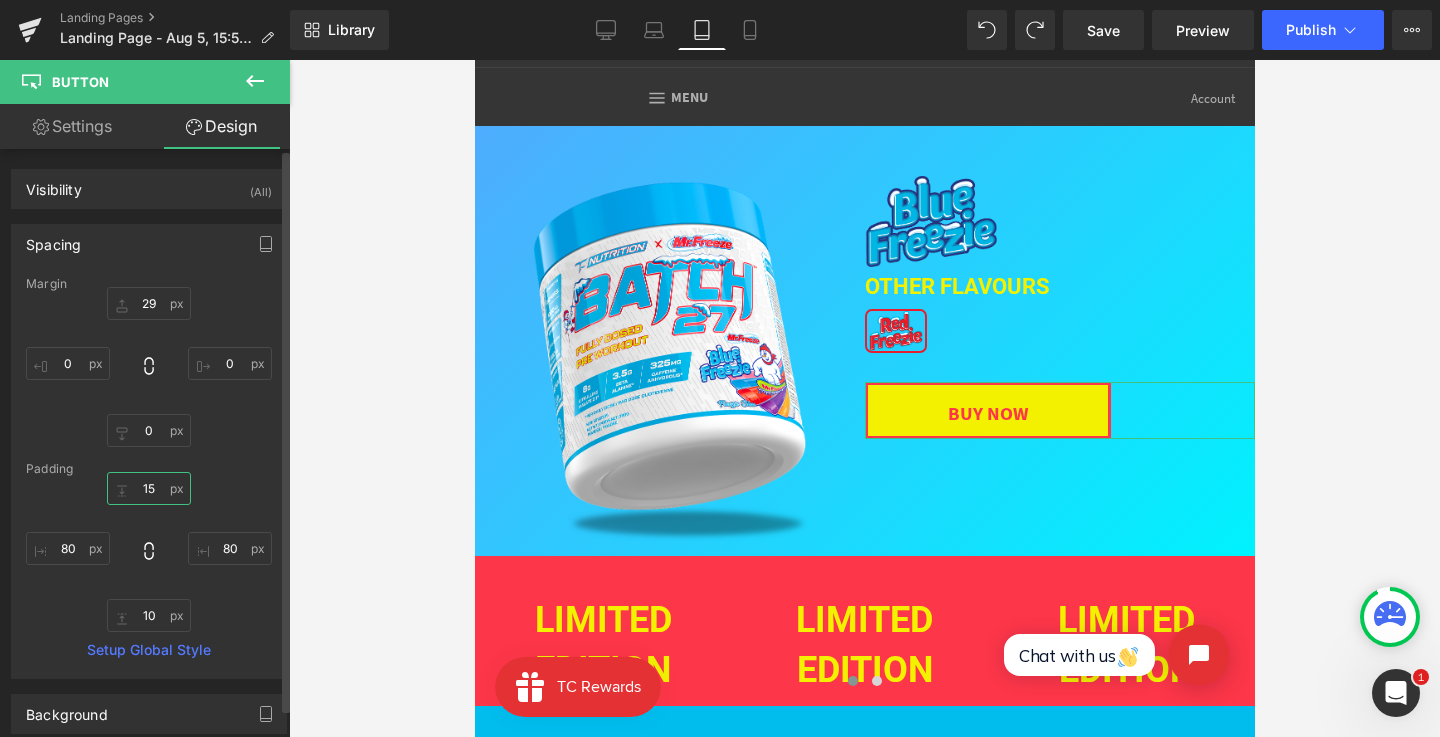 click on "15" at bounding box center [149, 488] 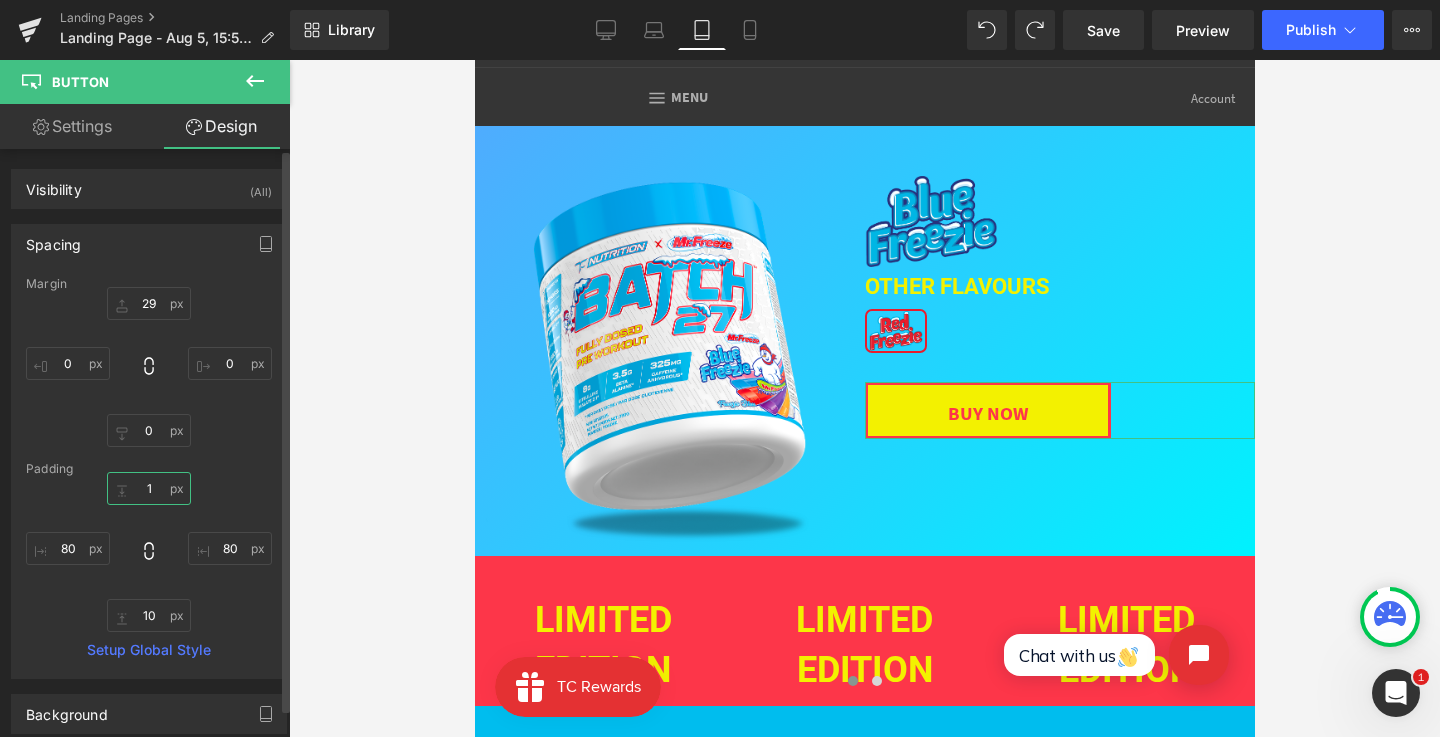 type on "10" 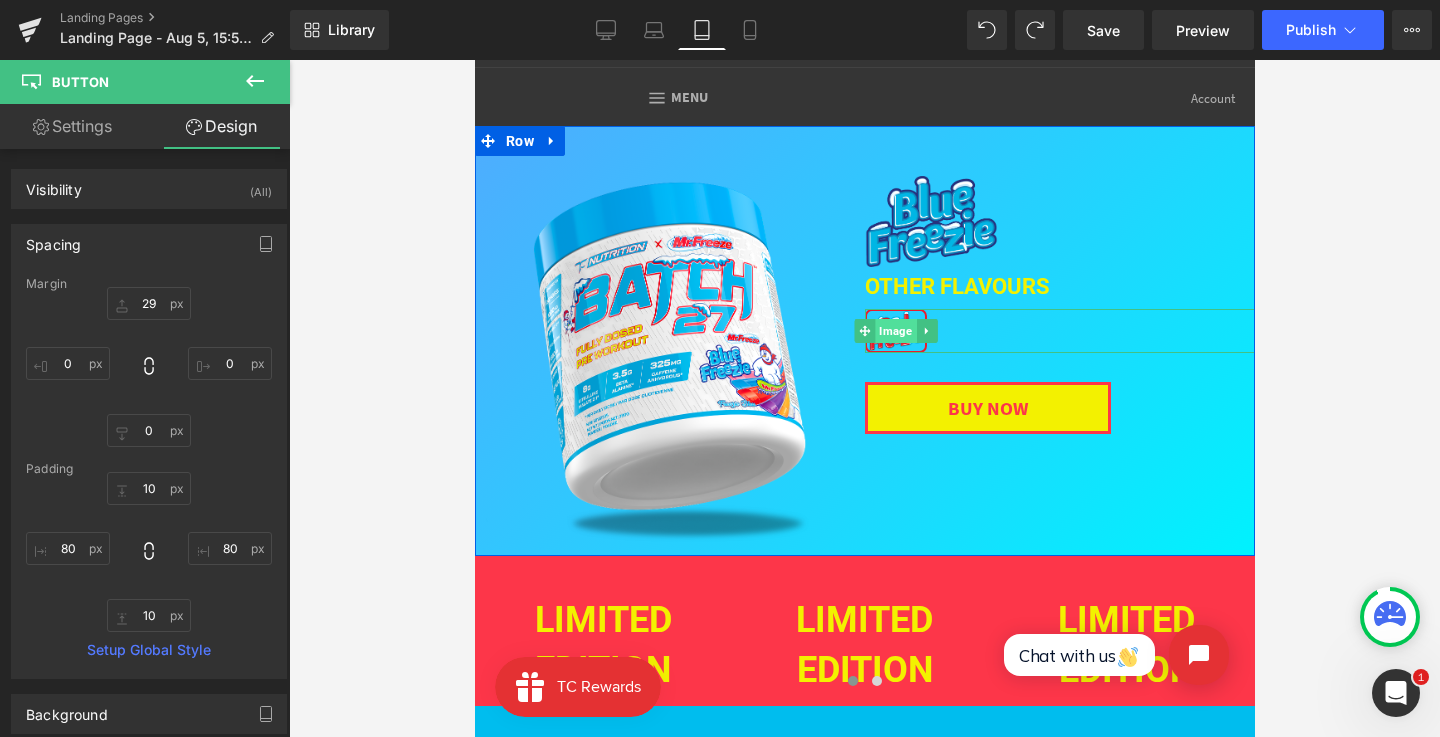 click on "Image" at bounding box center [895, 331] 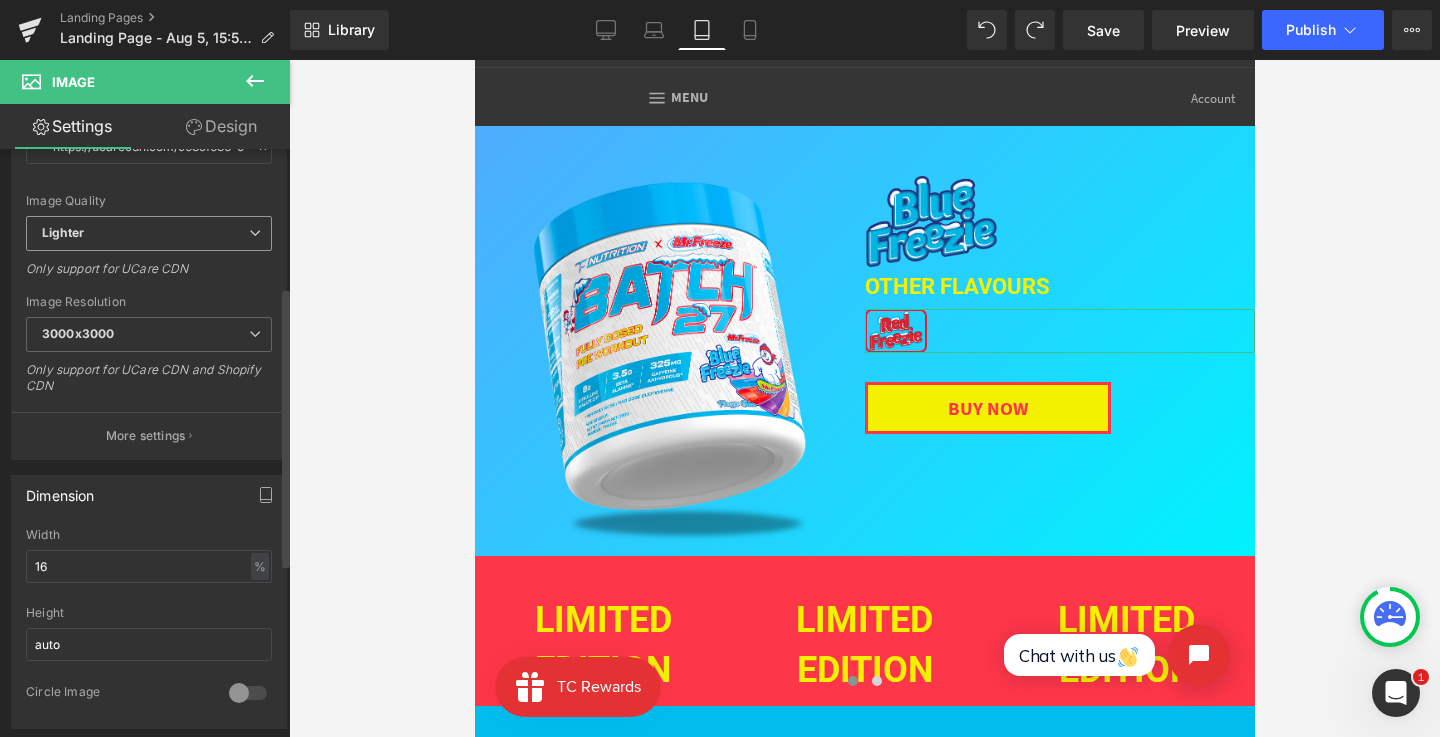 scroll, scrollTop: 289, scrollLeft: 0, axis: vertical 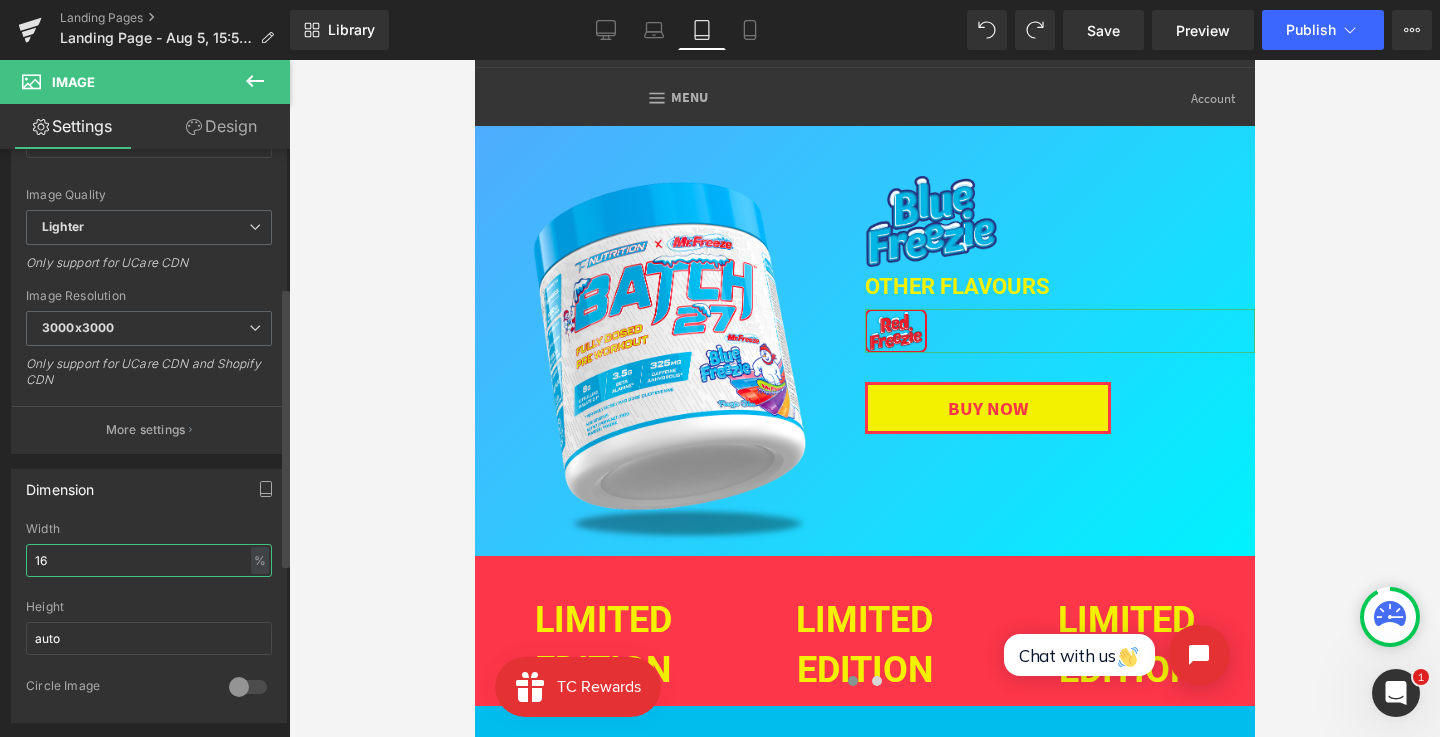 click on "16" at bounding box center (149, 560) 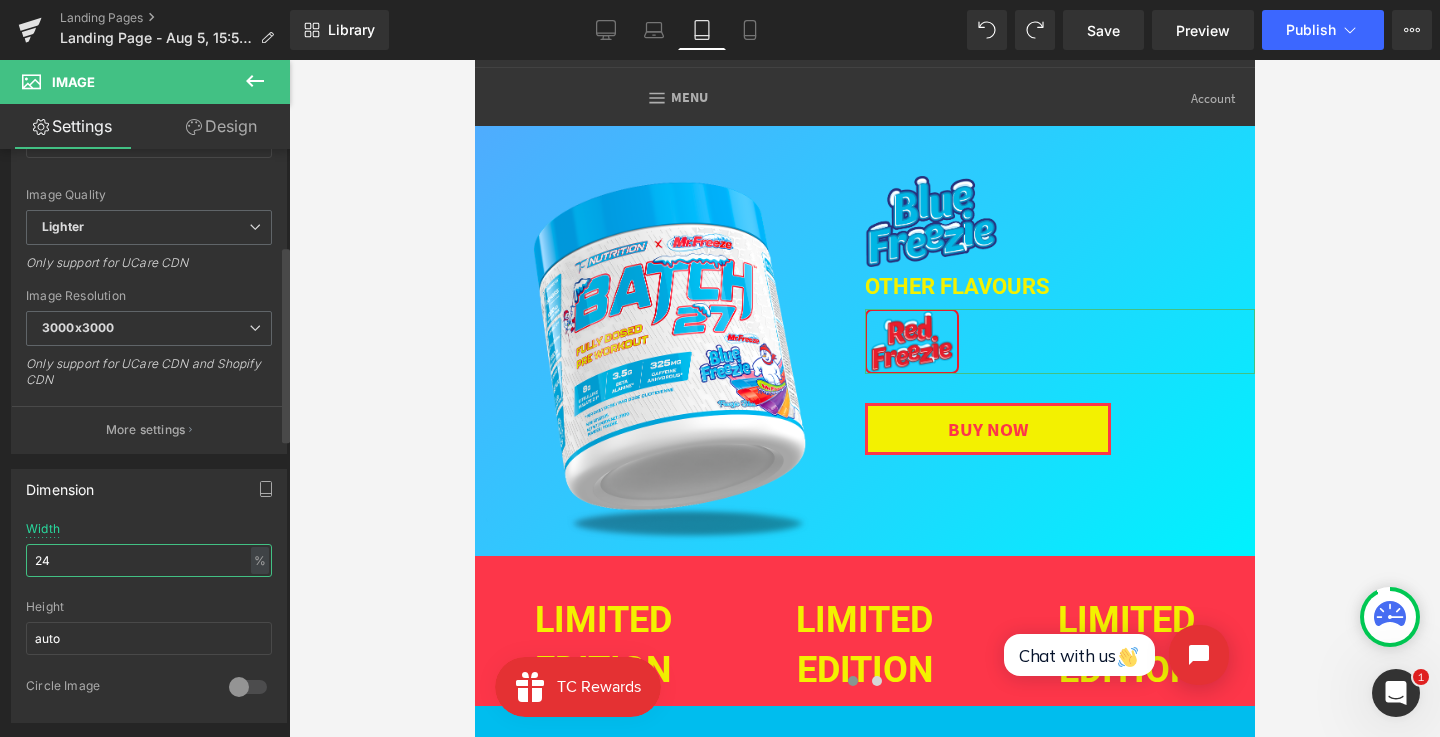 type on "25" 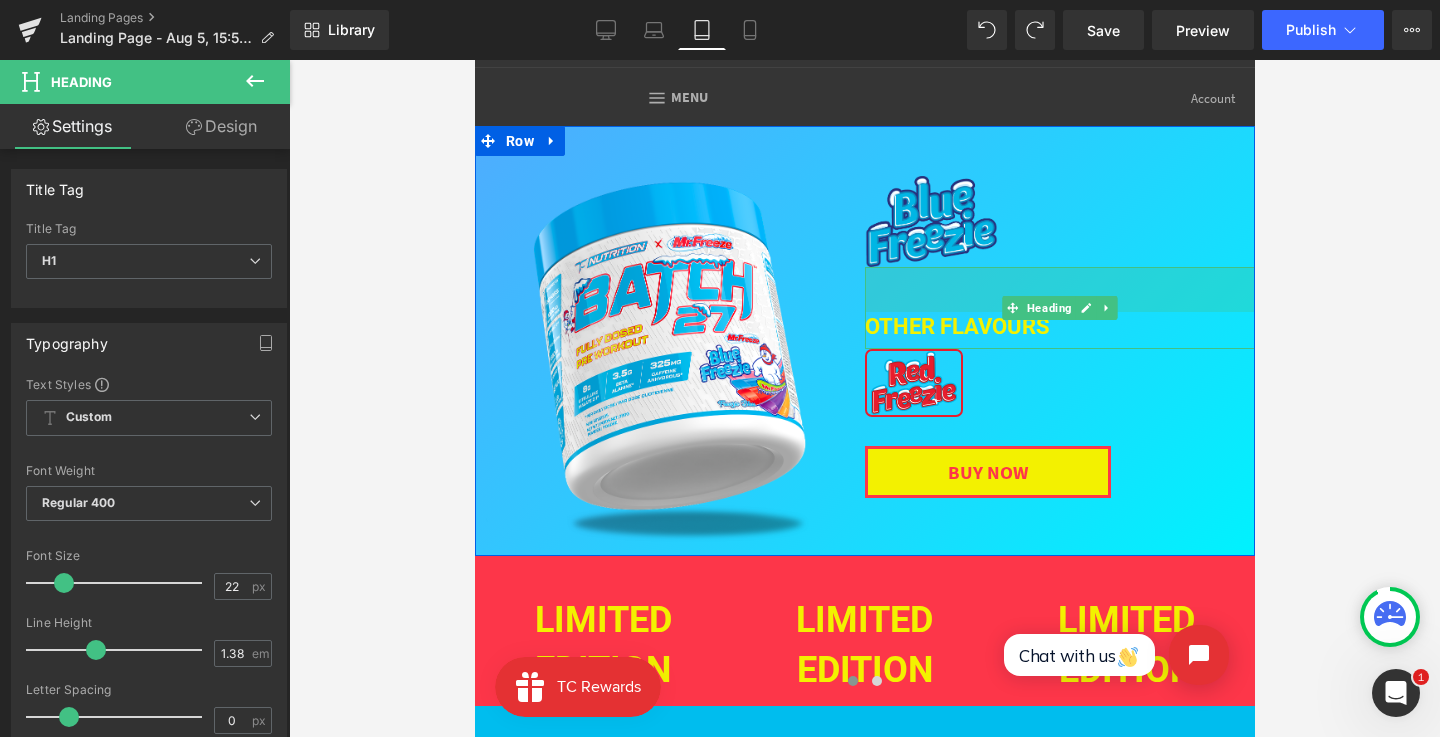 drag, startPoint x: 923, startPoint y: 270, endPoint x: 922, endPoint y: 310, distance: 40.012497 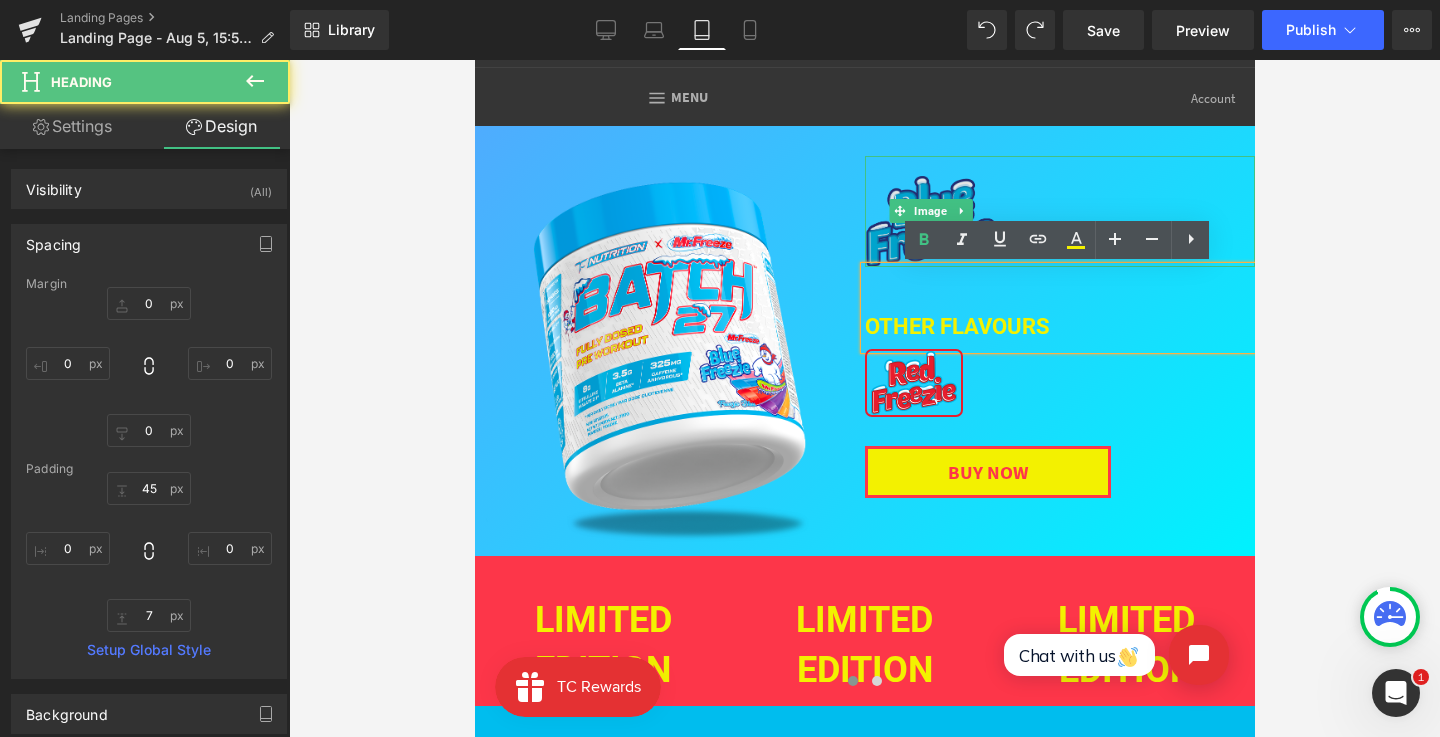 click at bounding box center (930, 211) 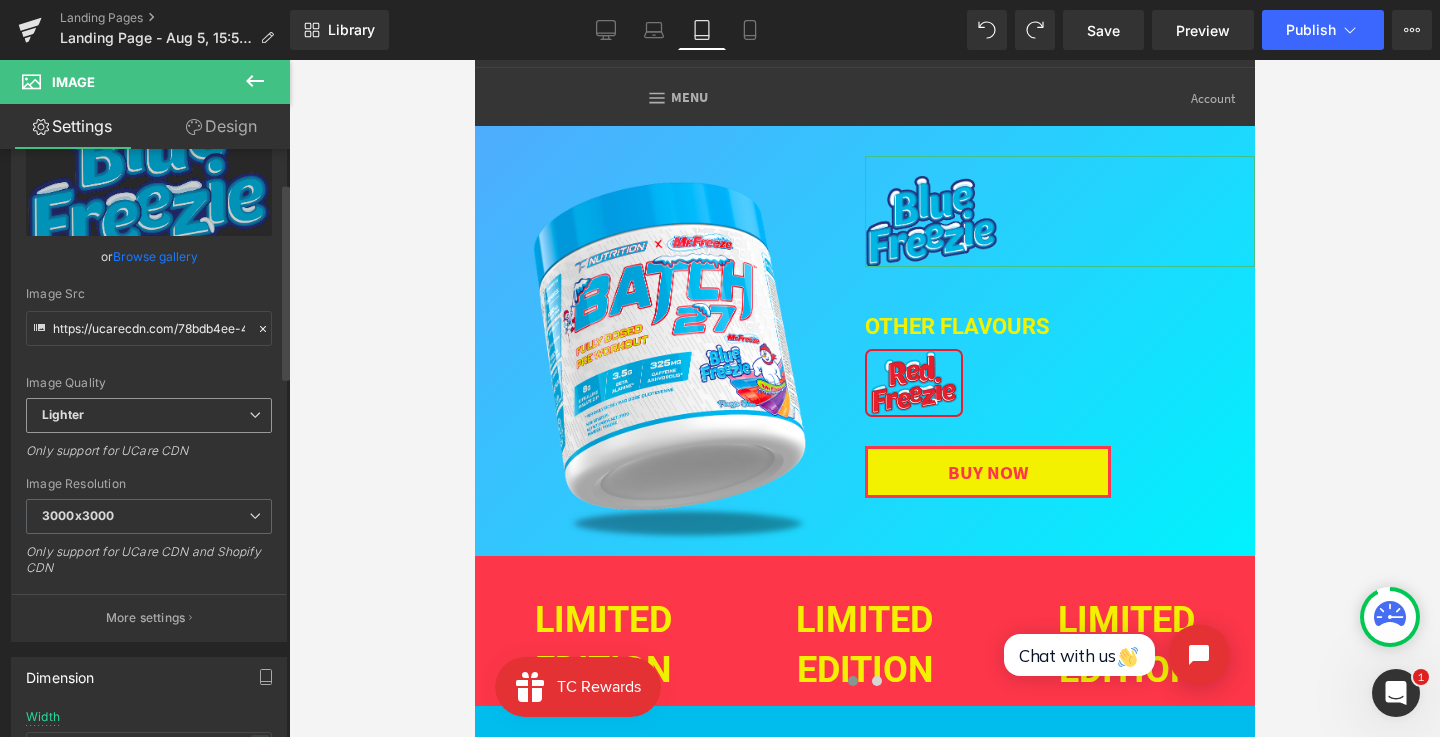 scroll, scrollTop: 220, scrollLeft: 0, axis: vertical 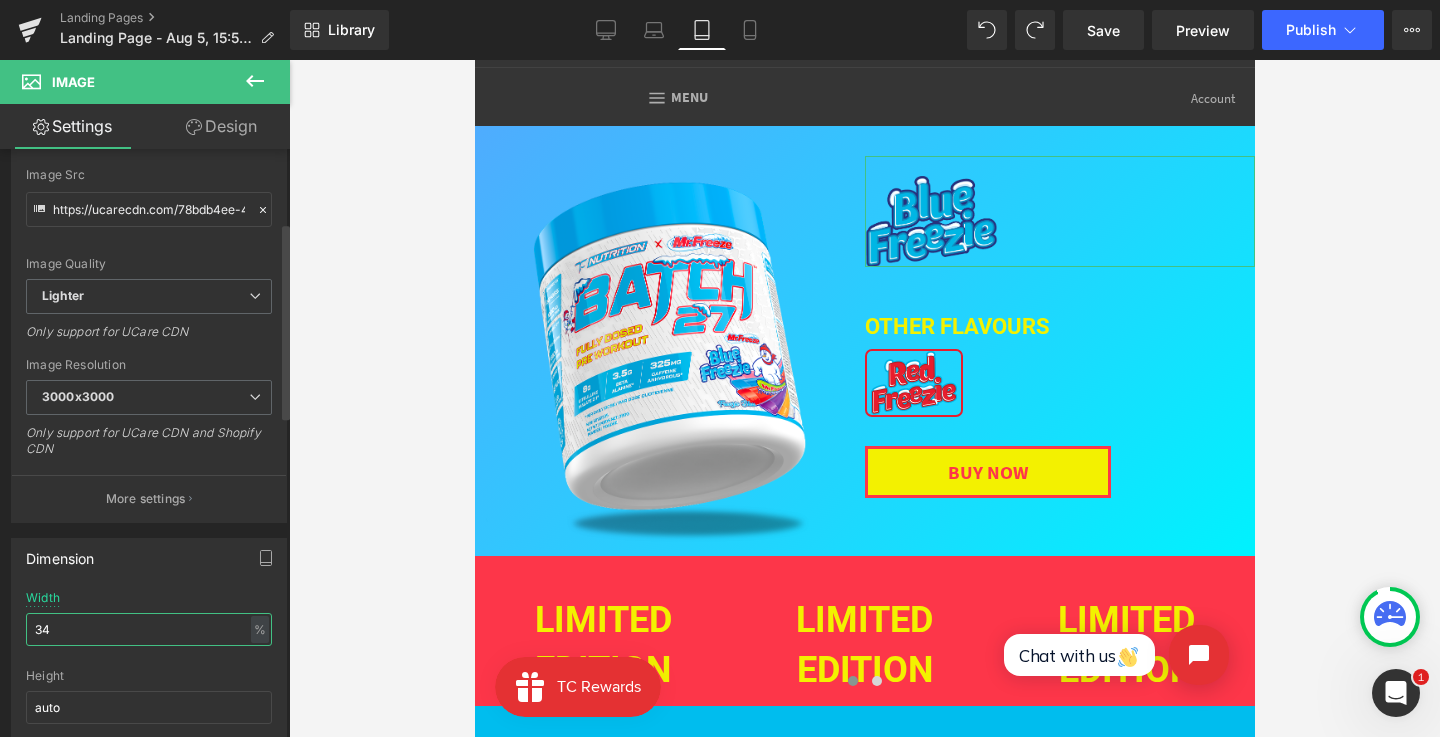 click on "34" at bounding box center [149, 629] 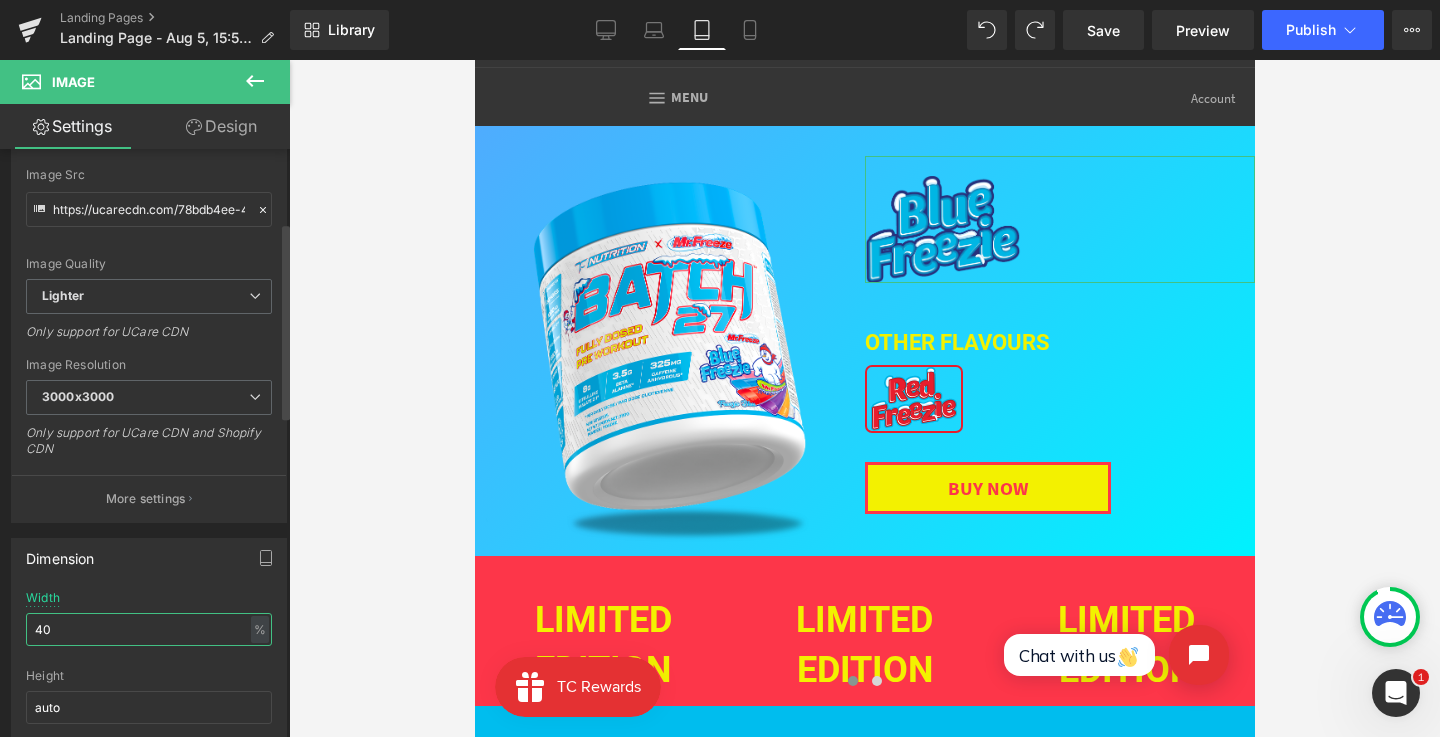 type on "41" 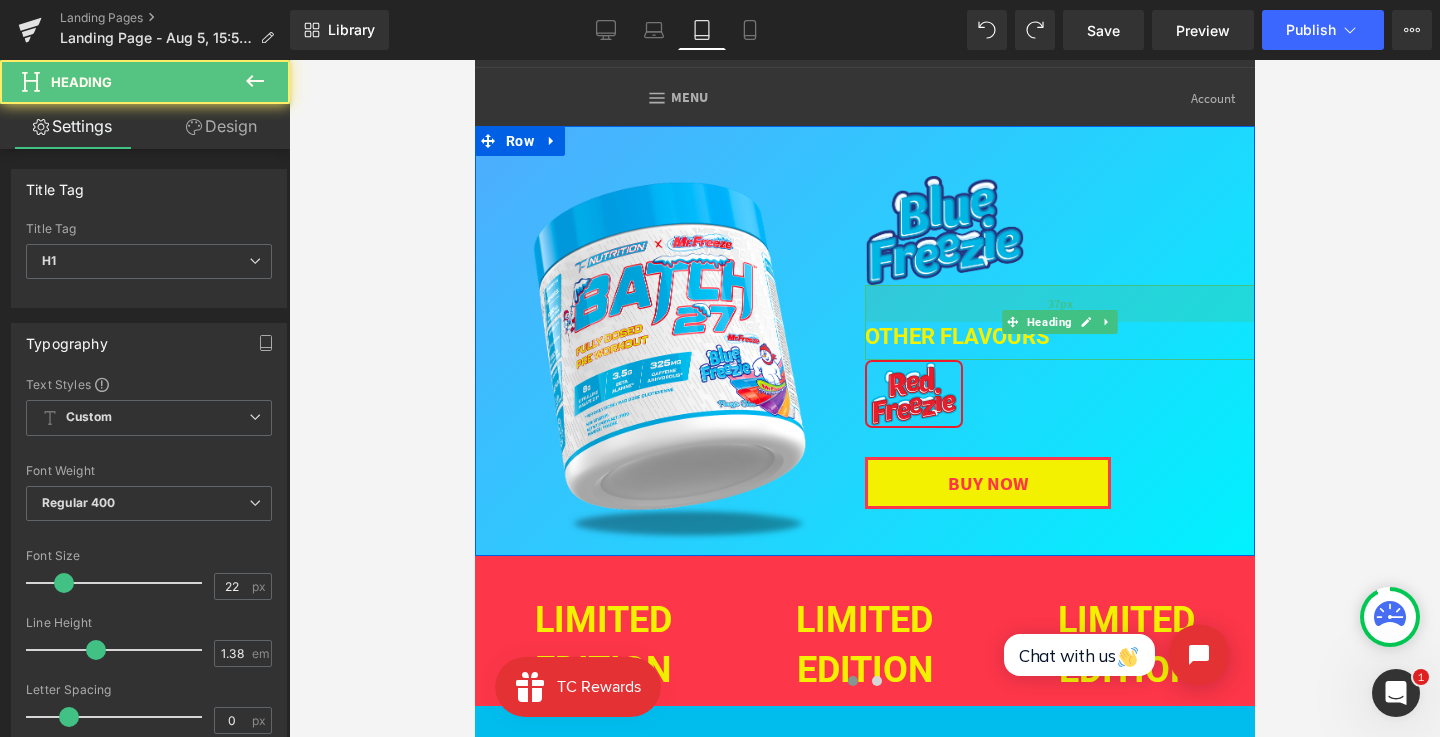 click on "37px" at bounding box center [1059, 303] 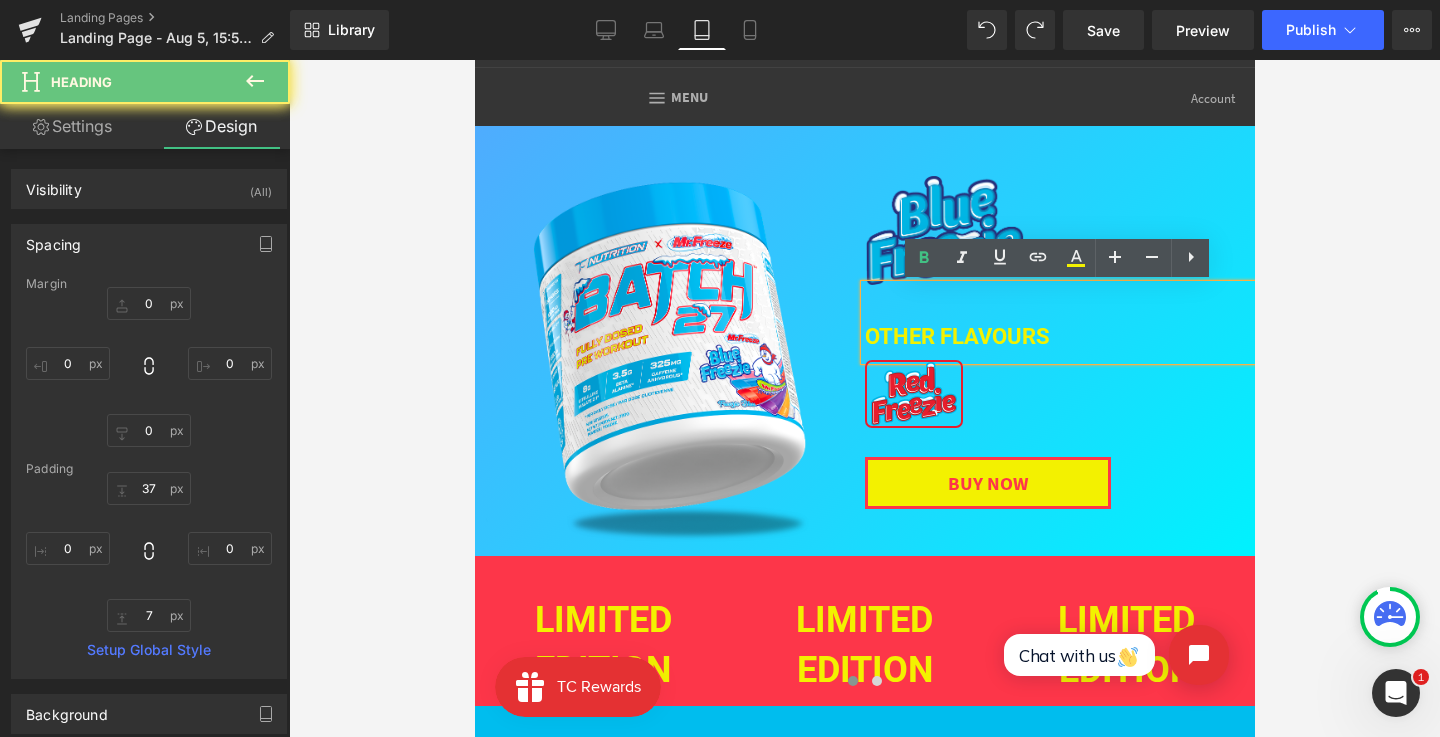 scroll, scrollTop: 270, scrollLeft: 0, axis: vertical 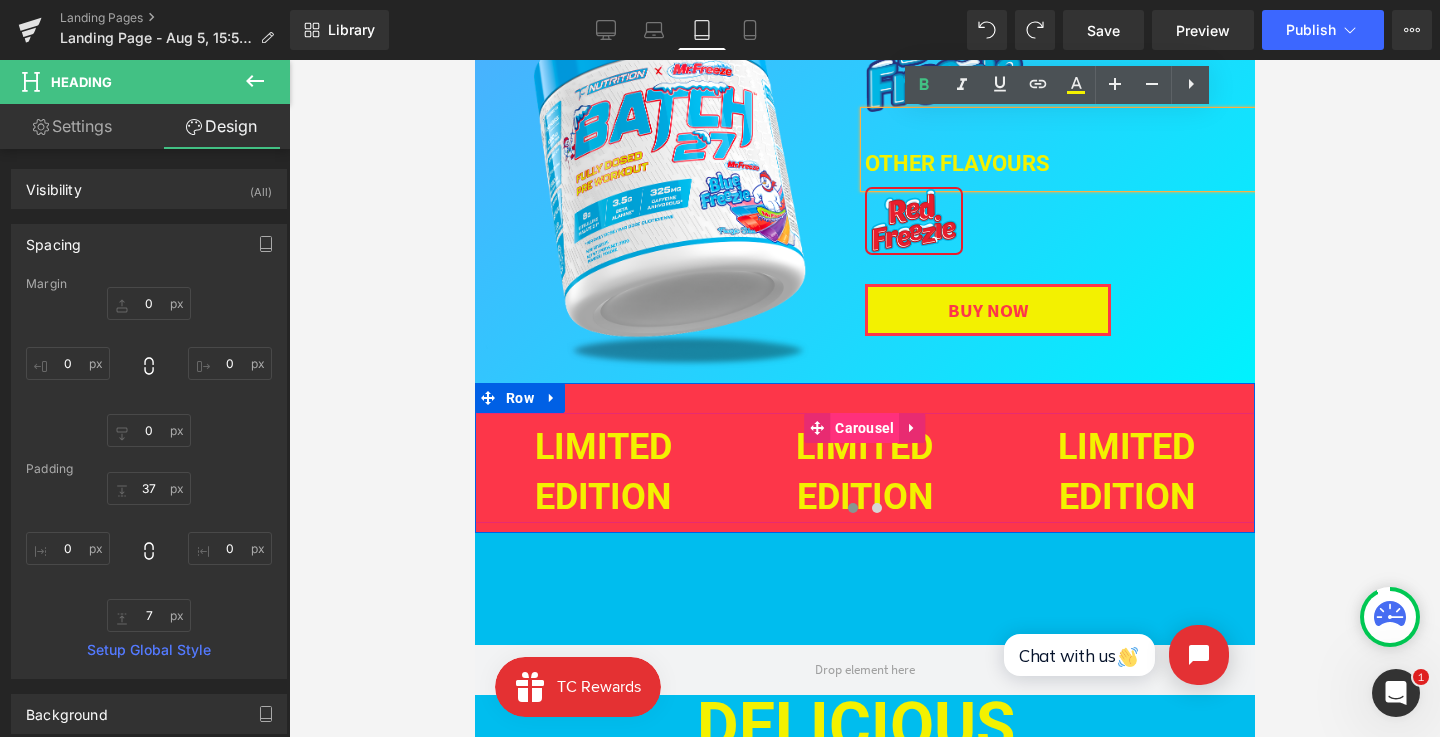 click on "Carousel" at bounding box center [863, 428] 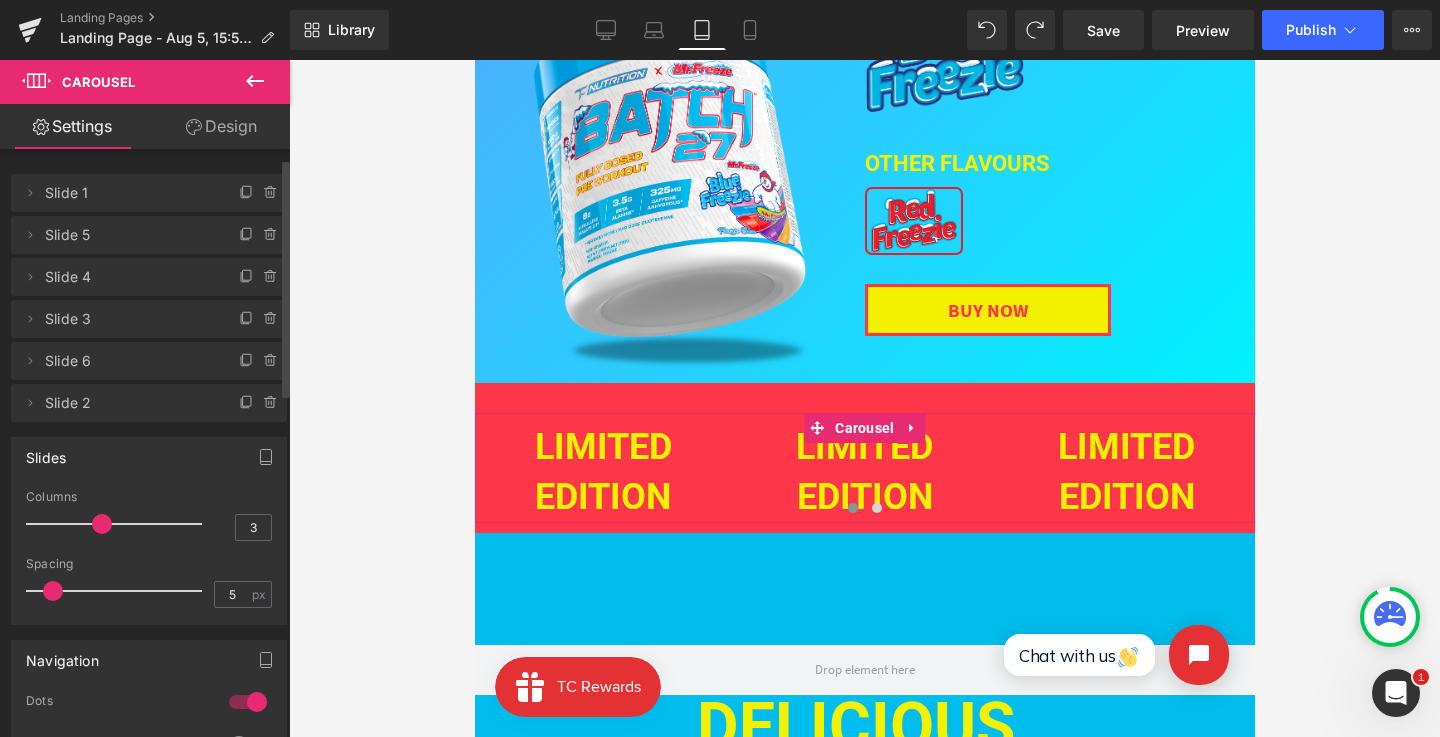 scroll, scrollTop: 149, scrollLeft: 0, axis: vertical 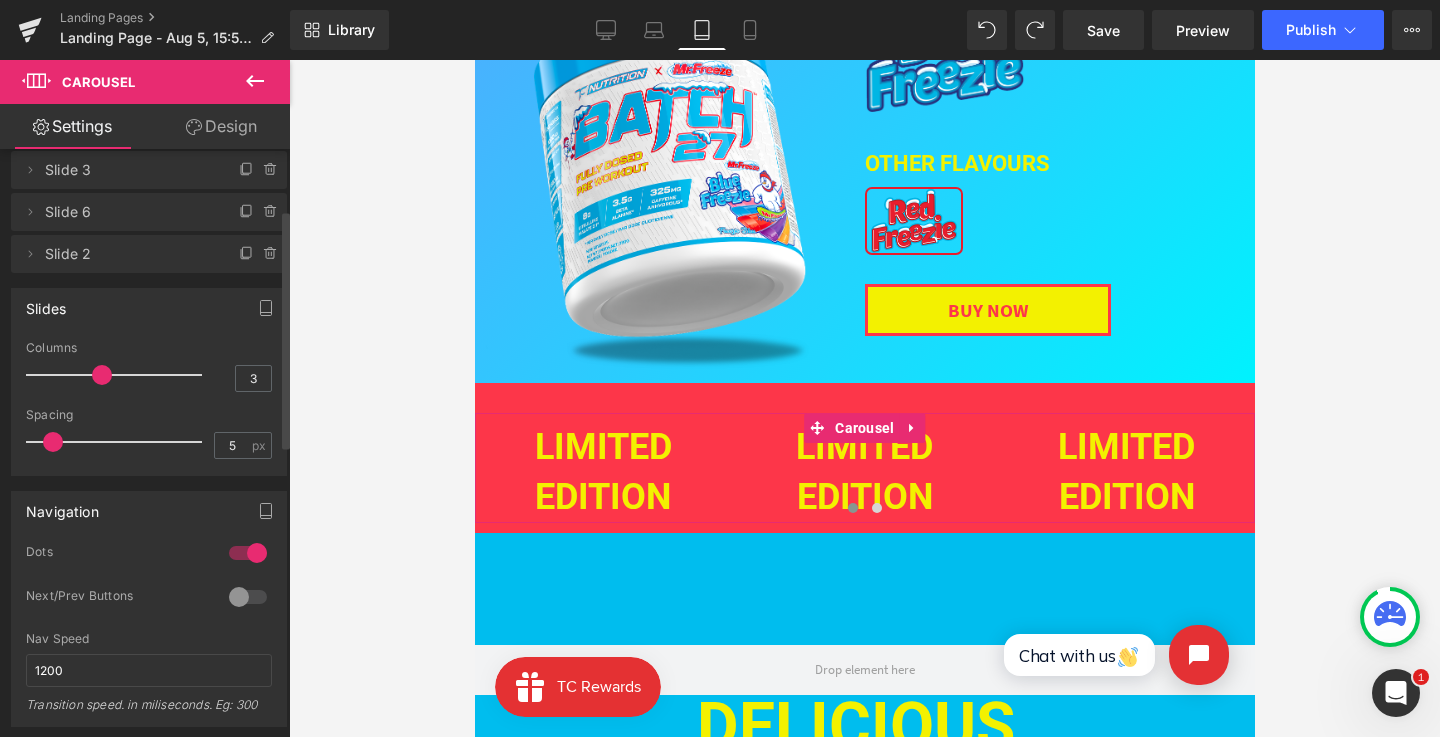click at bounding box center [248, 553] 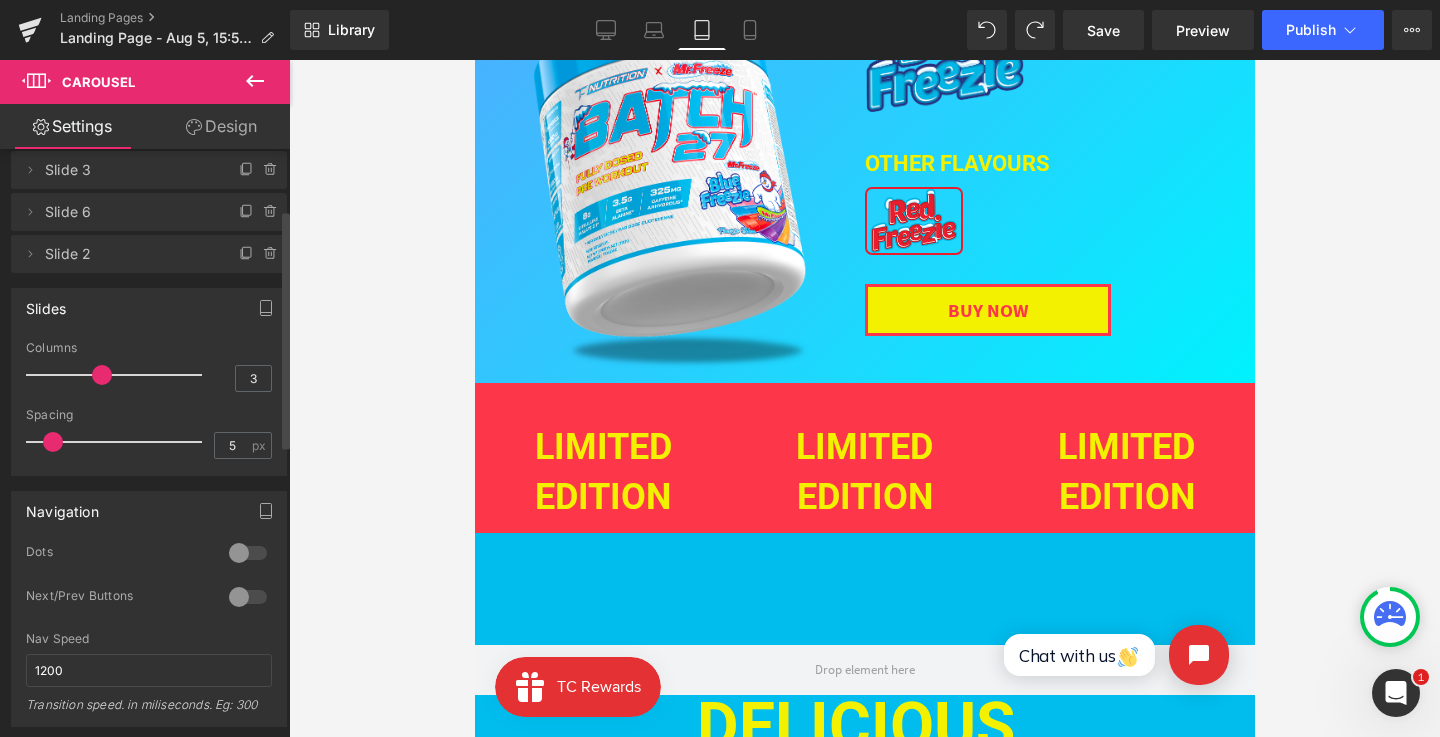 scroll, scrollTop: 273, scrollLeft: 0, axis: vertical 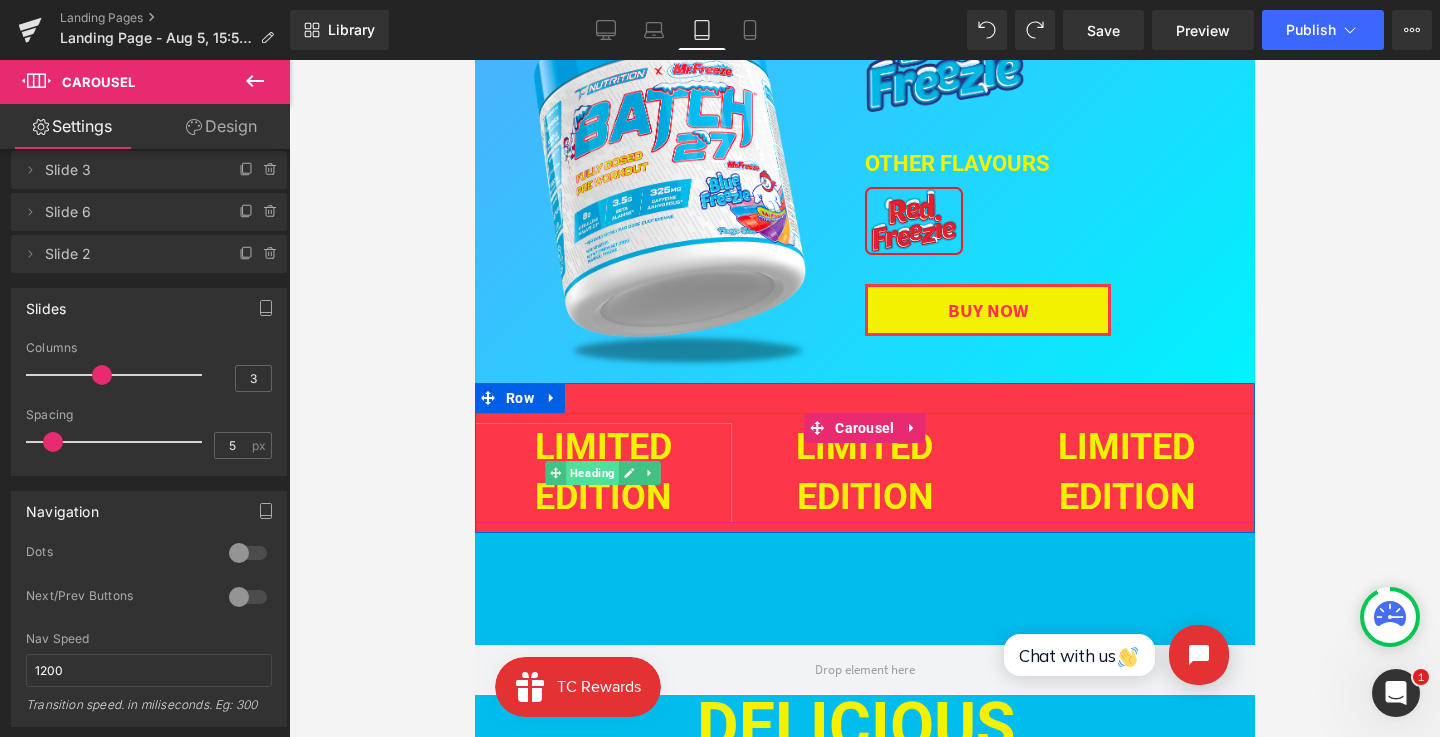 click on "Heading" at bounding box center [591, 473] 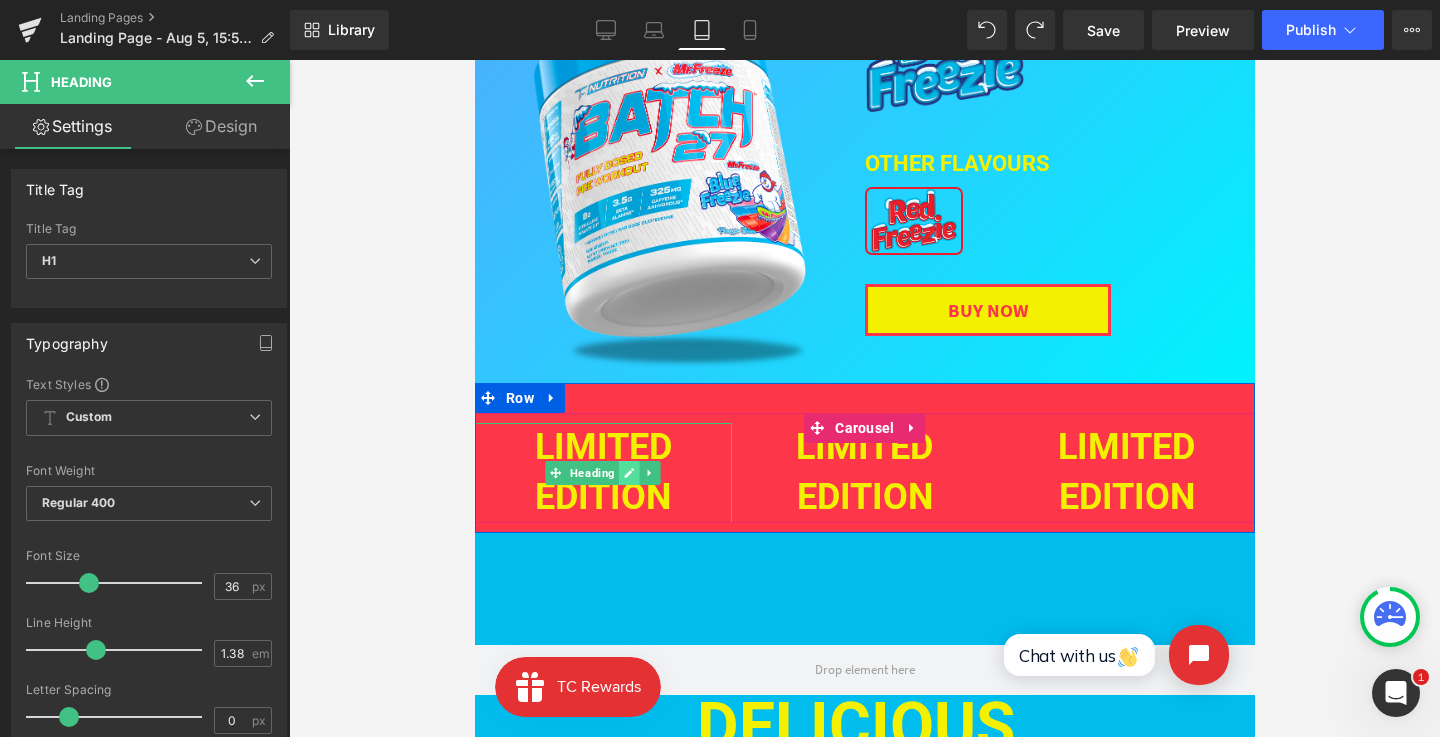 click 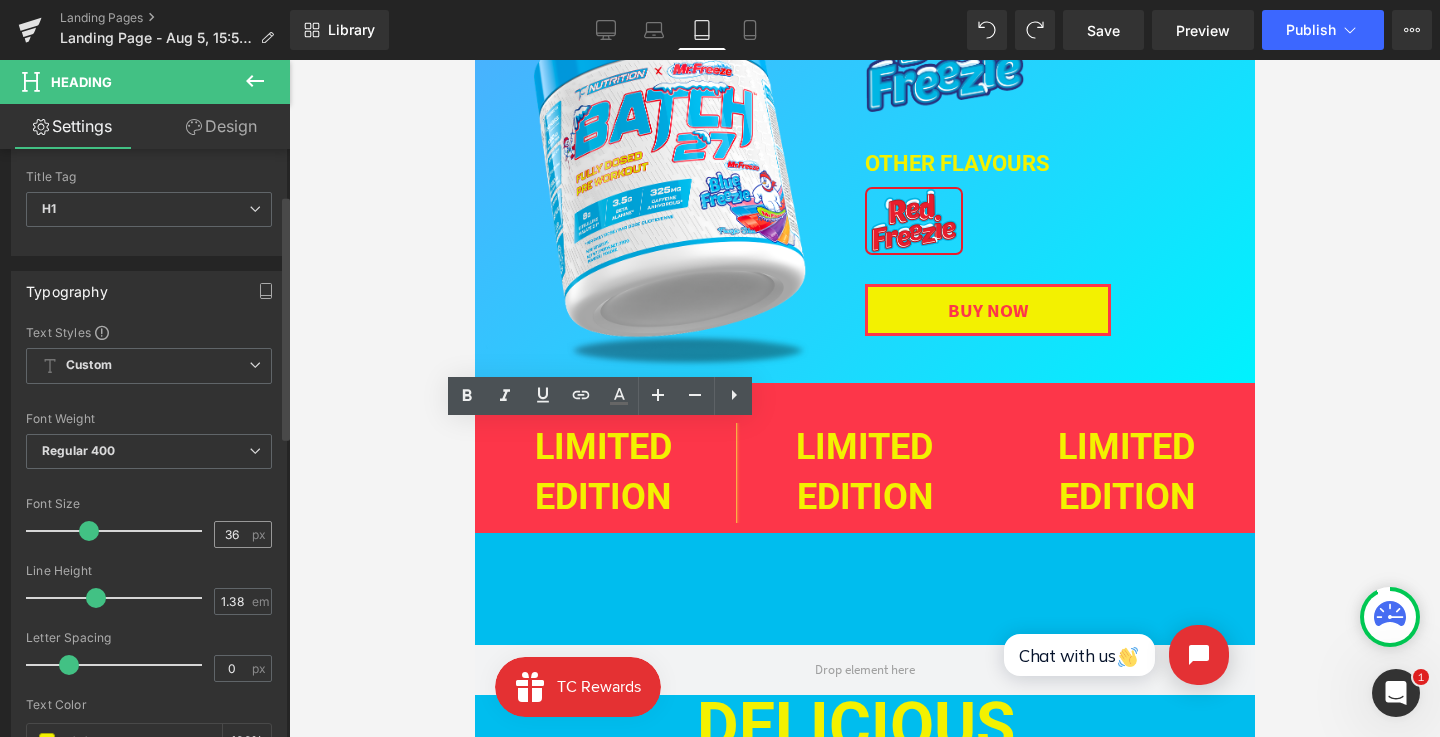 scroll, scrollTop: 110, scrollLeft: 0, axis: vertical 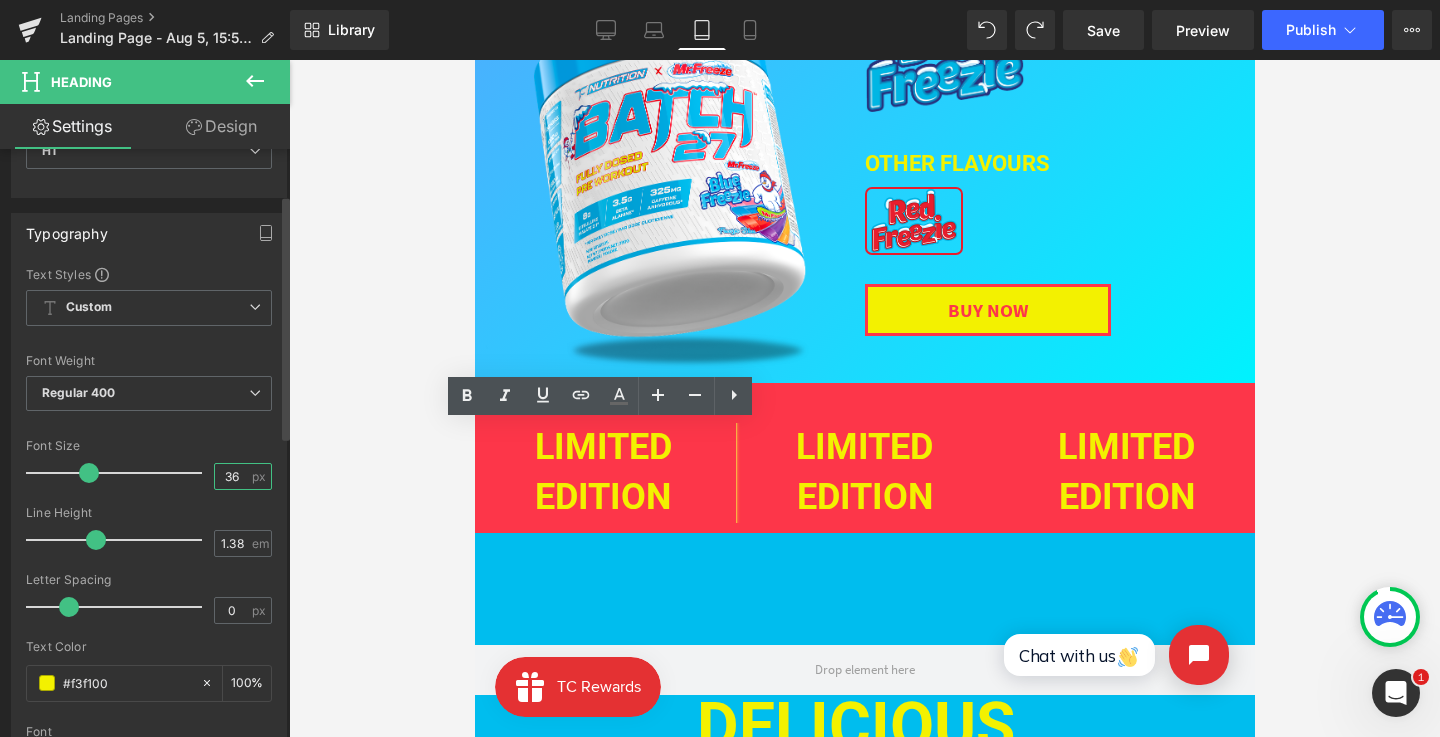 click on "36" at bounding box center (232, 476) 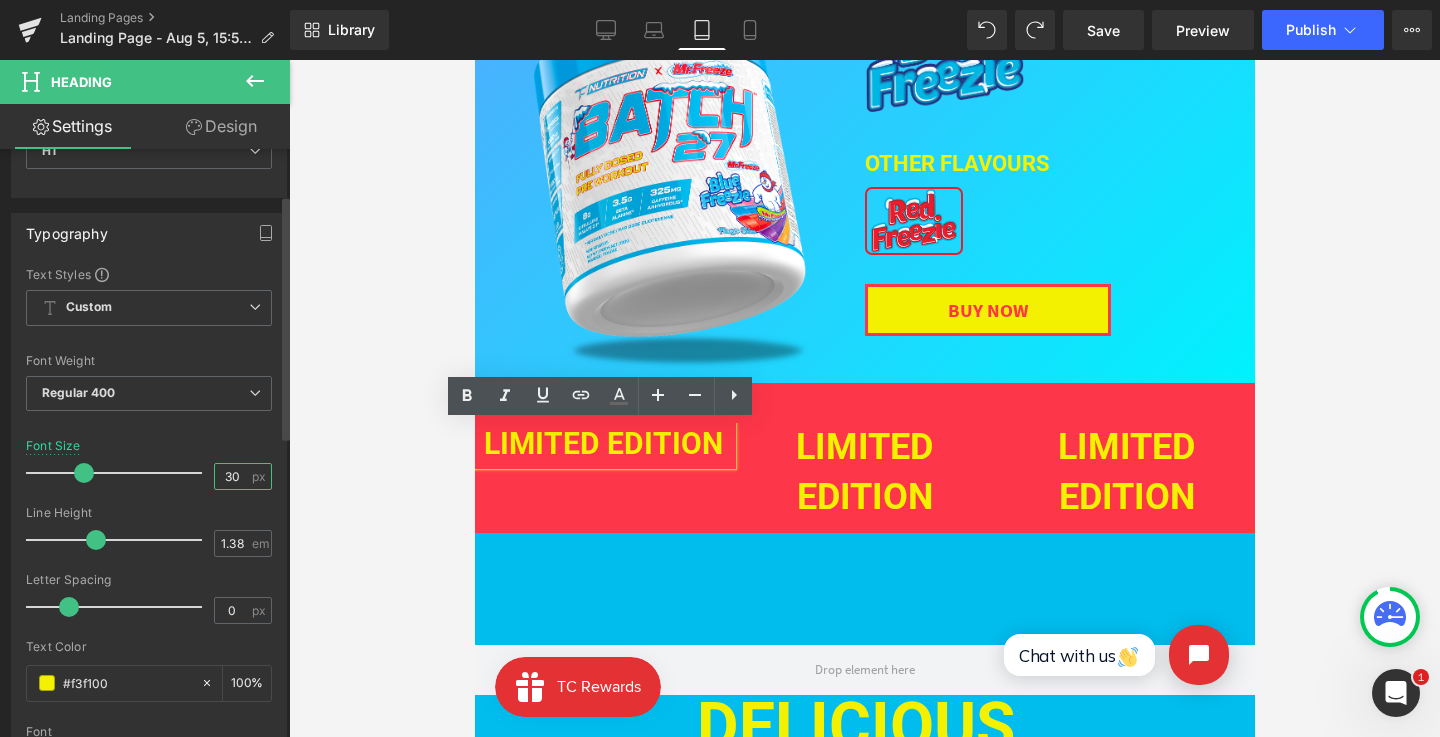 type on "29" 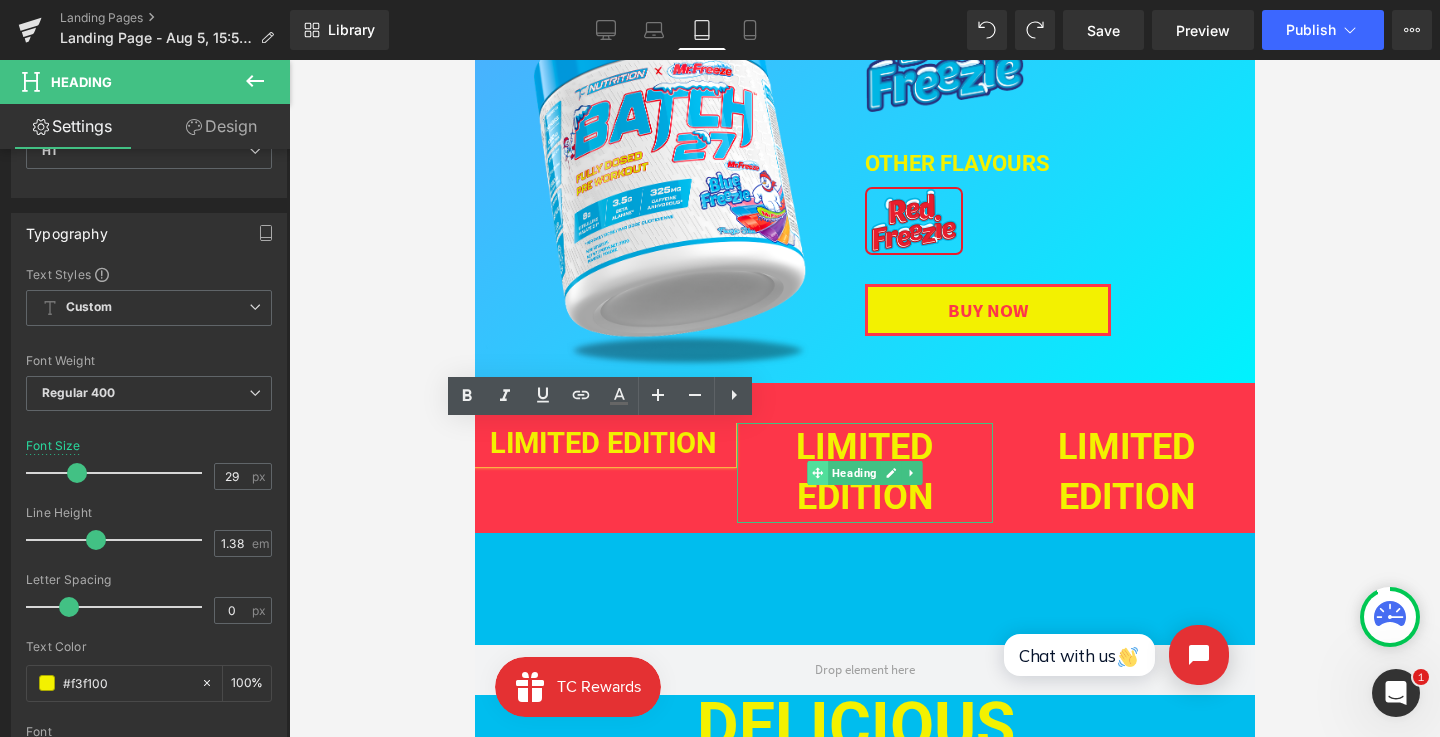 click at bounding box center [816, 473] 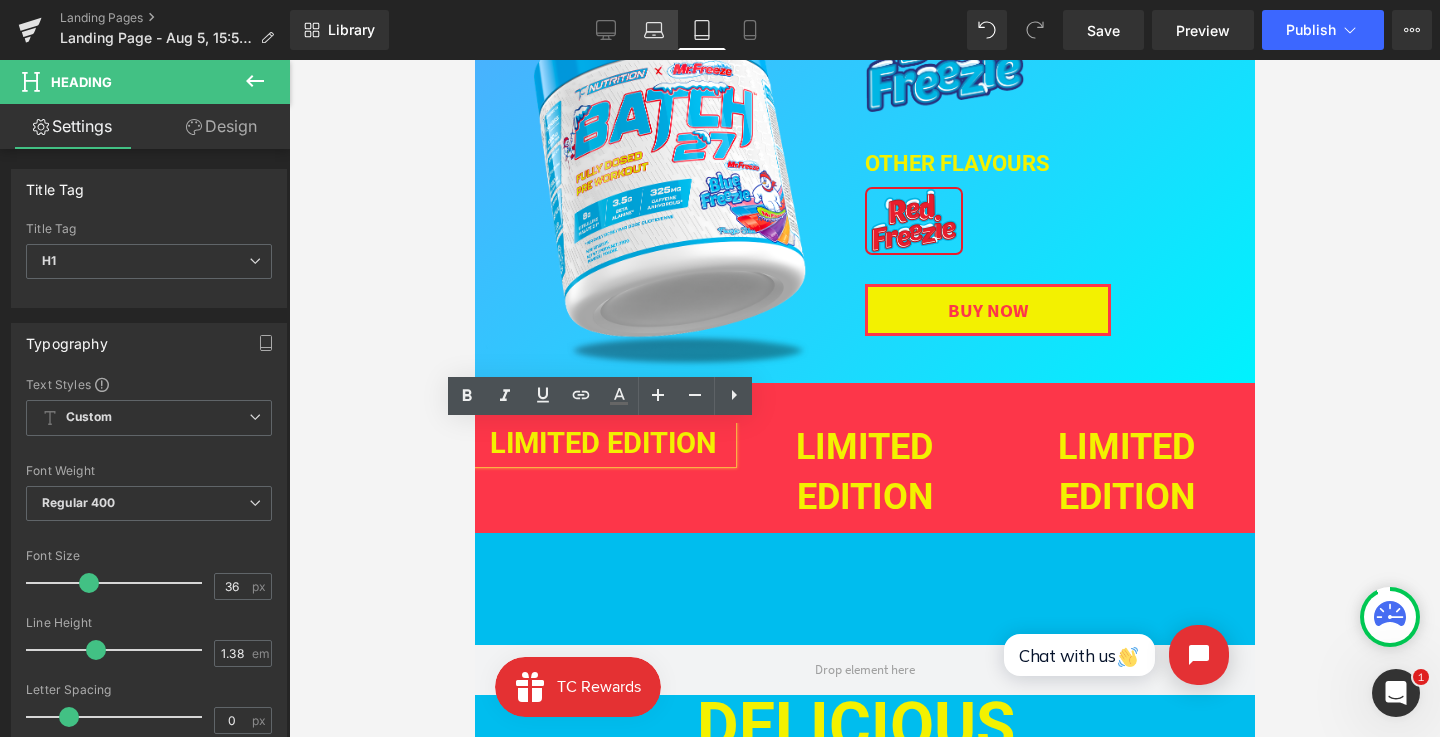 click 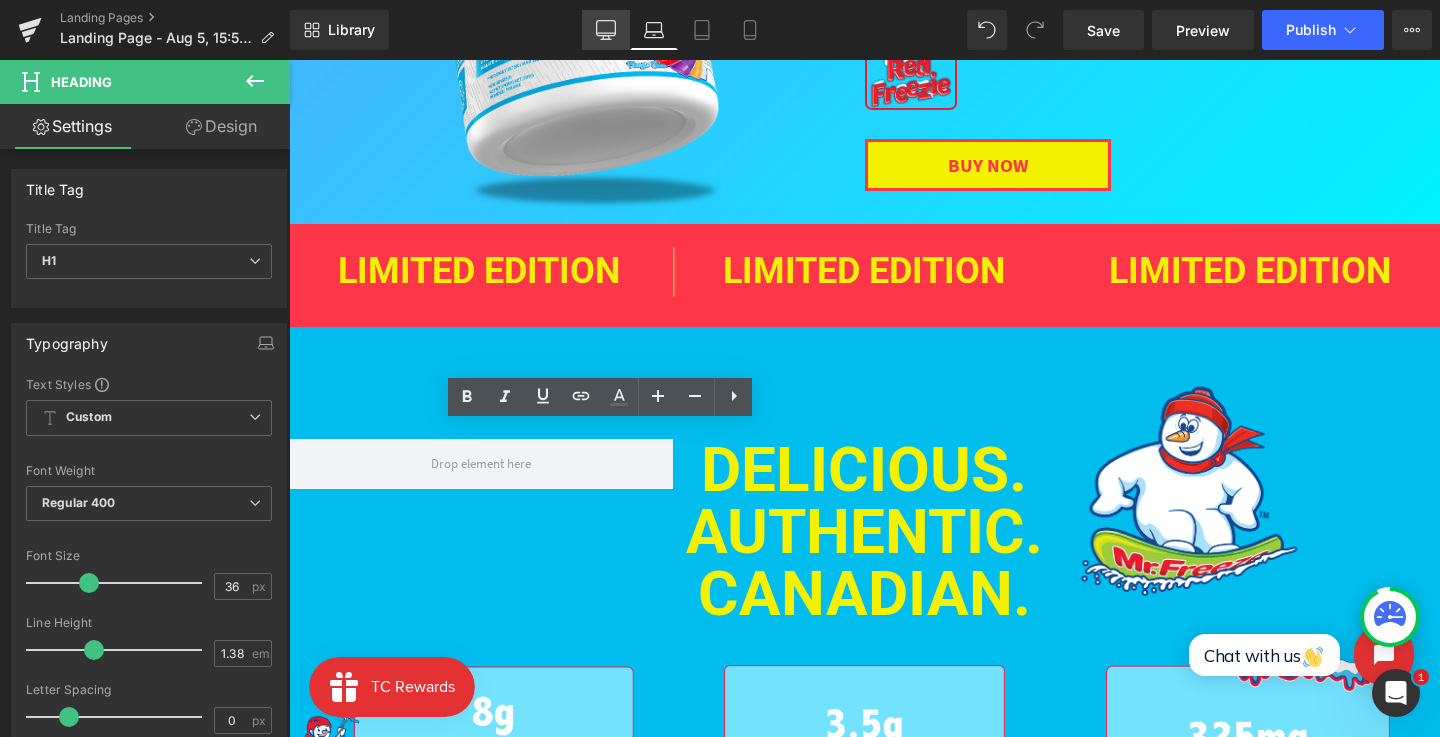 click 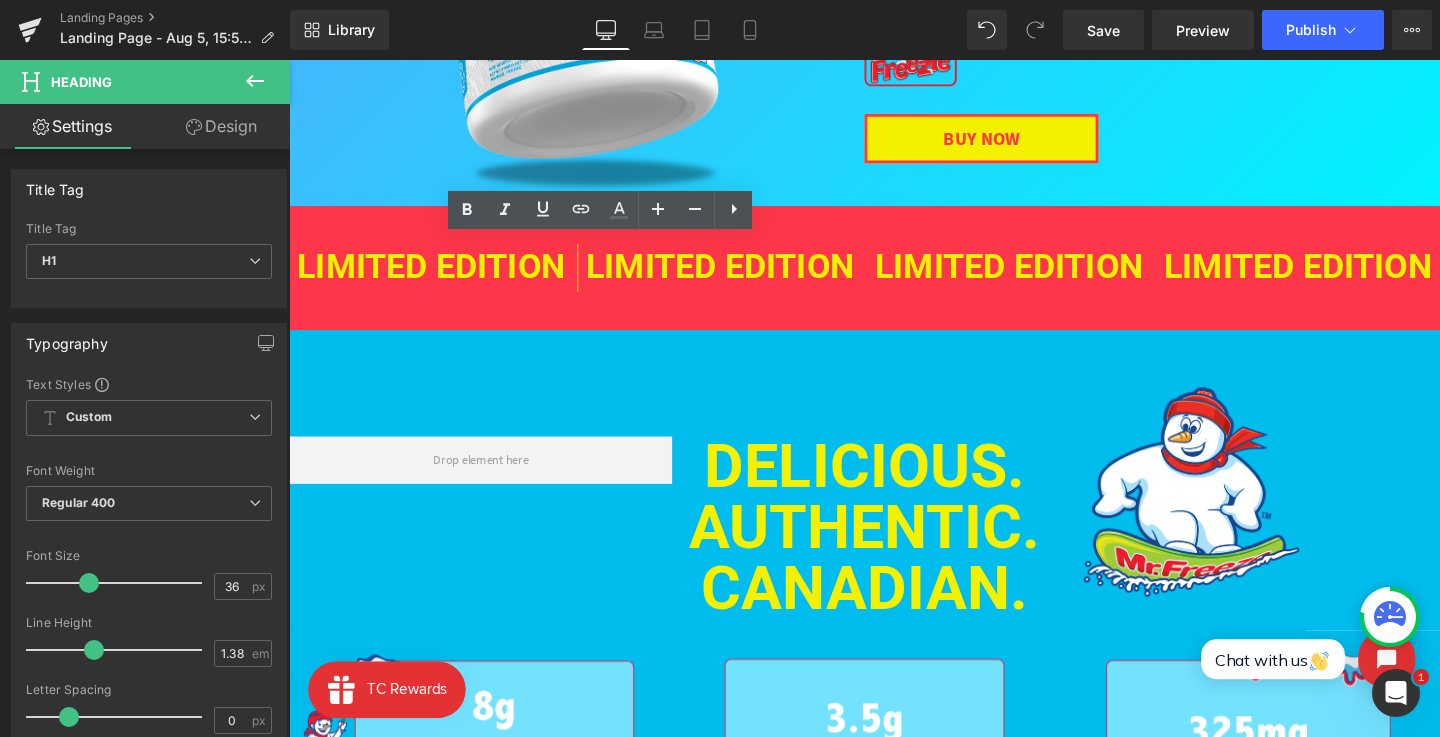 scroll, scrollTop: 476, scrollLeft: 0, axis: vertical 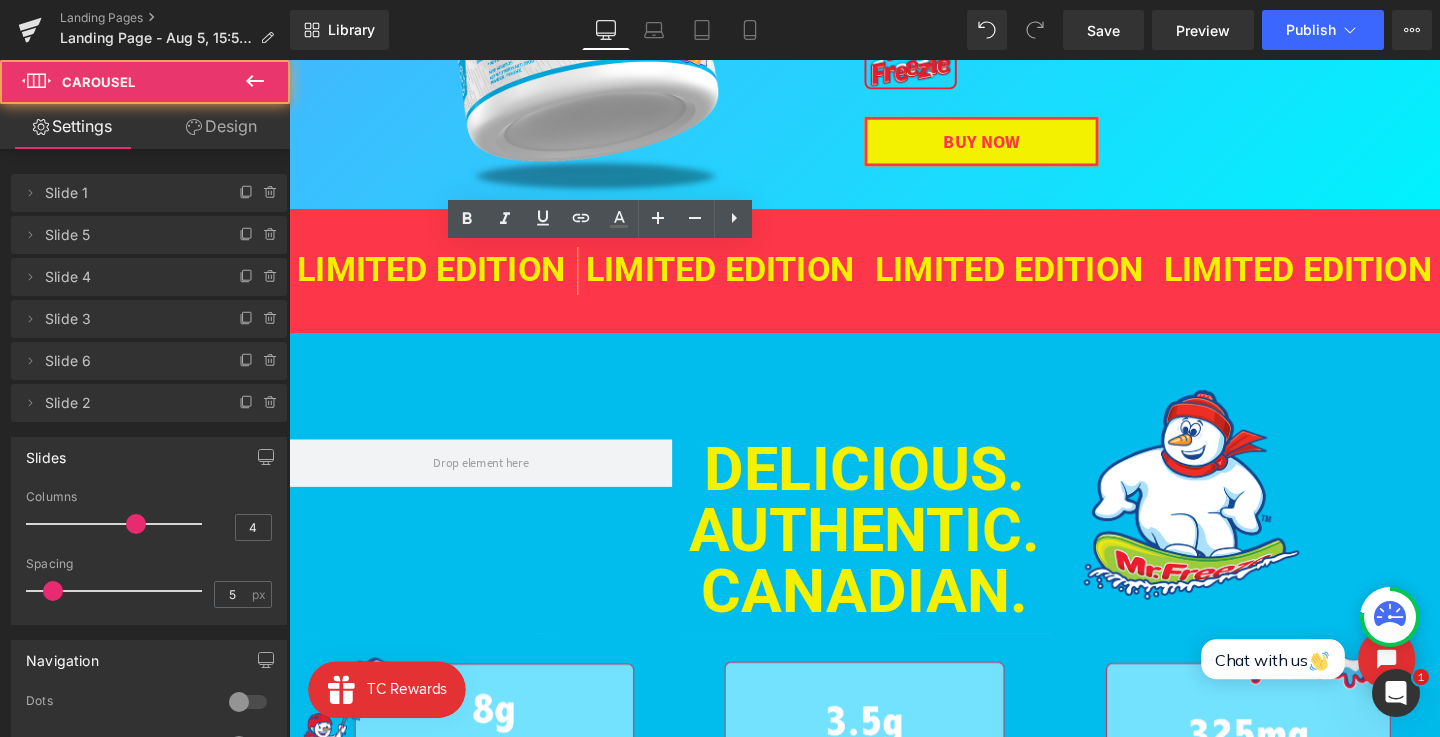 click on "LIMITED EDITION
Heading
LIMITED EDITION Heading
LIMITED EDITION Heading
LIMITED EDITION Heading
LIMITED EDITION Heading
LIMITED EDITION Heading
‹ ›" at bounding box center [894, 297] 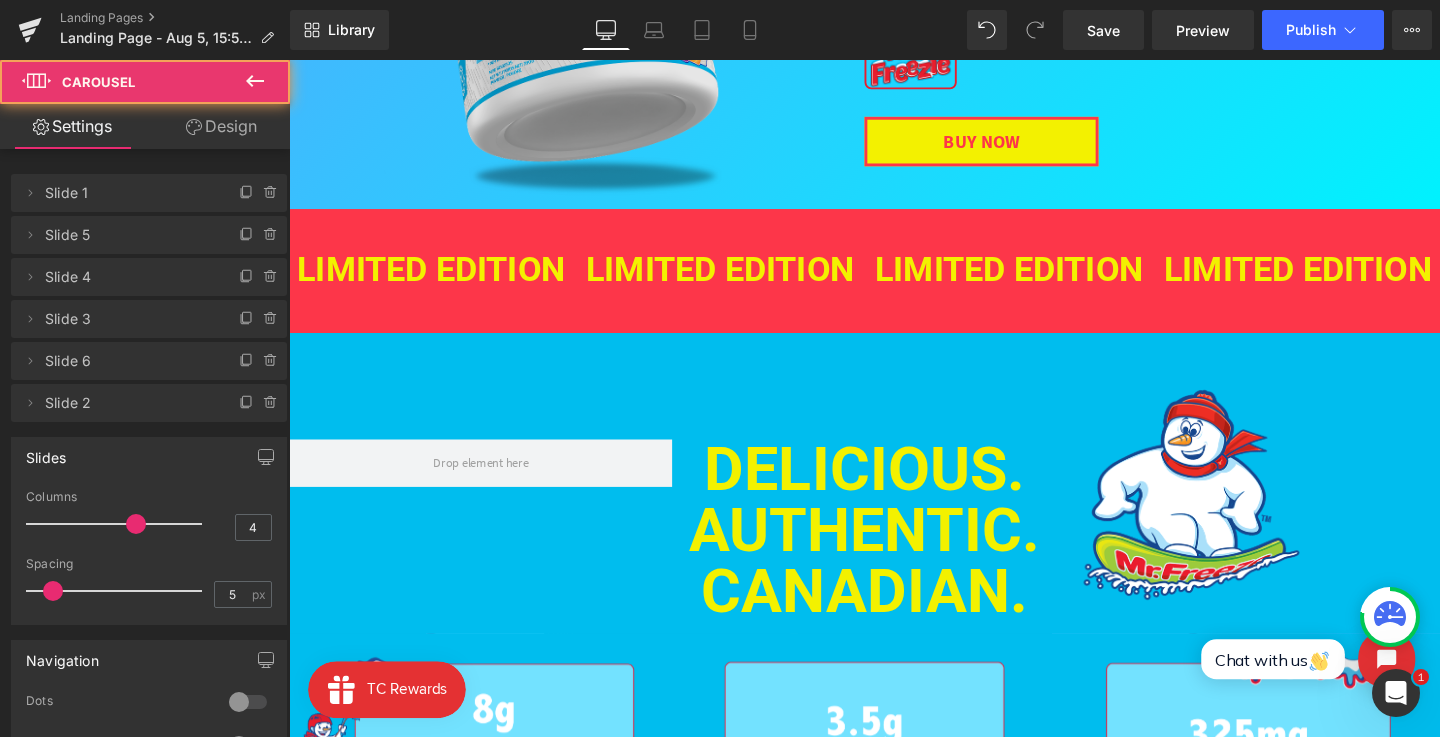 scroll, scrollTop: 426, scrollLeft: 0, axis: vertical 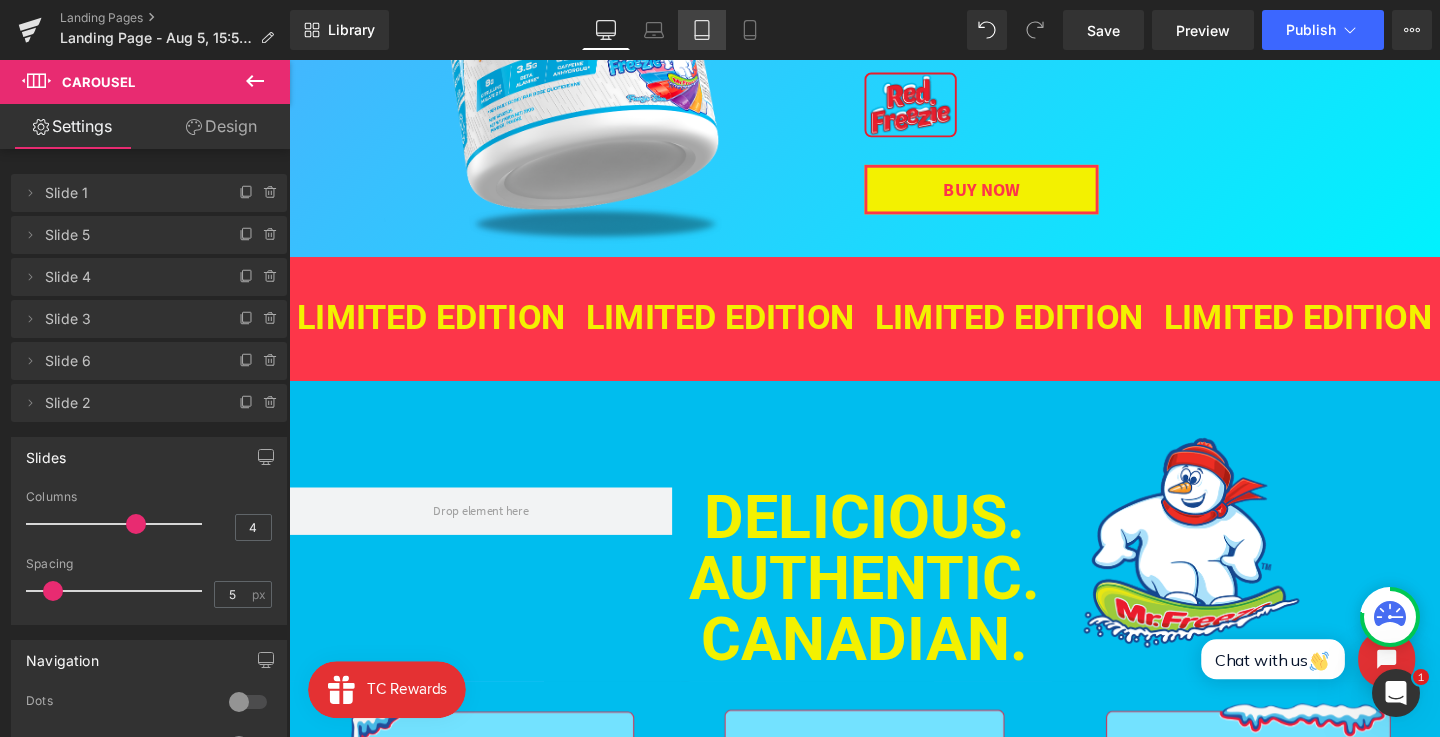click 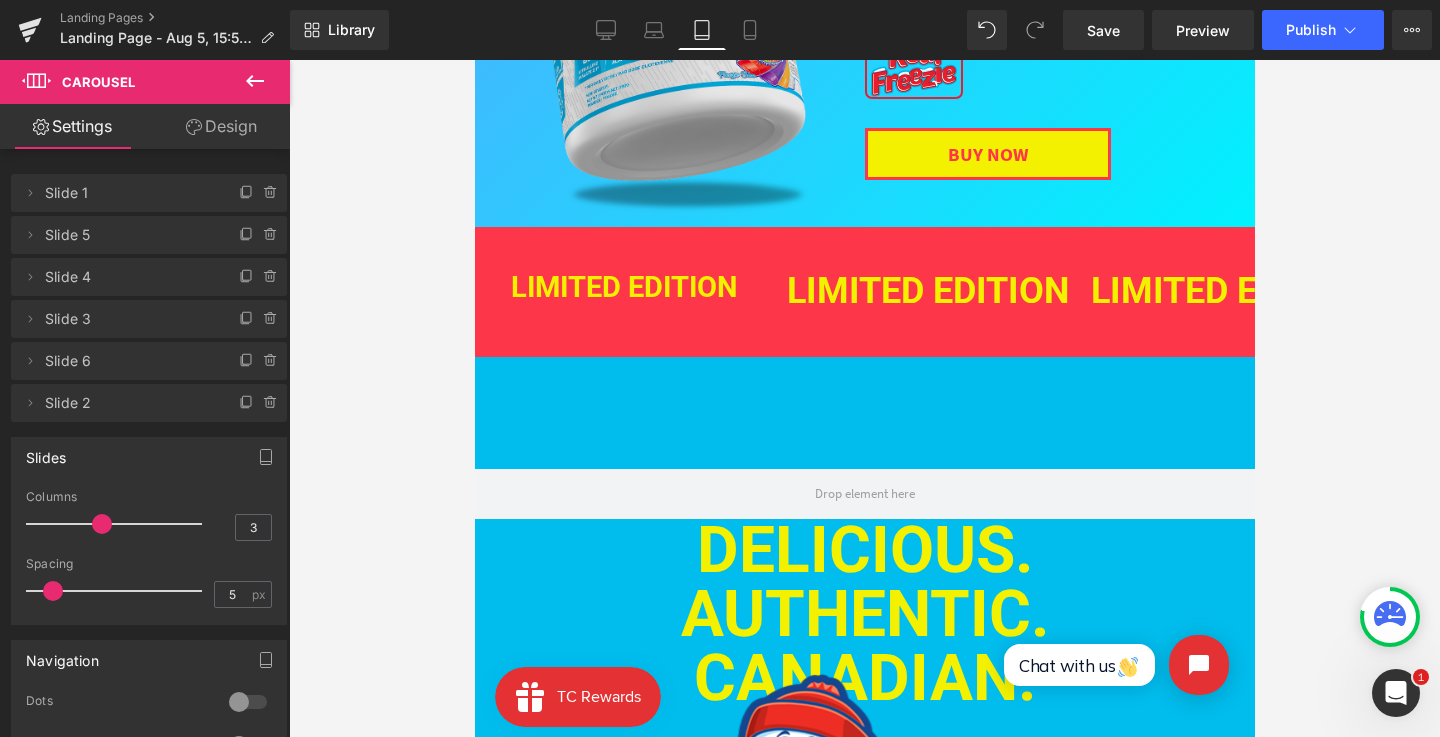 scroll, scrollTop: 296, scrollLeft: 0, axis: vertical 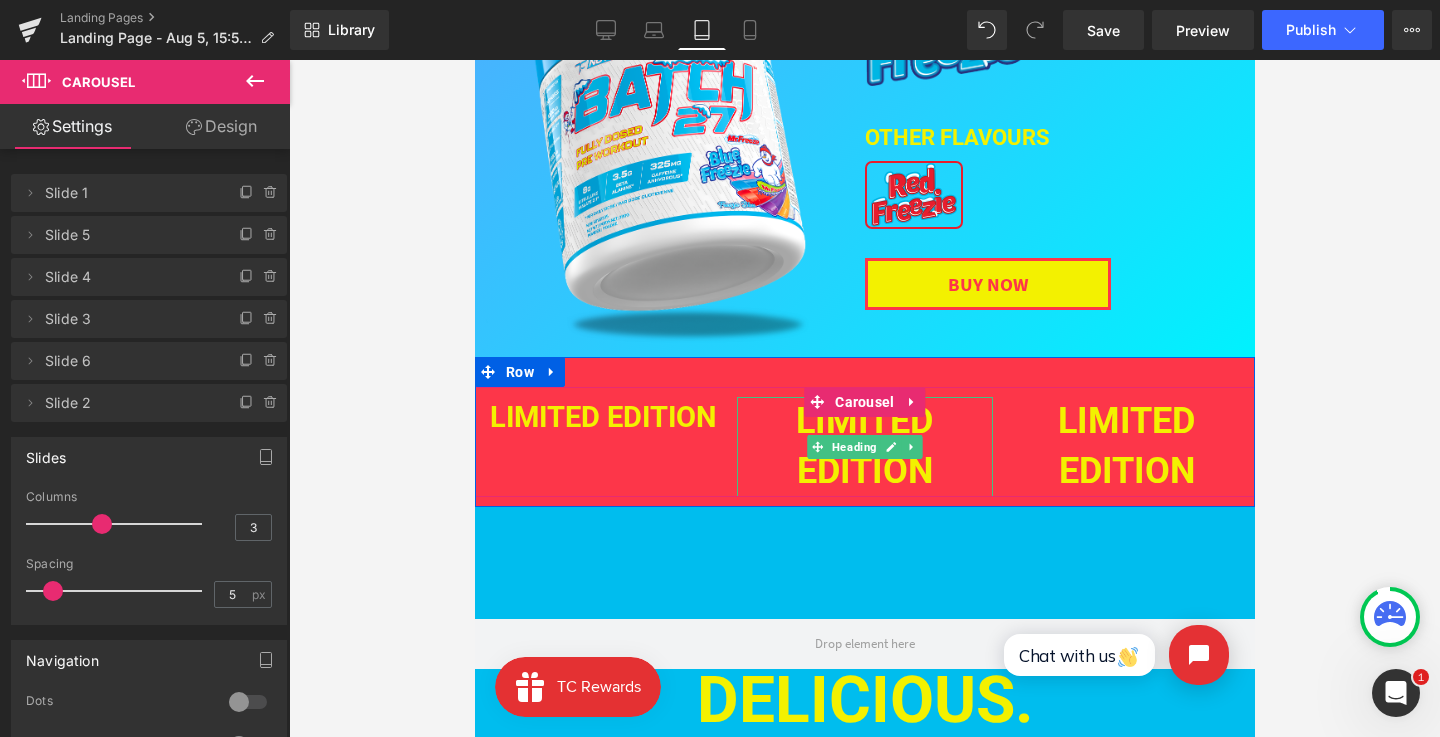 click on "LIMITED EDITION" at bounding box center (863, 446) 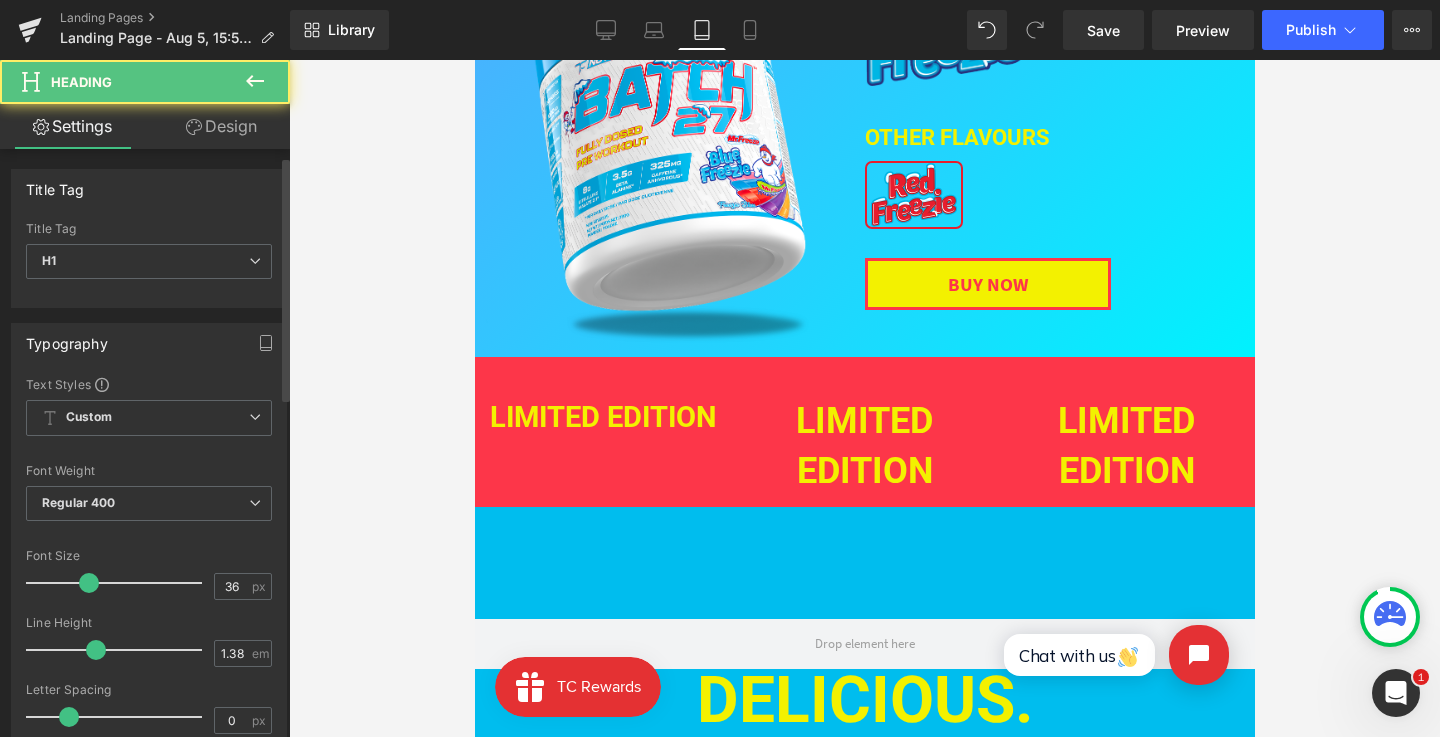 scroll, scrollTop: 84, scrollLeft: 0, axis: vertical 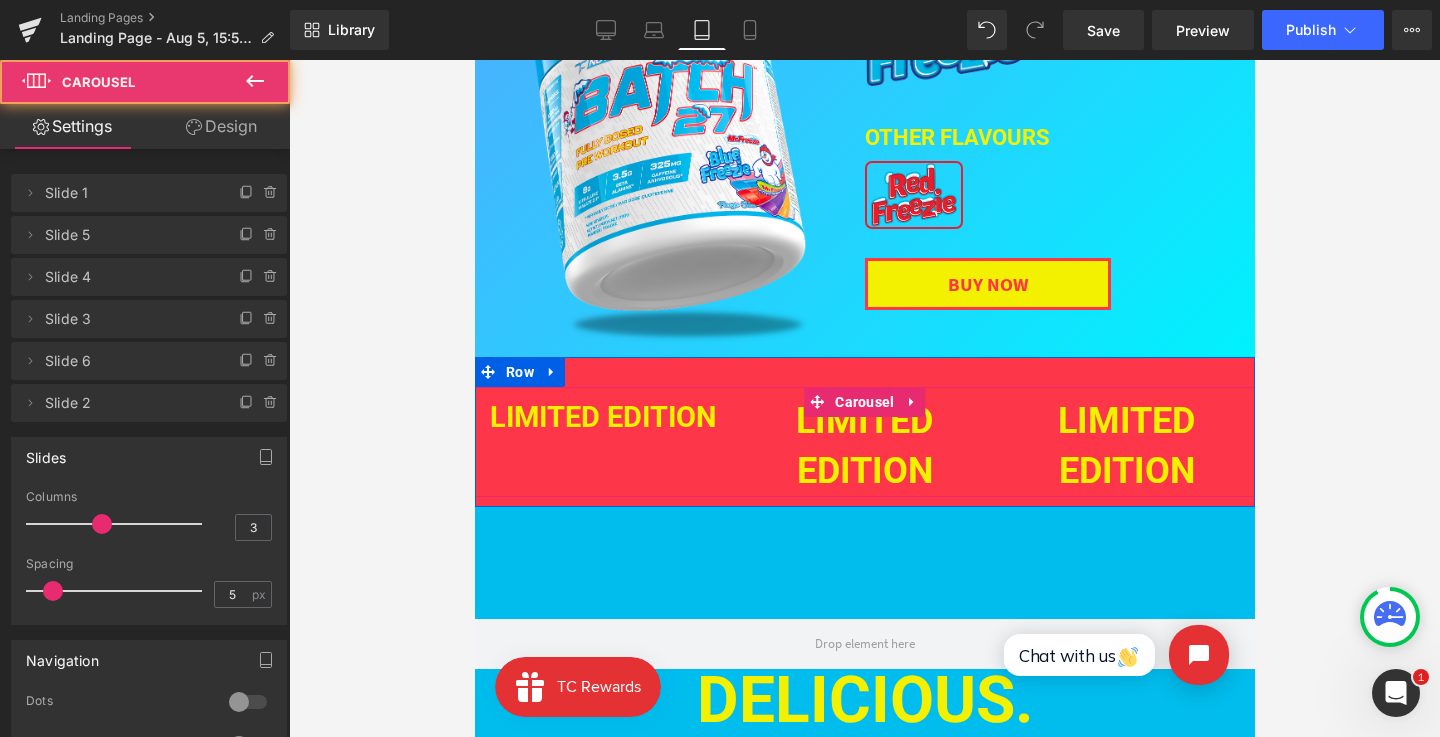 click on "LIMITED EDITION
Heading" at bounding box center (602, 422) 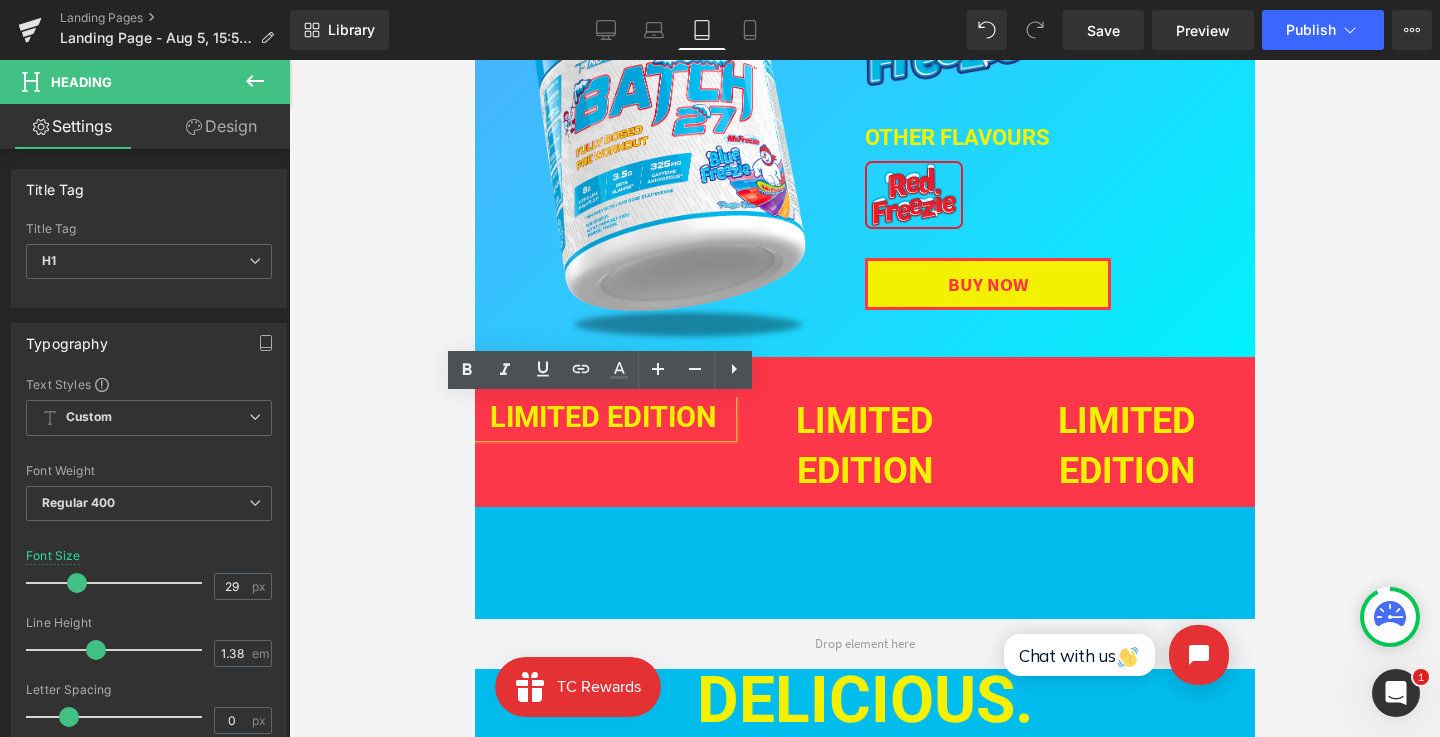 click on "LIMITED EDITION" at bounding box center [863, 446] 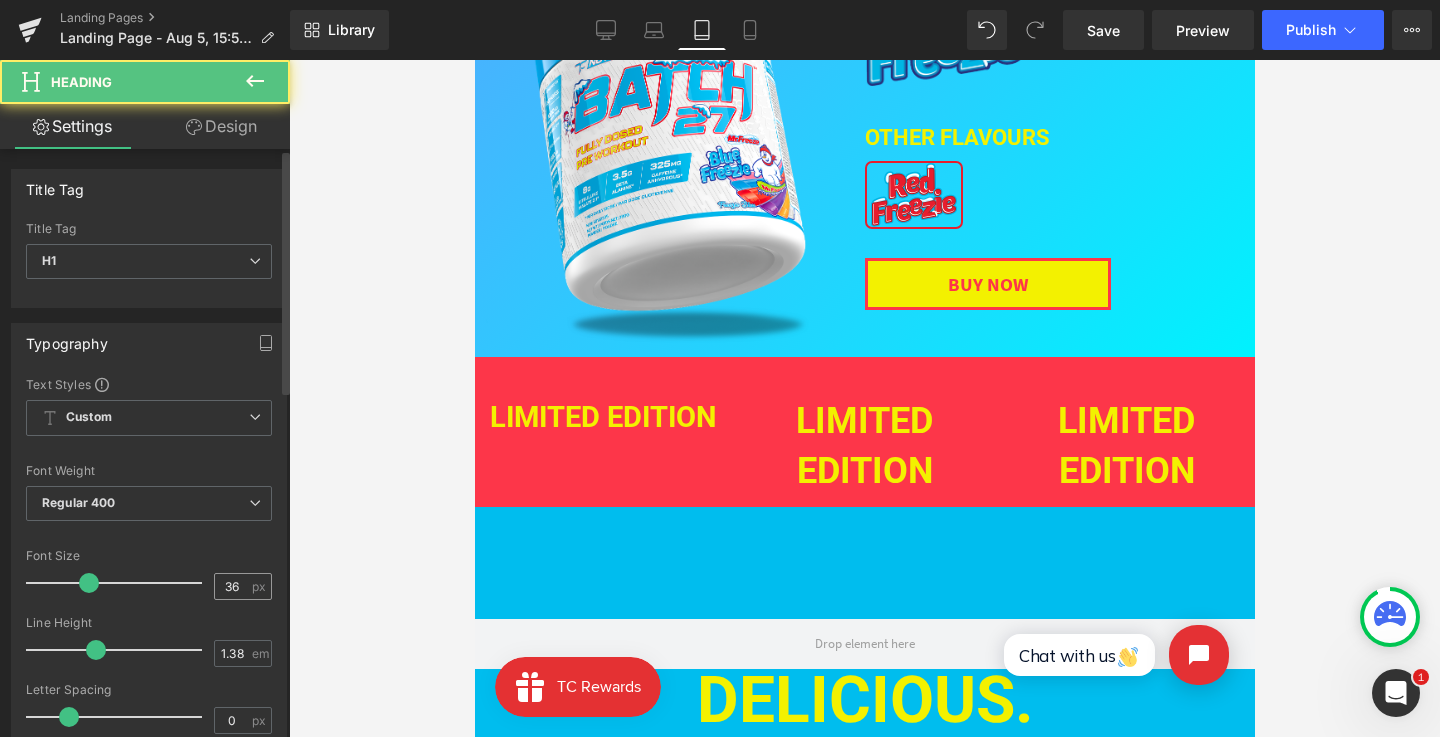 click on "36" at bounding box center [232, 586] 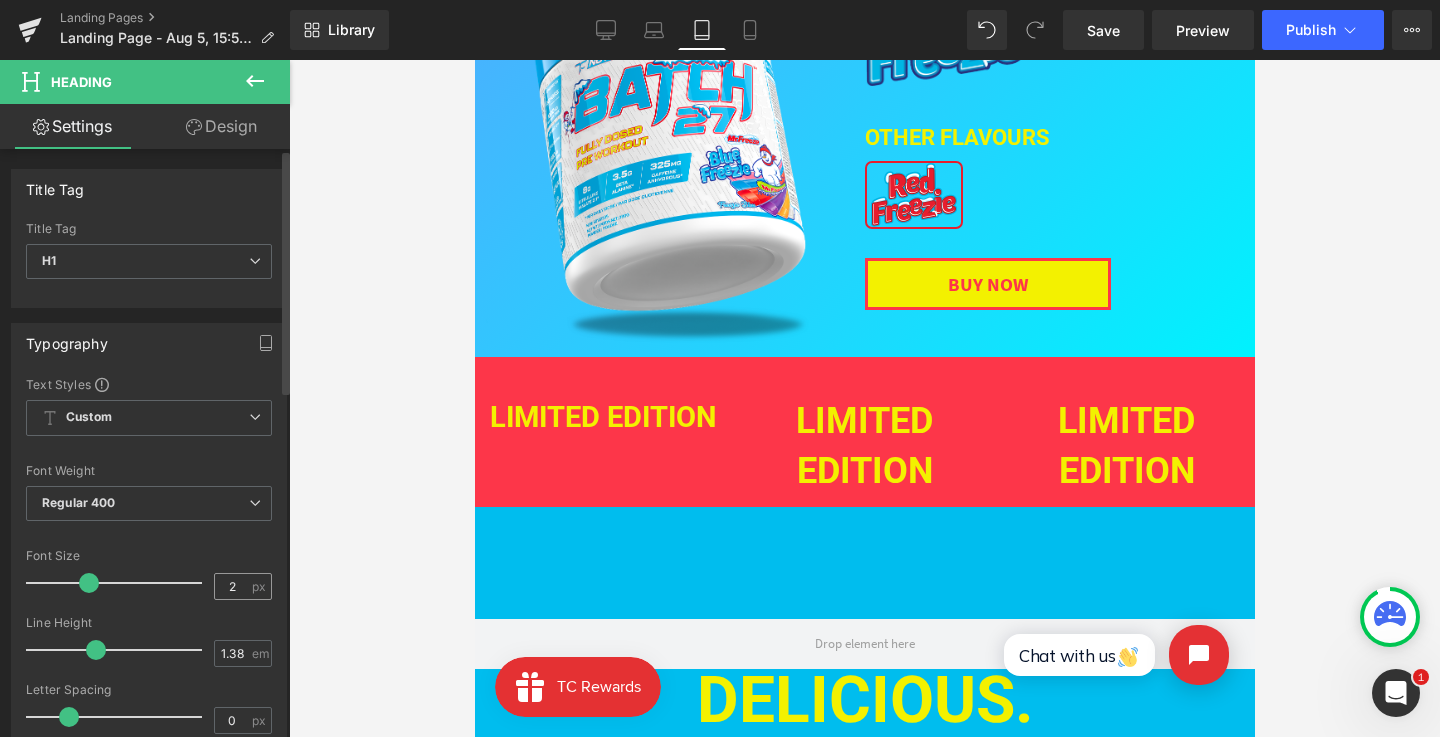 type on "29" 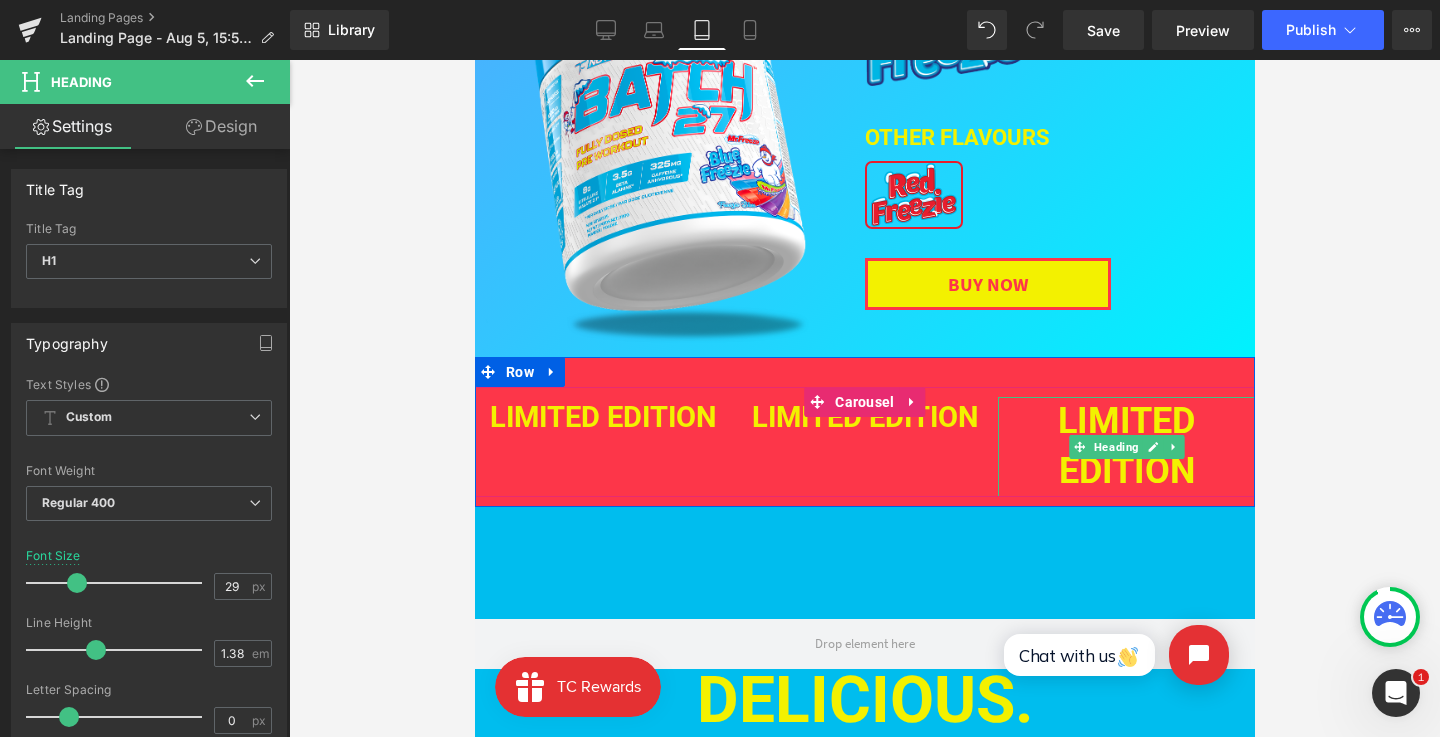 click on "LIMITED EDITION" at bounding box center [1125, 446] 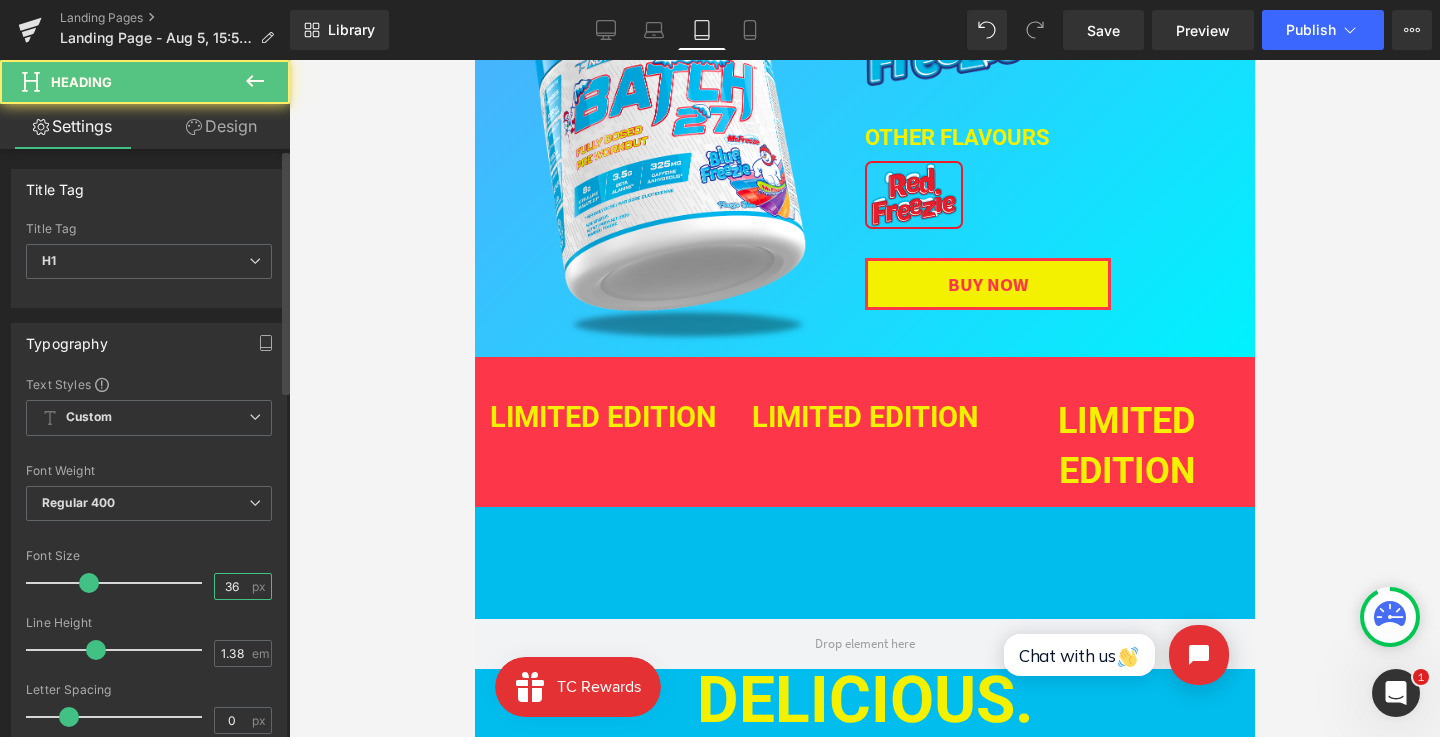 click on "36" at bounding box center [232, 586] 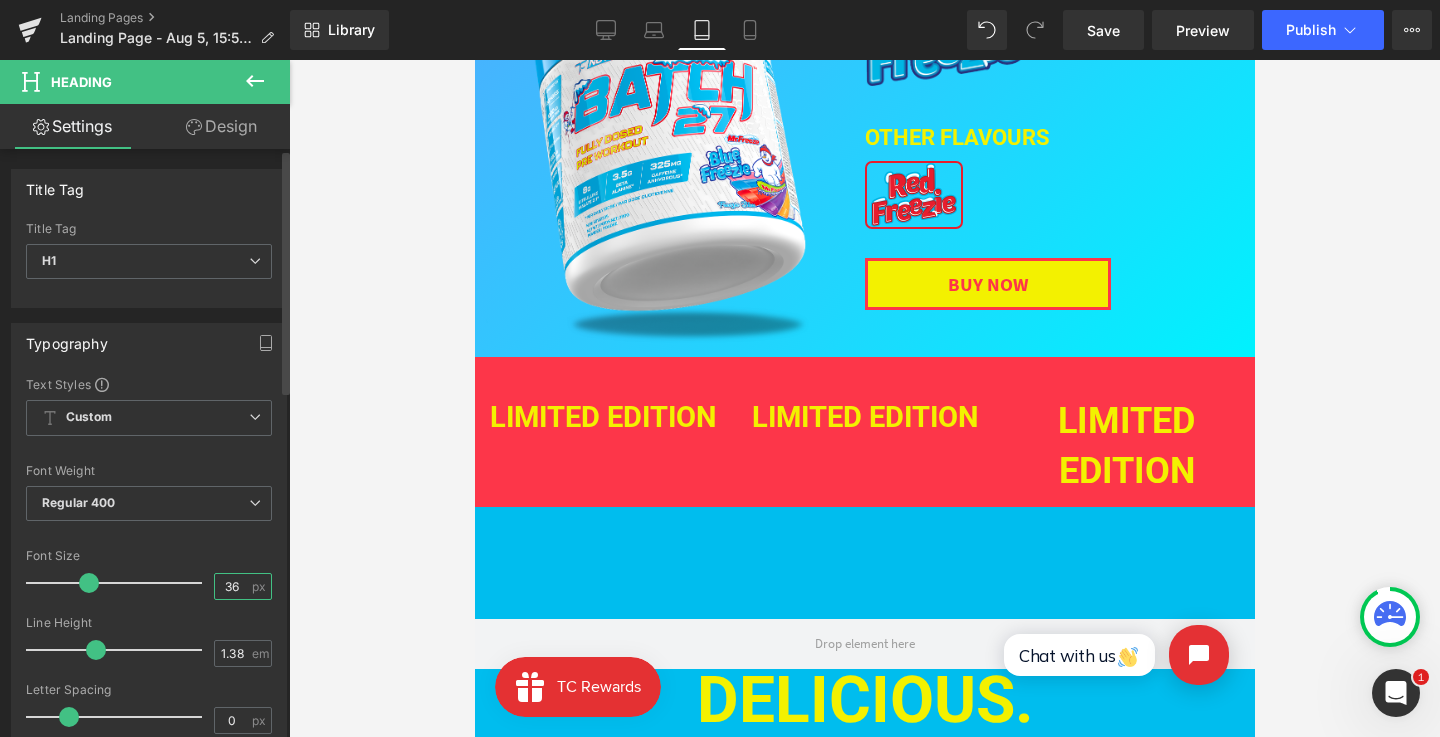 scroll, scrollTop: 0, scrollLeft: 0, axis: both 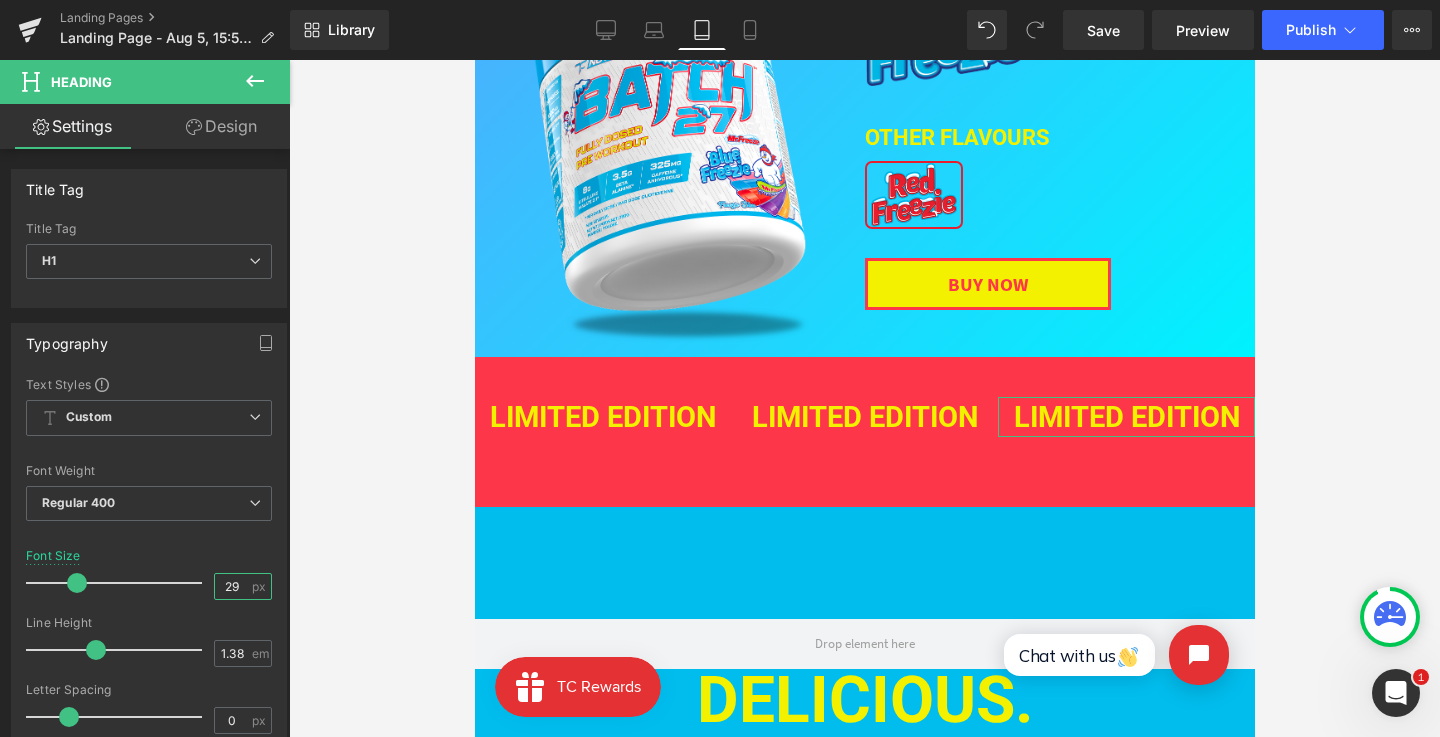 type on "29" 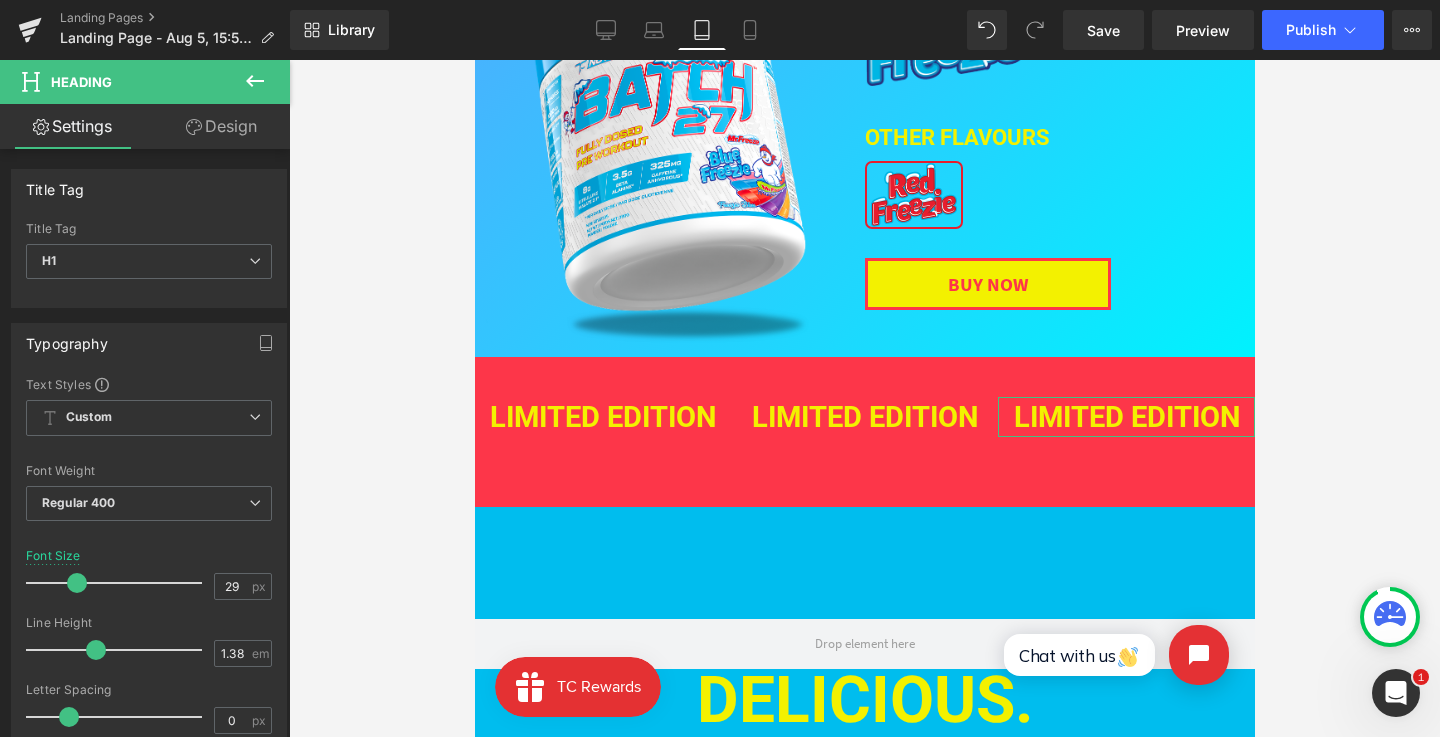 click 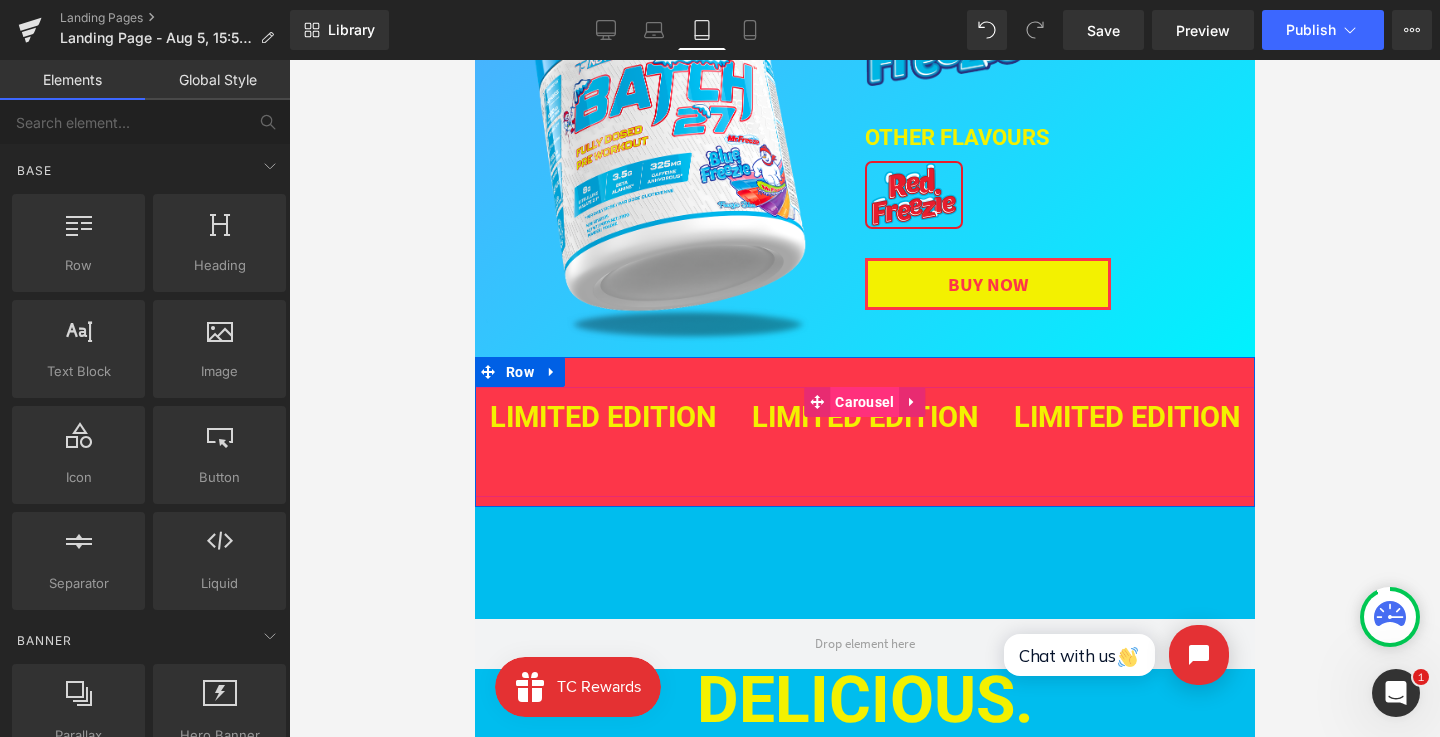 click on "Carousel" at bounding box center [863, 402] 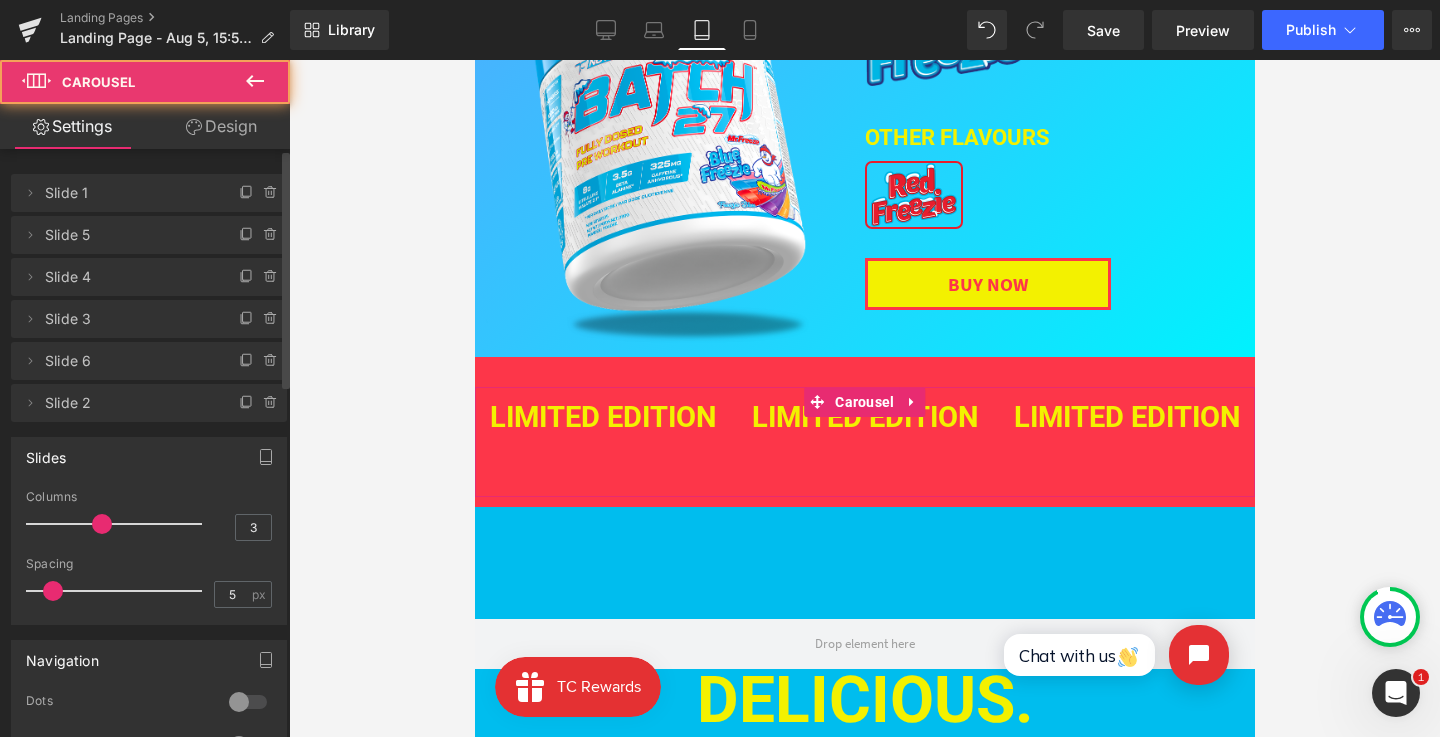 click on "Slide 3" at bounding box center [129, 319] 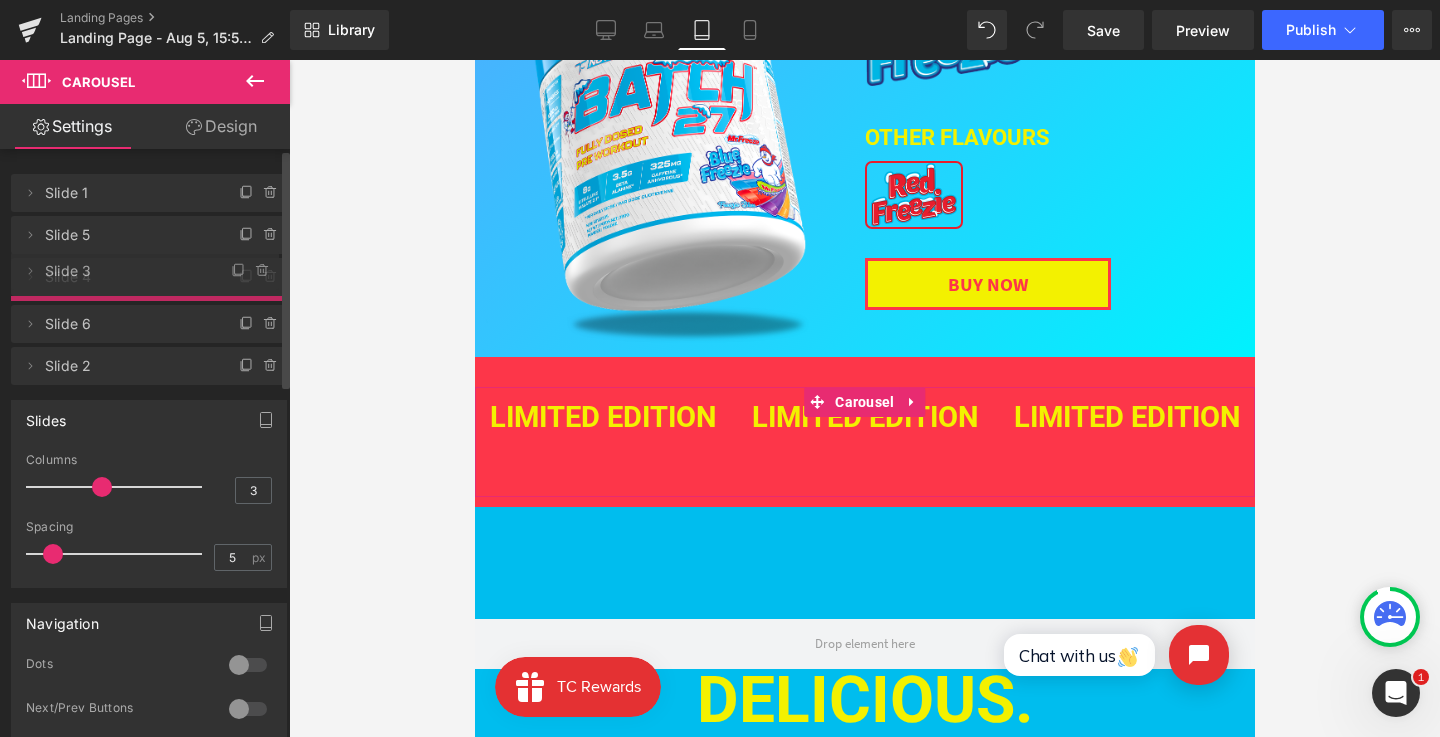 drag, startPoint x: 196, startPoint y: 330, endPoint x: 184, endPoint y: 282, distance: 49.47727 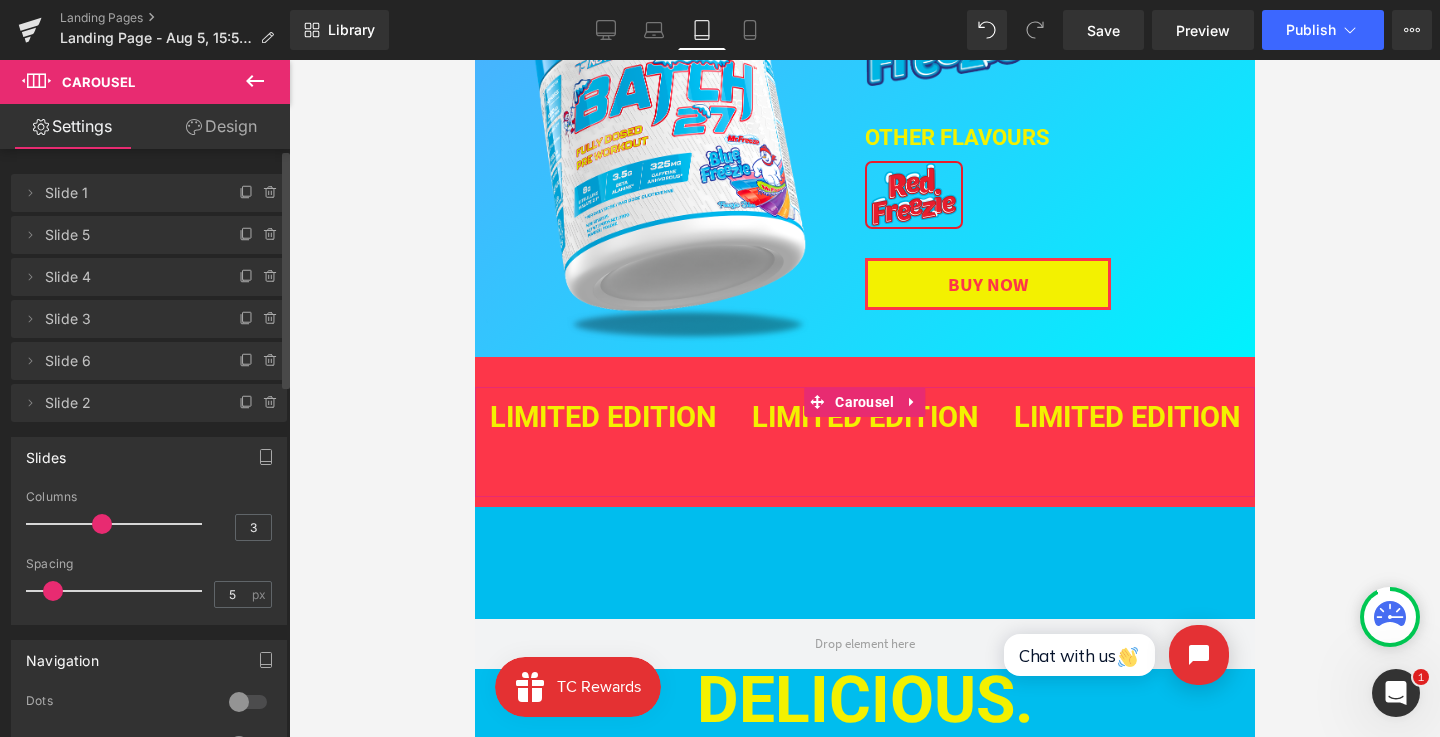 click on "Slide 3" at bounding box center [129, 319] 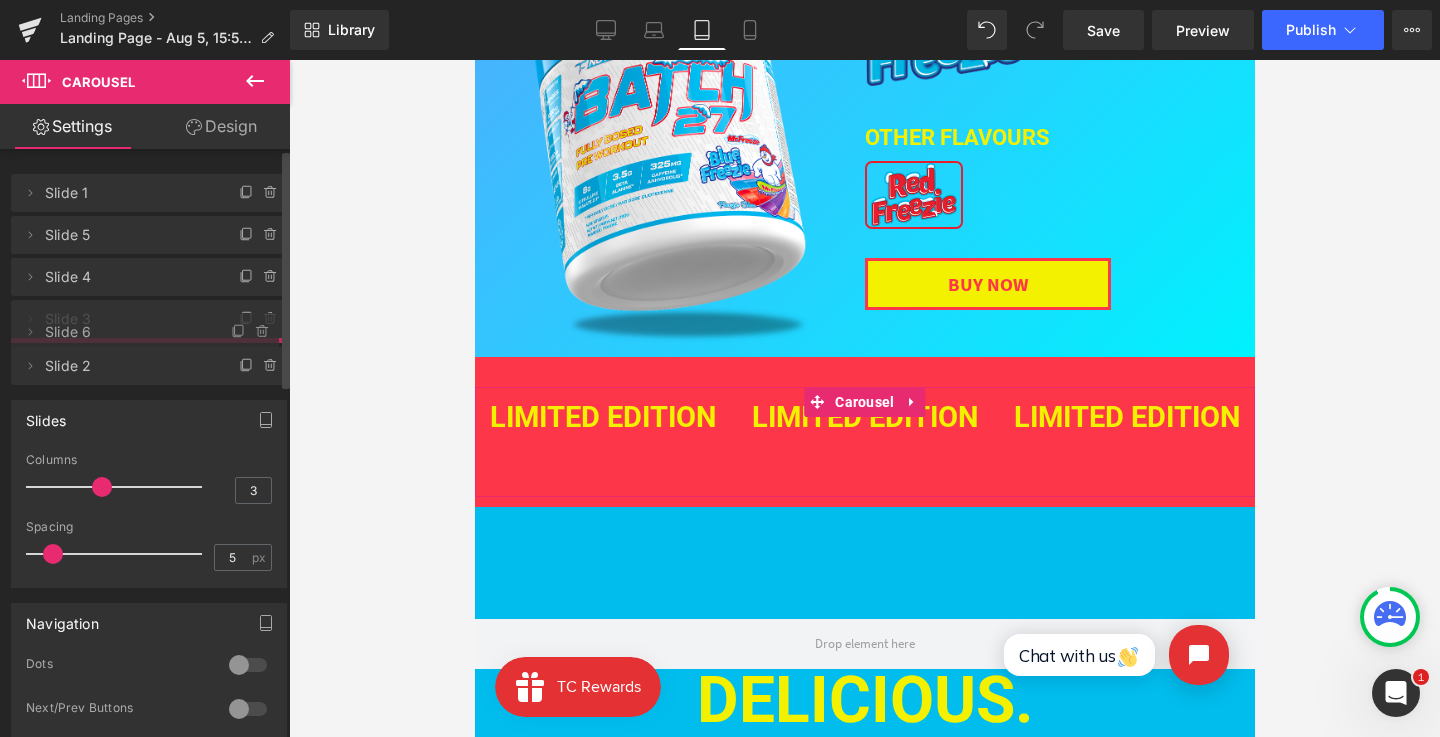 drag, startPoint x: 170, startPoint y: 355, endPoint x: 170, endPoint y: 238, distance: 117 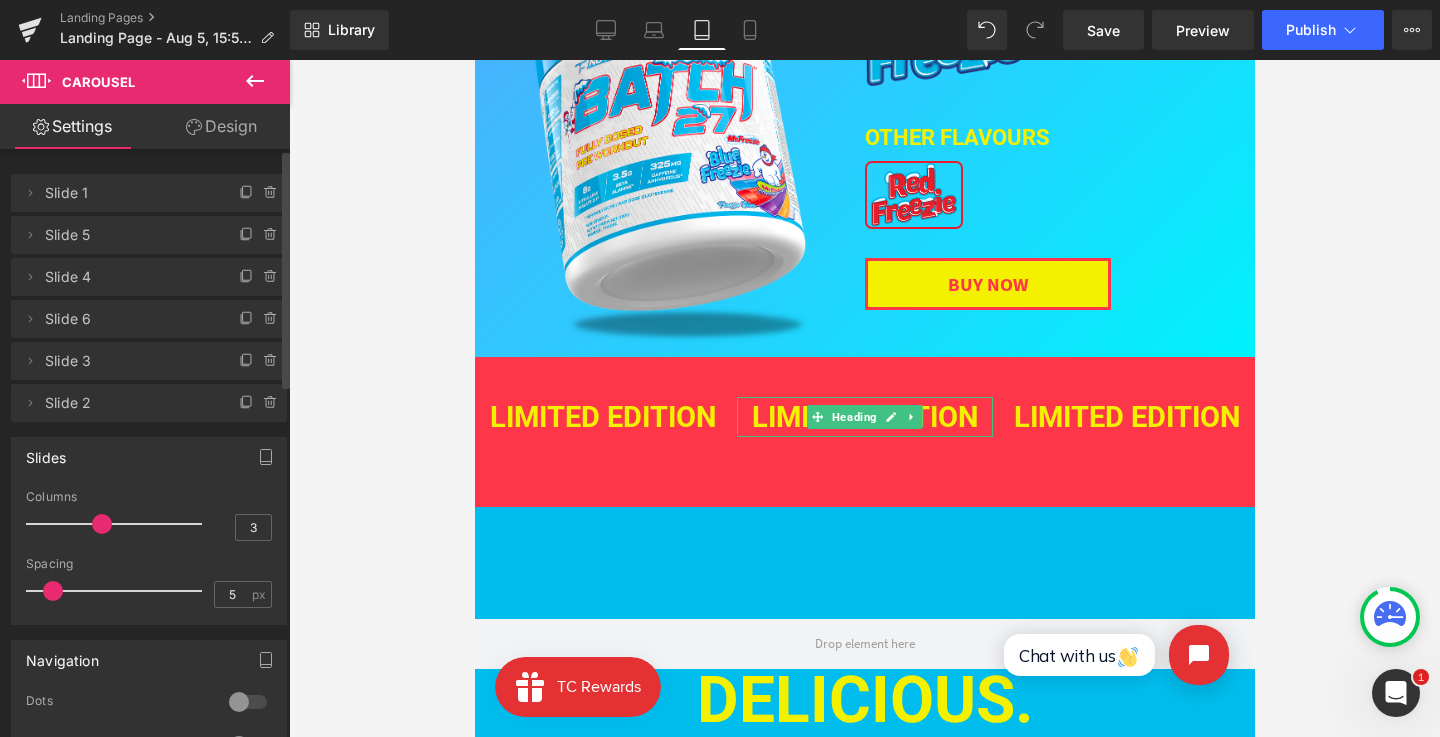 scroll, scrollTop: 299, scrollLeft: 0, axis: vertical 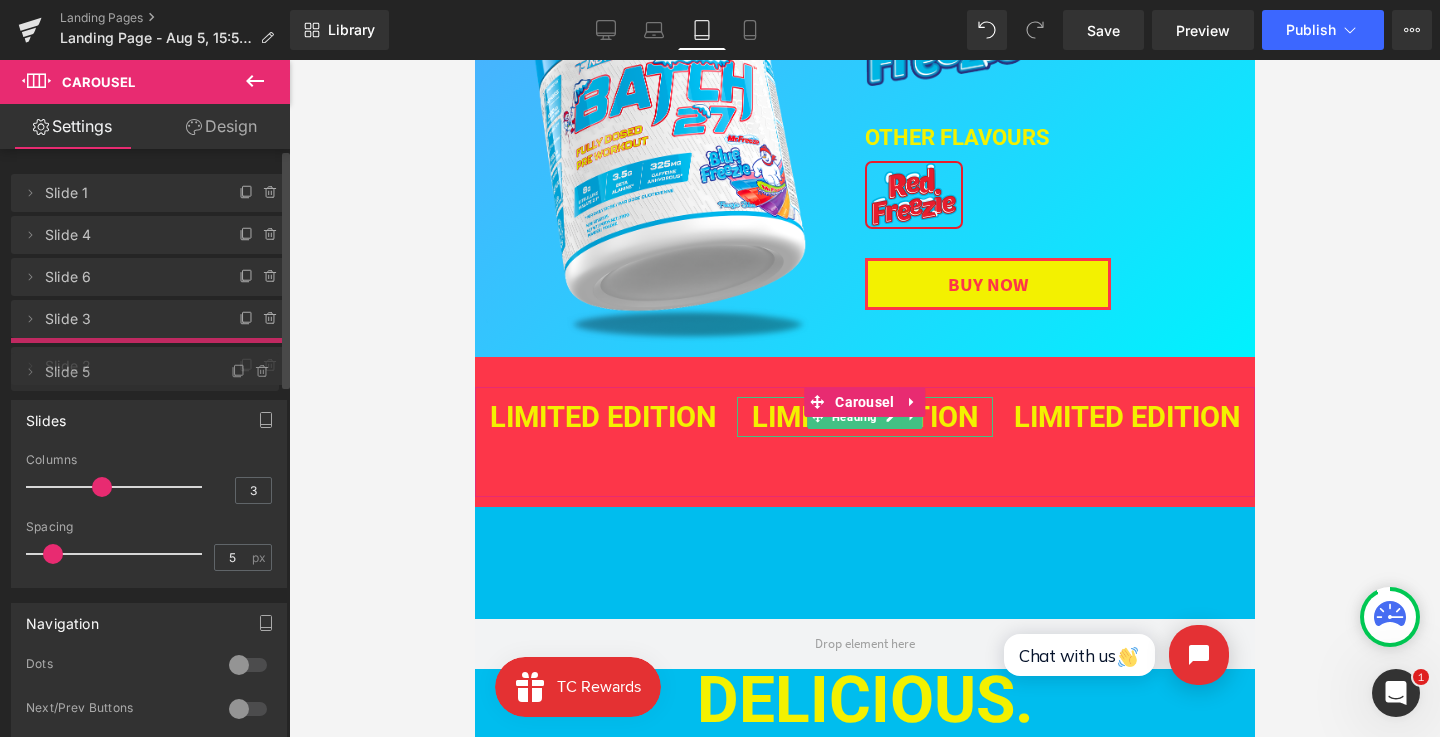 drag, startPoint x: 171, startPoint y: 227, endPoint x: 171, endPoint y: 364, distance: 137 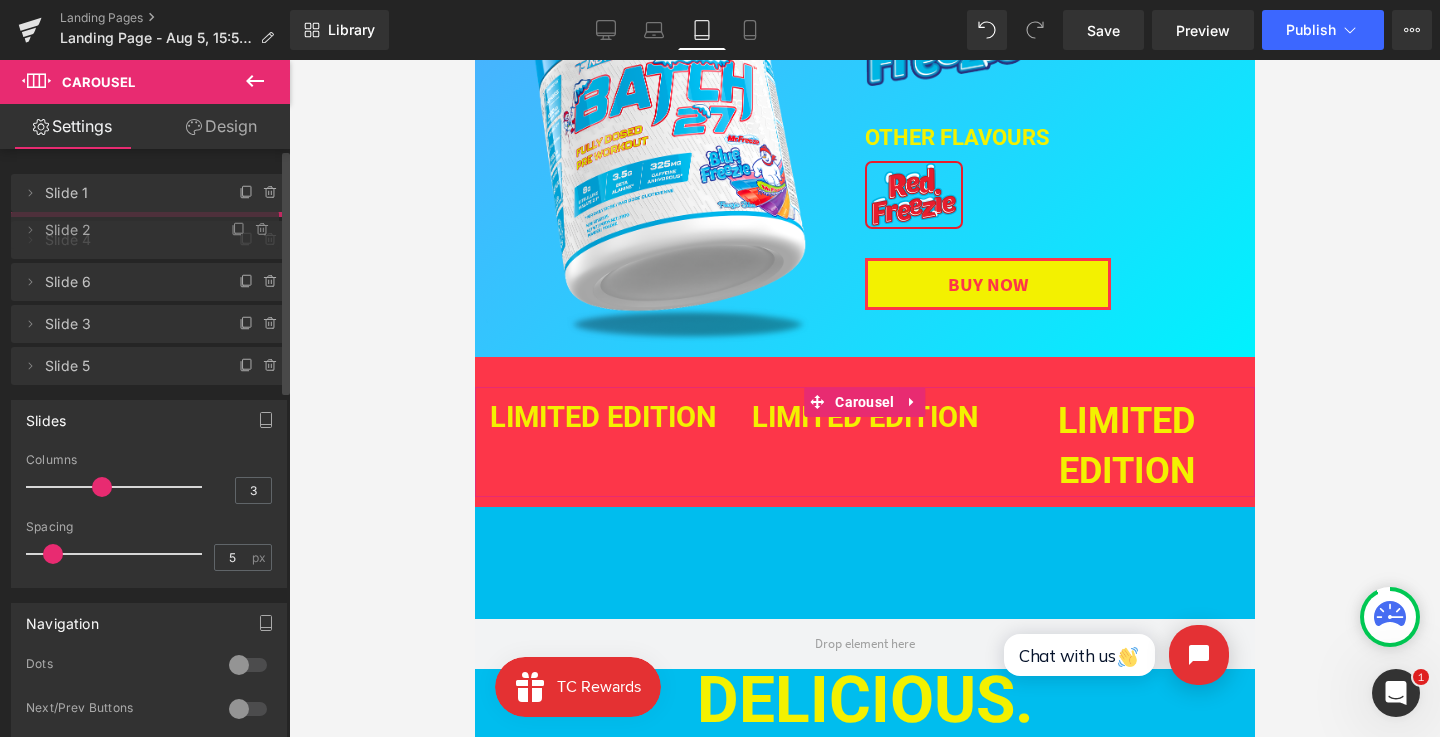 drag, startPoint x: 171, startPoint y: 401, endPoint x: 149, endPoint y: 228, distance: 174.39323 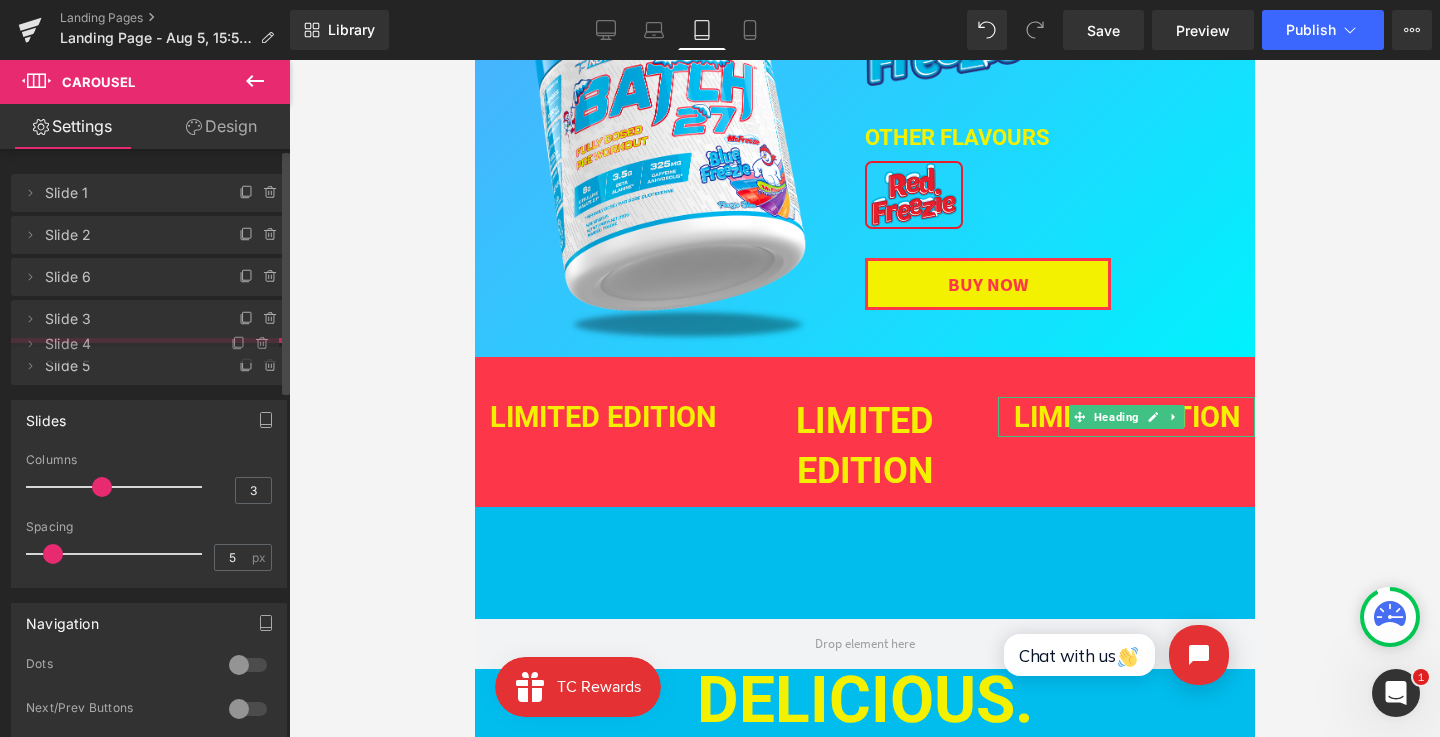 drag, startPoint x: 131, startPoint y: 282, endPoint x: 132, endPoint y: 349, distance: 67.00746 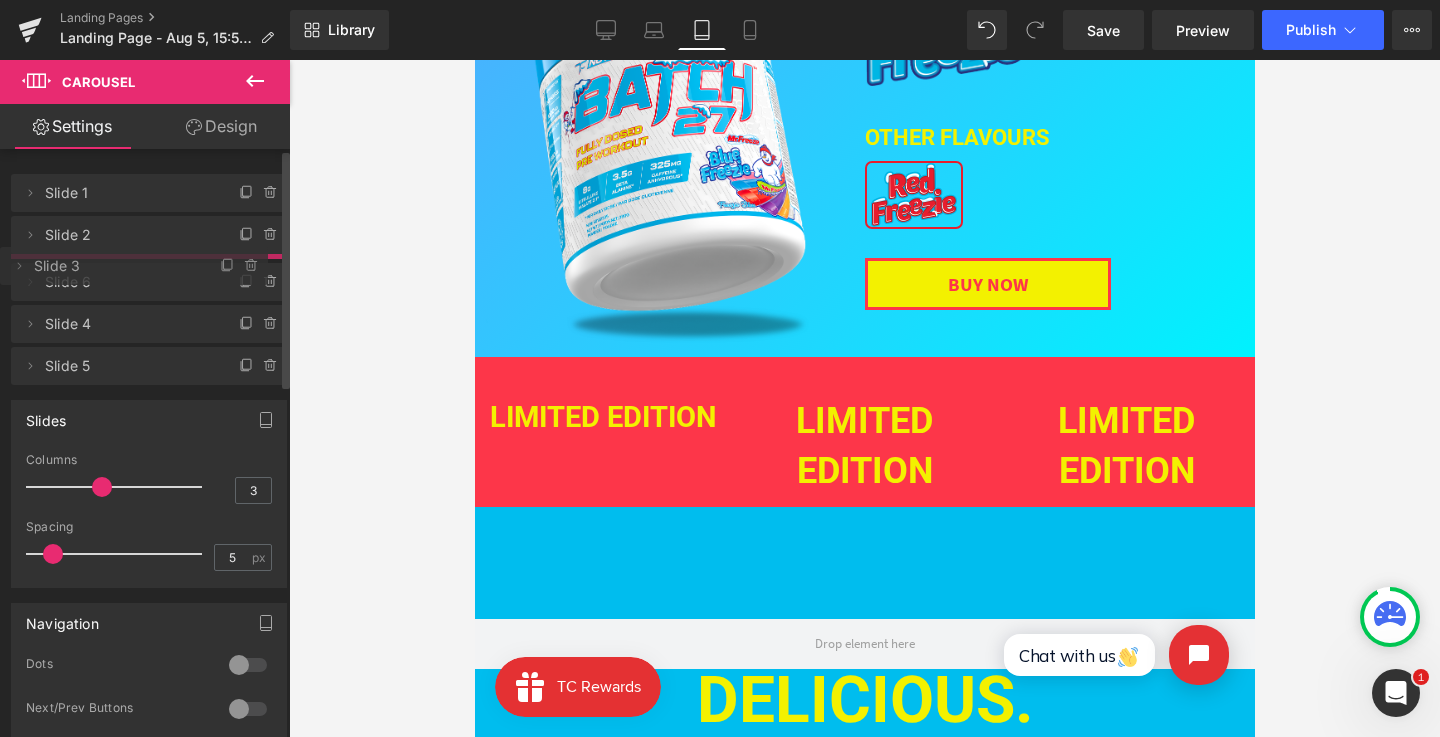drag, startPoint x: 132, startPoint y: 320, endPoint x: 137, endPoint y: 267, distance: 53.235325 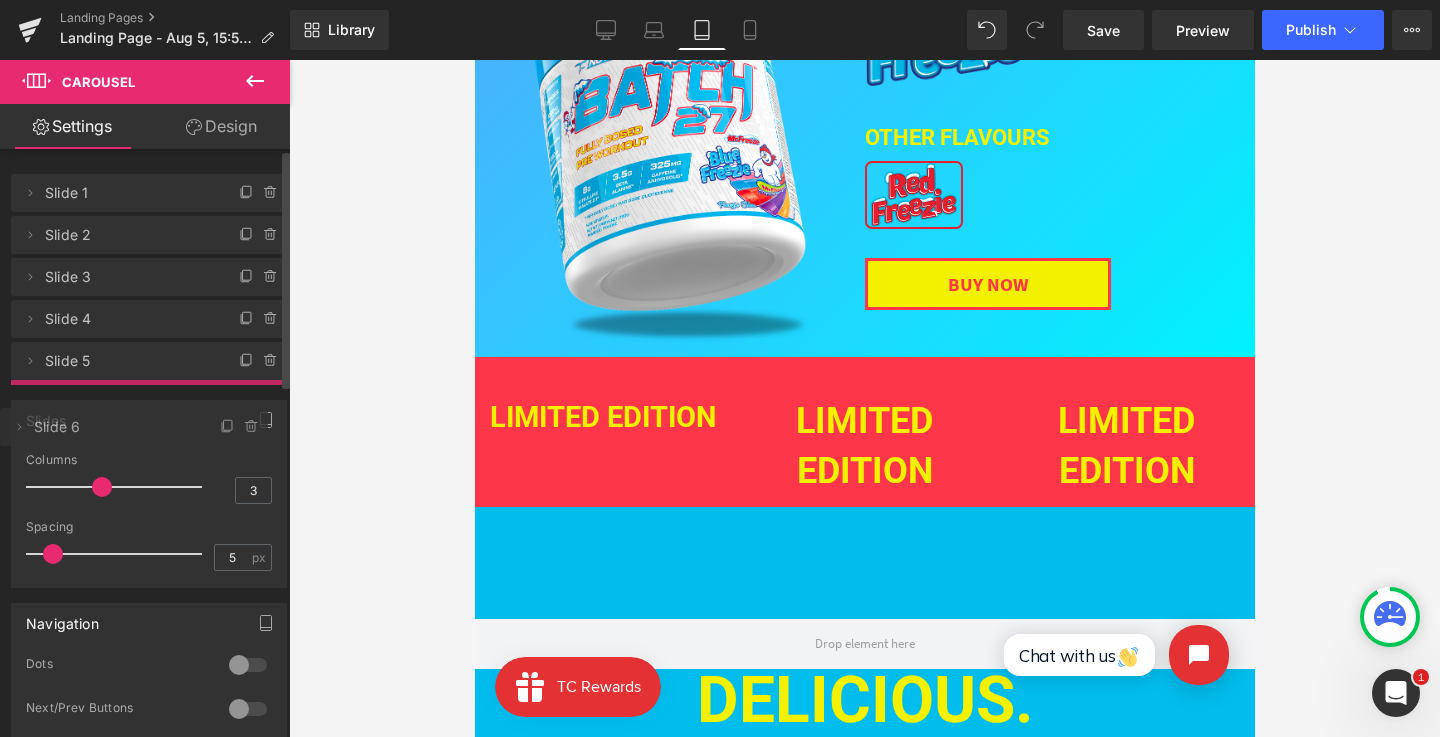 drag, startPoint x: 128, startPoint y: 322, endPoint x: 125, endPoint y: 430, distance: 108.04166 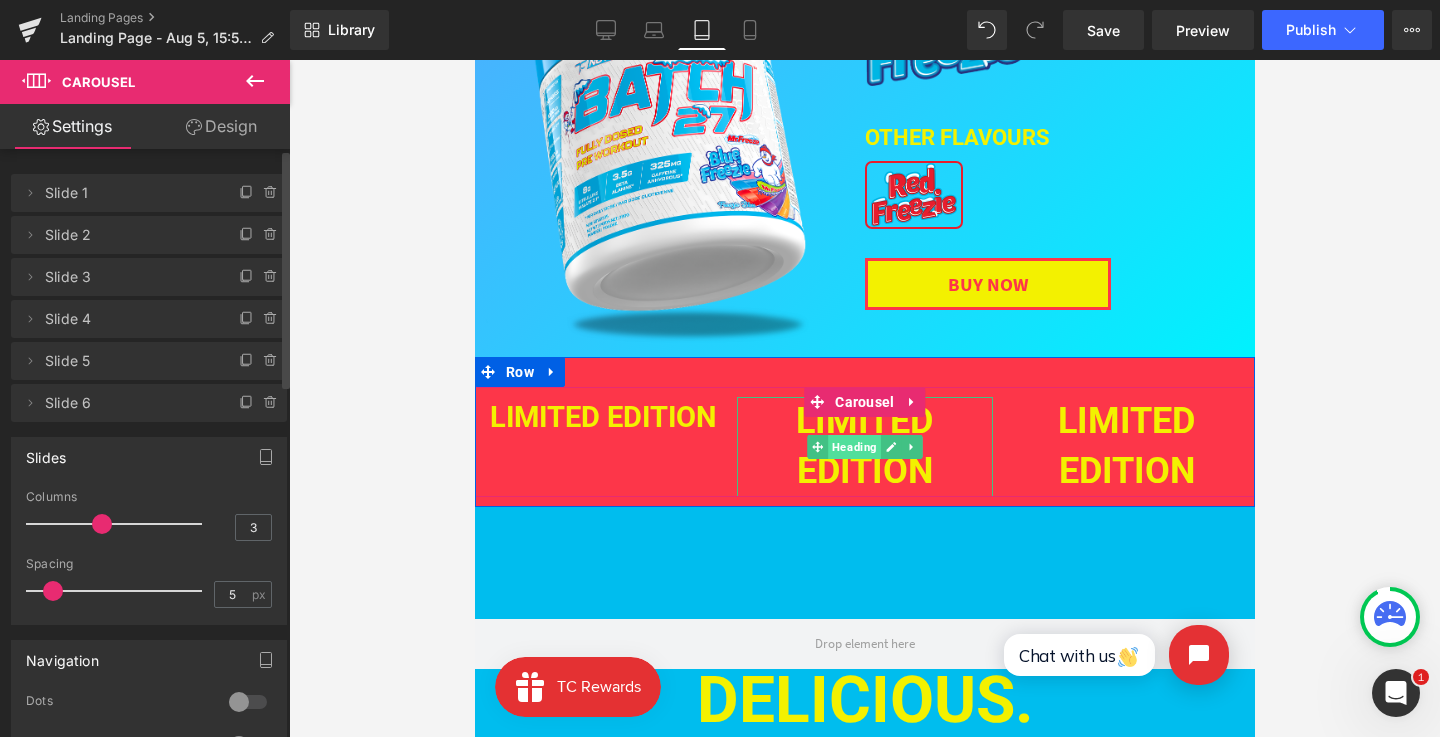 click on "Heading" at bounding box center [853, 447] 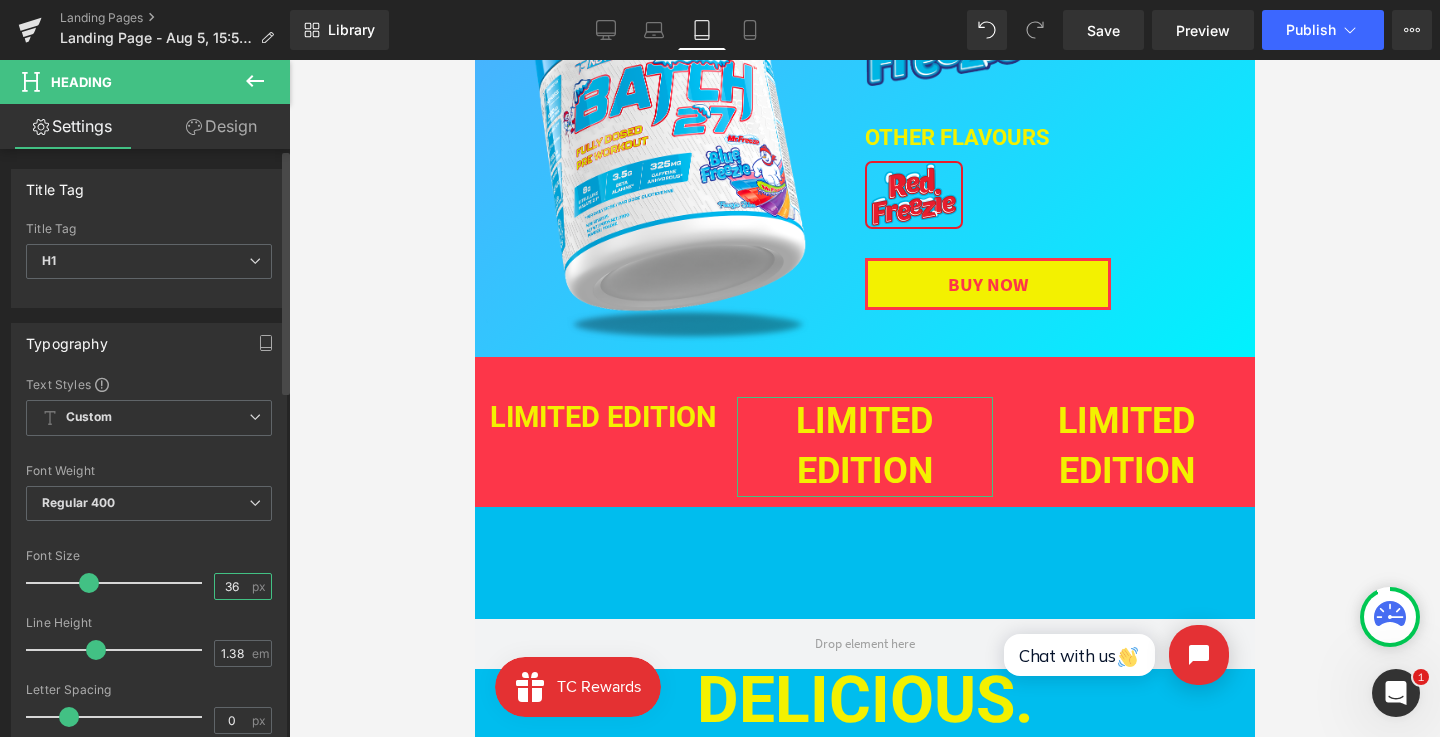 click on "36" at bounding box center (232, 586) 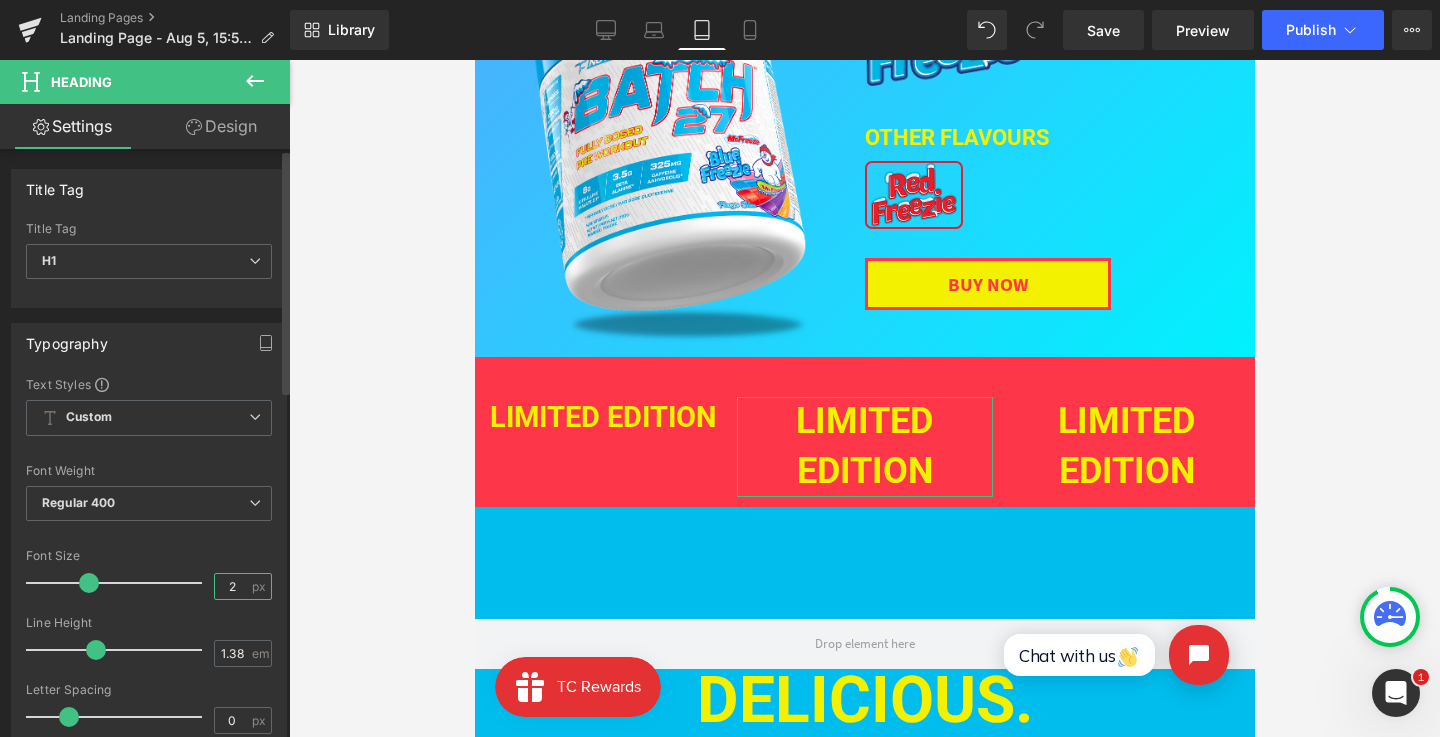 type on "29" 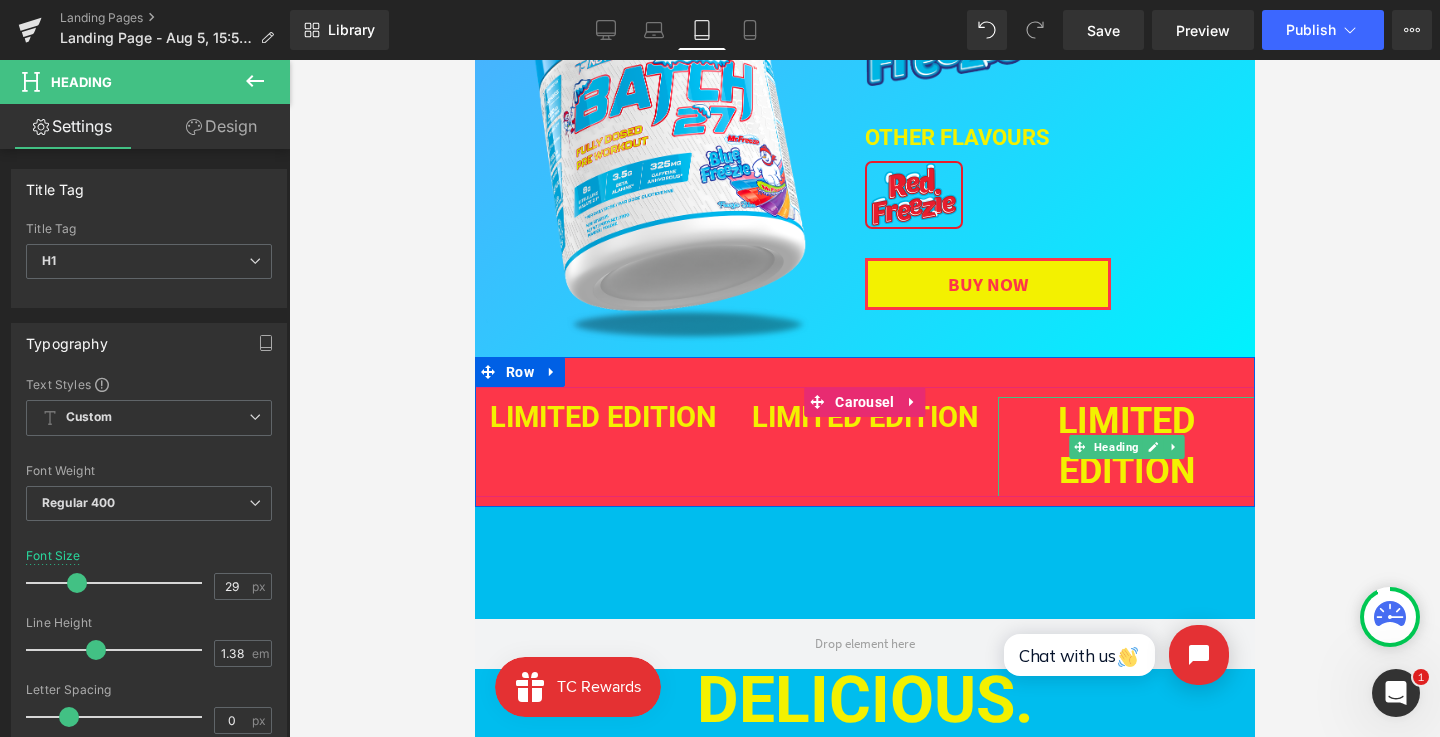 click on "LIMITED EDITION" at bounding box center [1125, 446] 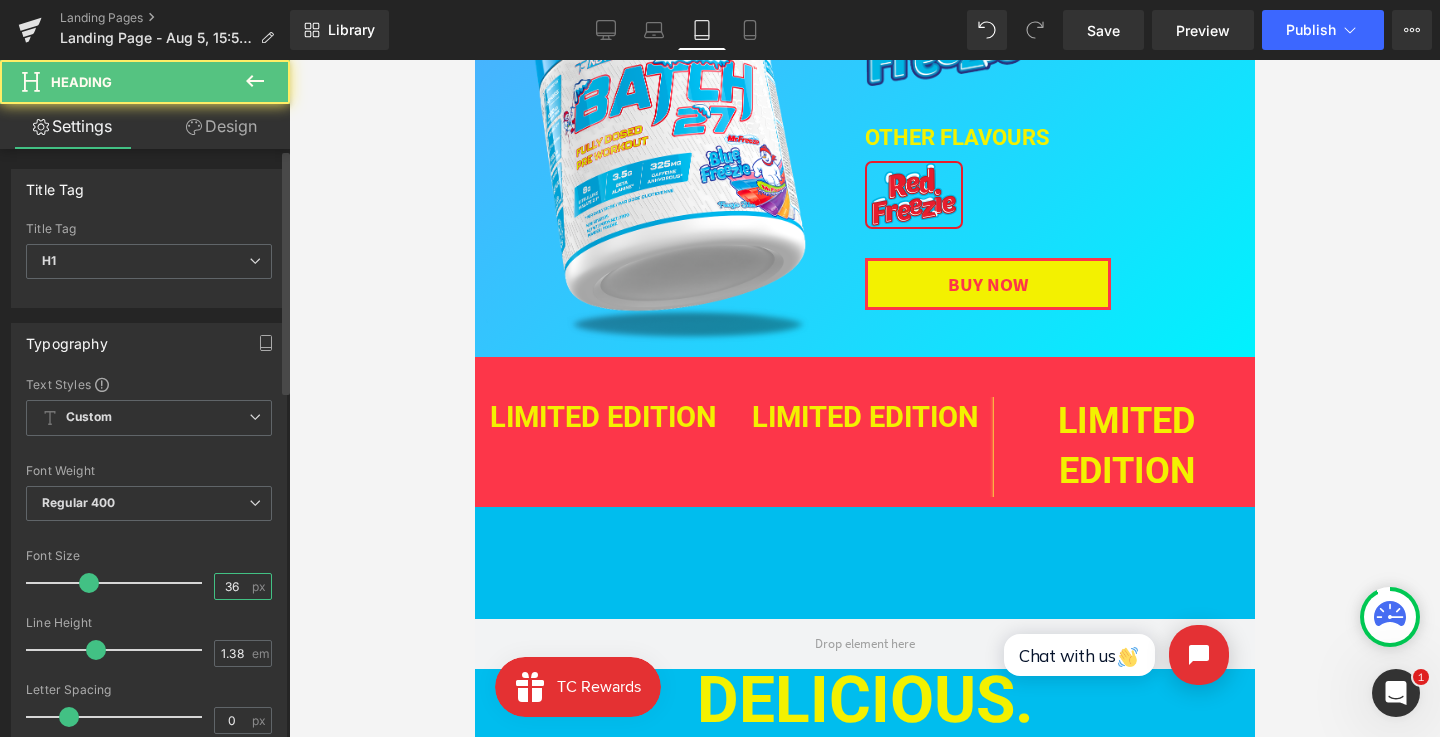 click on "36" at bounding box center (232, 586) 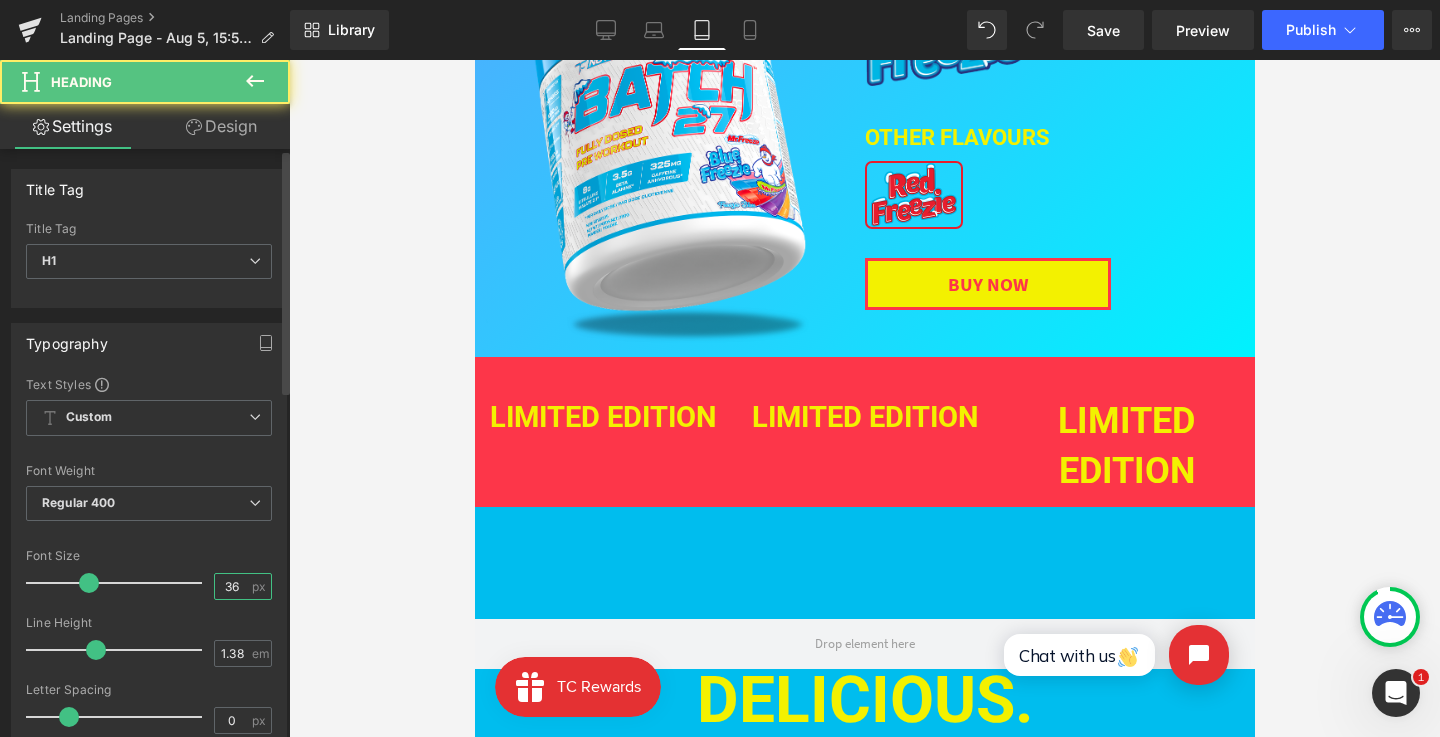 click on "36" at bounding box center [232, 586] 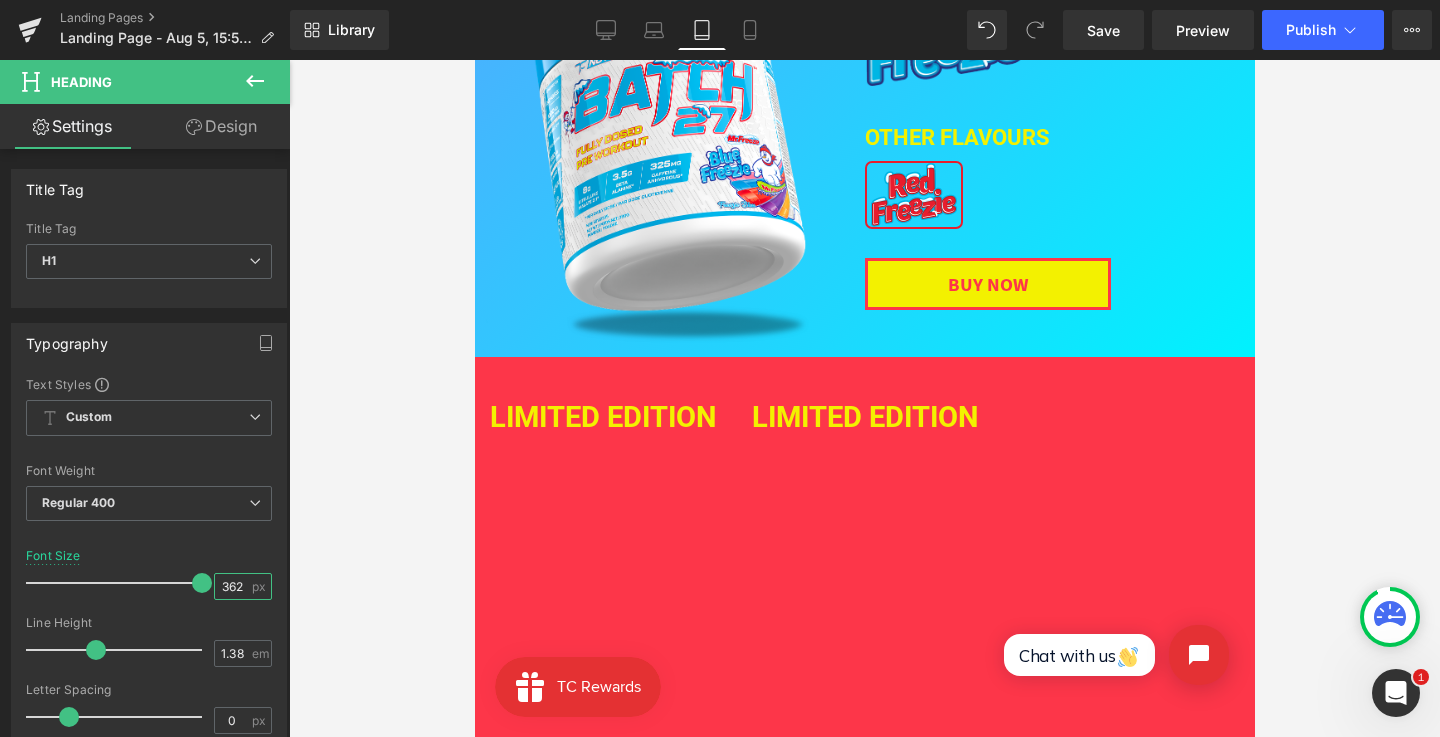 scroll, scrollTop: 0, scrollLeft: 0, axis: both 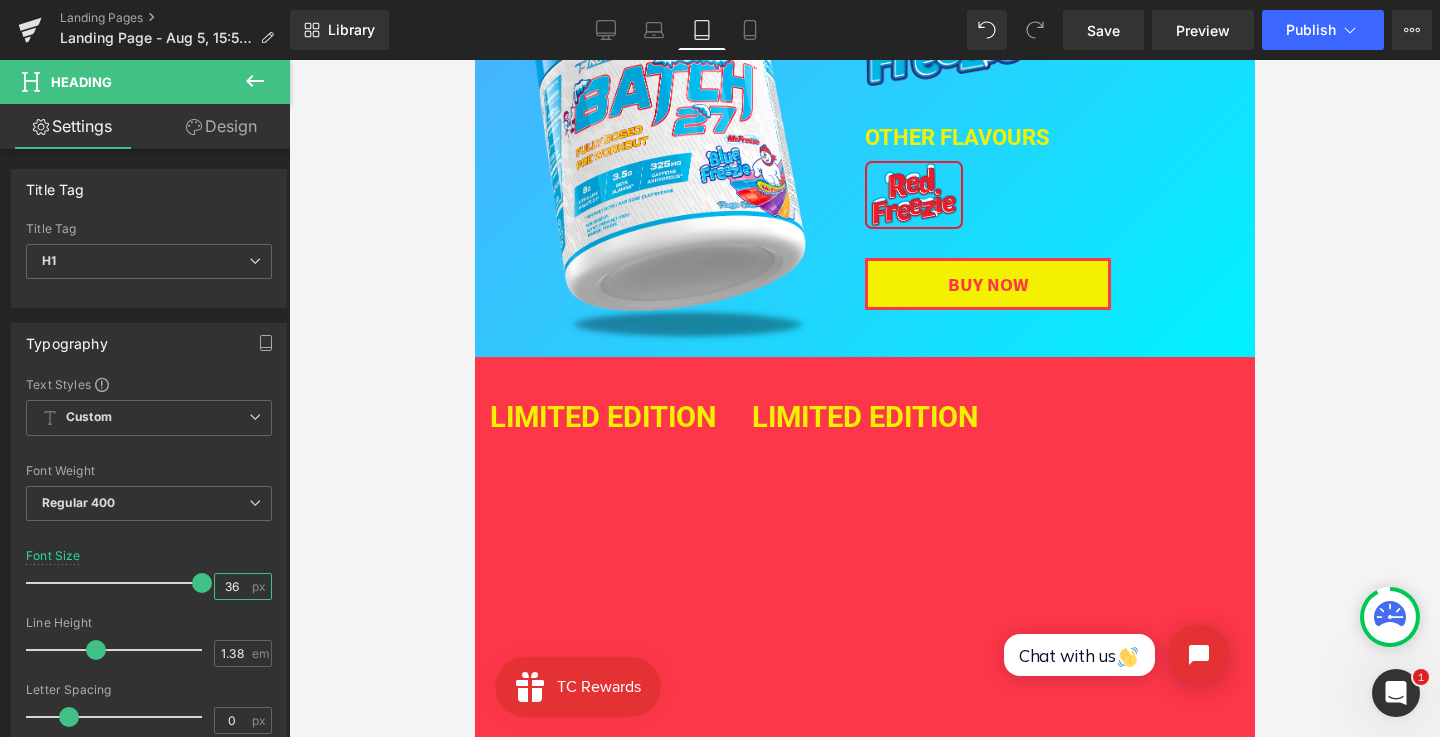 type on "3" 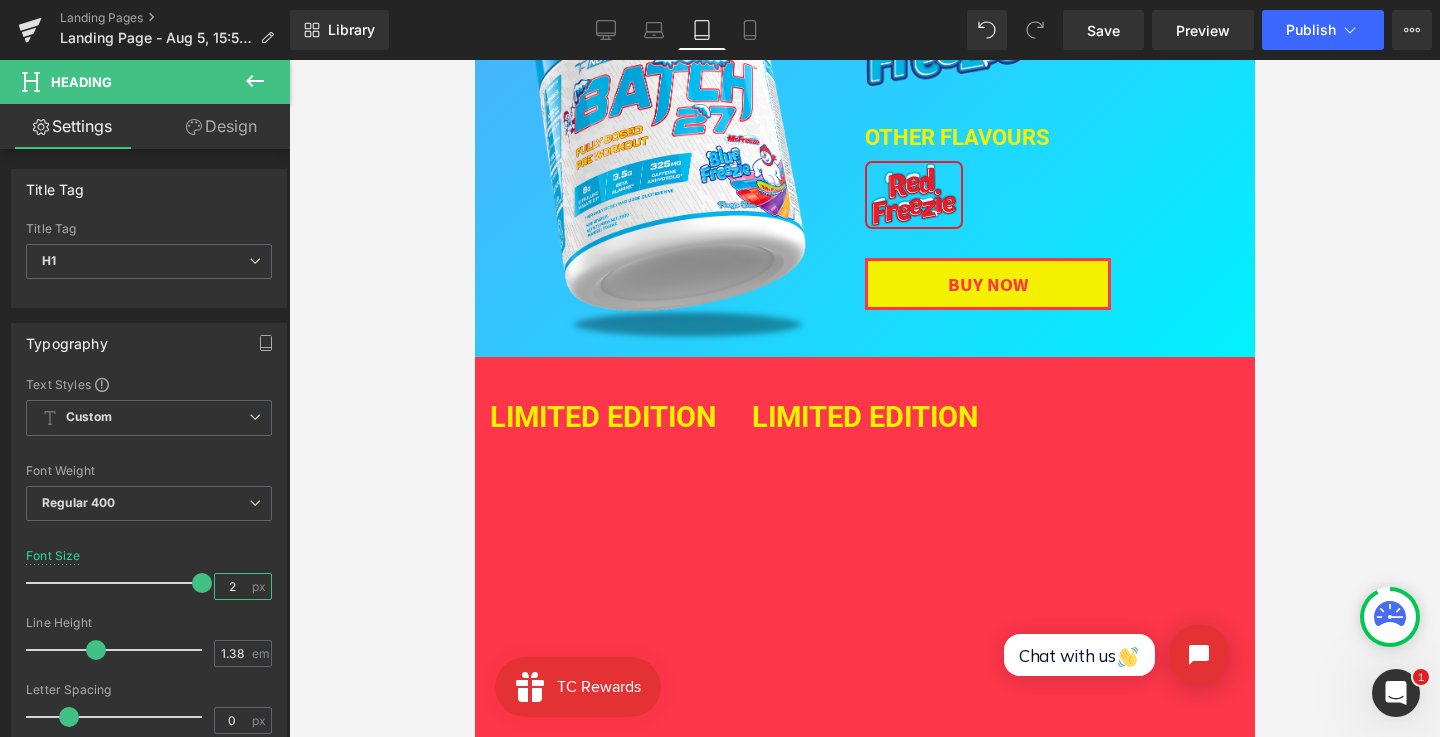 type on "29" 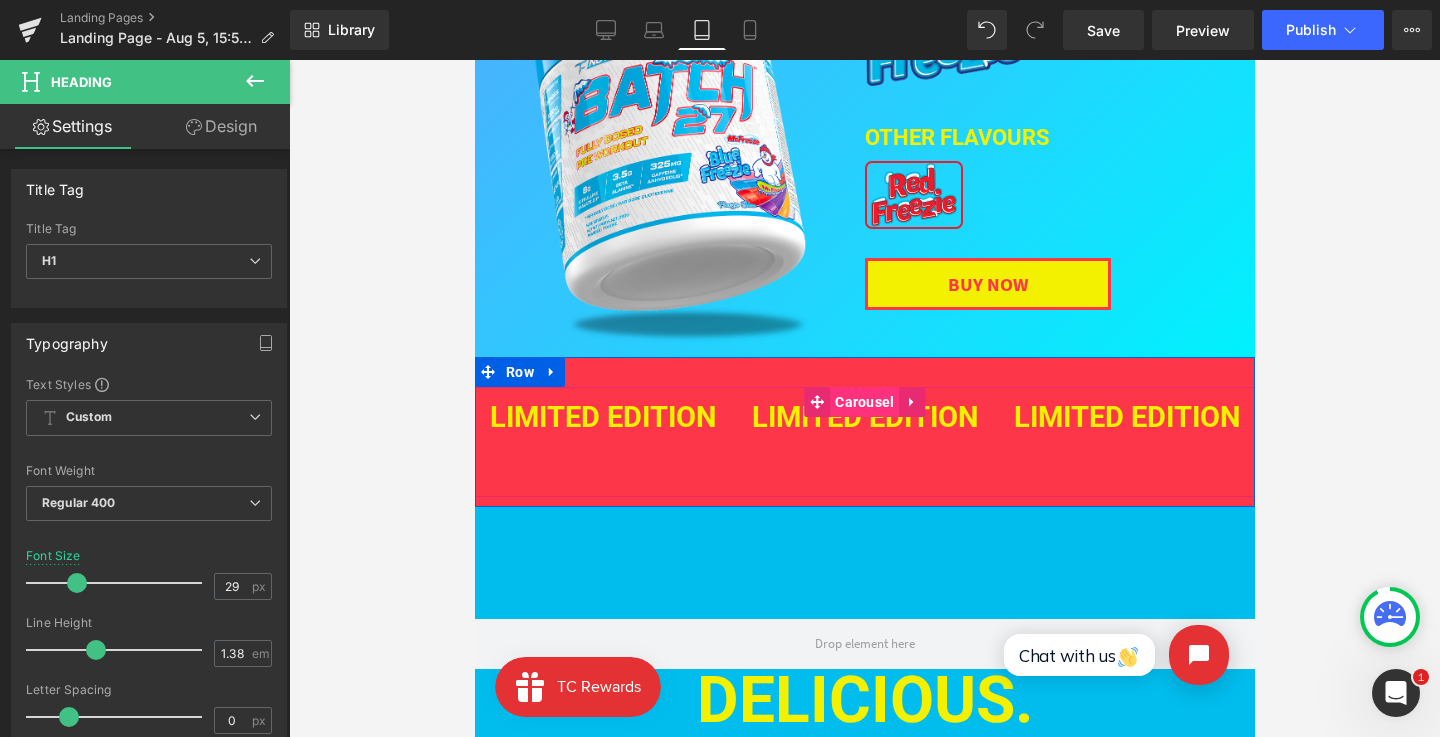 click on "Carousel" at bounding box center [863, 402] 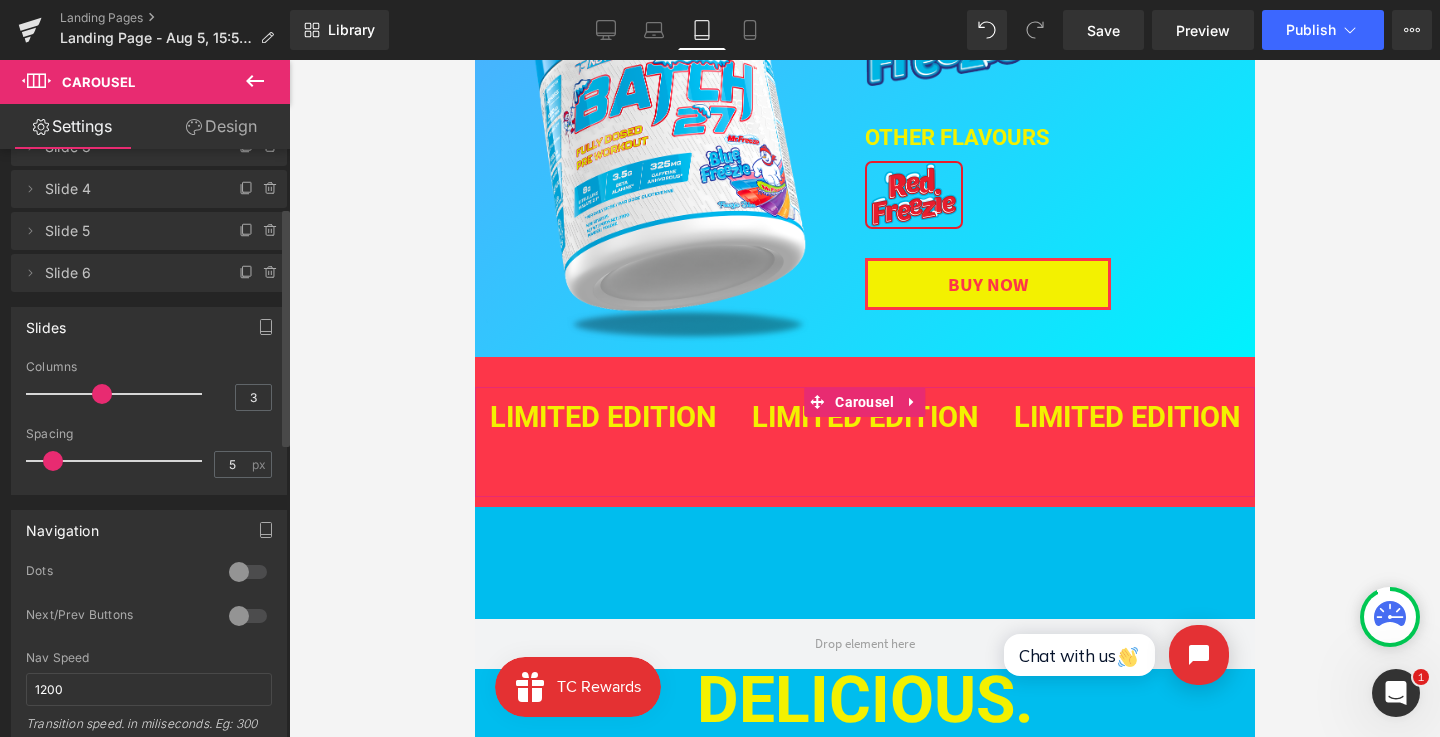 scroll, scrollTop: 143, scrollLeft: 0, axis: vertical 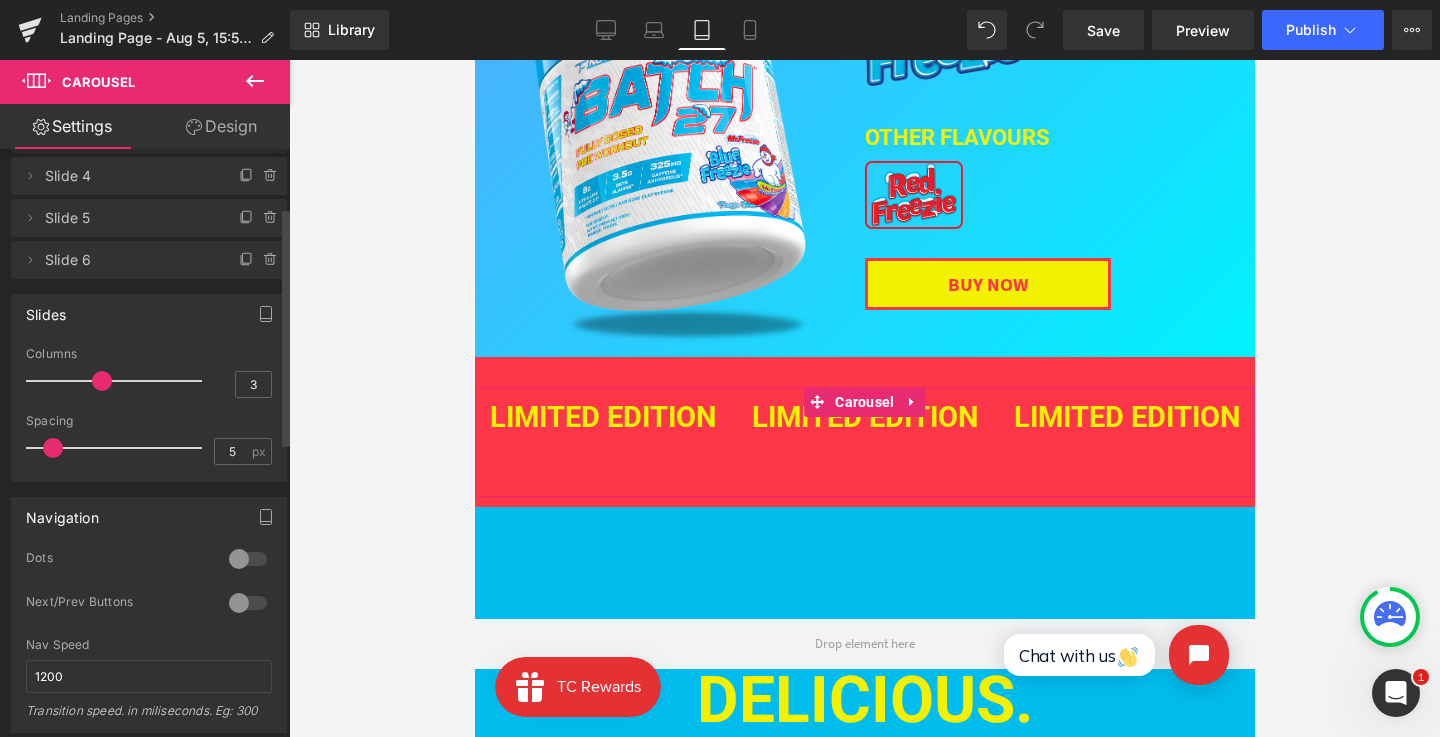 click at bounding box center (248, 559) 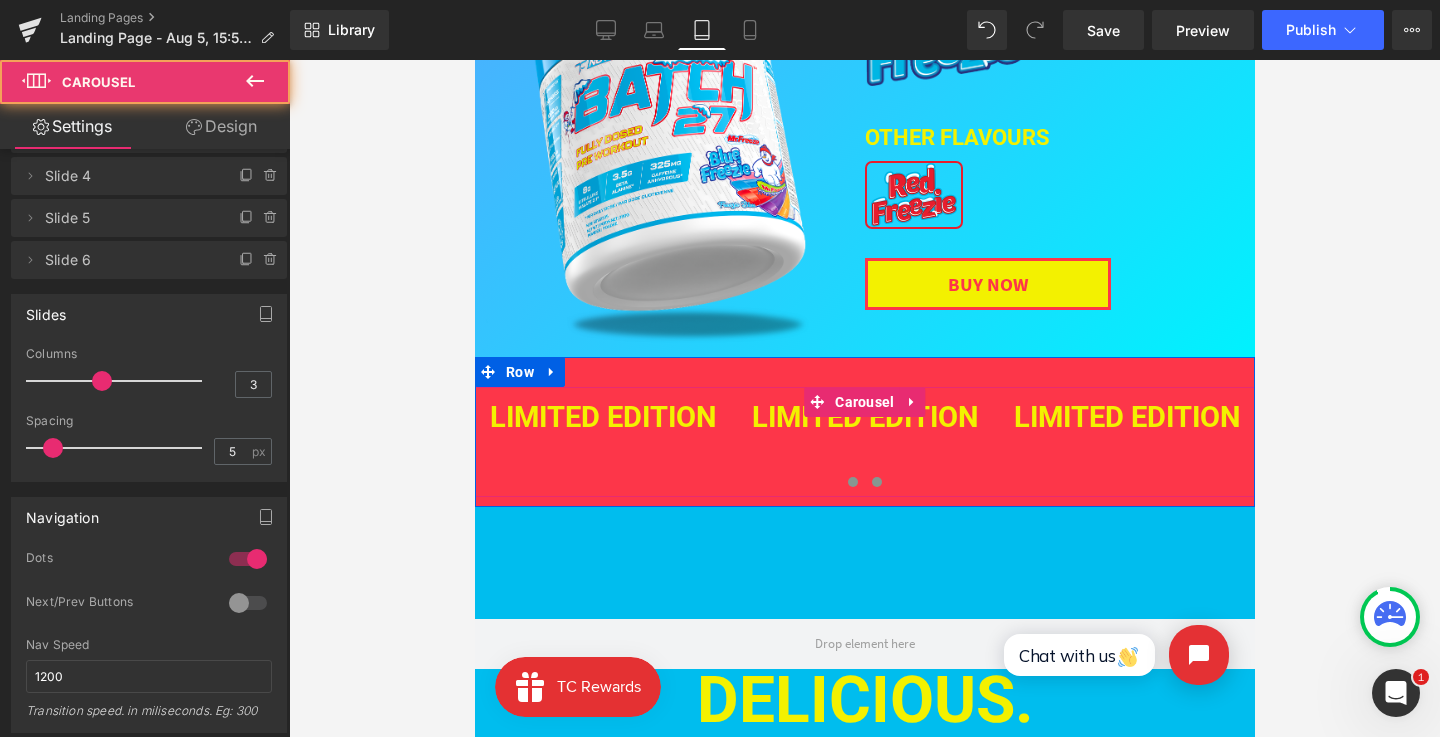 click at bounding box center [876, 482] 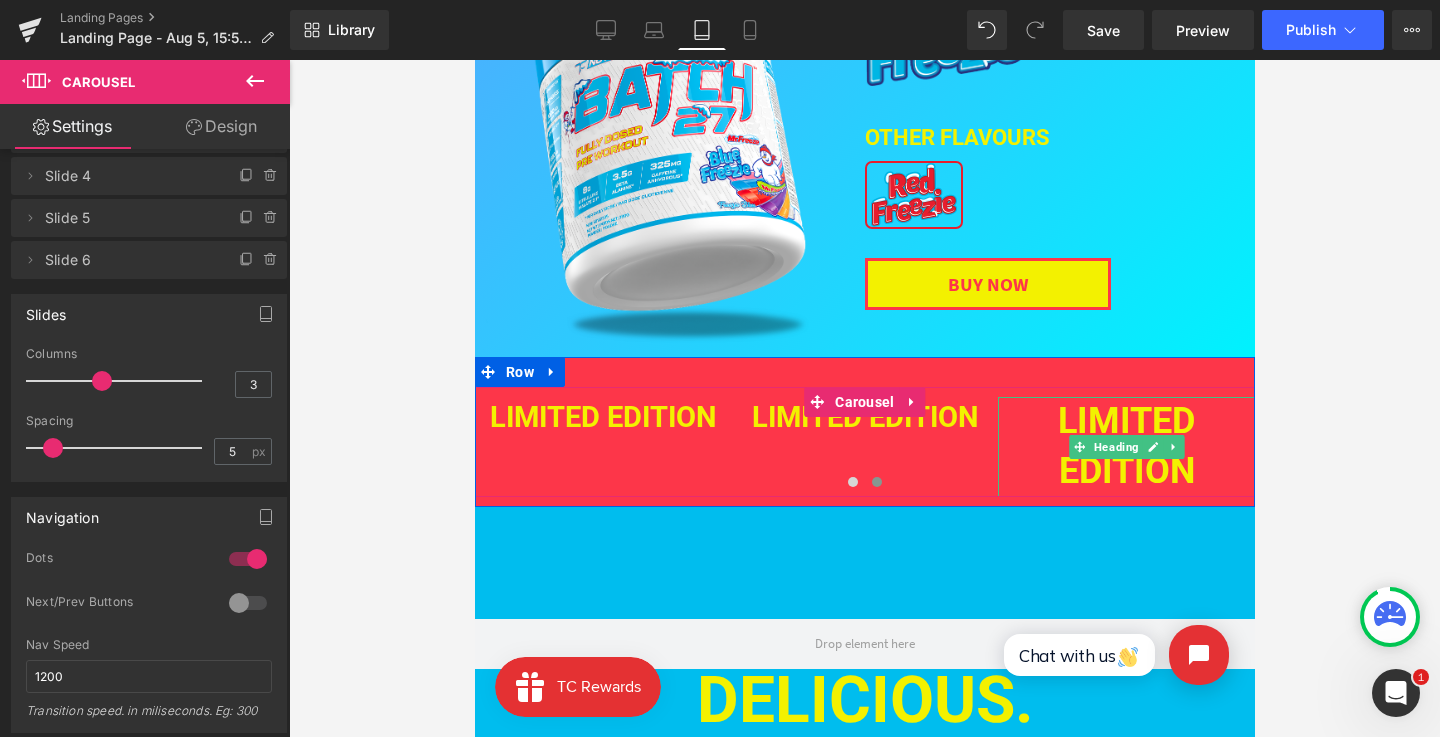 click on "LIMITED EDITION" at bounding box center (1125, 446) 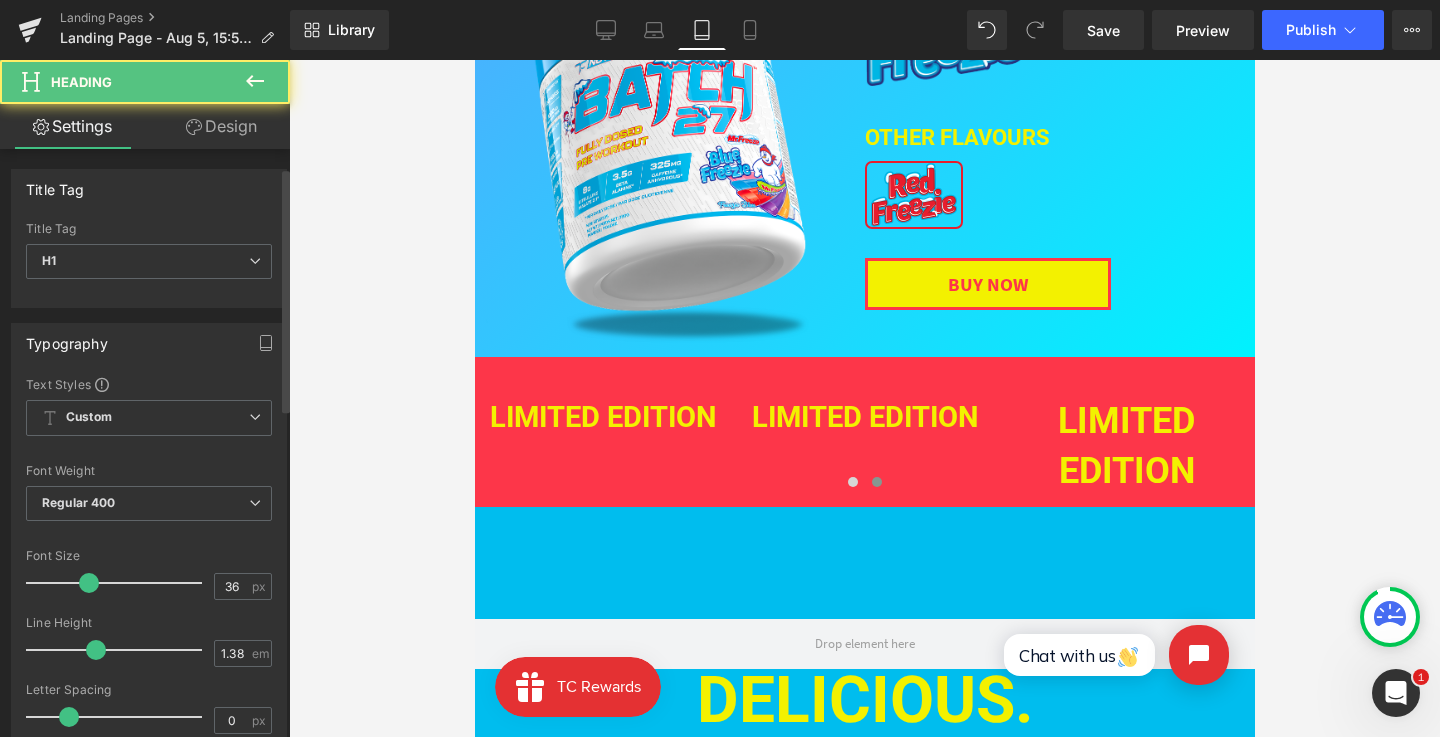 scroll, scrollTop: 45, scrollLeft: 0, axis: vertical 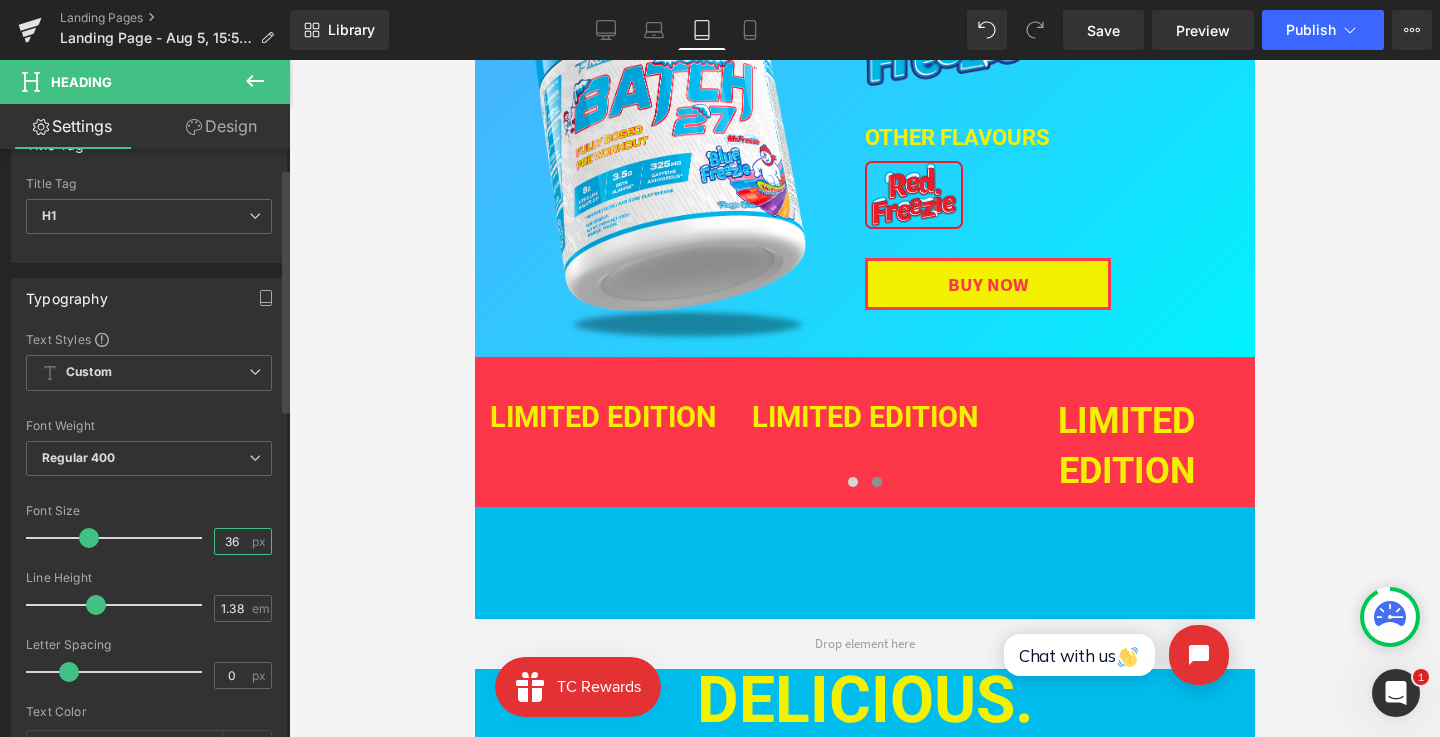 click on "36" at bounding box center (232, 541) 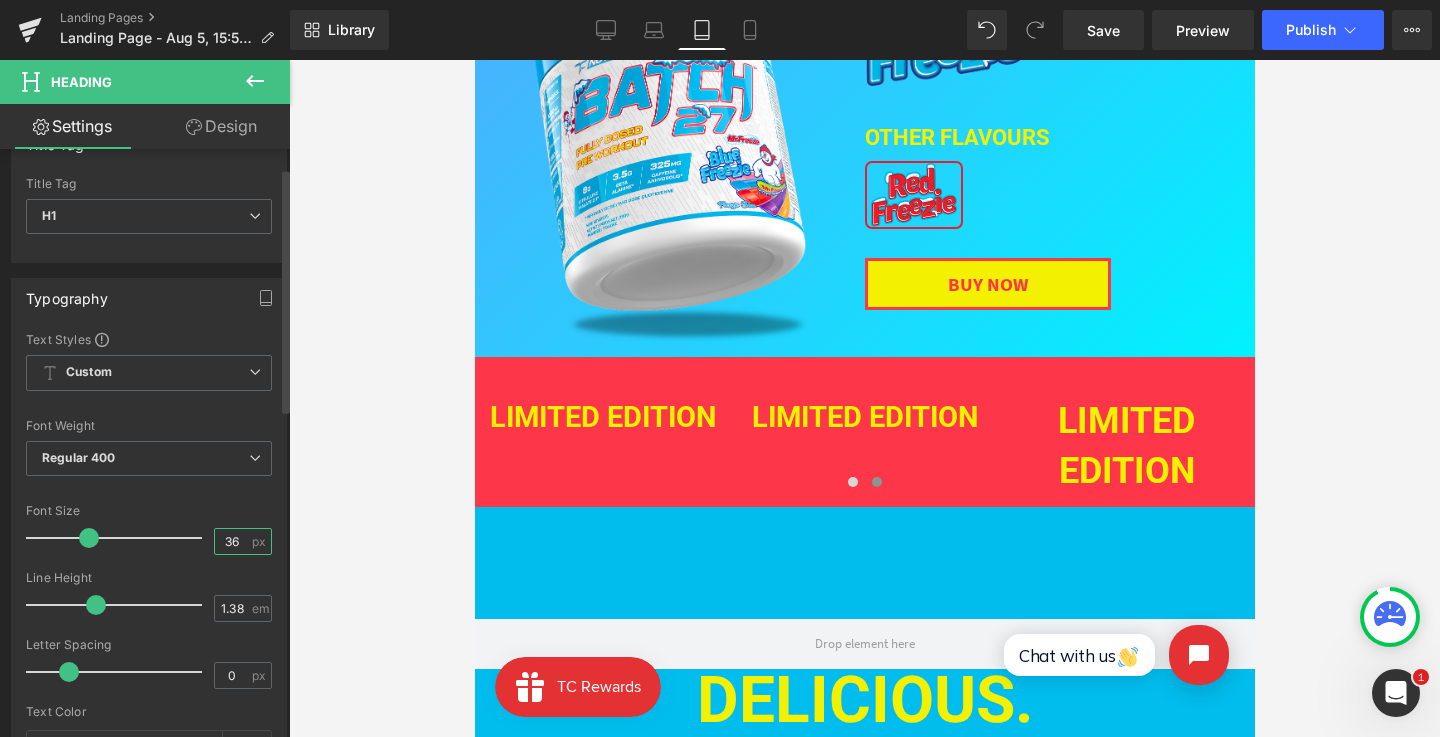 click on "36" at bounding box center (232, 541) 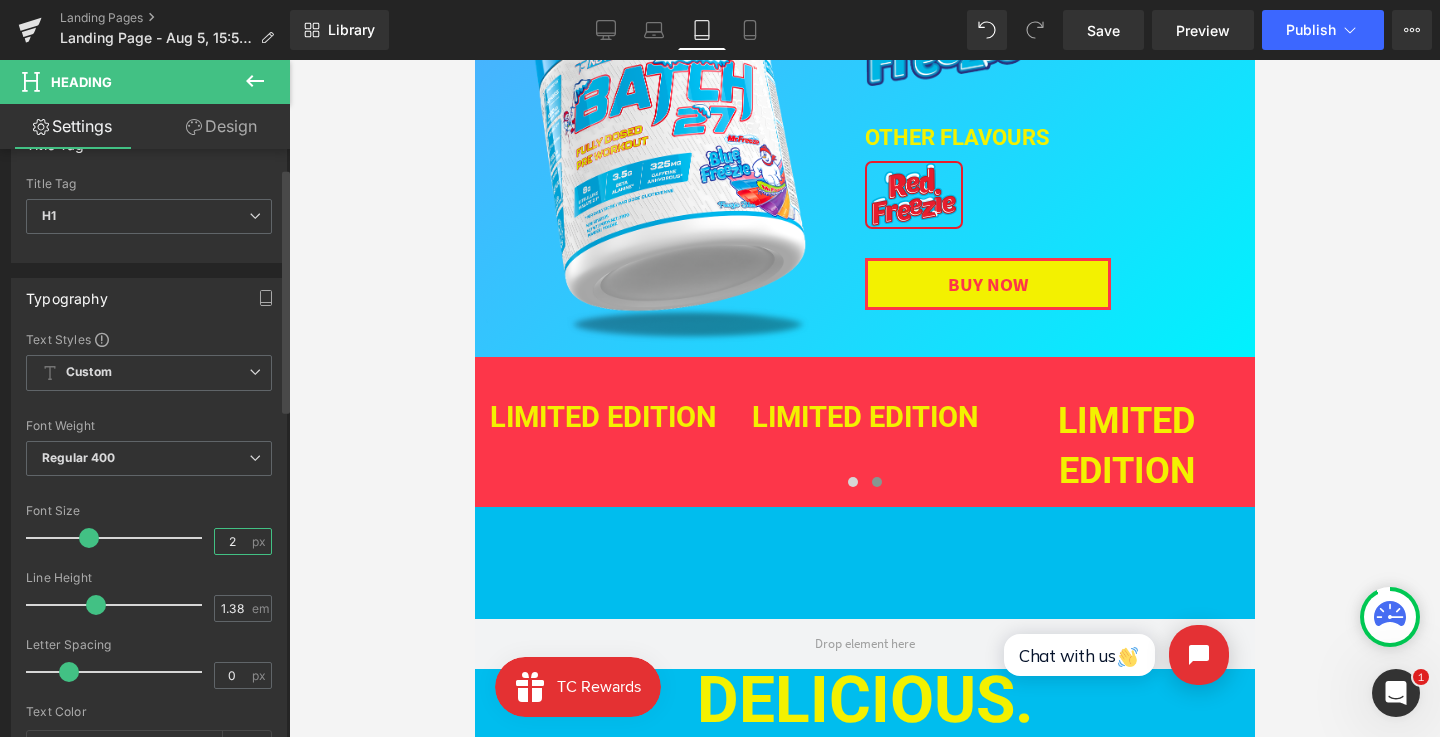 type on "29" 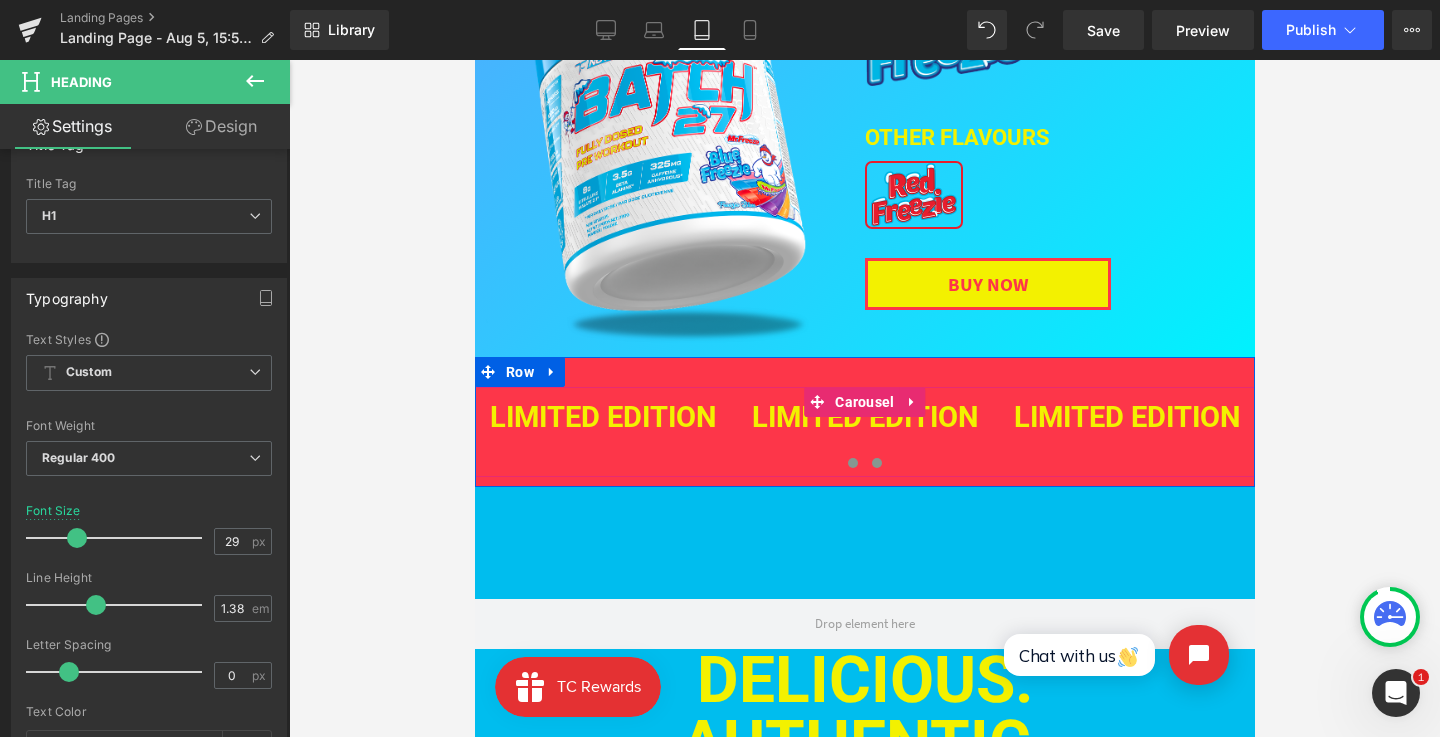 click at bounding box center (852, 463) 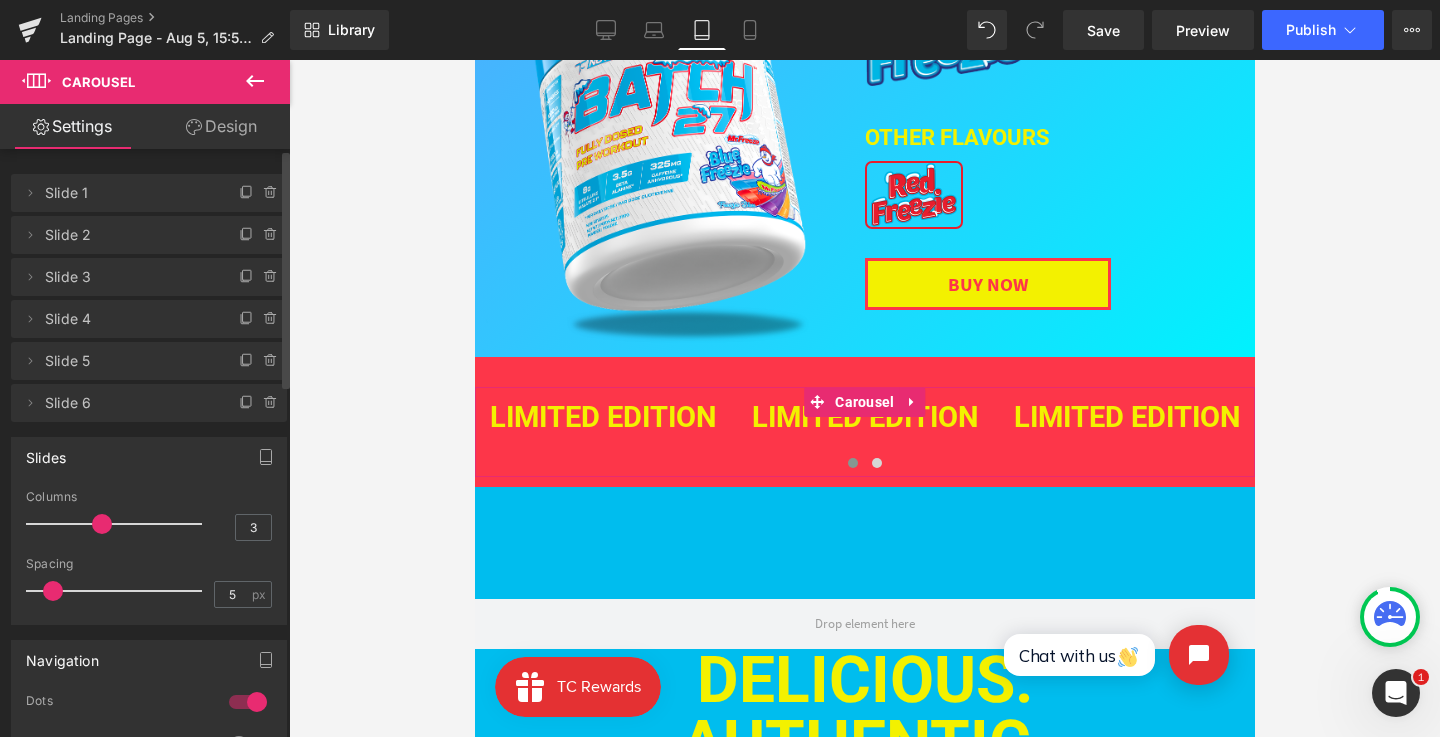 click at bounding box center (248, 702) 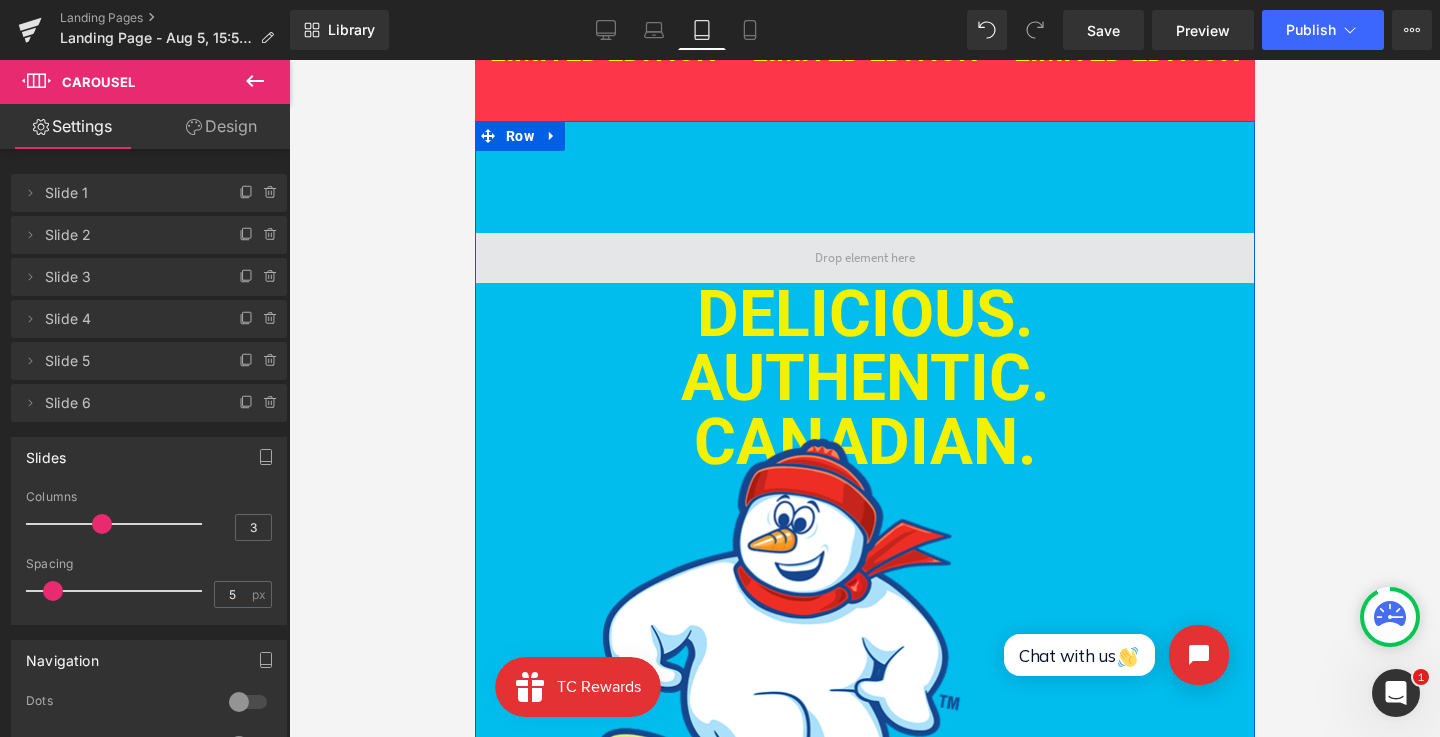 scroll, scrollTop: 653, scrollLeft: 0, axis: vertical 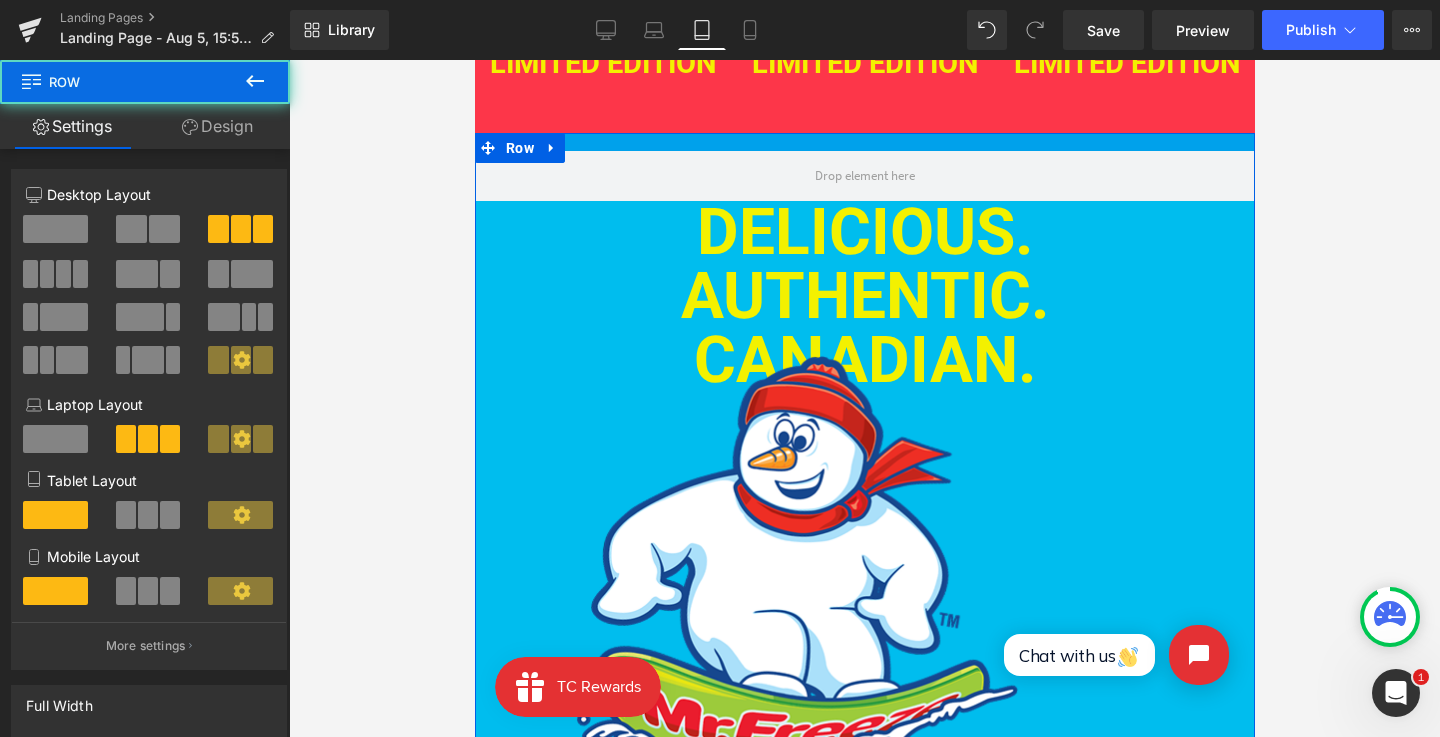 drag, startPoint x: 844, startPoint y: 219, endPoint x: 855, endPoint y: 124, distance: 95.63472 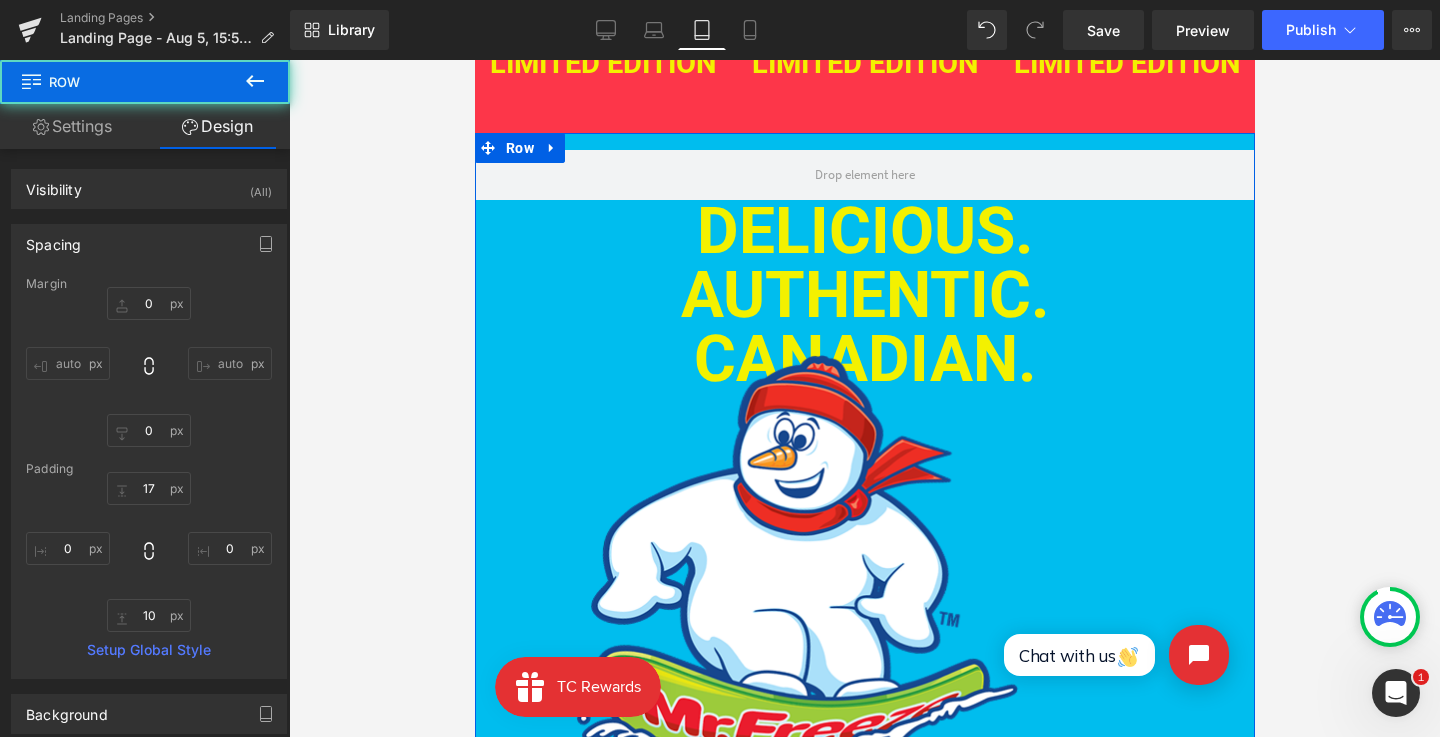 scroll, scrollTop: 922, scrollLeft: 0, axis: vertical 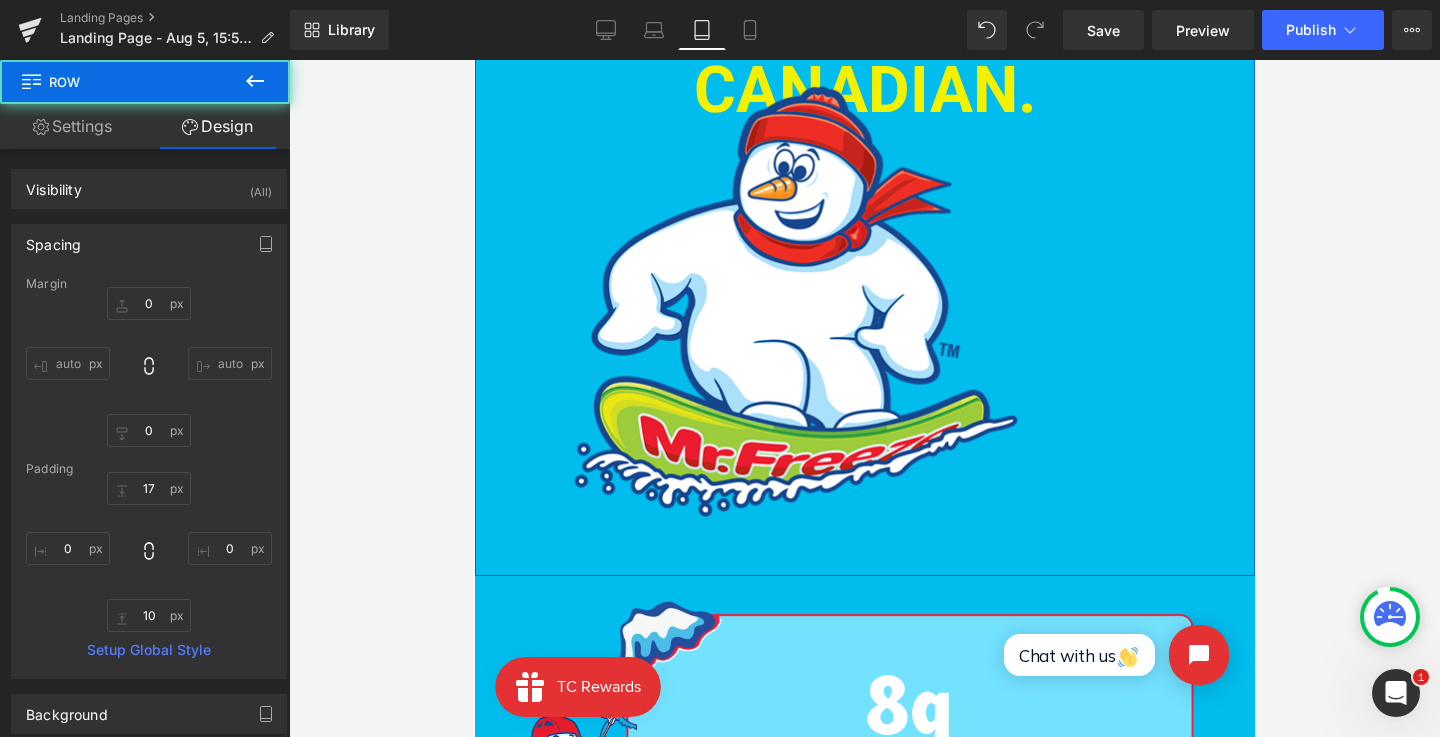 click on "Image" at bounding box center [815, 310] 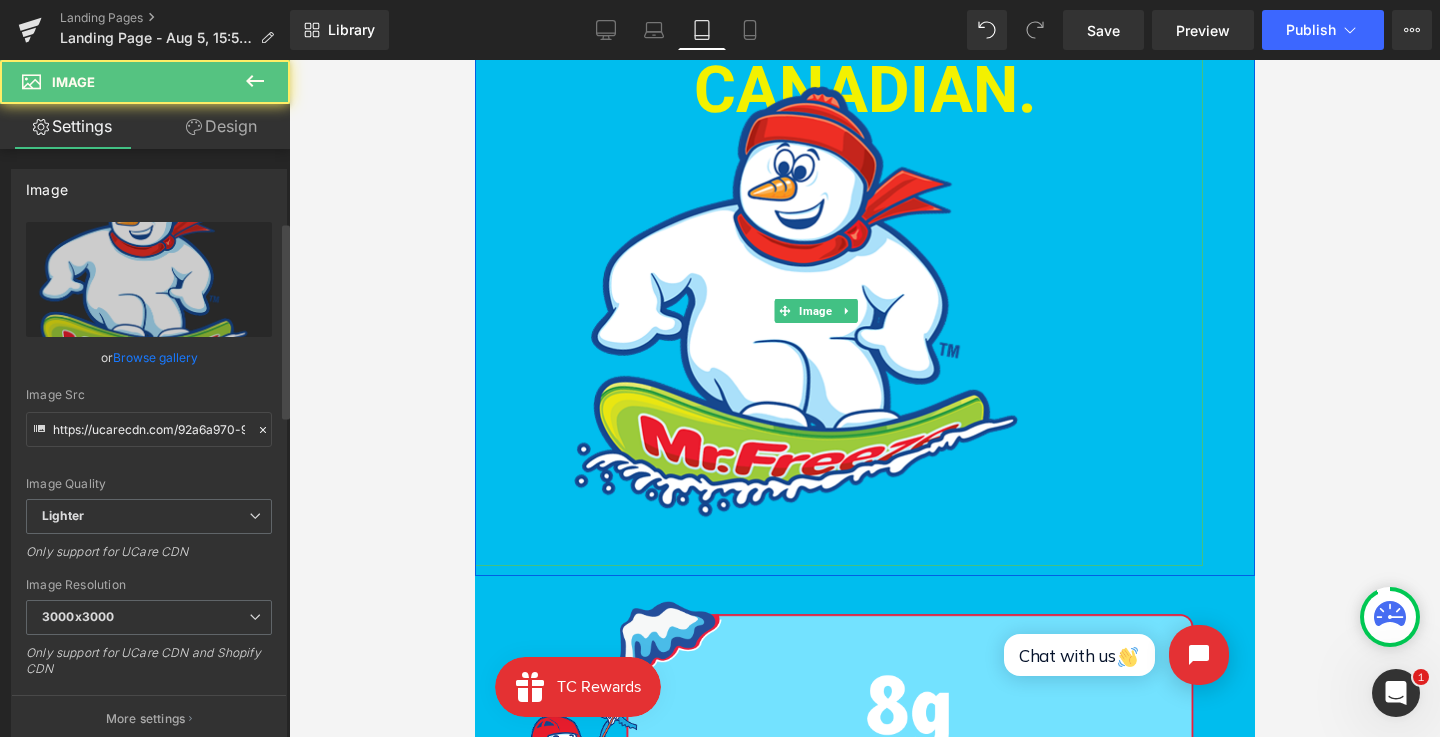 scroll, scrollTop: 218, scrollLeft: 0, axis: vertical 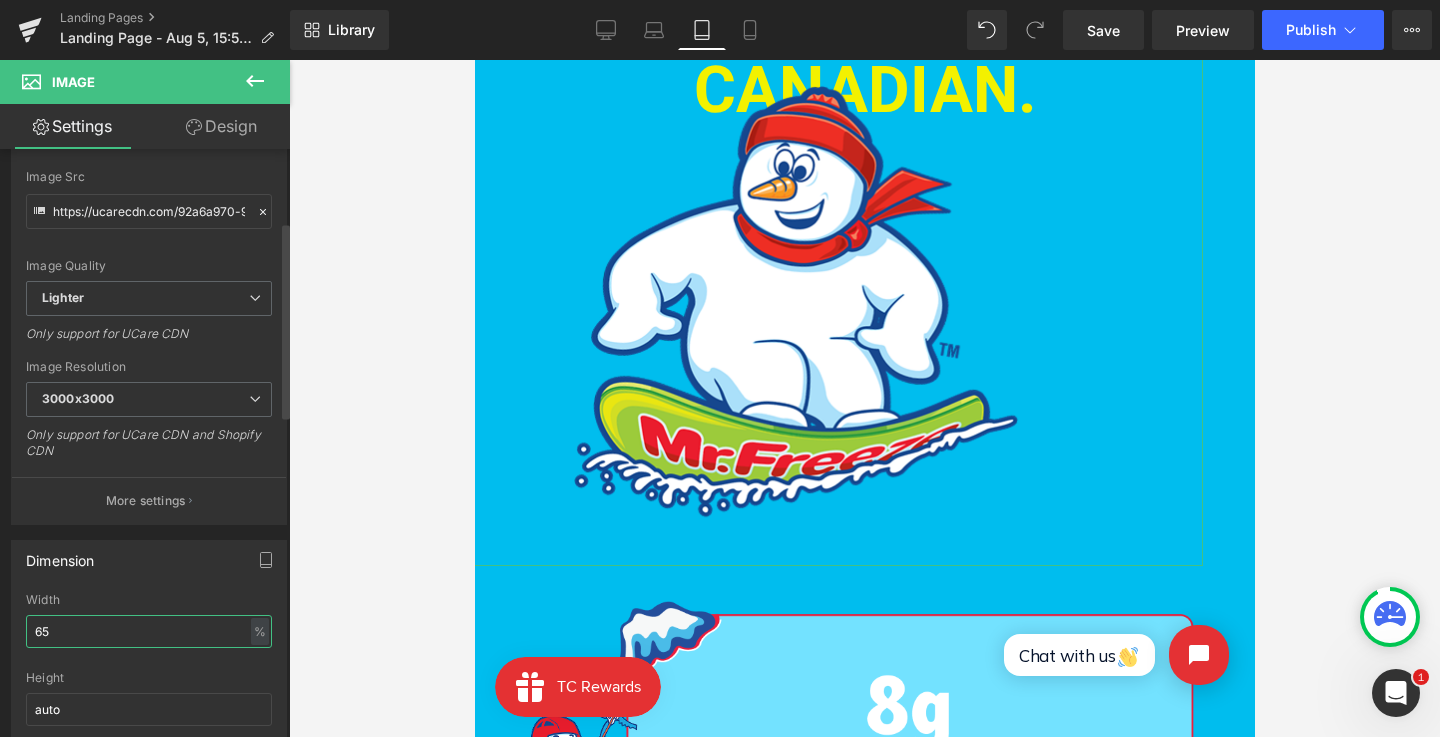 click on "65" at bounding box center (149, 631) 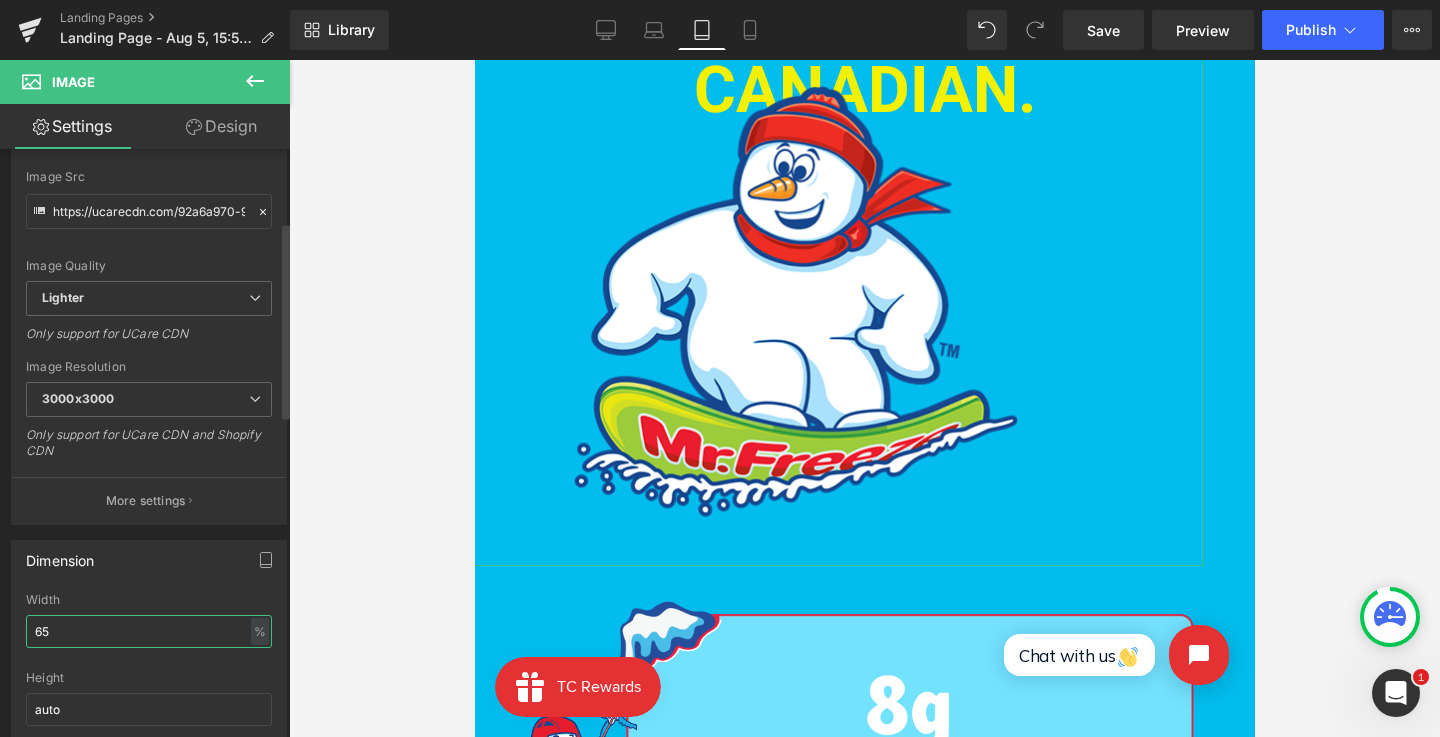 type on "6" 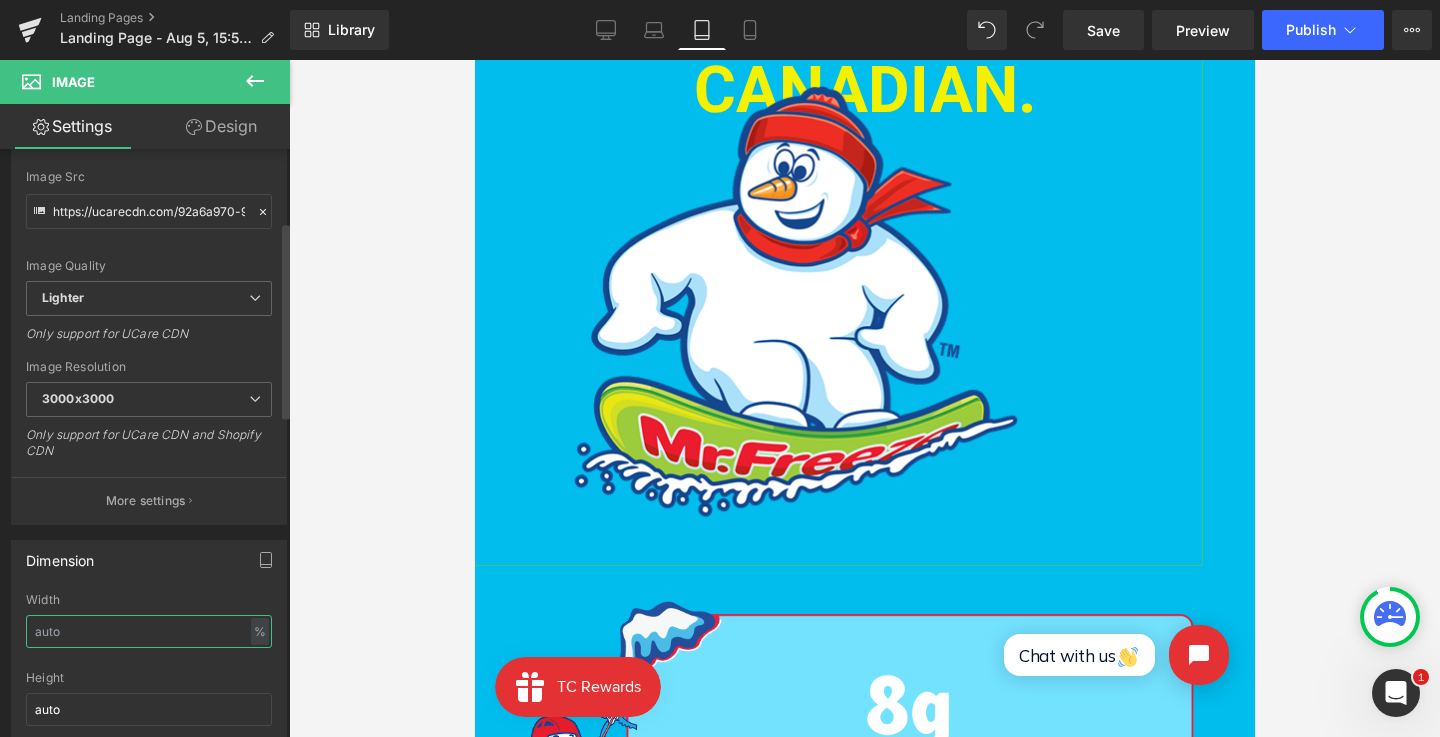 type on "3" 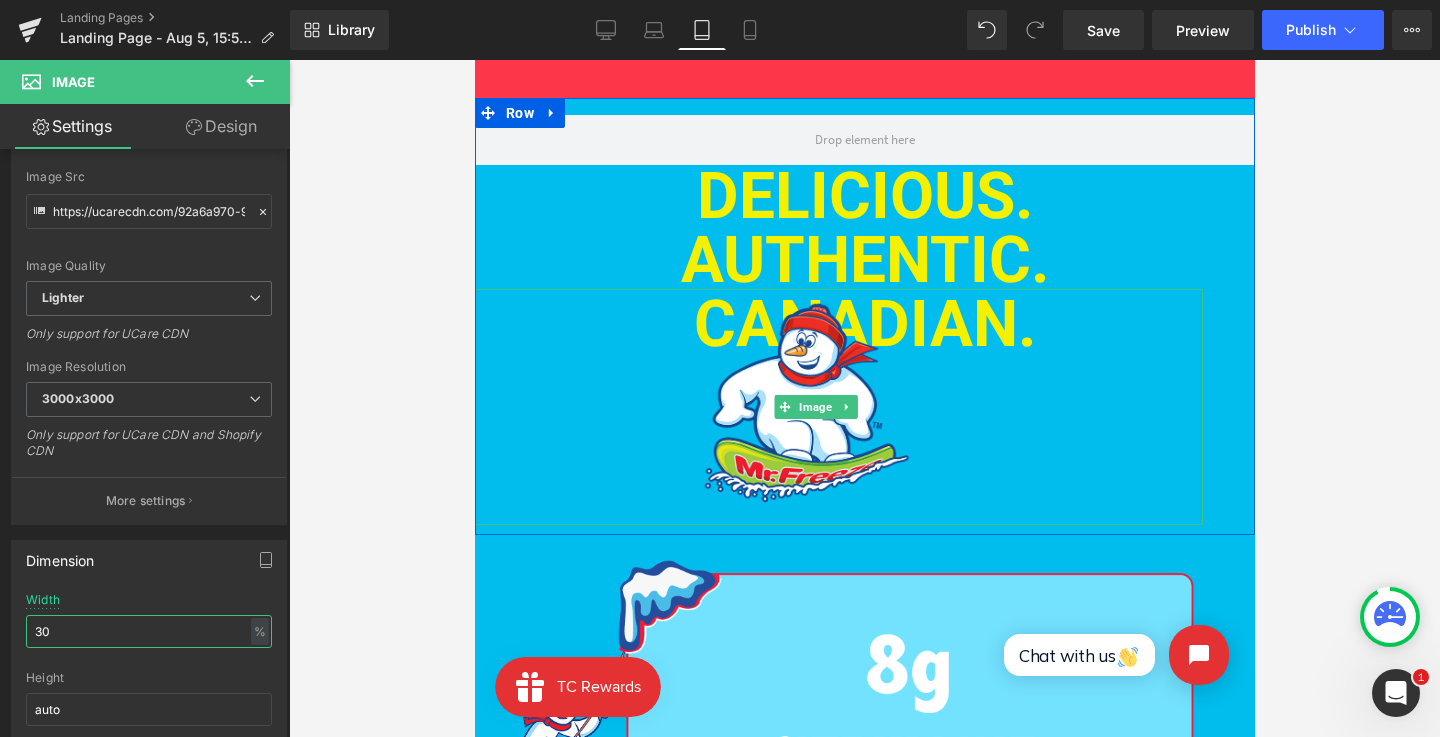 scroll, scrollTop: 694, scrollLeft: 0, axis: vertical 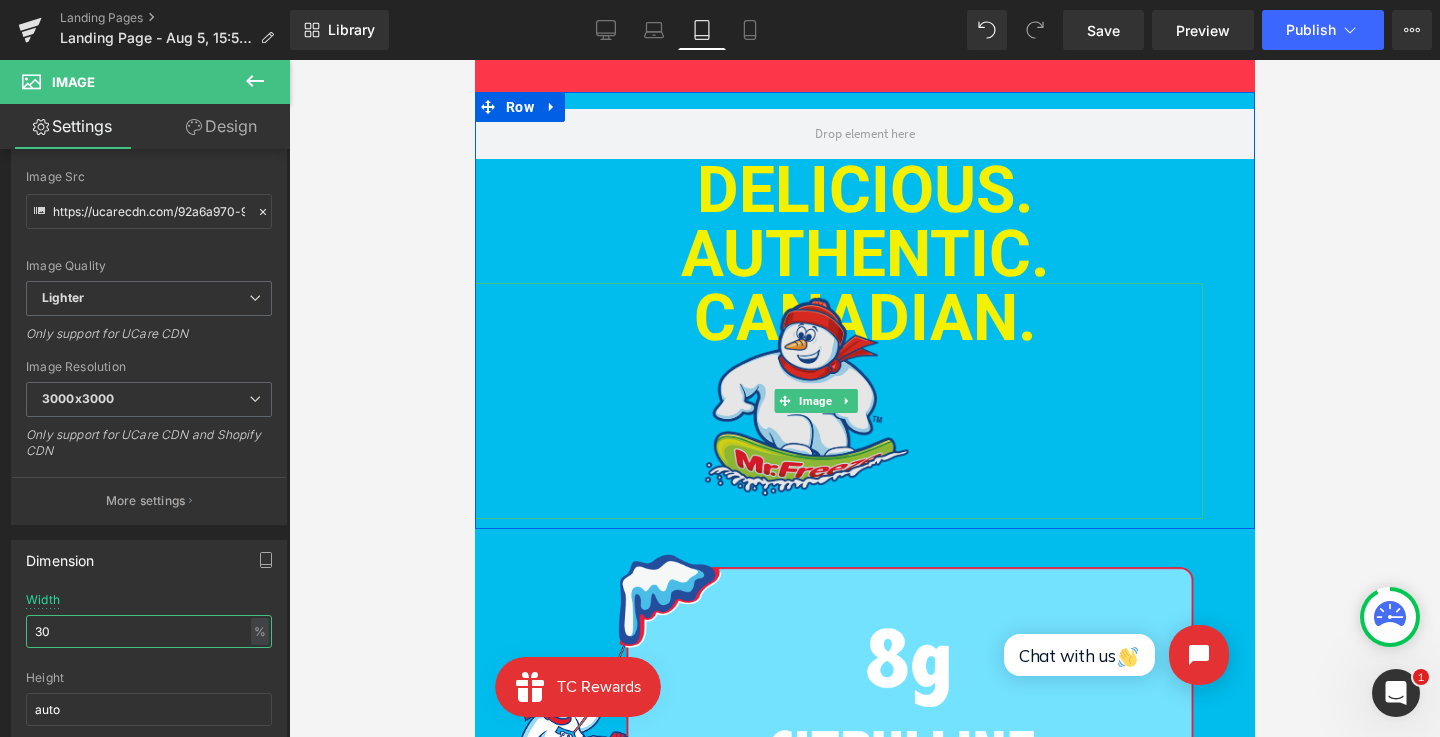 type on "30" 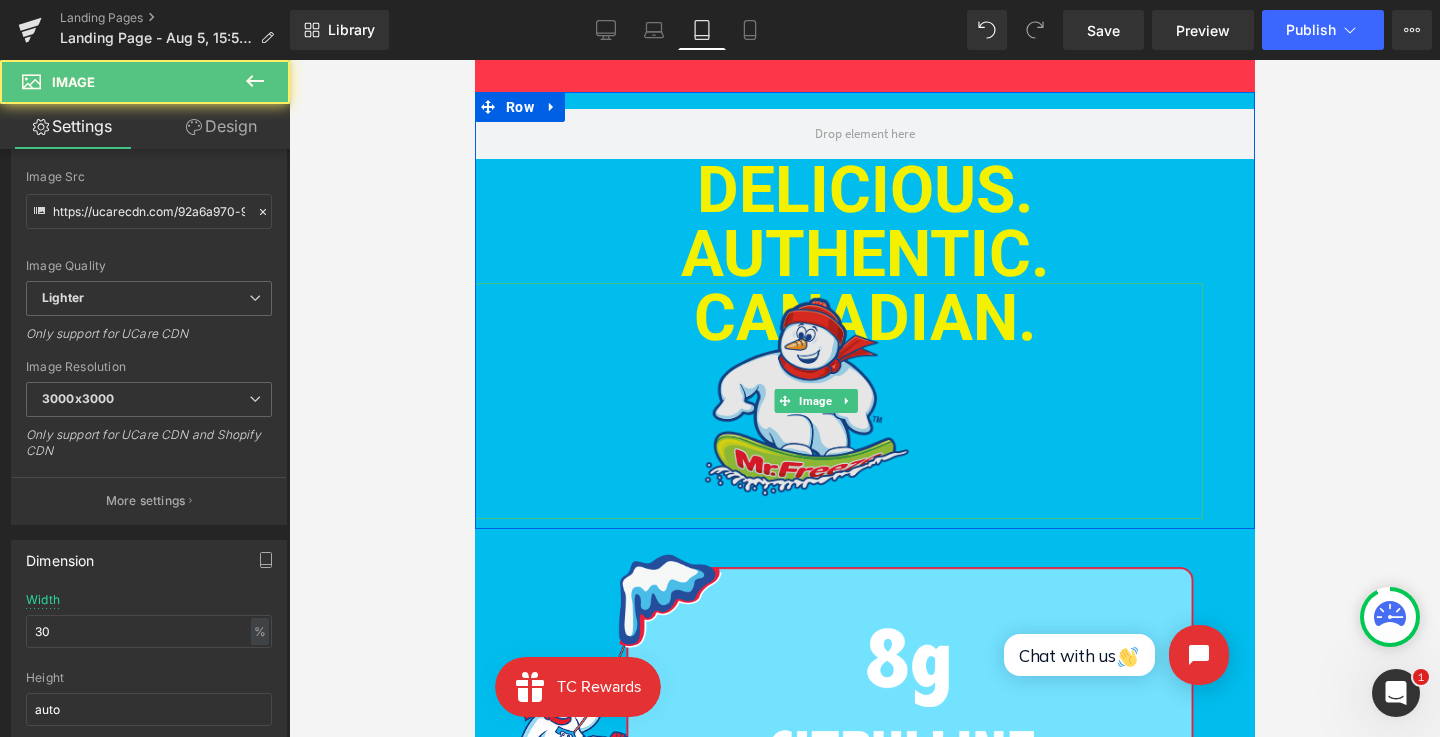 click at bounding box center (815, 401) 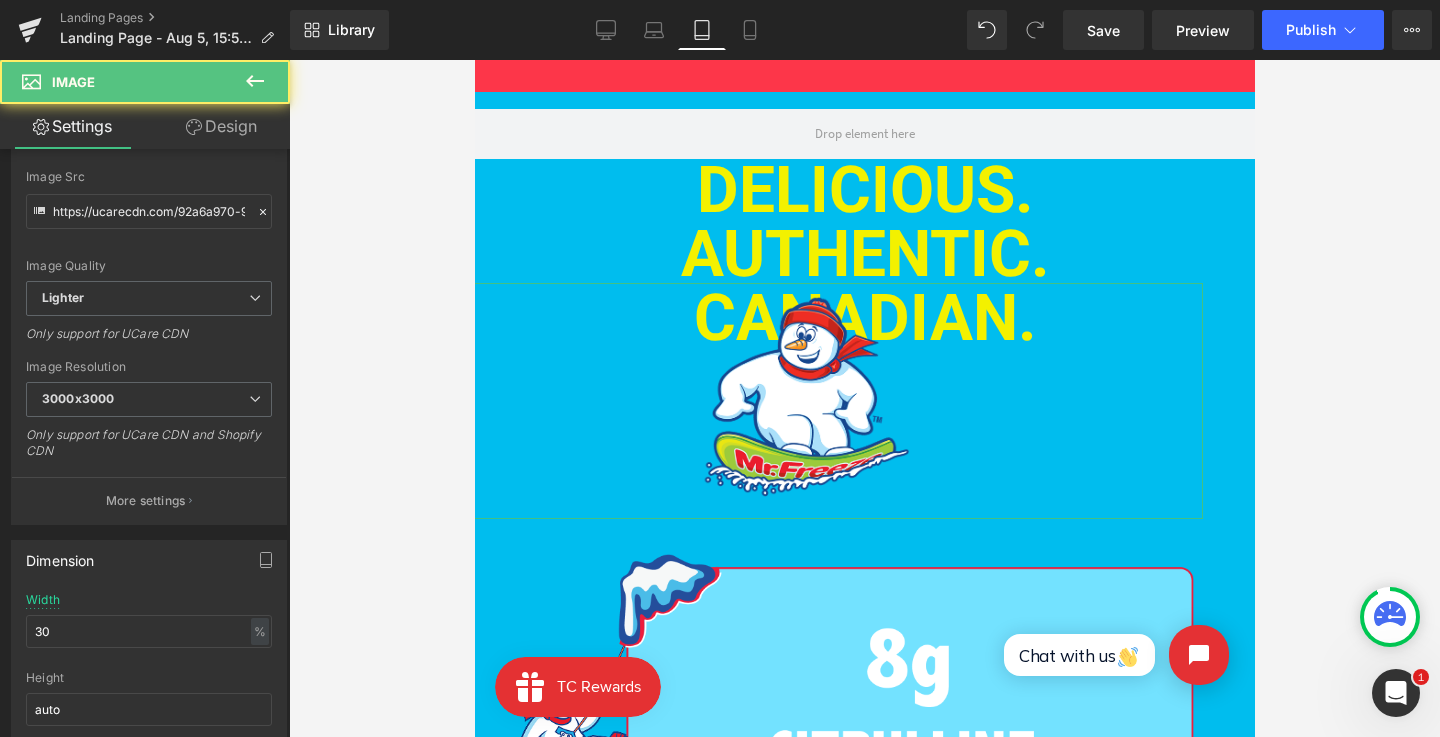 click 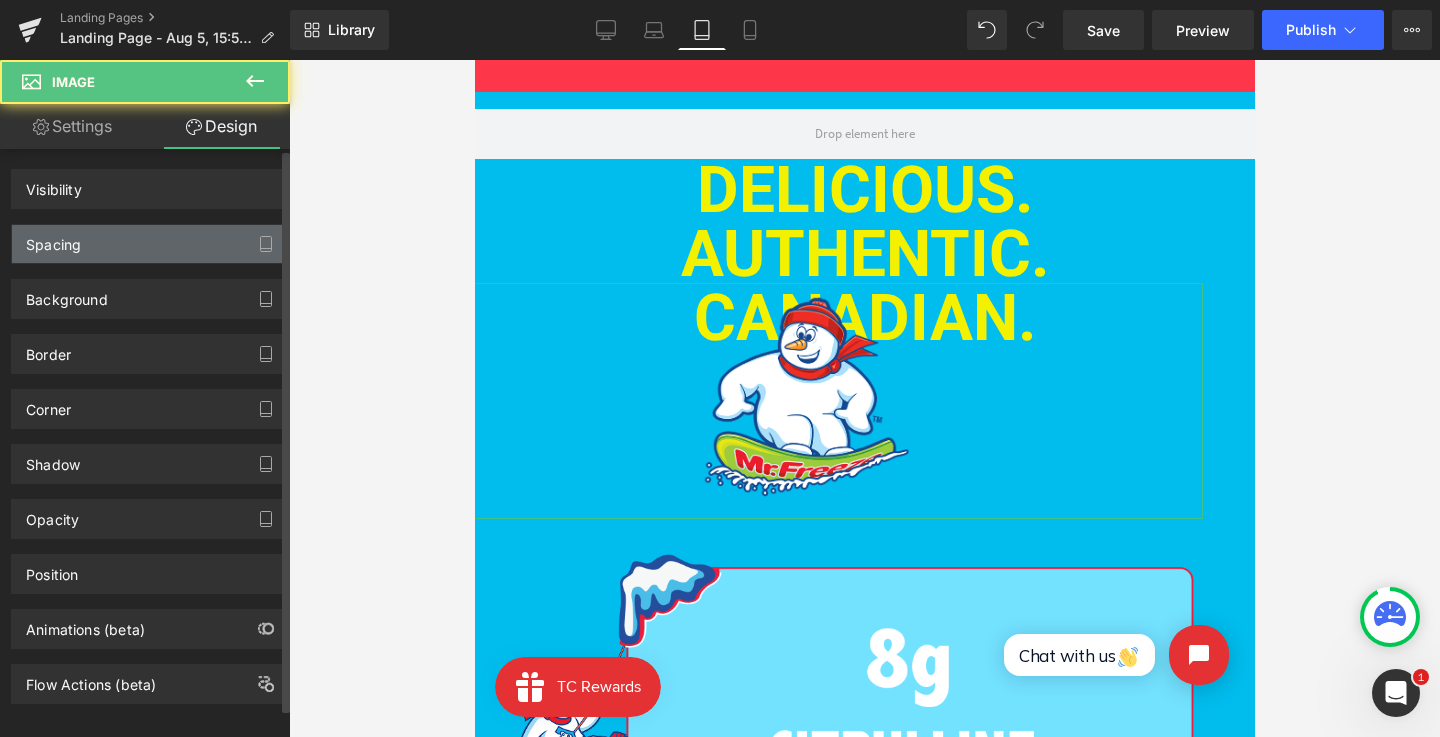 click on "Spacing" at bounding box center [149, 244] 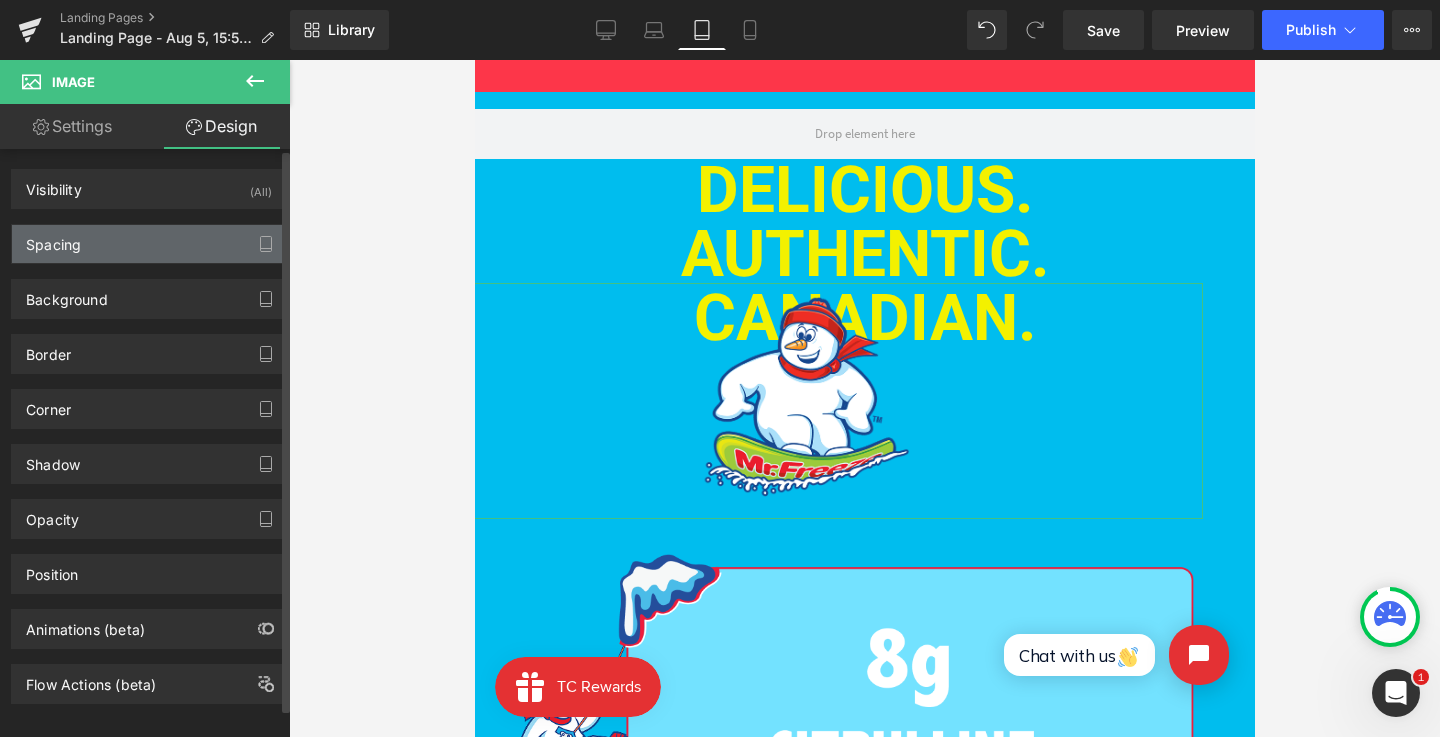click on "Spacing" at bounding box center [149, 244] 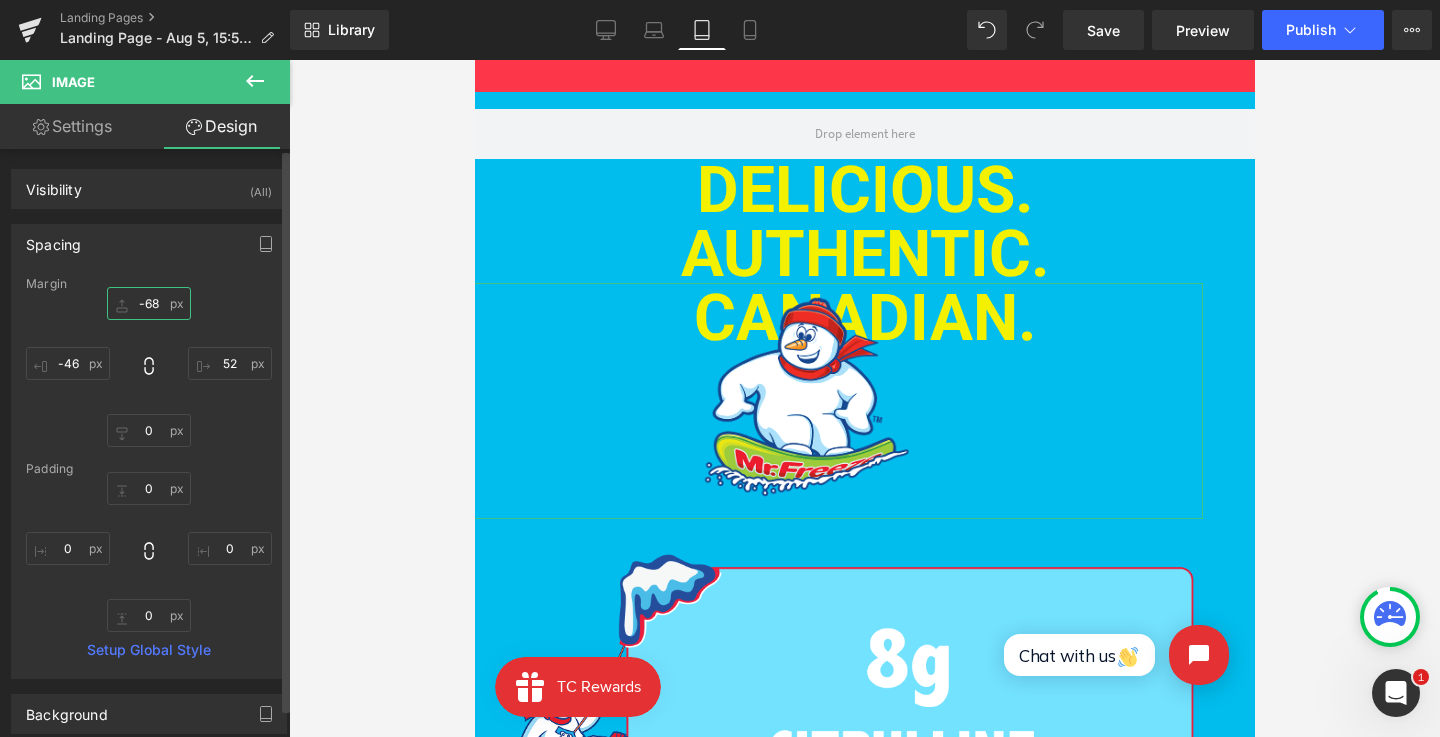 click on "-68" at bounding box center [149, 303] 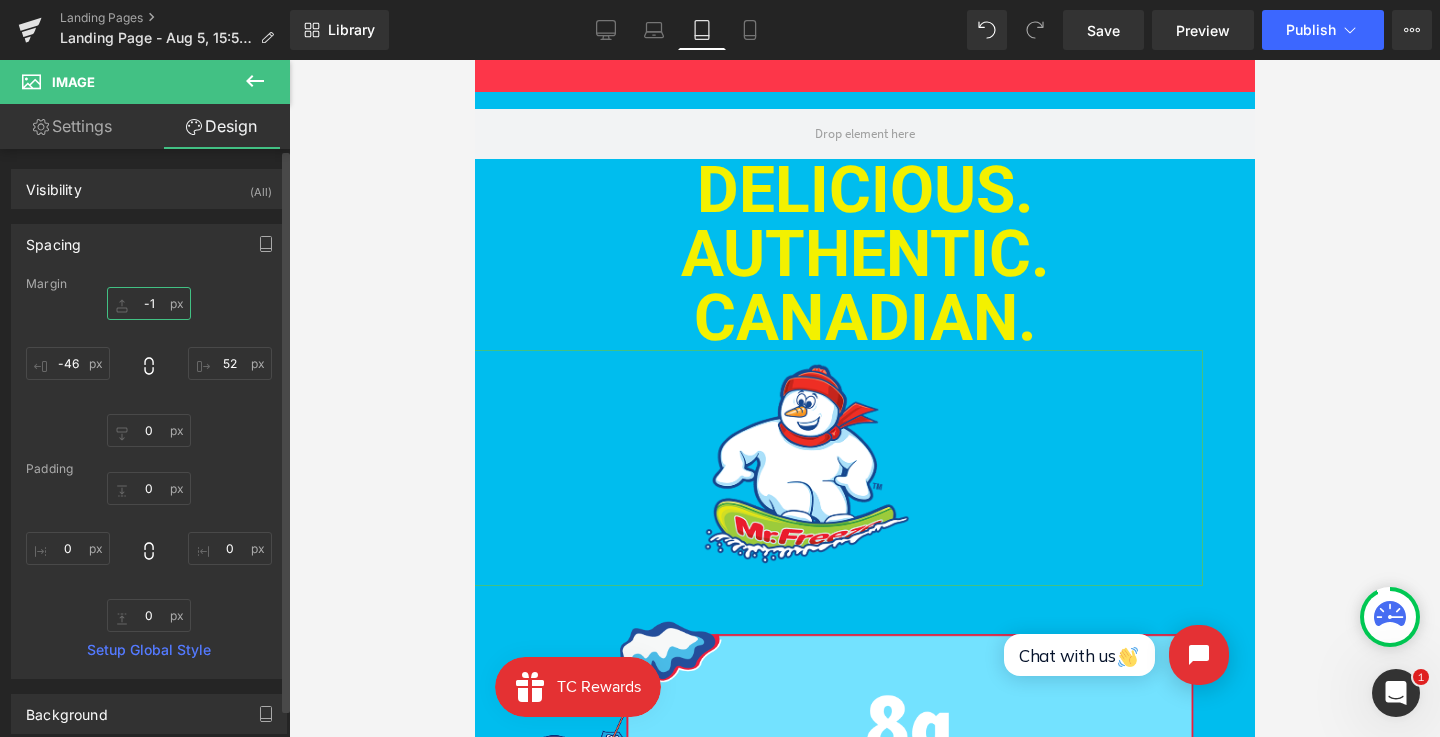 type on "0" 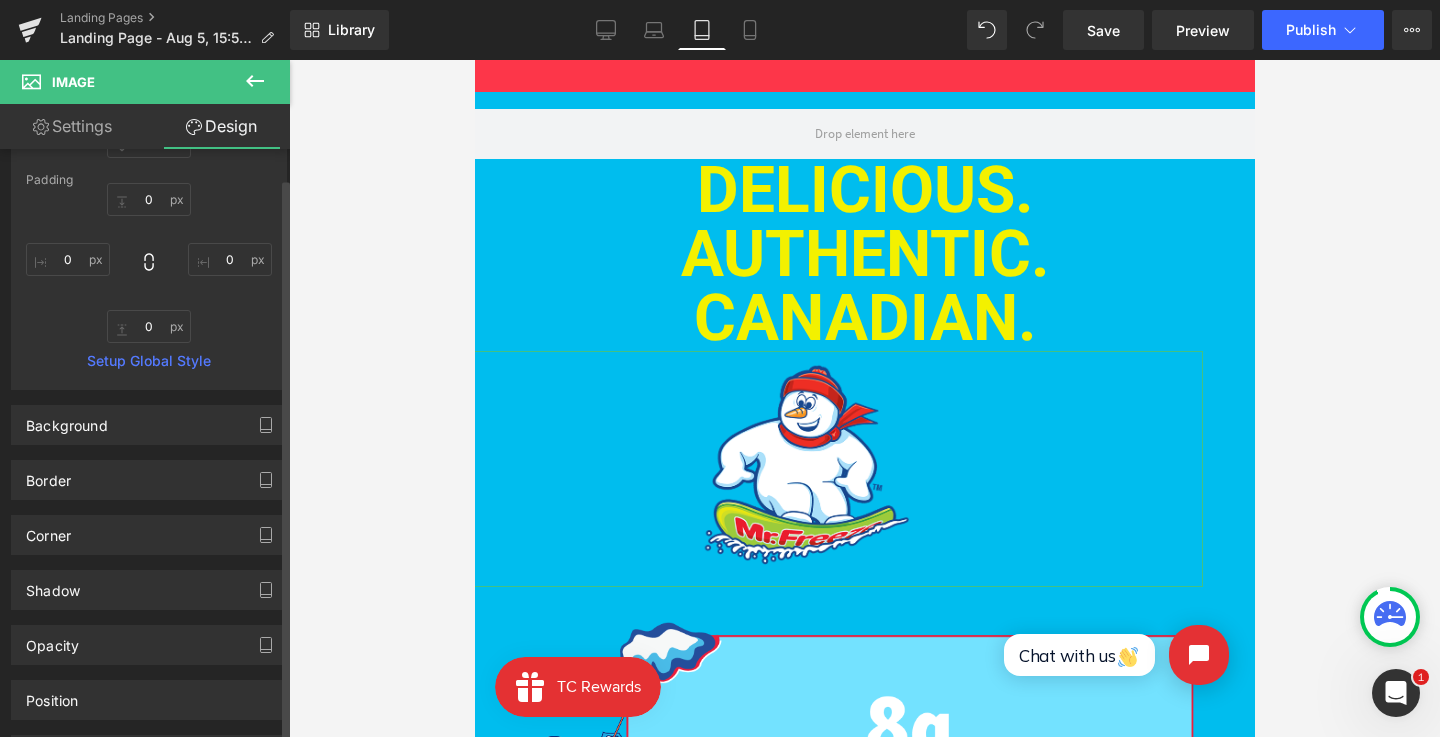 scroll, scrollTop: 419, scrollLeft: 0, axis: vertical 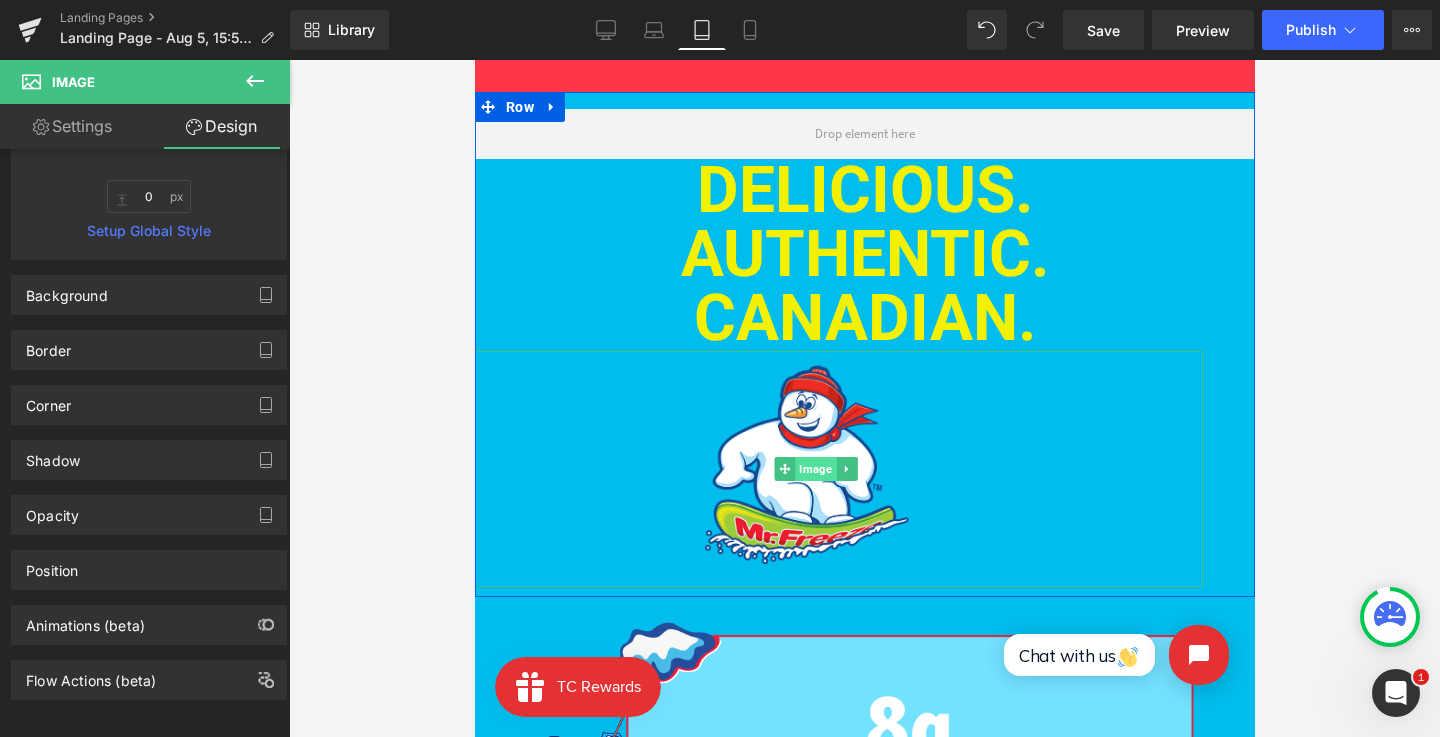 click on "Image" at bounding box center (814, 469) 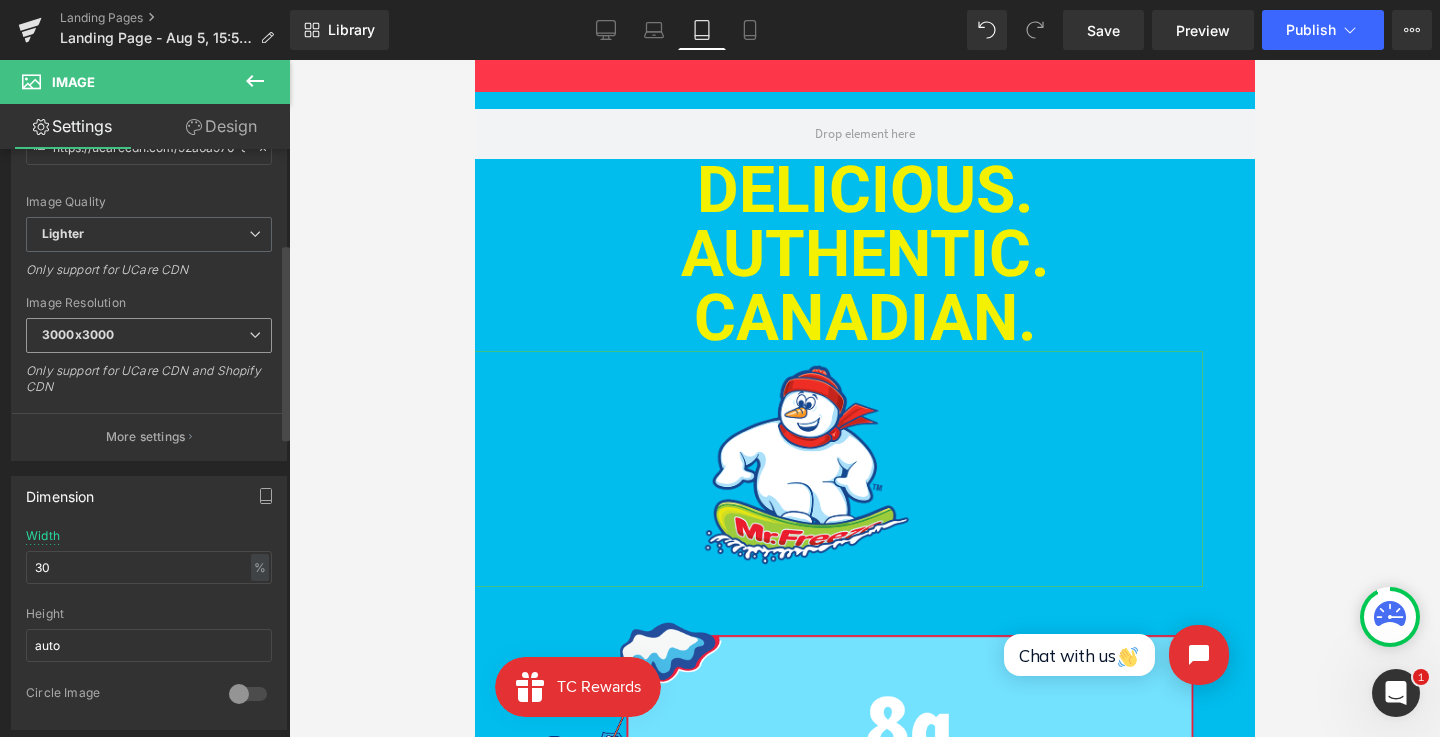 scroll, scrollTop: 292, scrollLeft: 0, axis: vertical 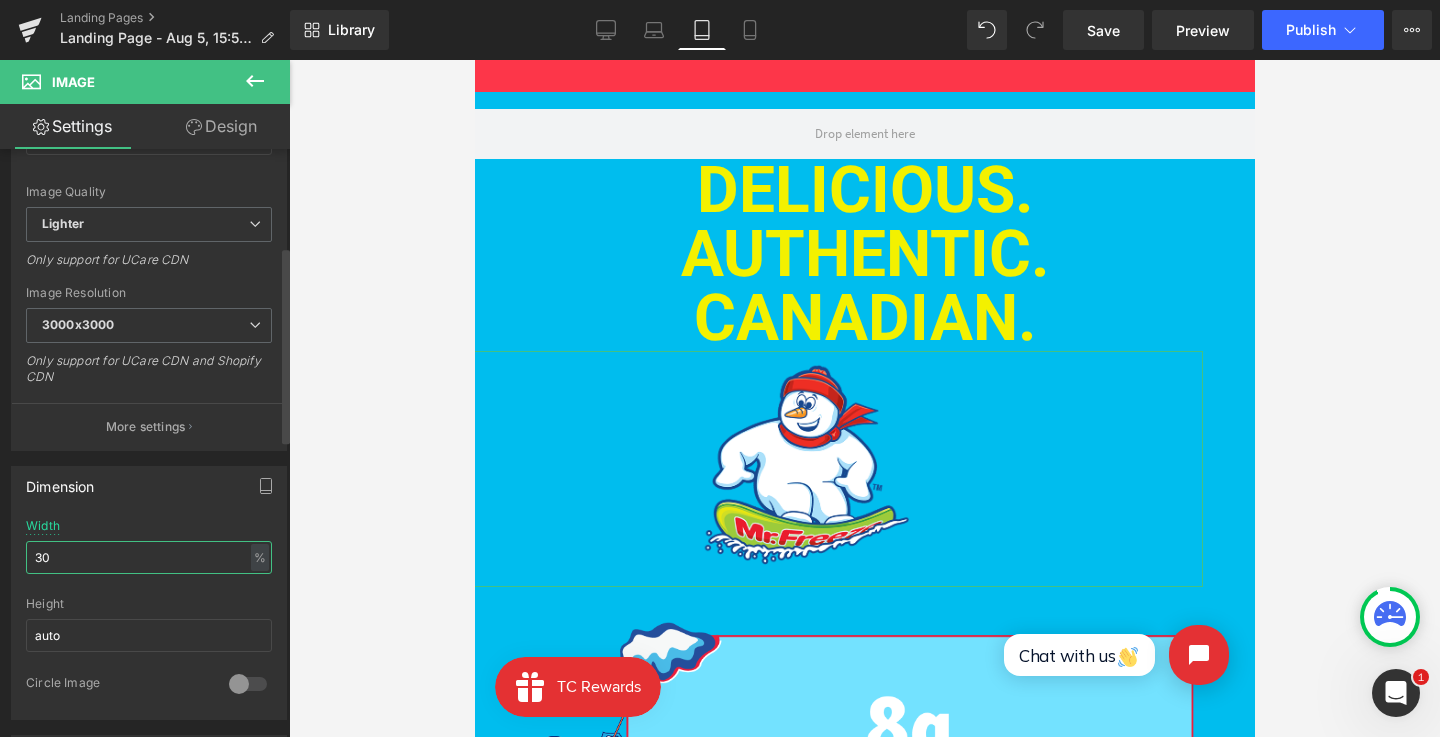 click on "30" at bounding box center (149, 557) 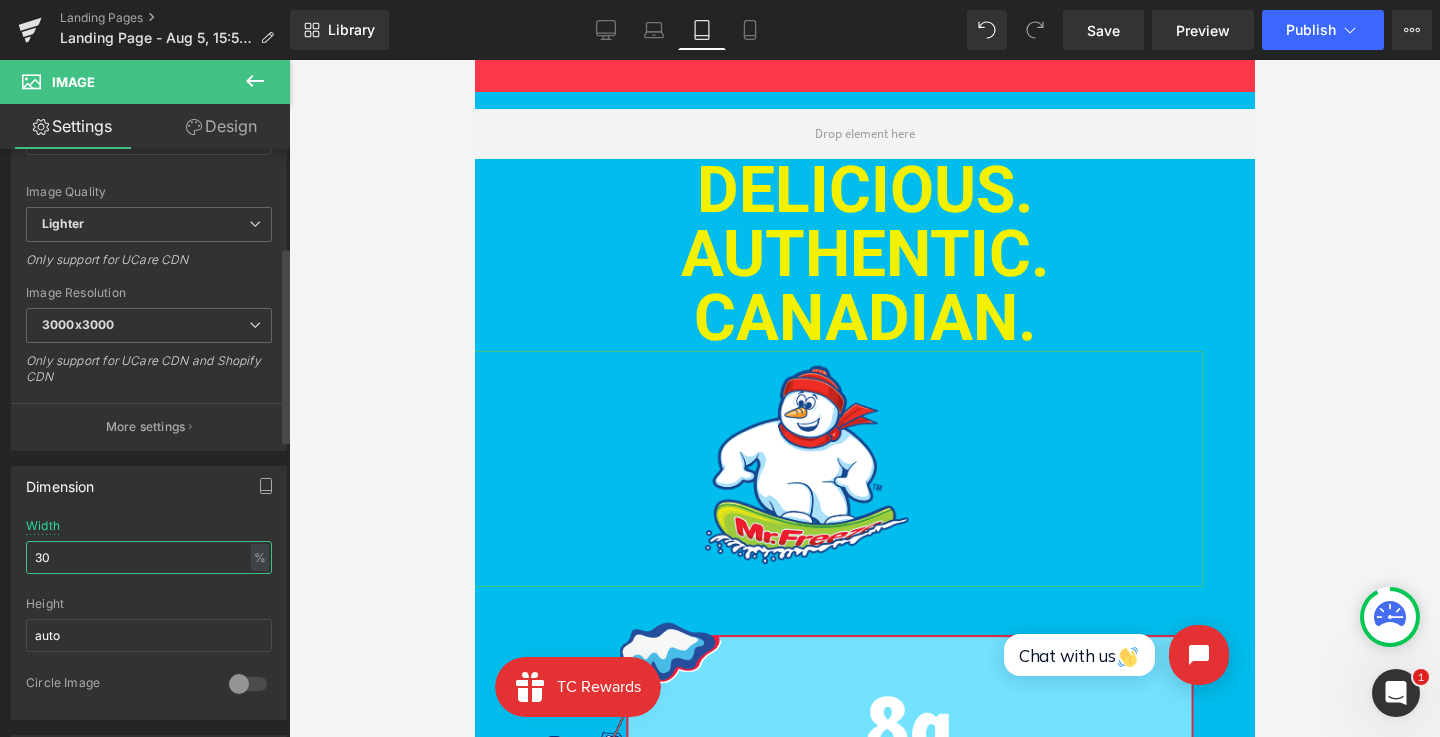 click on "30" at bounding box center [149, 557] 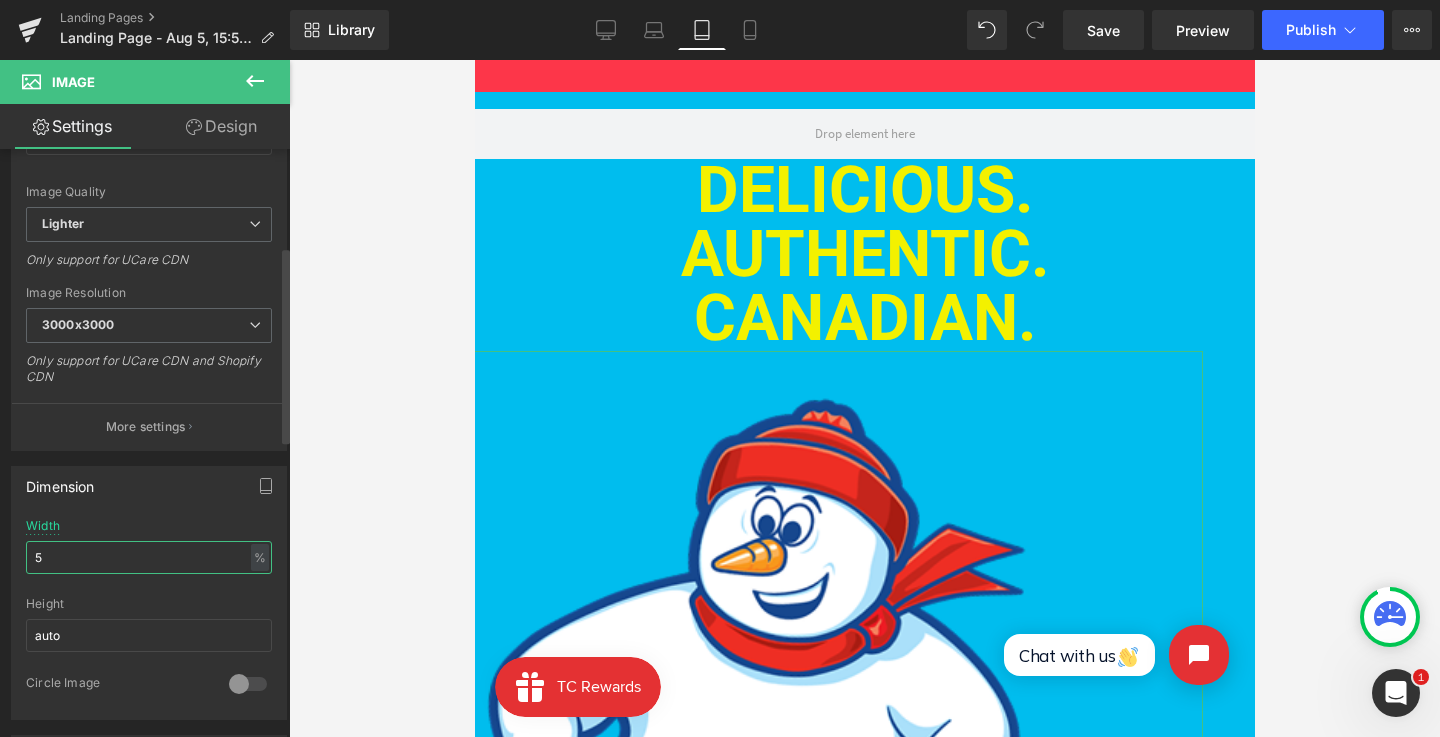type on "50" 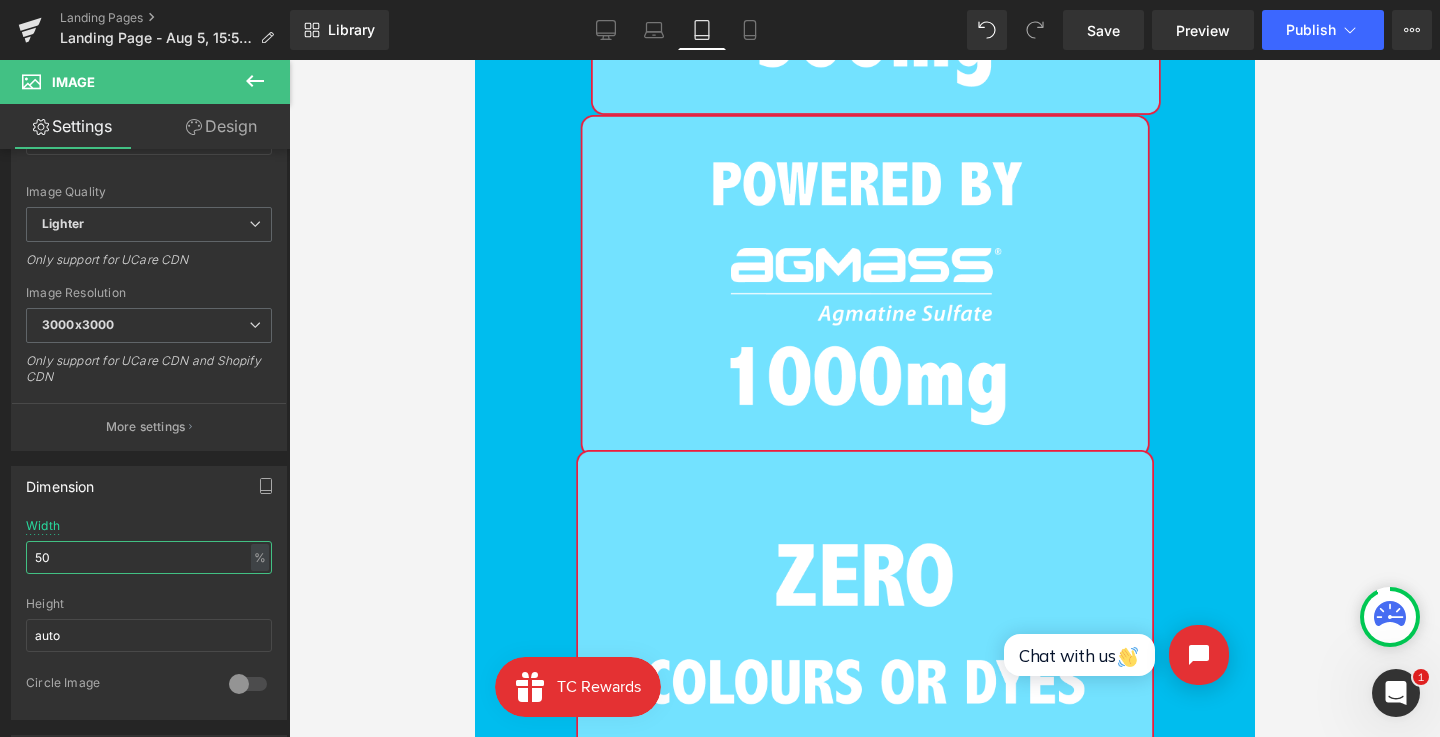scroll, scrollTop: 2786, scrollLeft: 0, axis: vertical 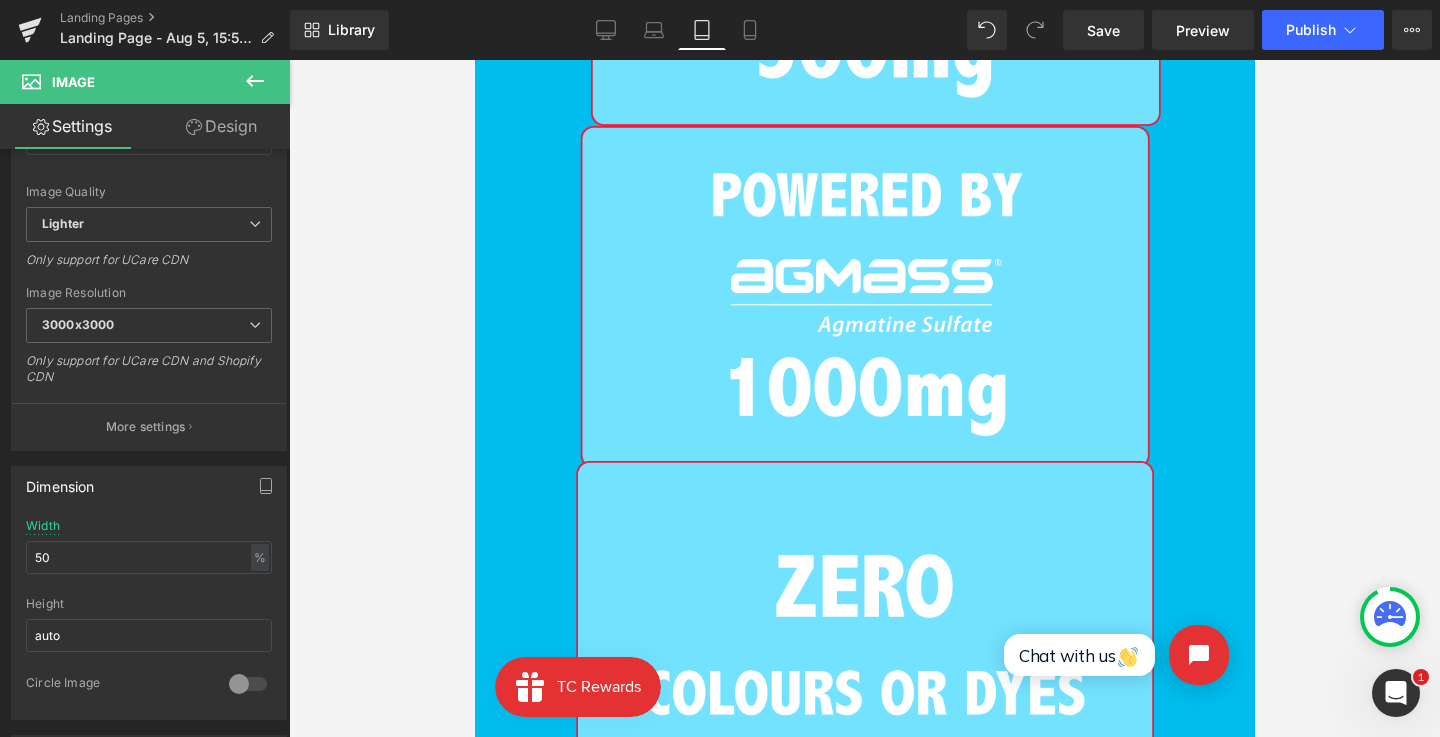 click at bounding box center [864, 297] 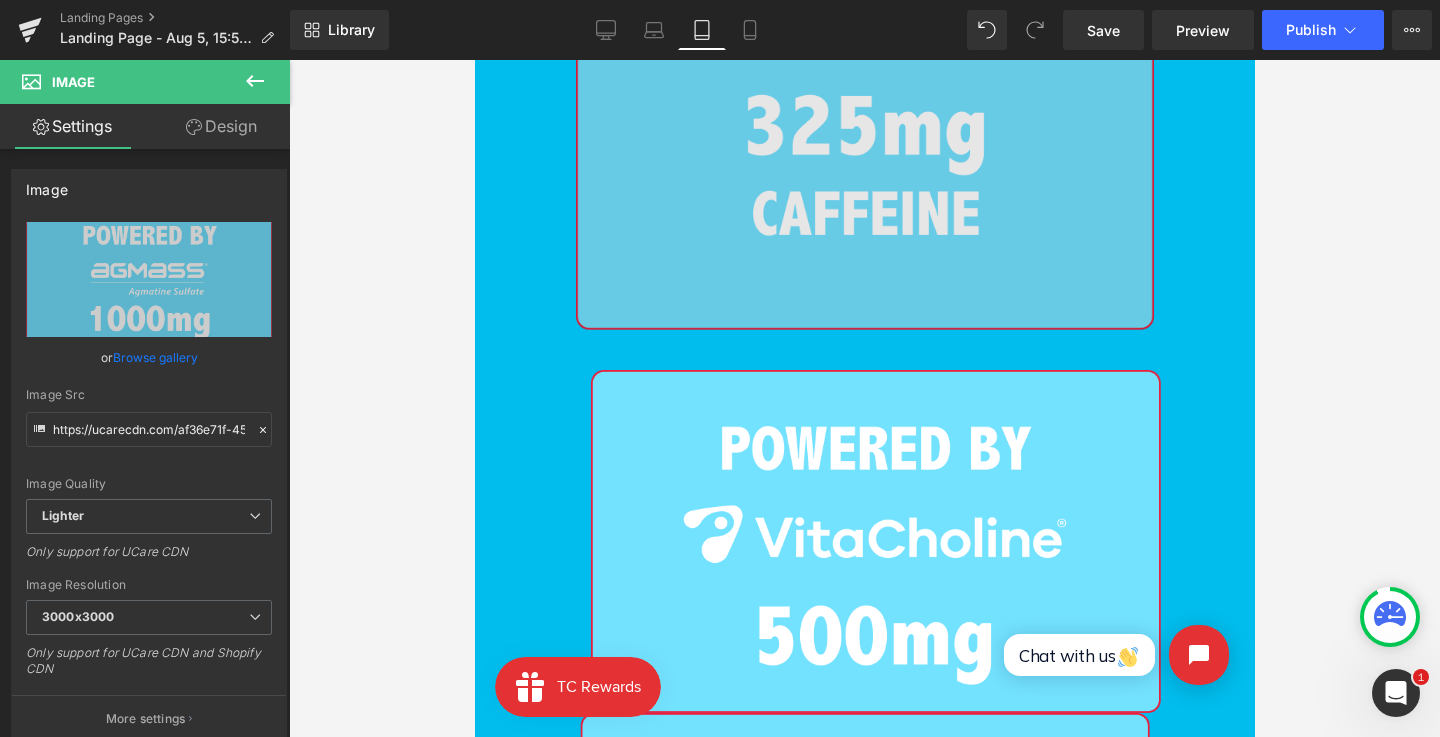 scroll, scrollTop: 2193, scrollLeft: 0, axis: vertical 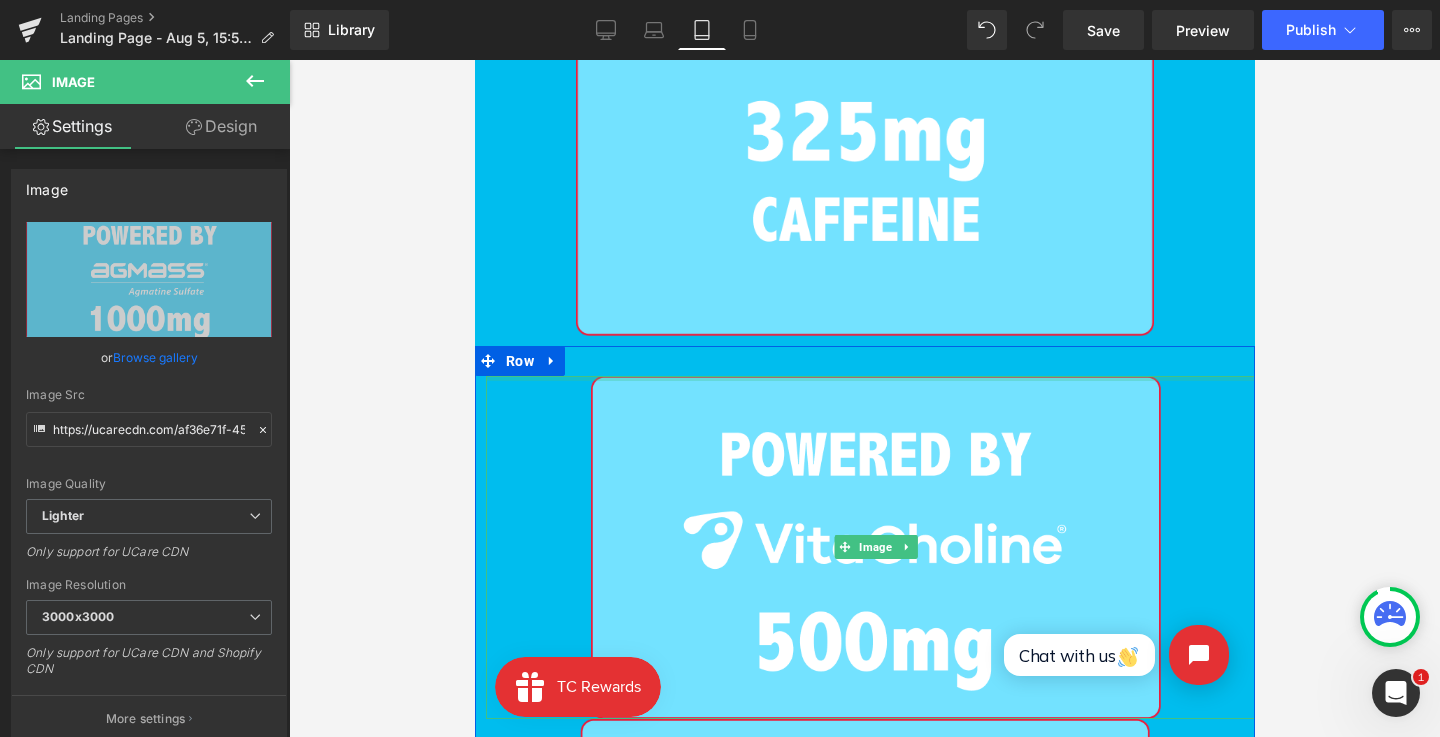 click on "Image" at bounding box center (875, 547) 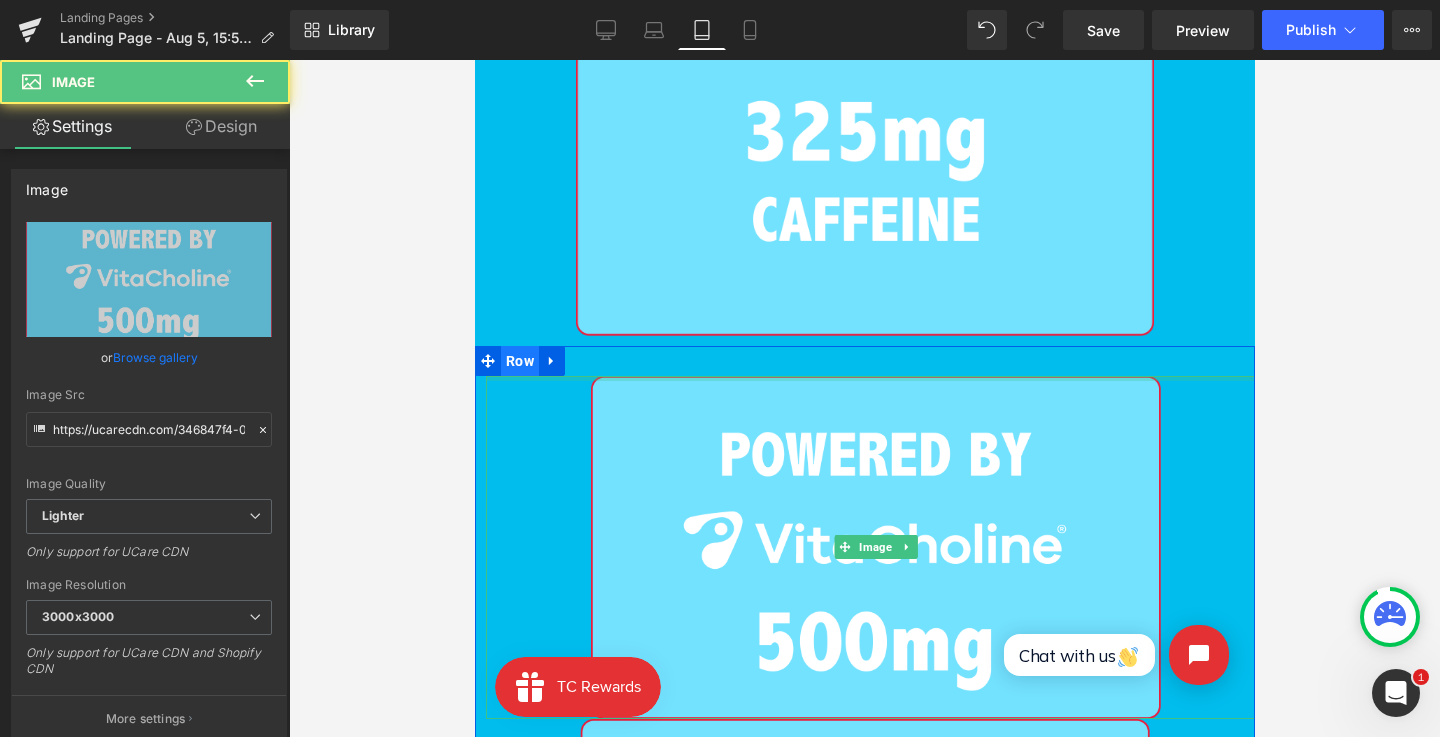 click on "Row" at bounding box center [519, 361] 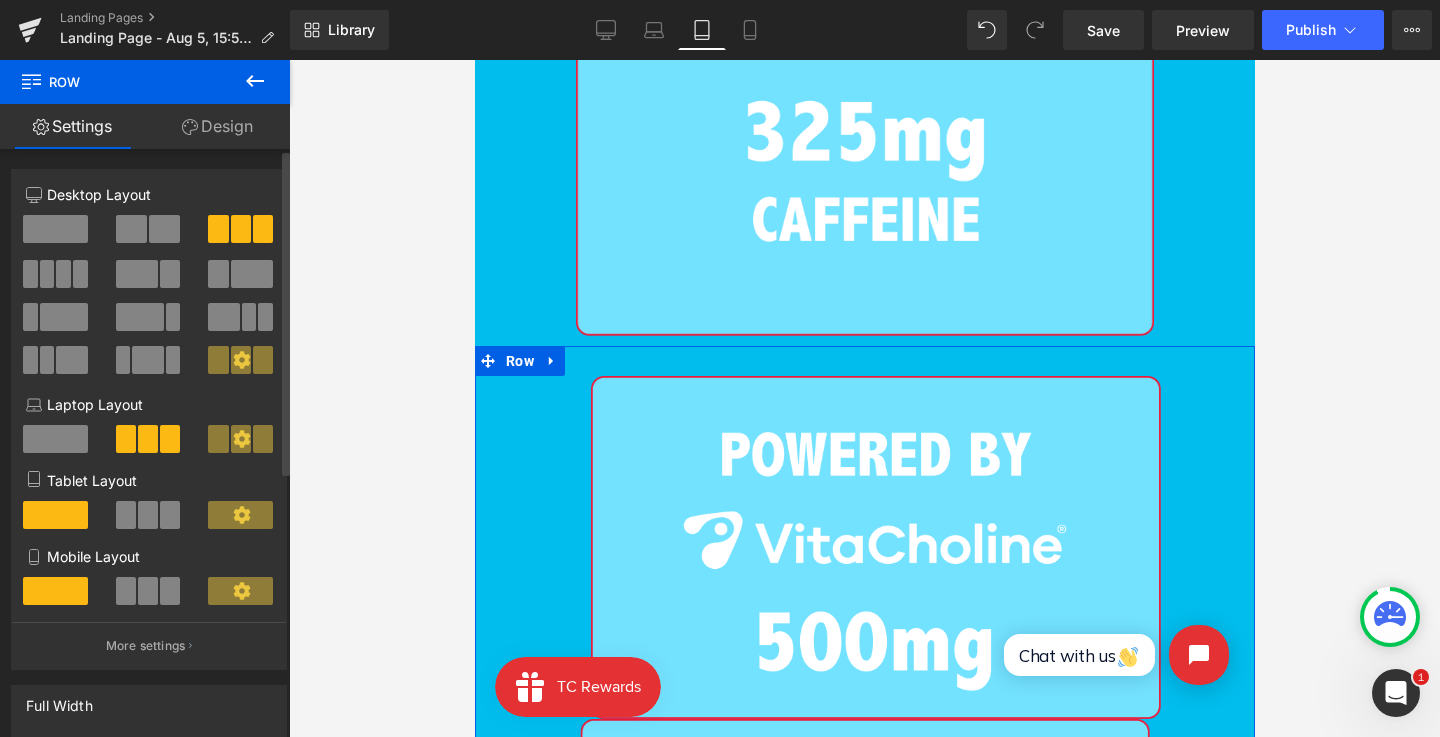 click at bounding box center (148, 515) 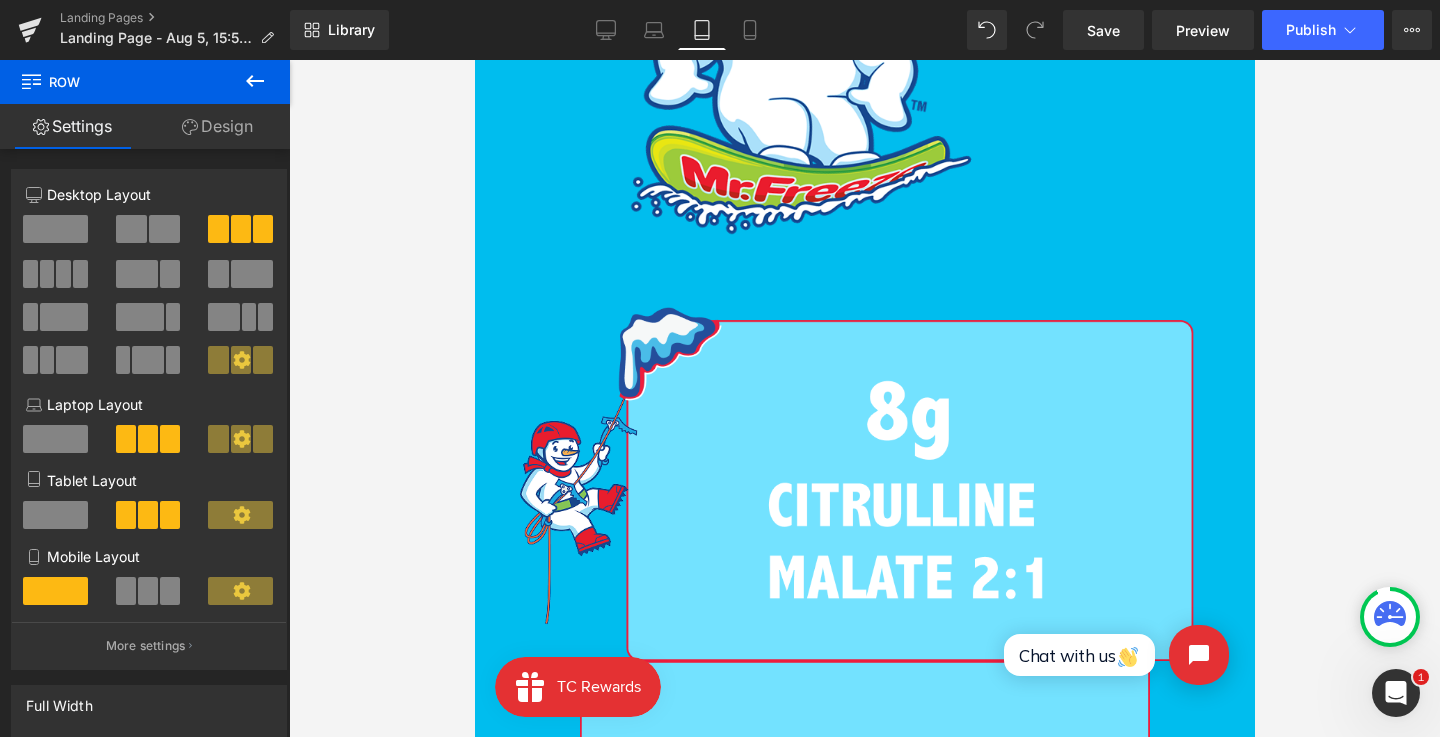 scroll, scrollTop: 996, scrollLeft: 0, axis: vertical 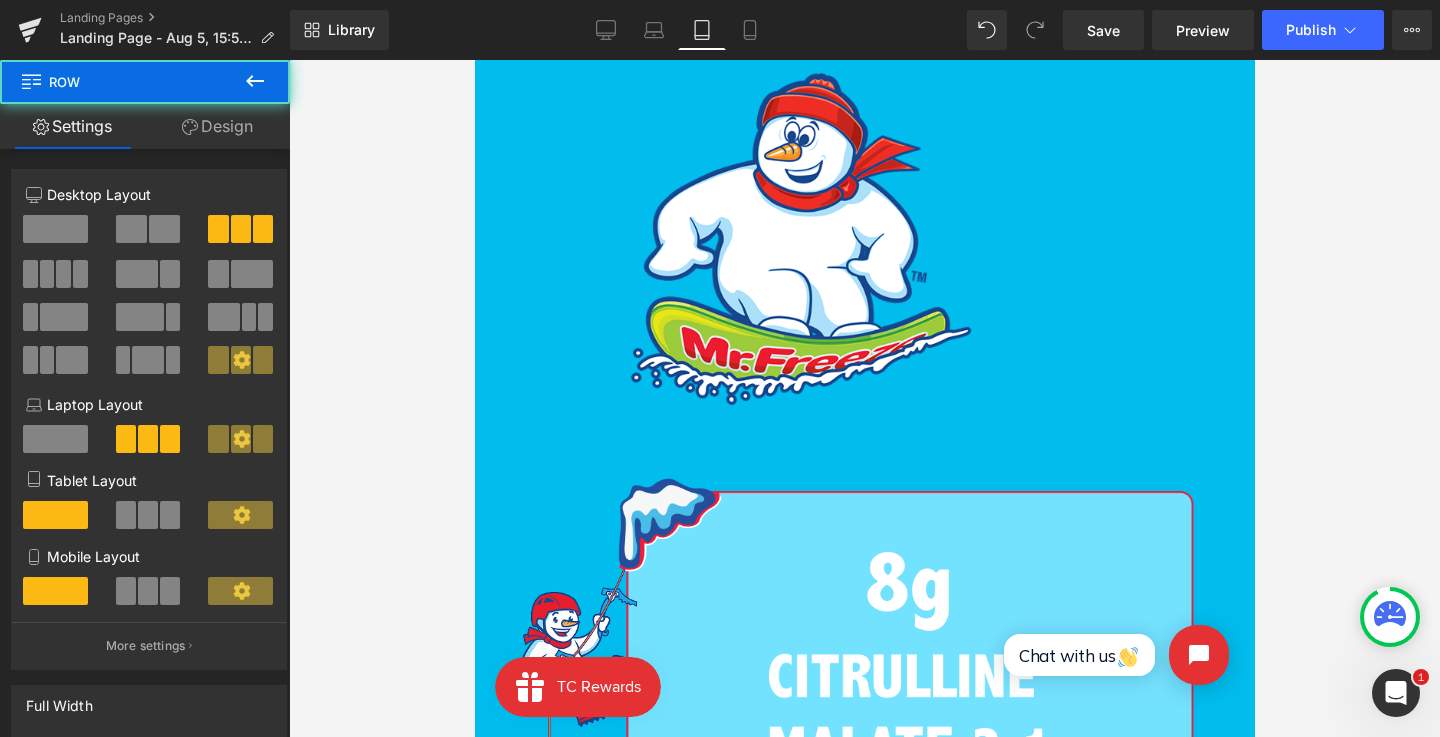 click on "Image         Image         Image         Row" at bounding box center [864, 998] 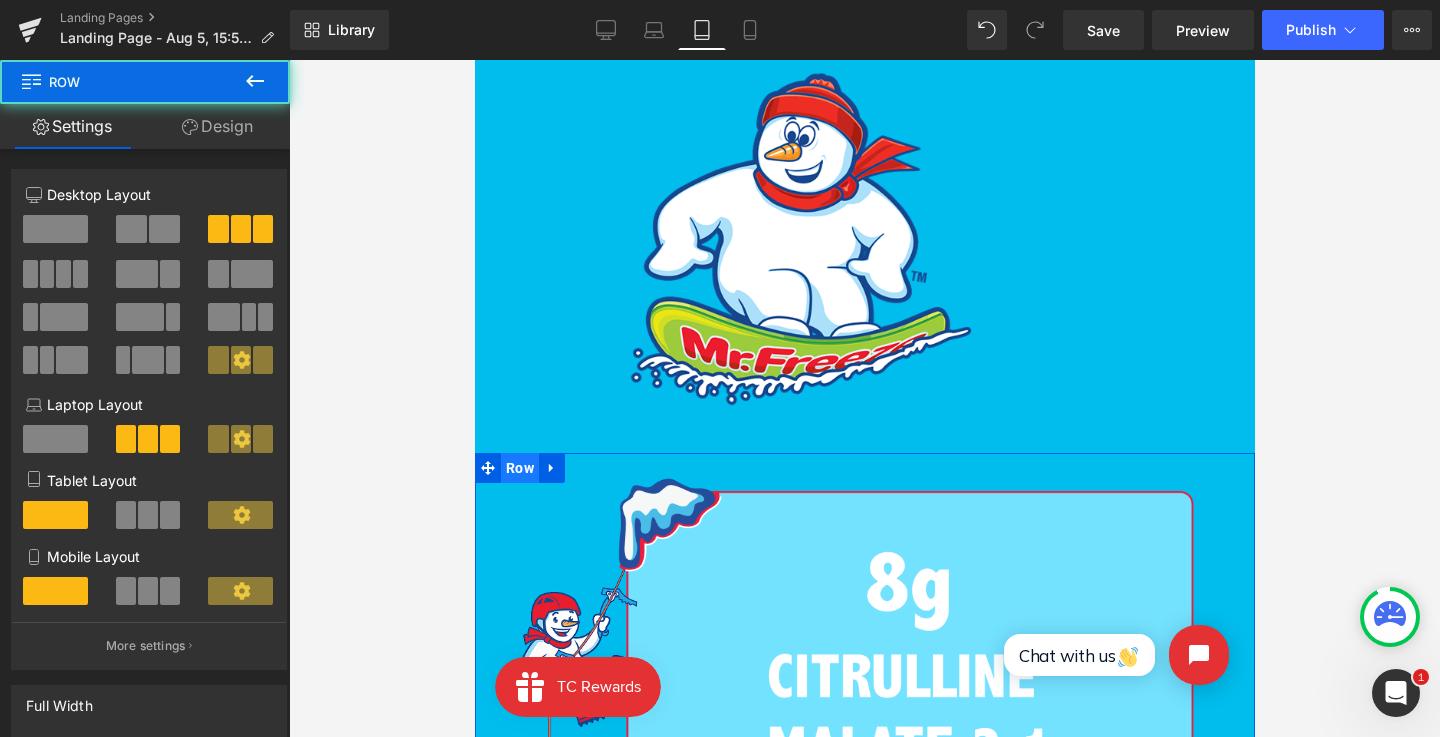 click on "Image         Image         Image         Row" at bounding box center (864, 998) 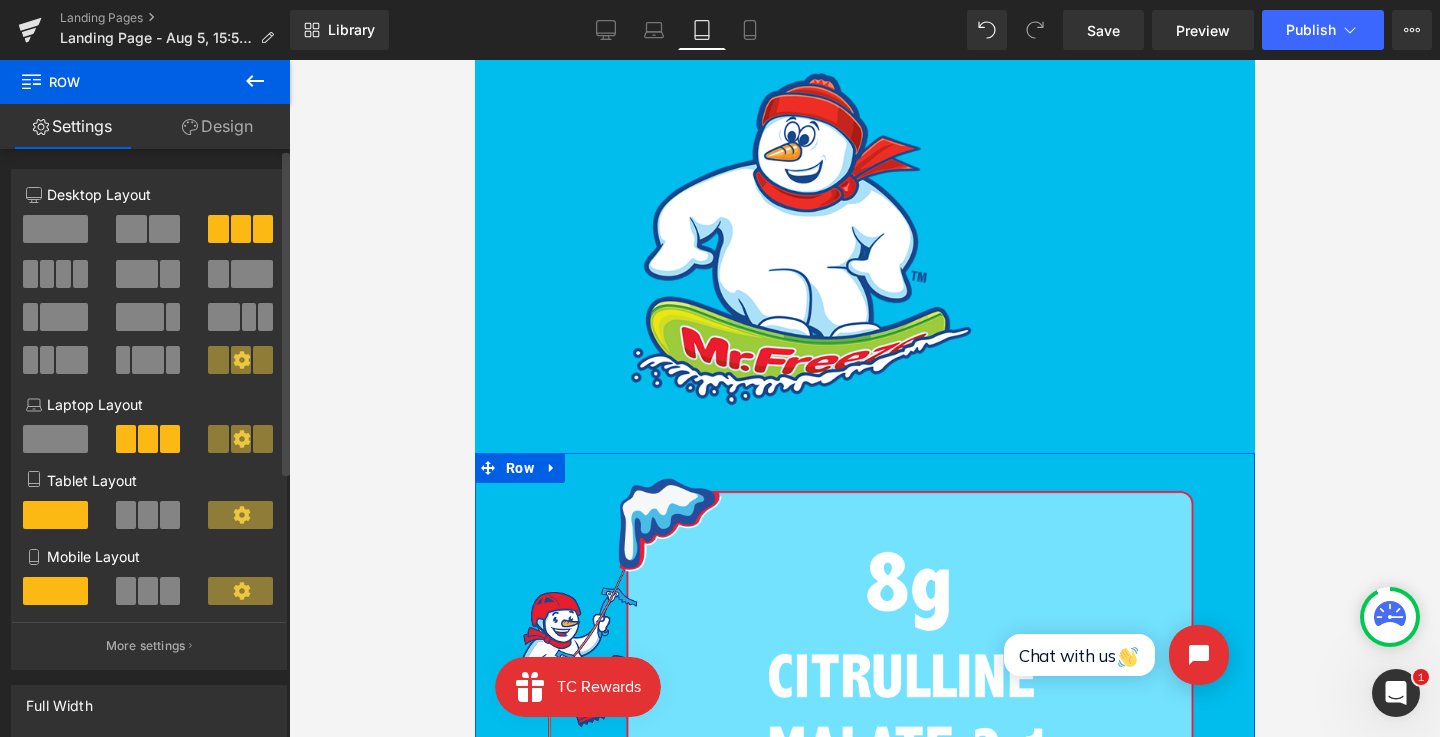 click at bounding box center (148, 515) 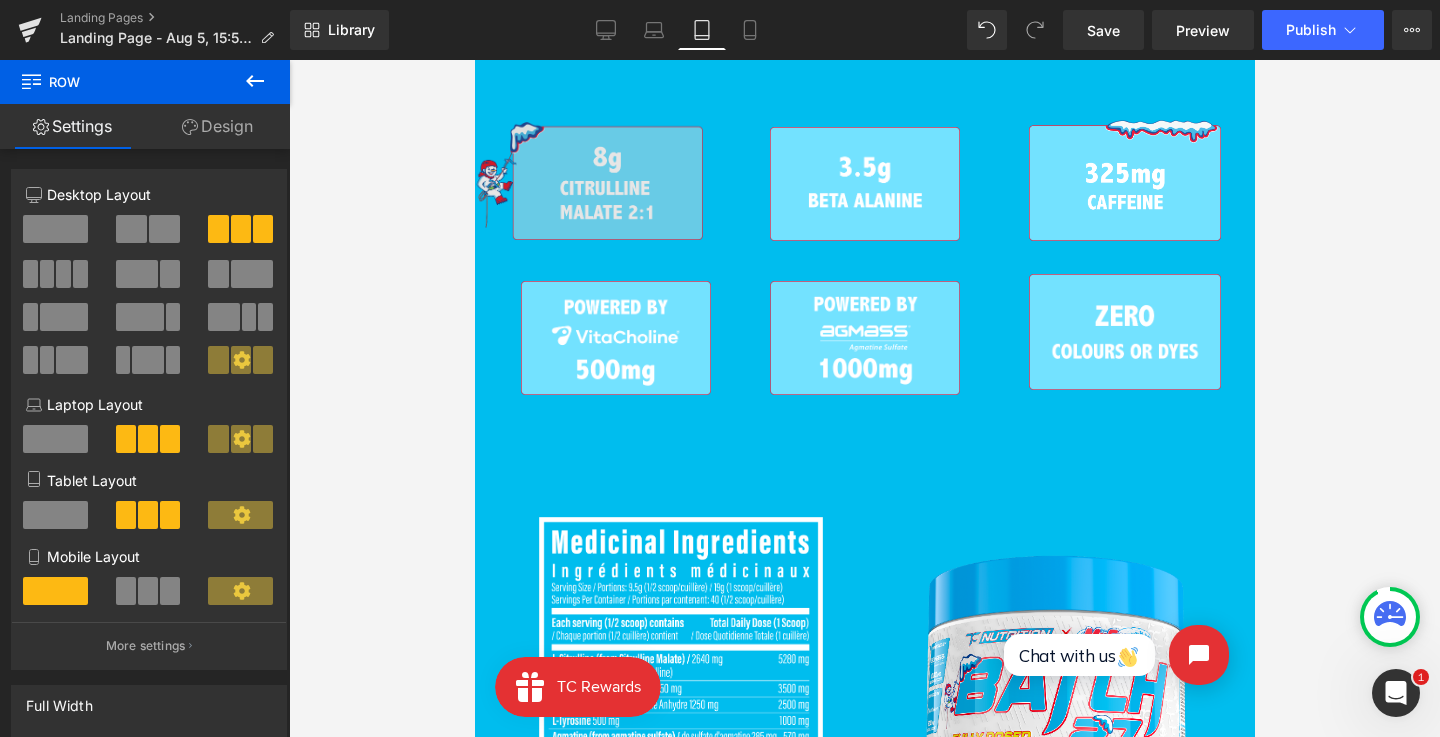 scroll, scrollTop: 1325, scrollLeft: 0, axis: vertical 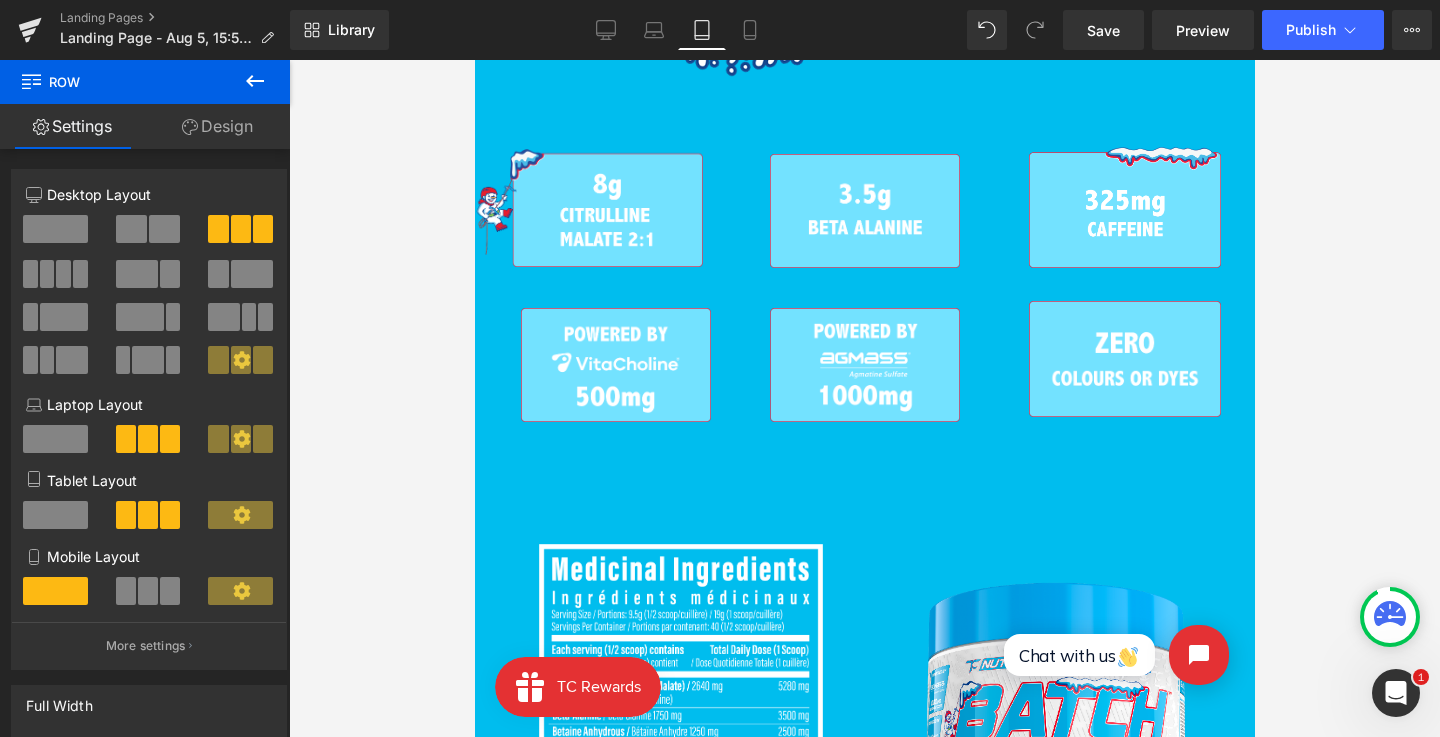click on "Image         Image         Row" at bounding box center (864, 696) 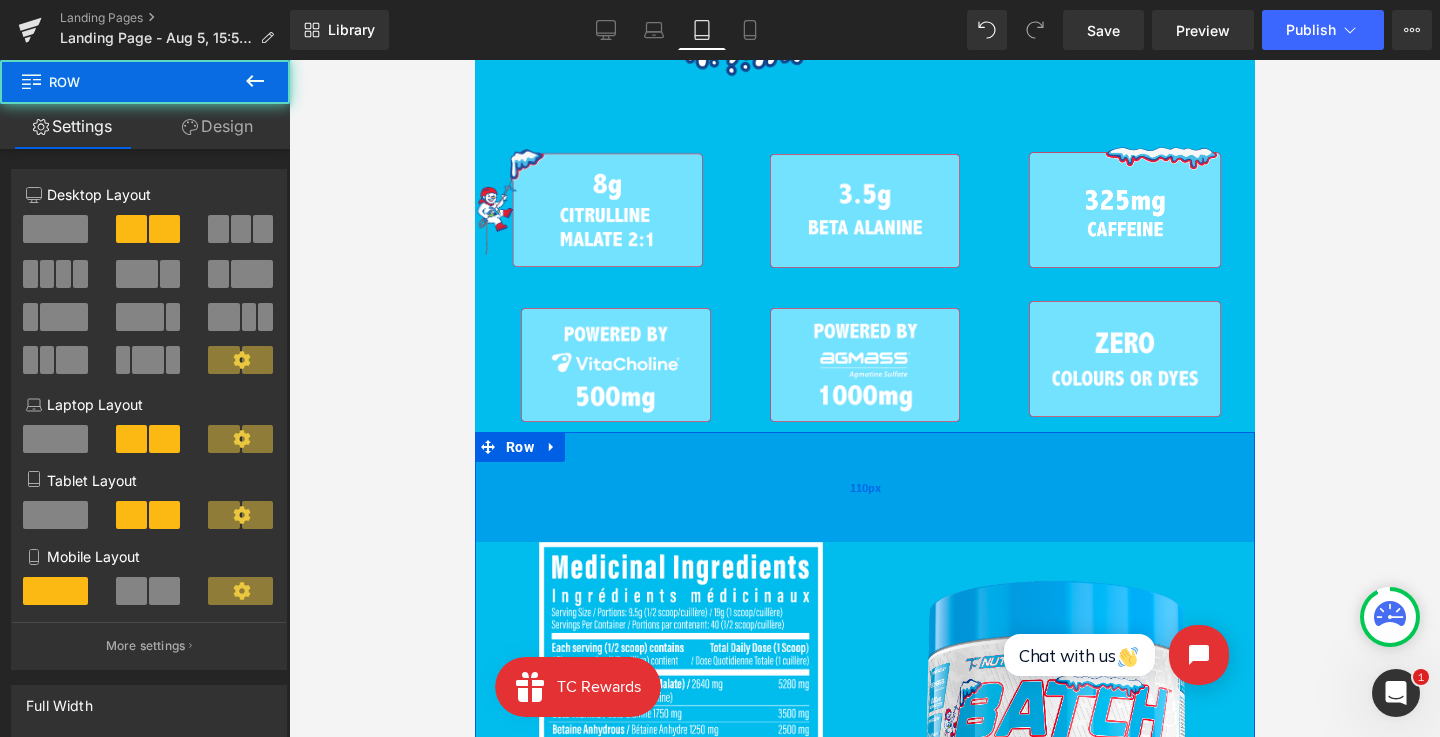 click on "110px" at bounding box center (864, 487) 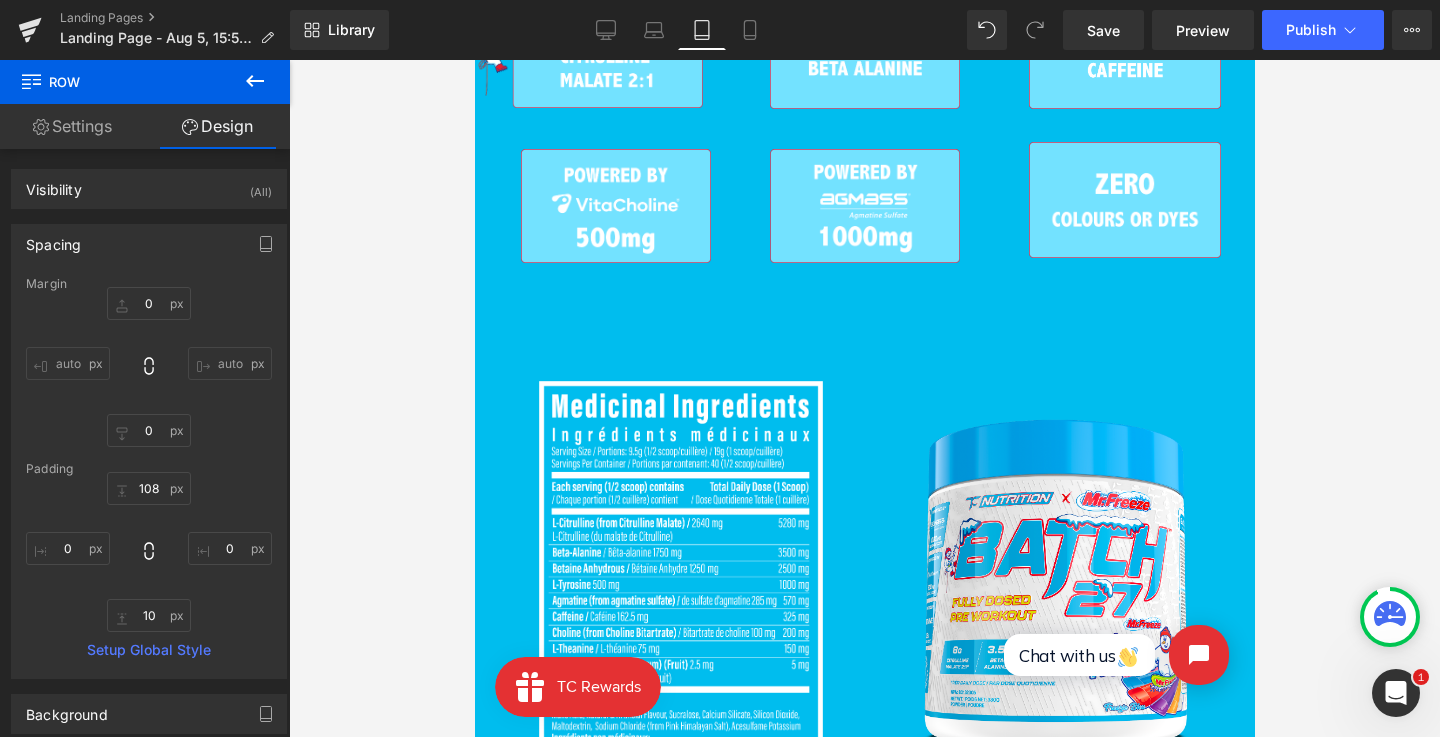 scroll, scrollTop: 1532, scrollLeft: 0, axis: vertical 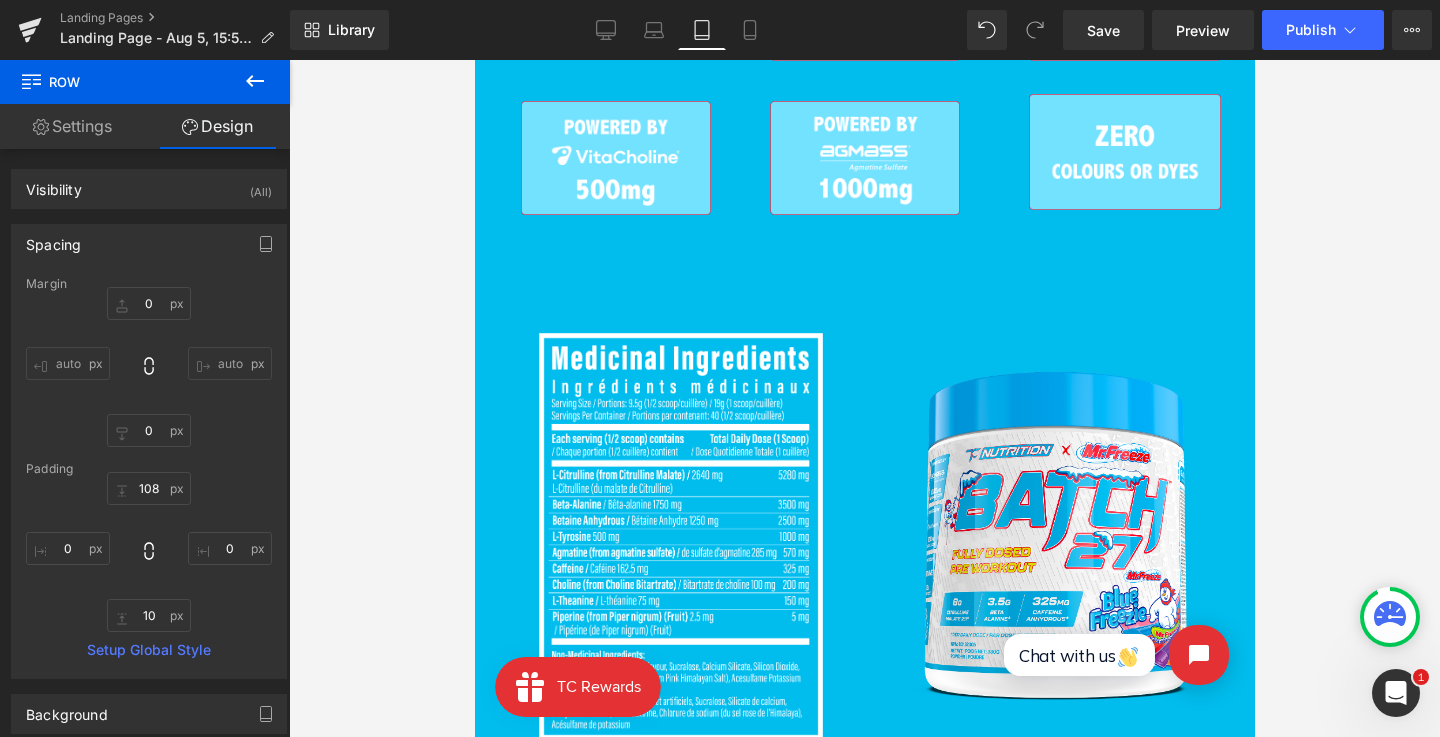 click on "Mobile" at bounding box center (750, 30) 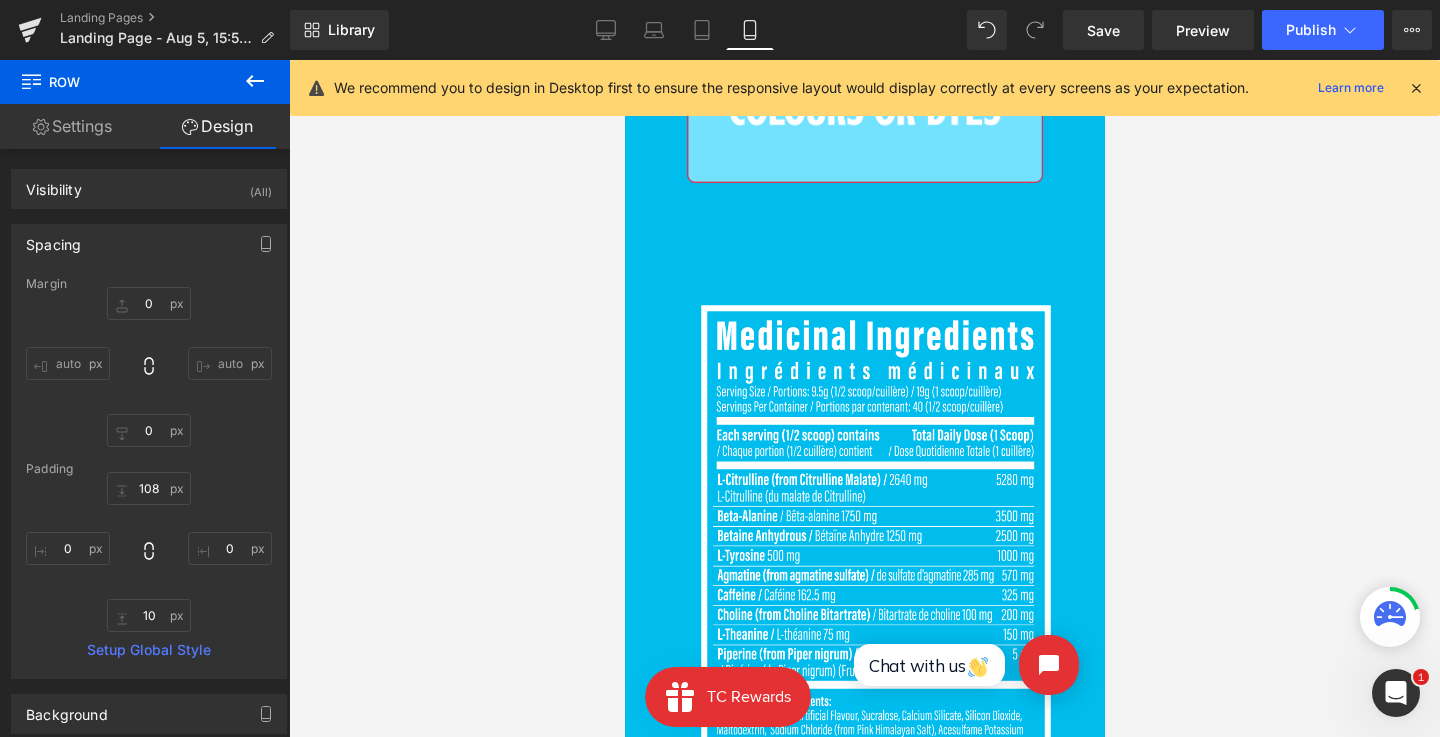 click at bounding box center (1416, 88) 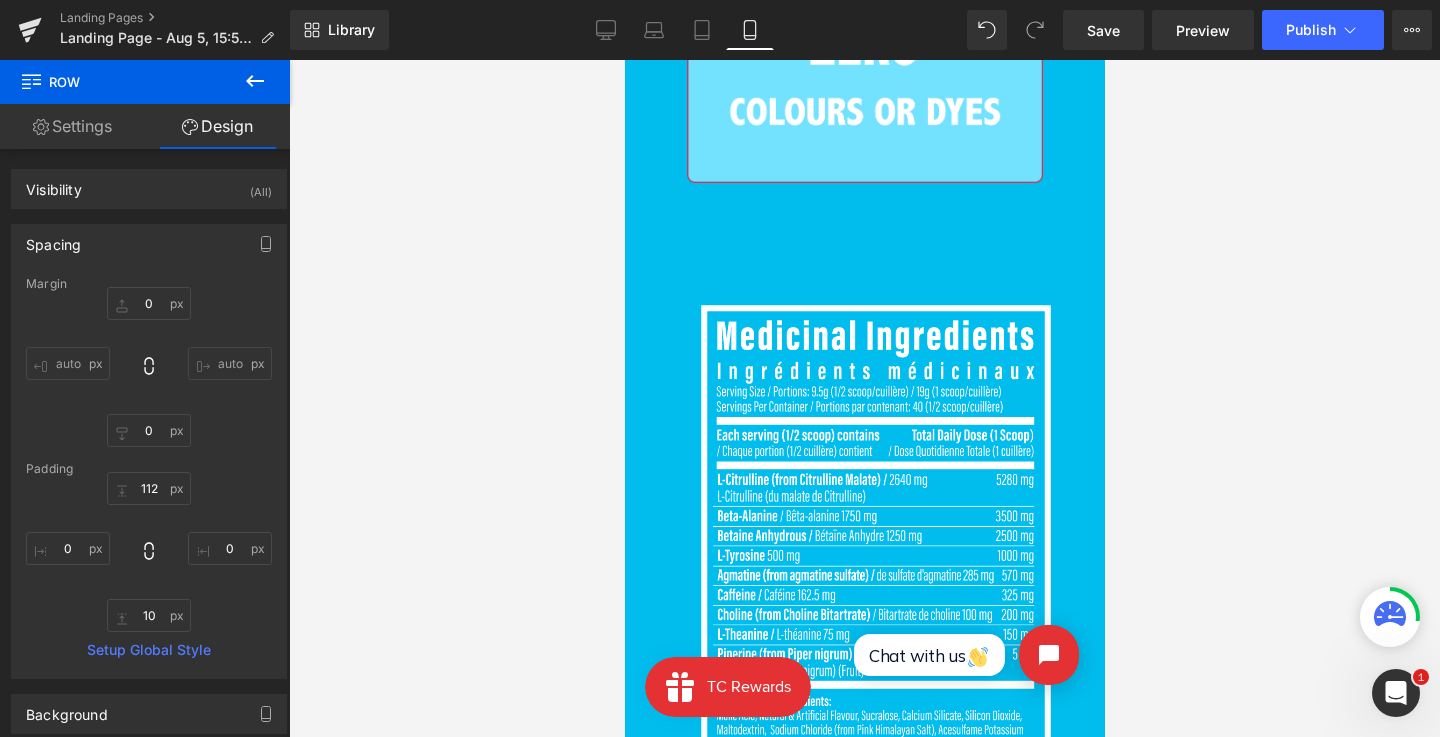 scroll, scrollTop: 2709, scrollLeft: 0, axis: vertical 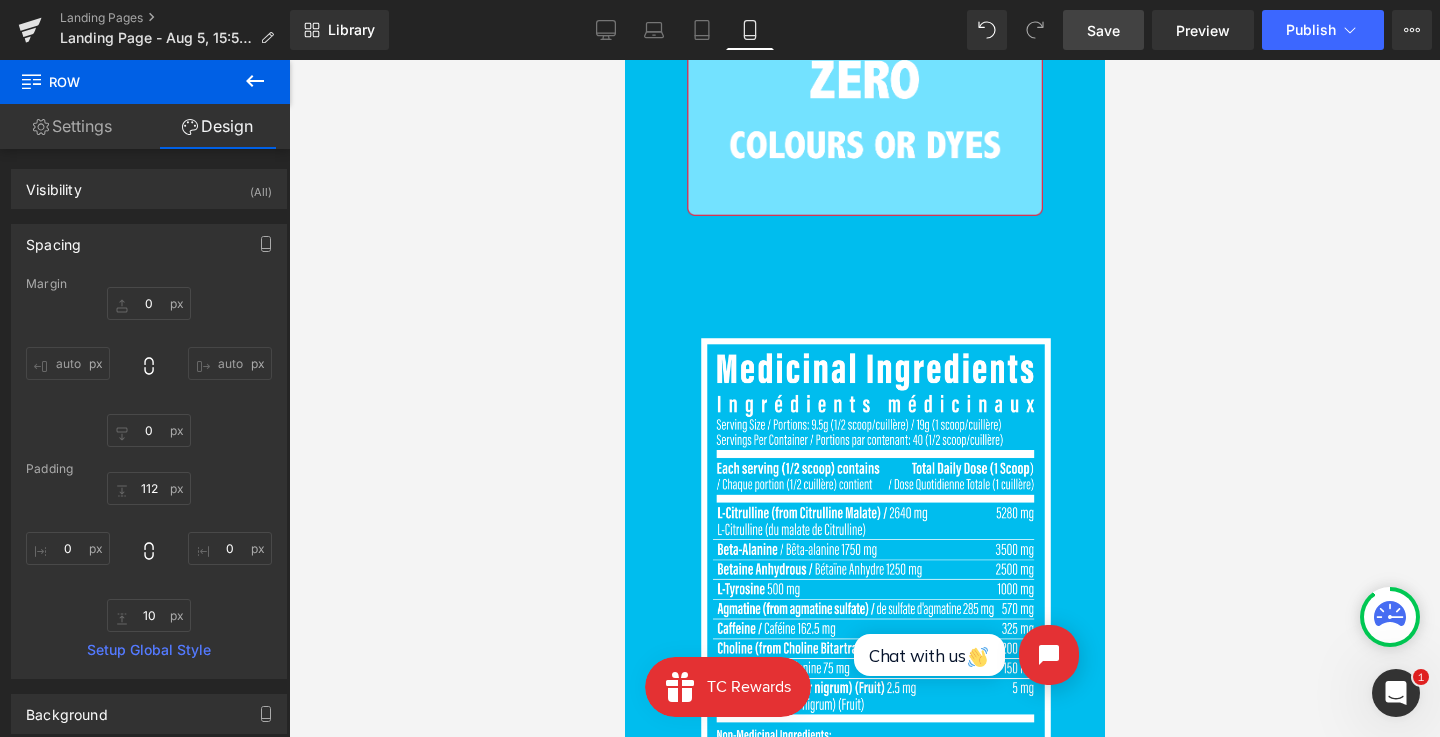 drag, startPoint x: 1106, startPoint y: 43, endPoint x: 354, endPoint y: 182, distance: 764.7385 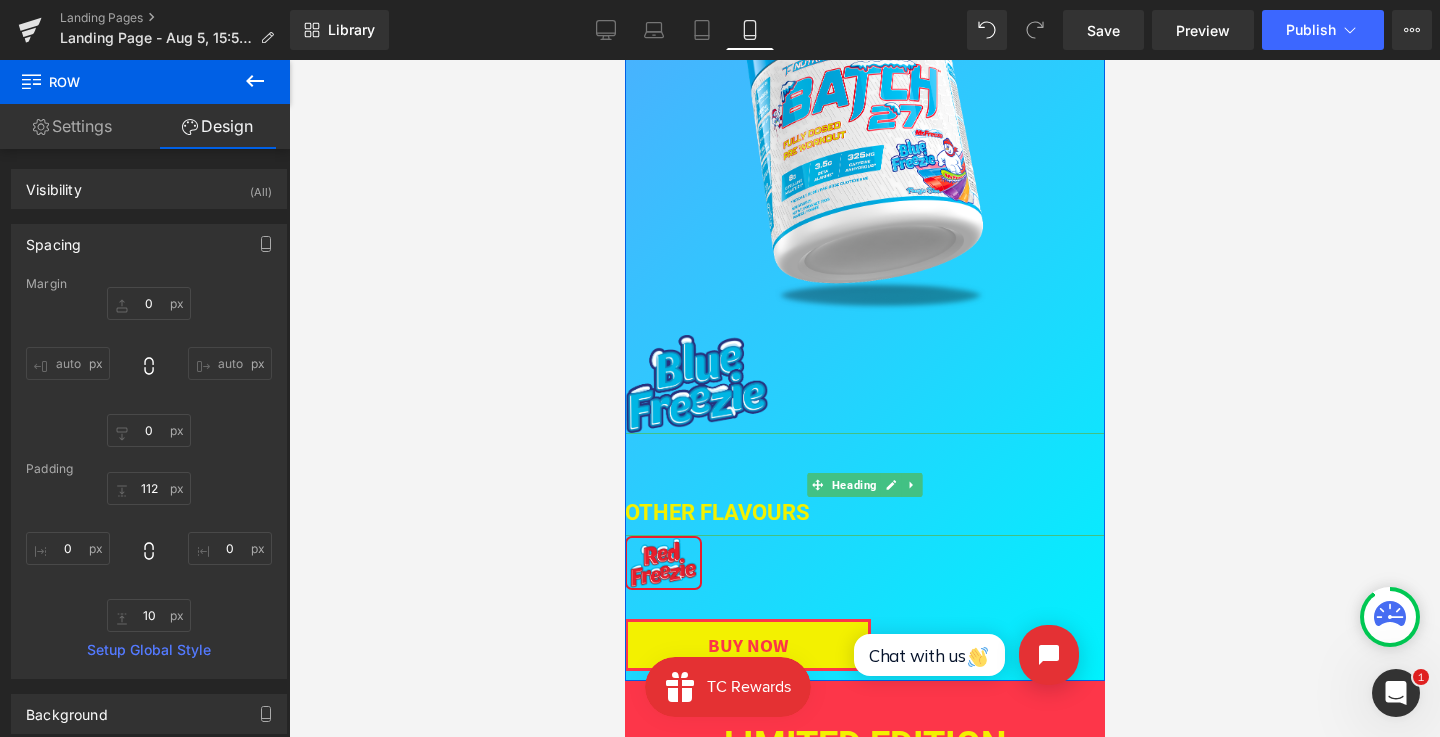 scroll, scrollTop: 200, scrollLeft: 0, axis: vertical 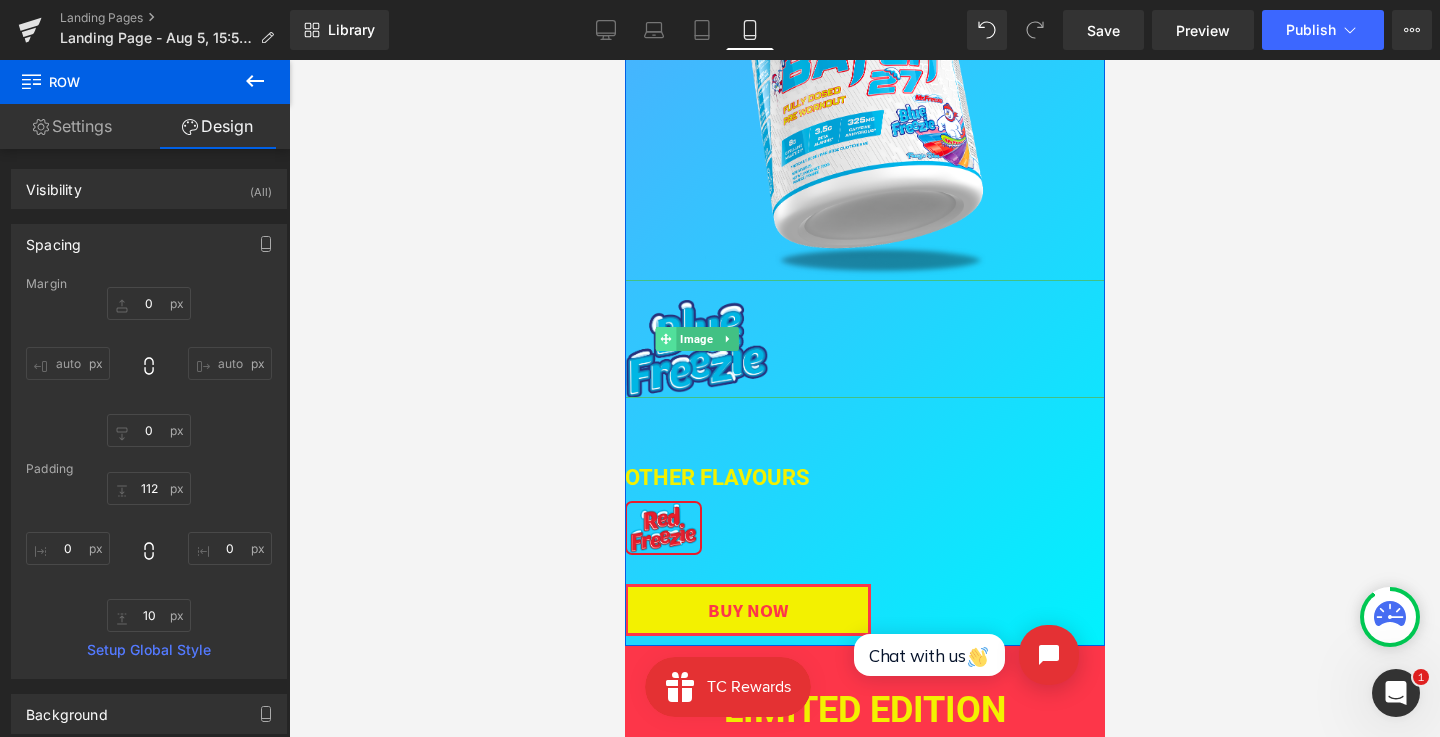 click on "Image" at bounding box center [695, 339] 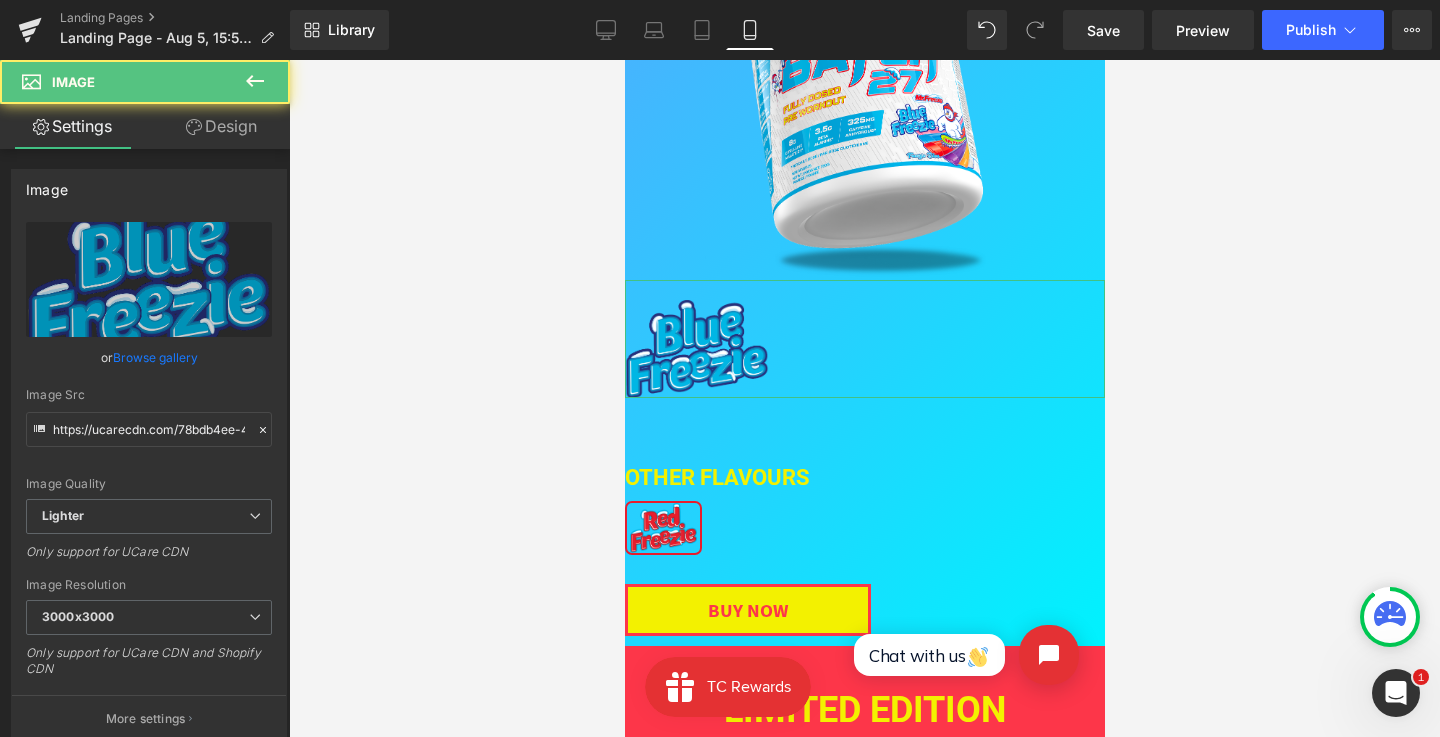 click on "Design" at bounding box center [221, 126] 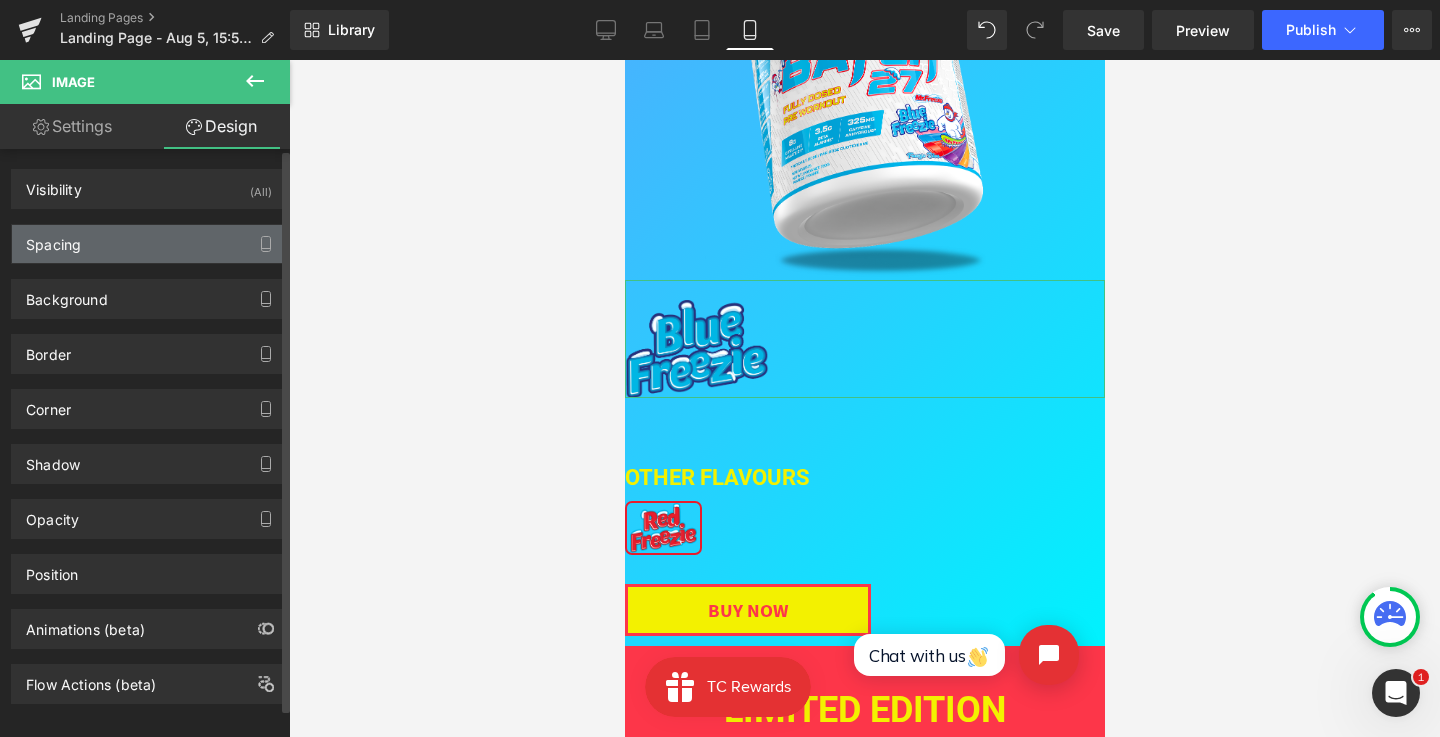 click on "Spacing" at bounding box center [149, 244] 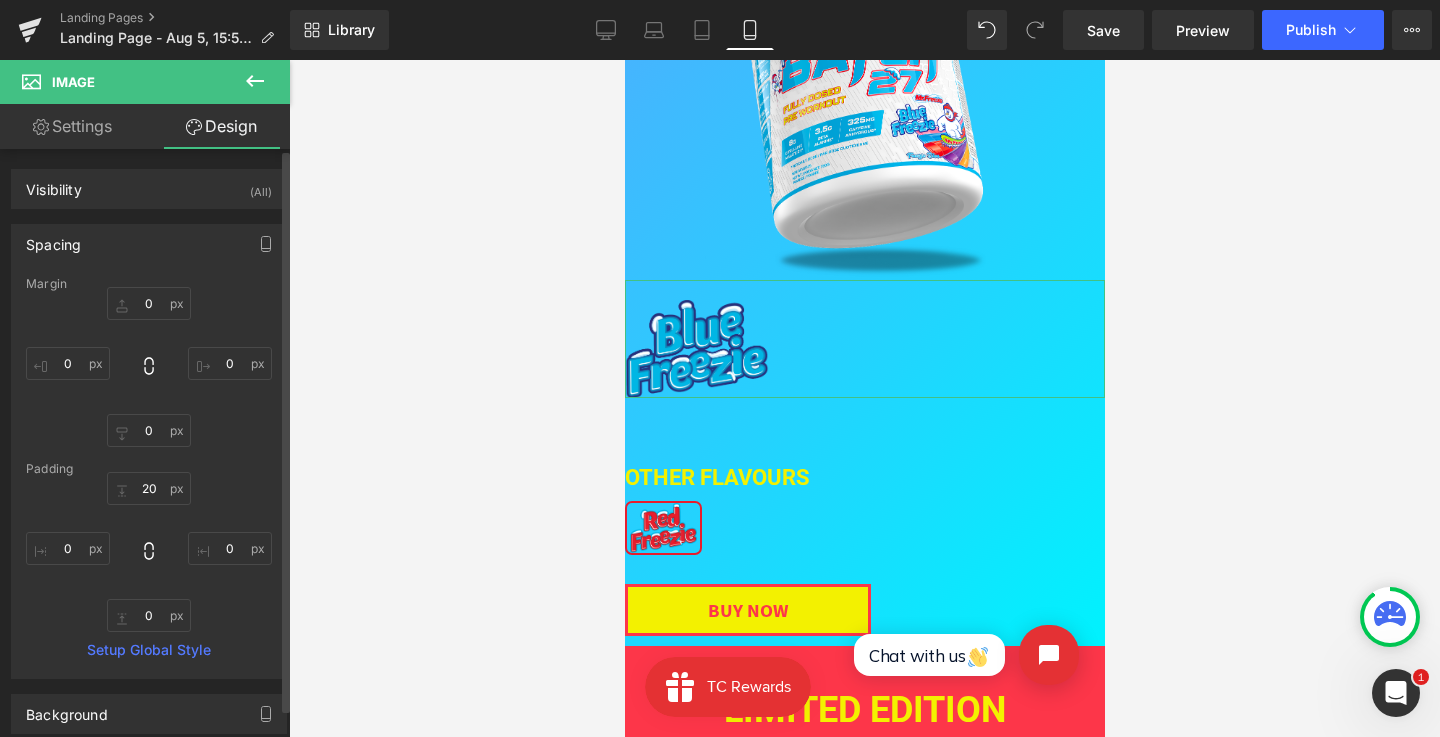 click on "Spacing" at bounding box center [149, 244] 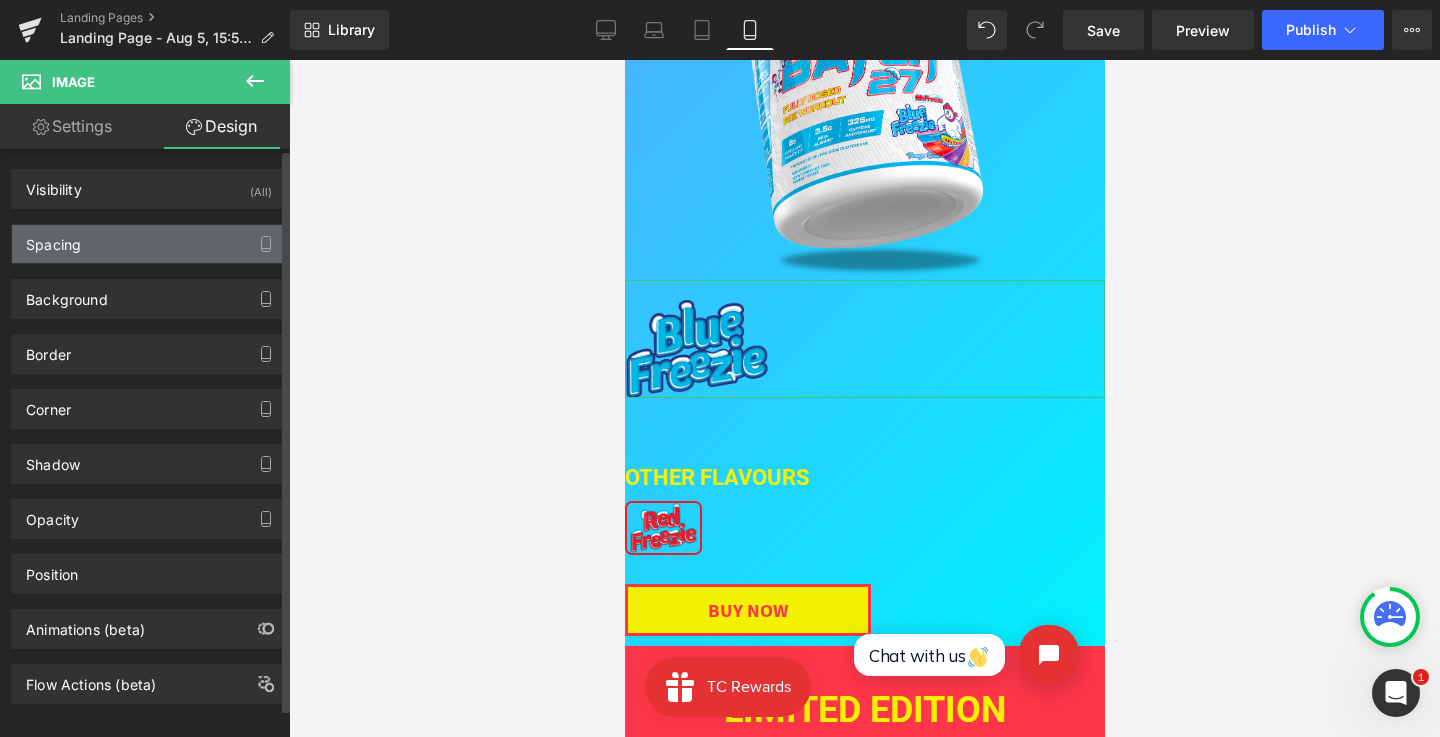 click on "Spacing" at bounding box center [149, 244] 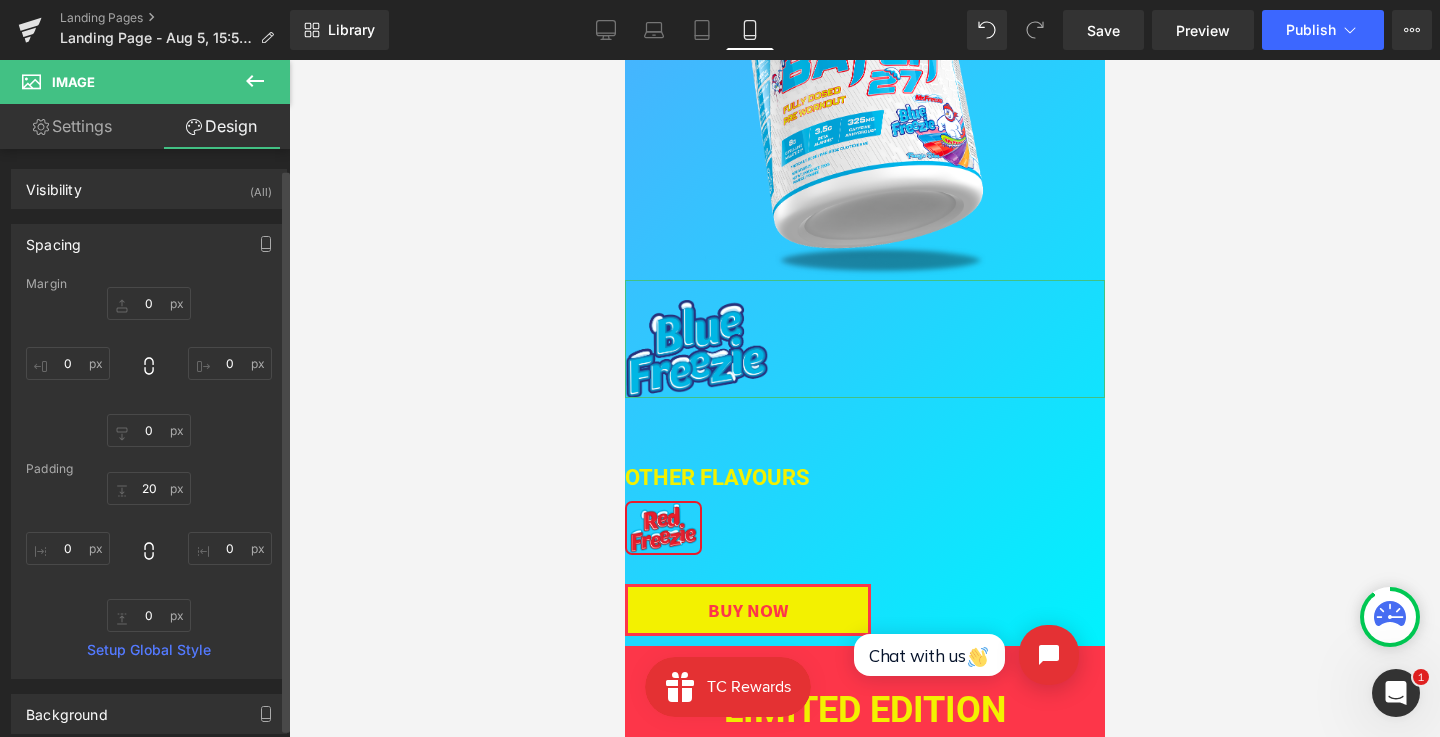 scroll, scrollTop: 332, scrollLeft: 0, axis: vertical 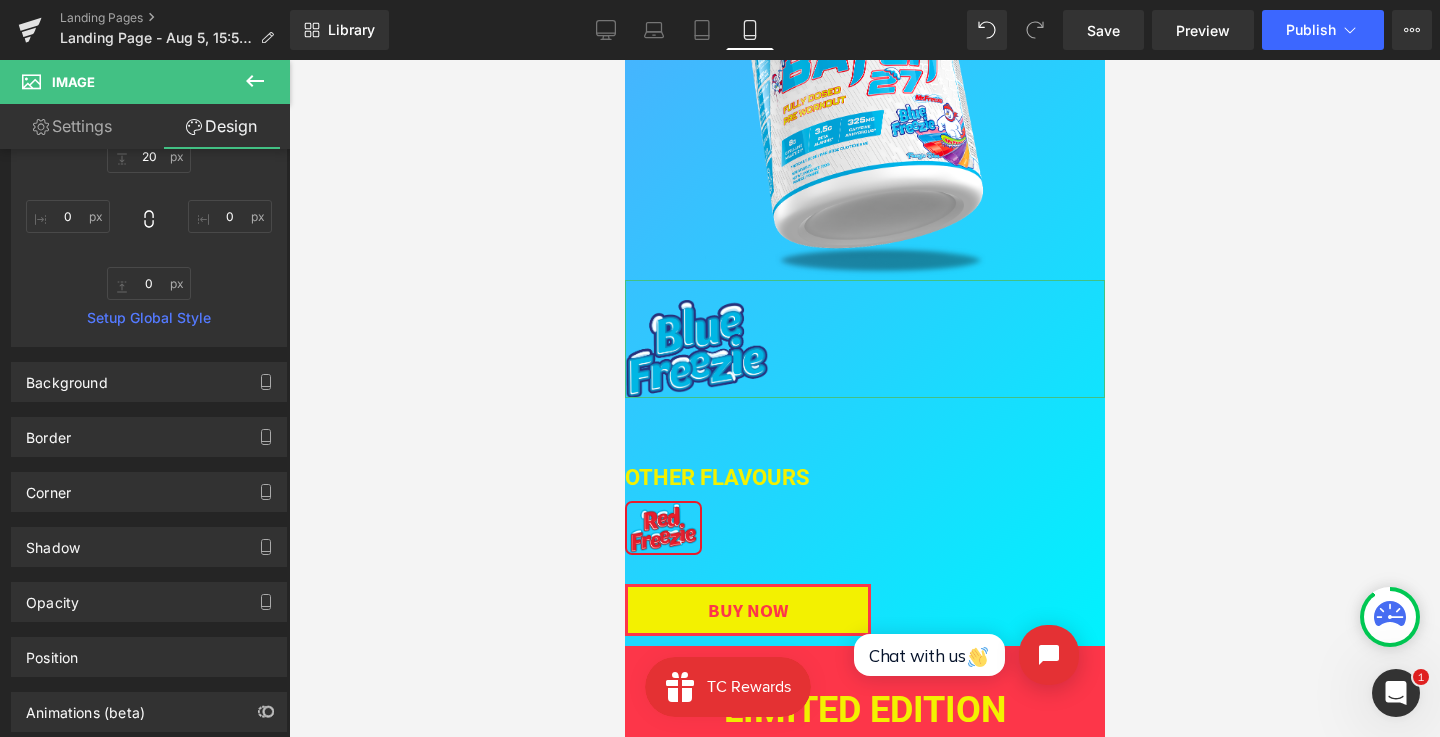 click on "Settings" at bounding box center [72, 126] 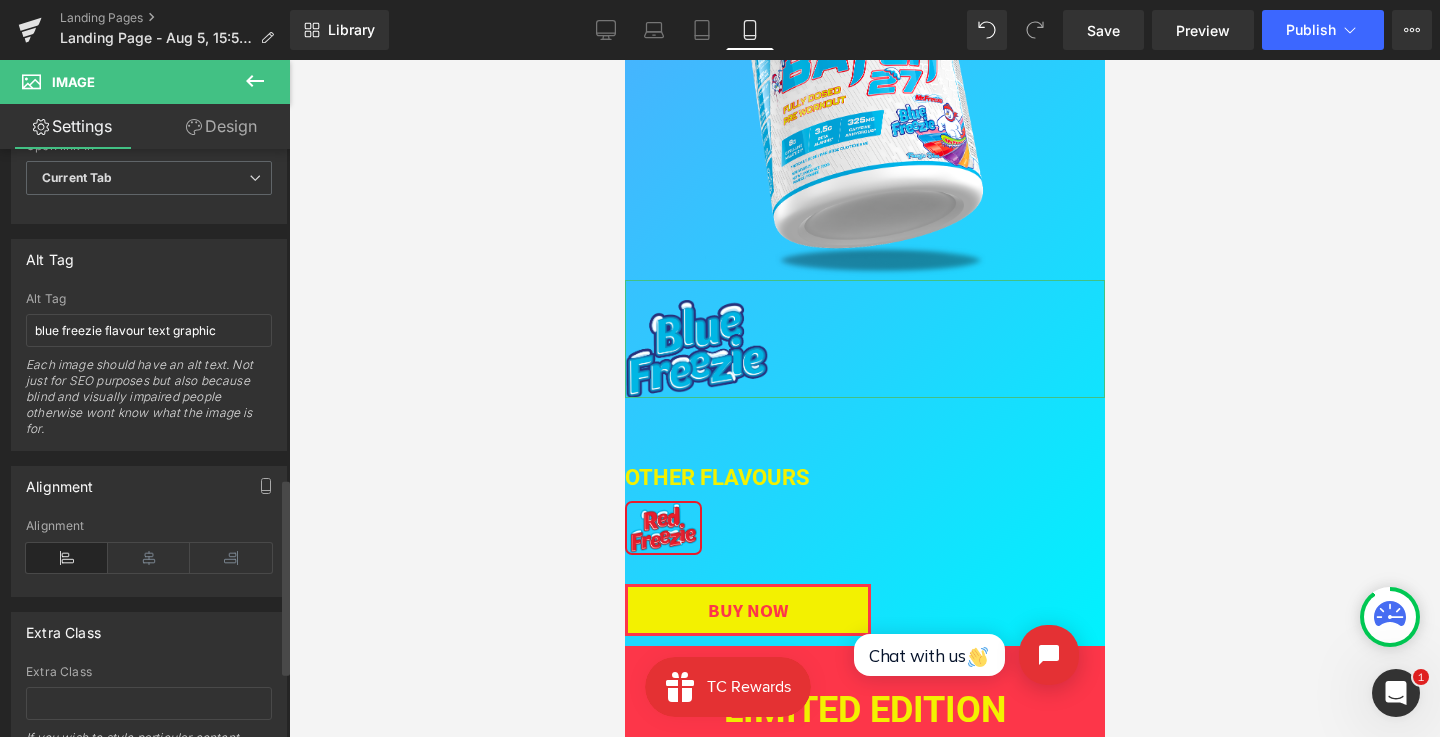 scroll, scrollTop: 1171, scrollLeft: 0, axis: vertical 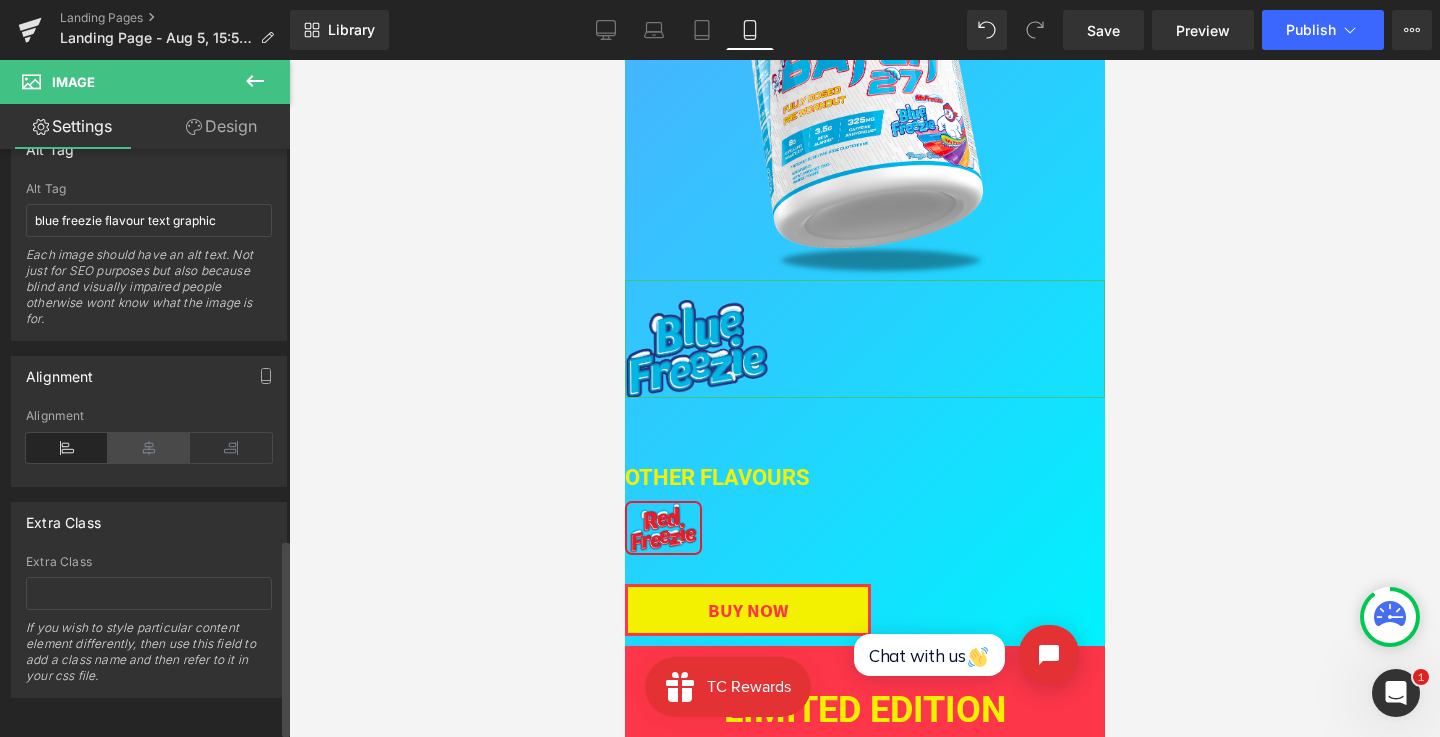 click at bounding box center (149, 448) 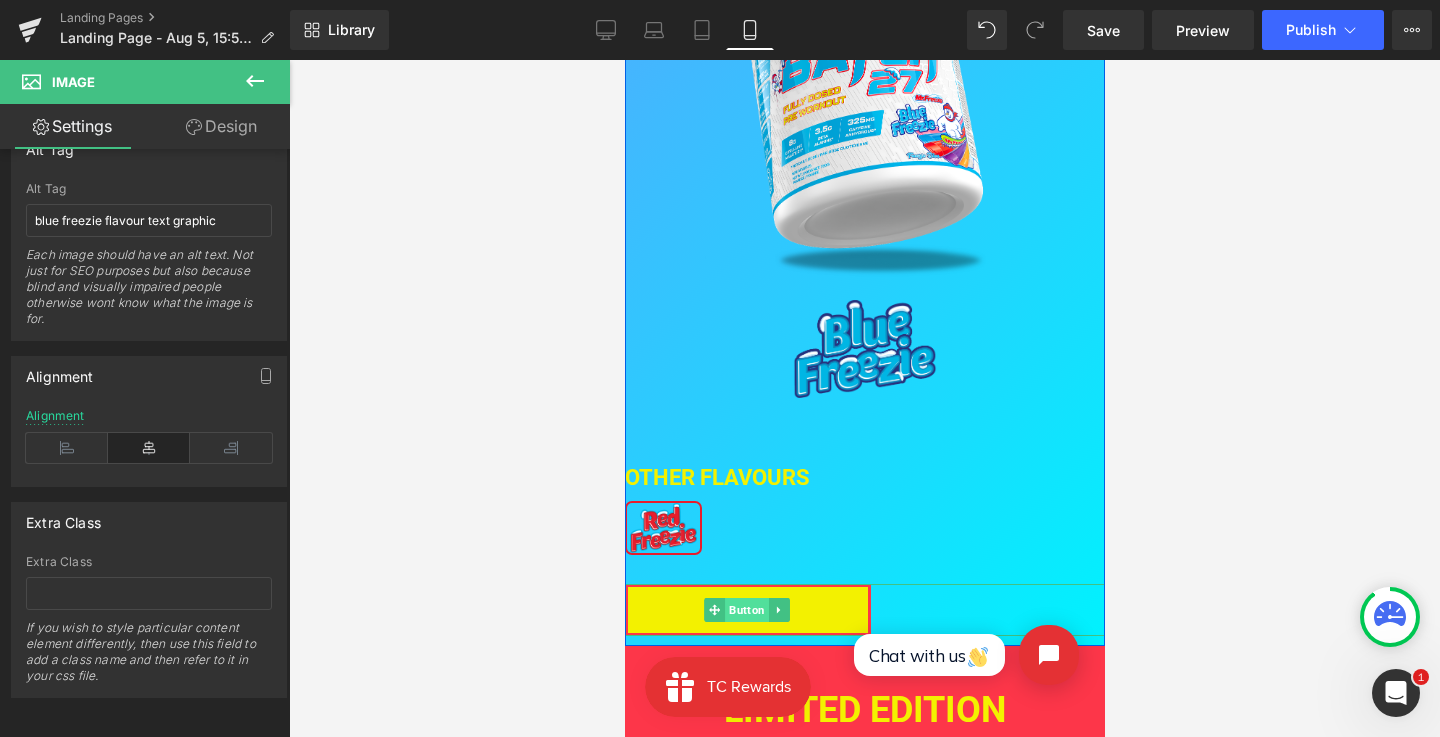 click on "Button" at bounding box center (746, 610) 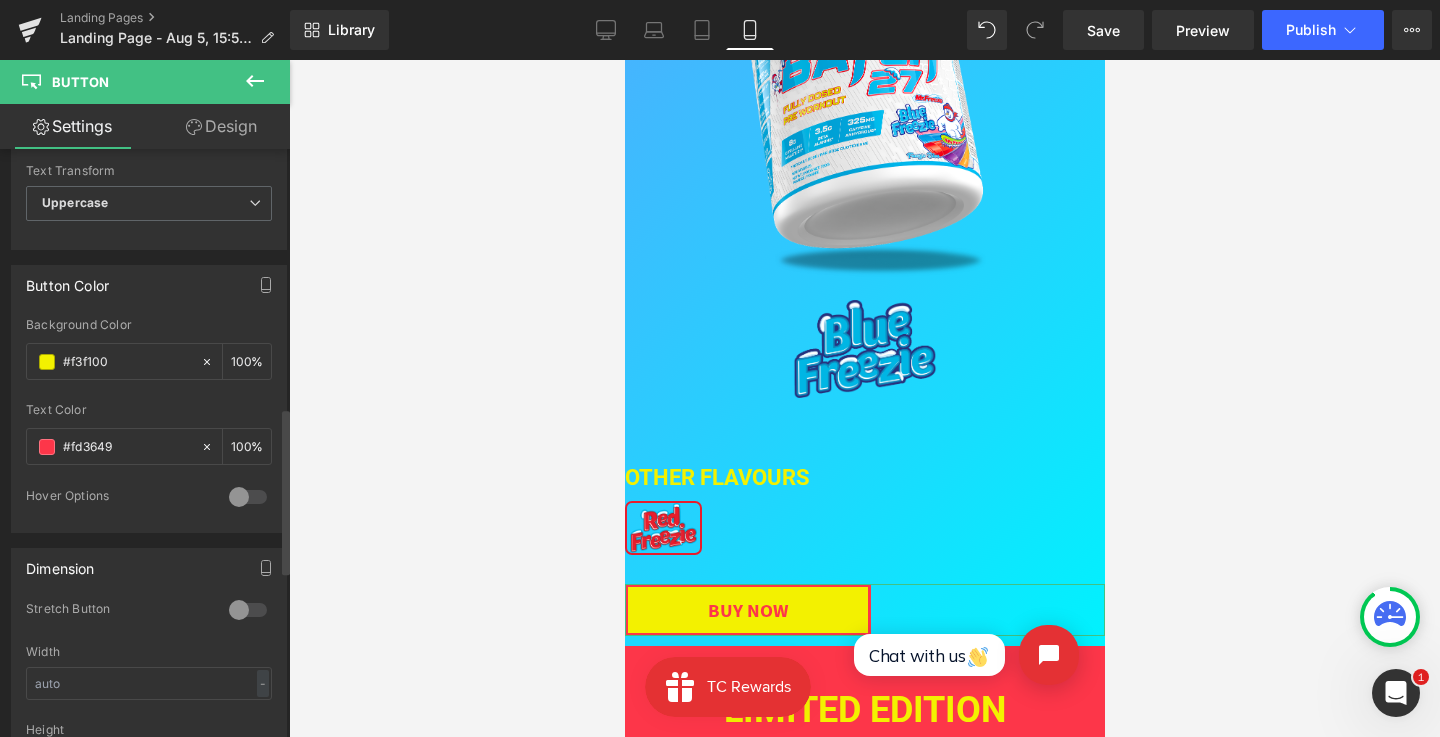 scroll, scrollTop: 1501, scrollLeft: 0, axis: vertical 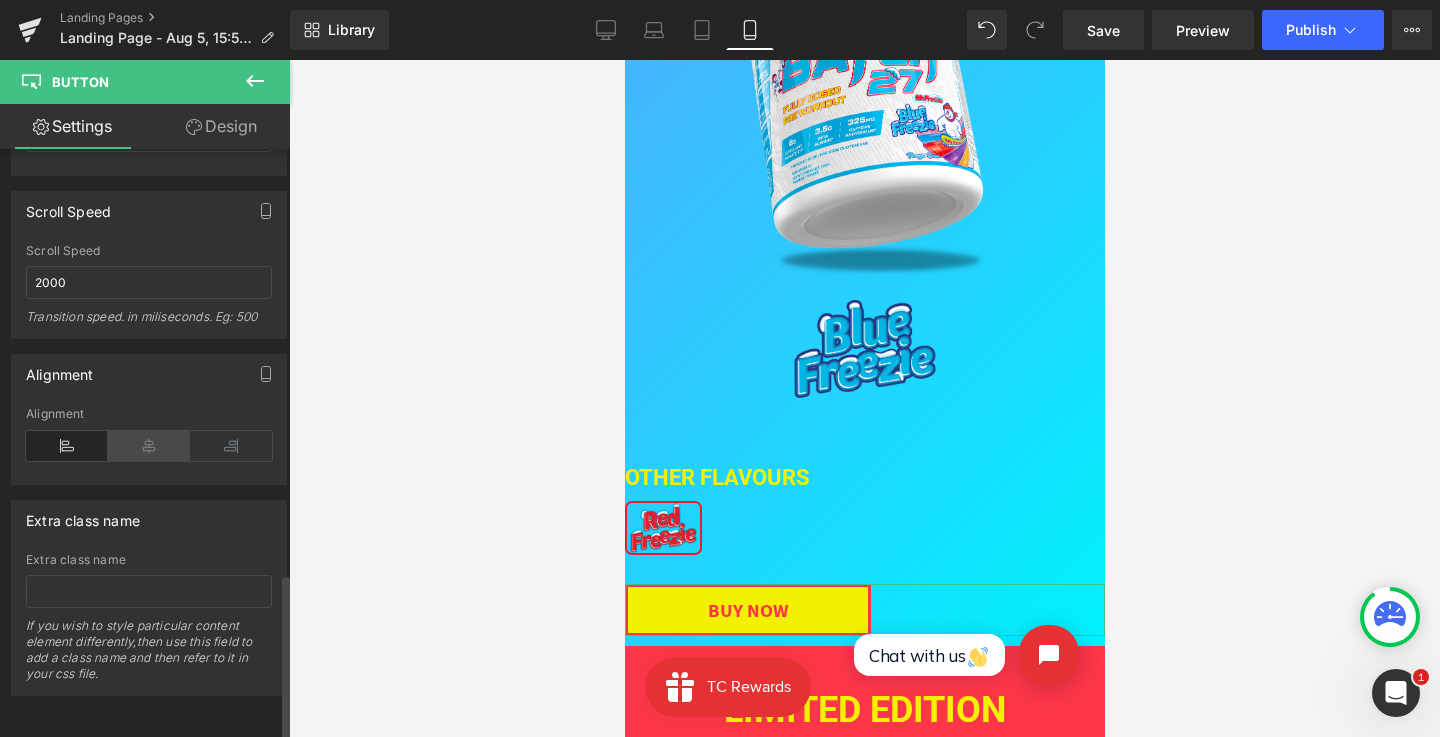 click at bounding box center [149, 446] 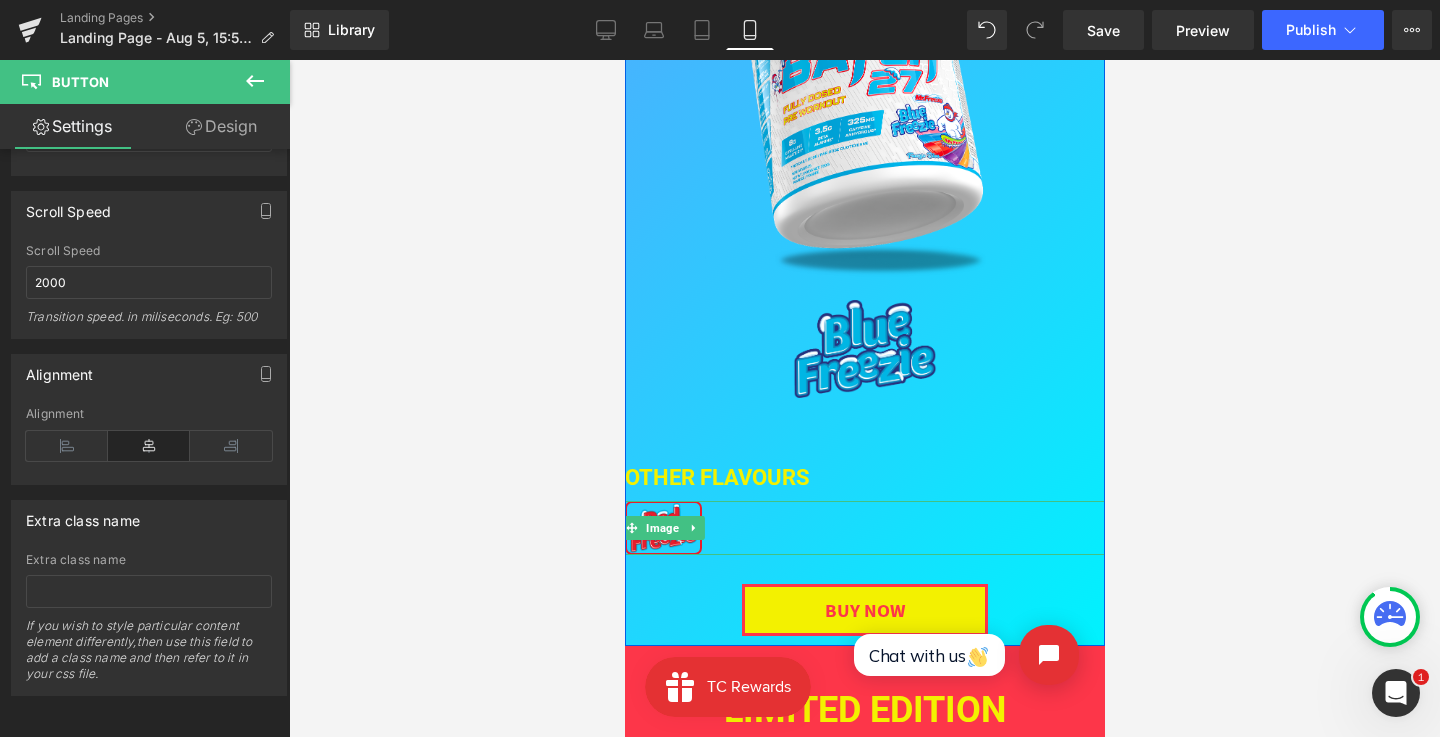 scroll, scrollTop: 406, scrollLeft: 0, axis: vertical 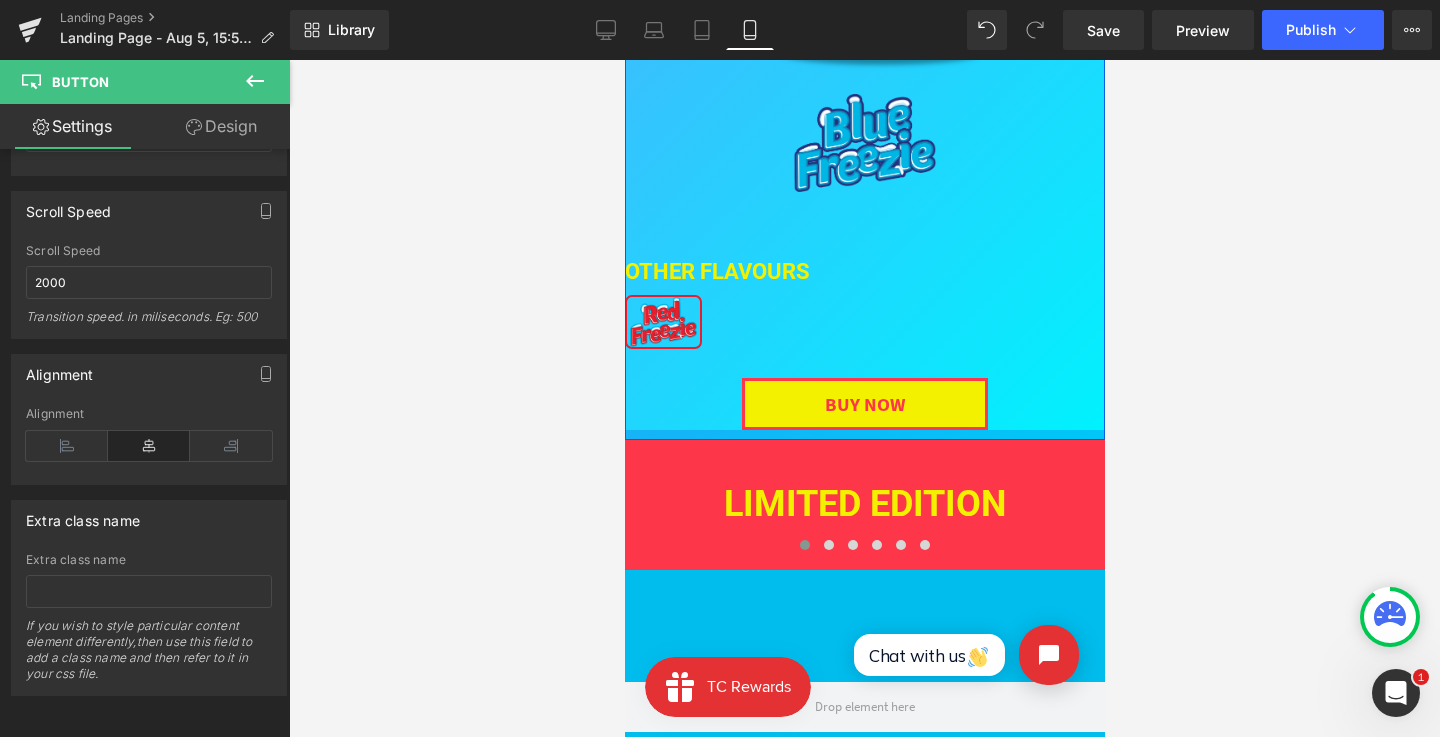 drag, startPoint x: 718, startPoint y: 433, endPoint x: 718, endPoint y: 462, distance: 29 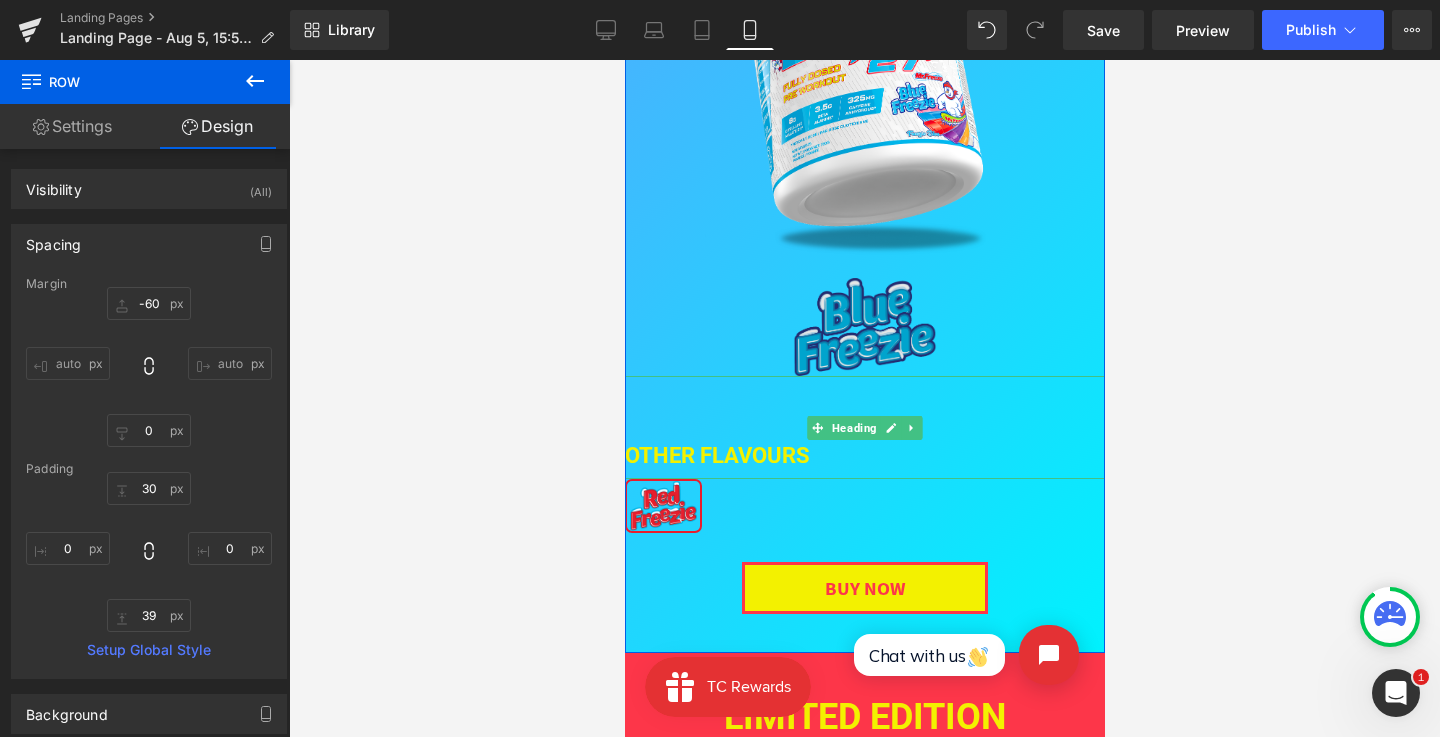 scroll, scrollTop: 217, scrollLeft: 0, axis: vertical 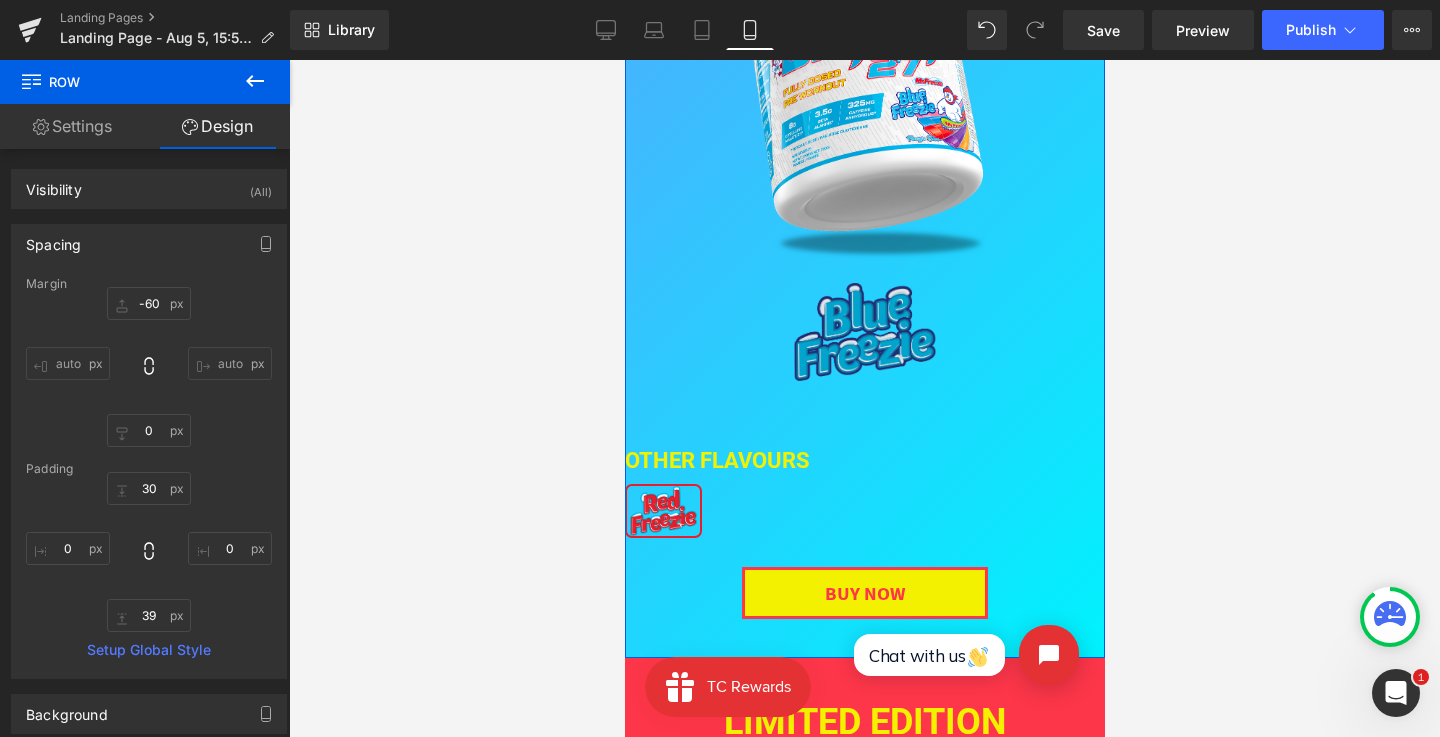click at bounding box center [864, 322] 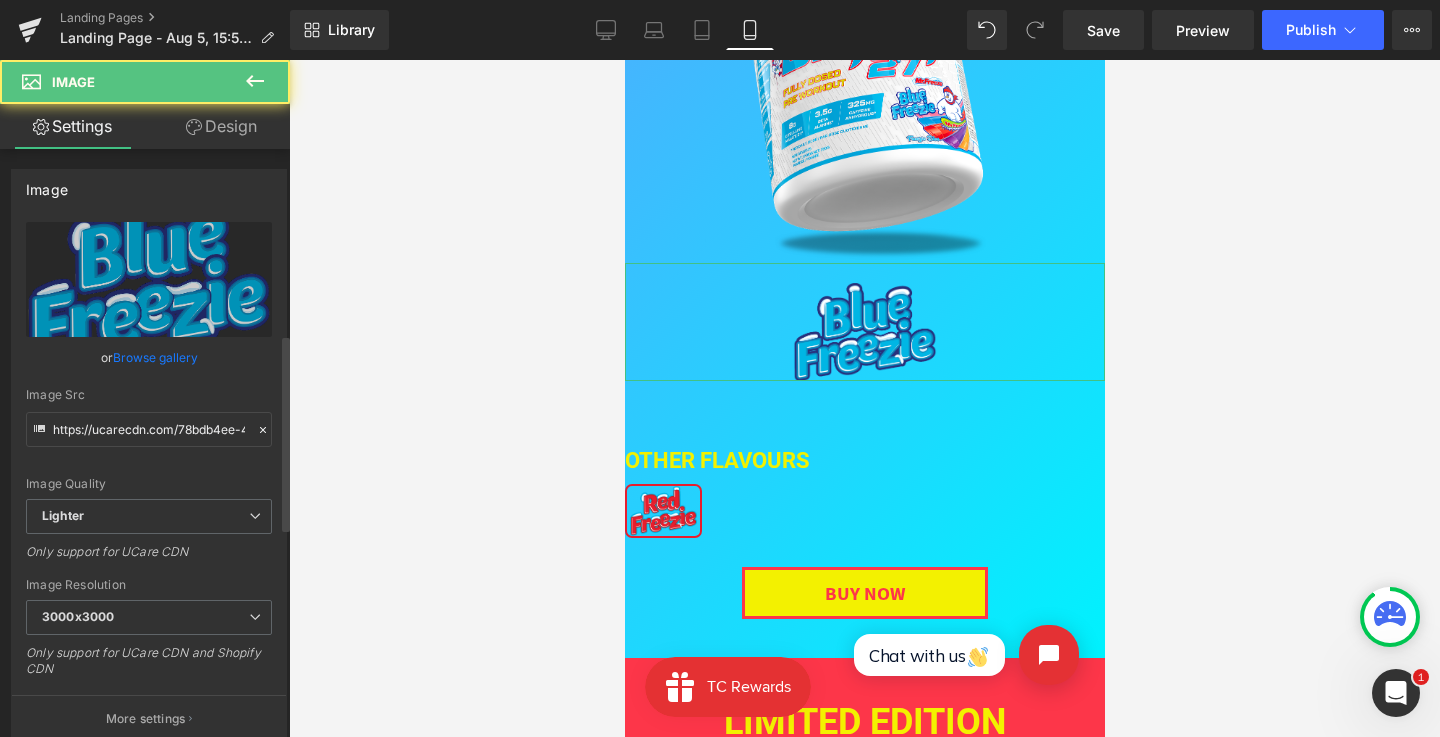 scroll, scrollTop: 555, scrollLeft: 0, axis: vertical 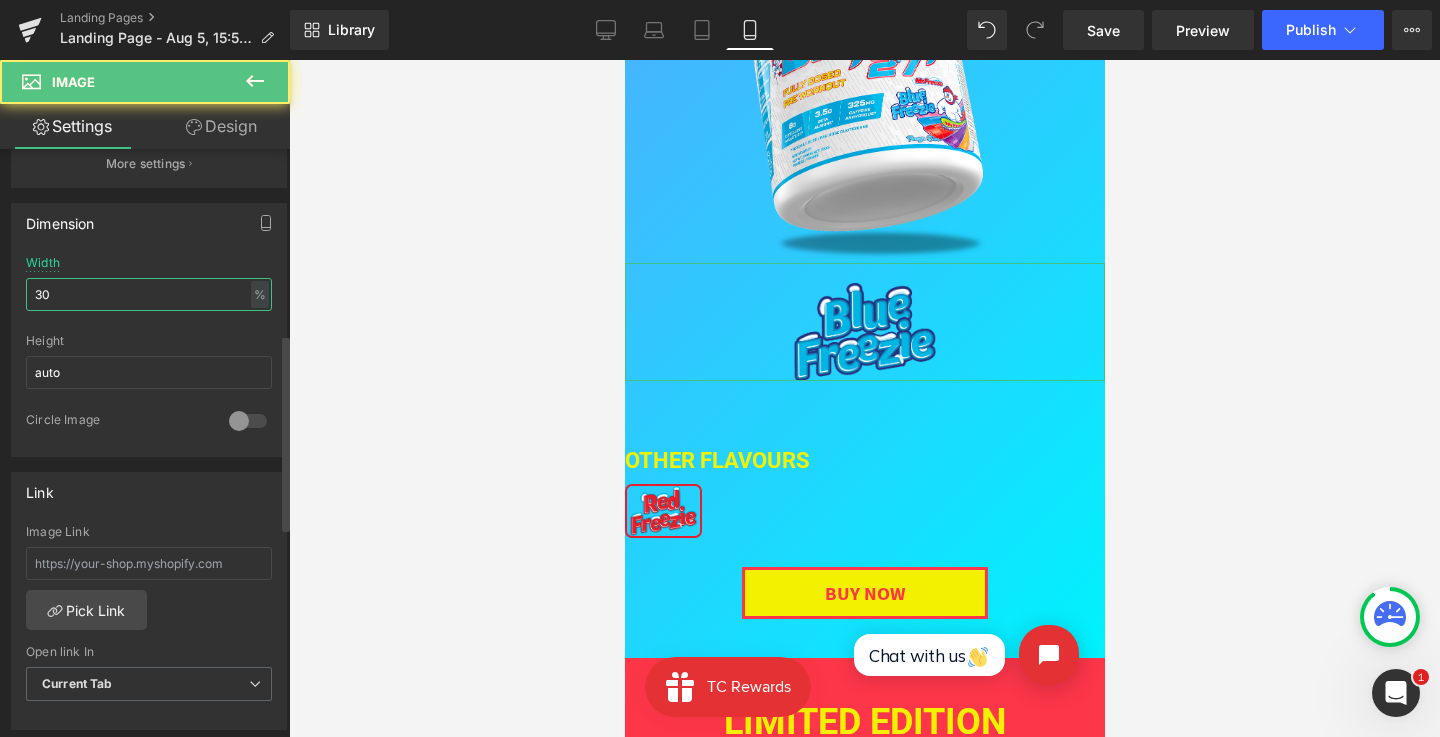 click on "30" at bounding box center [149, 294] 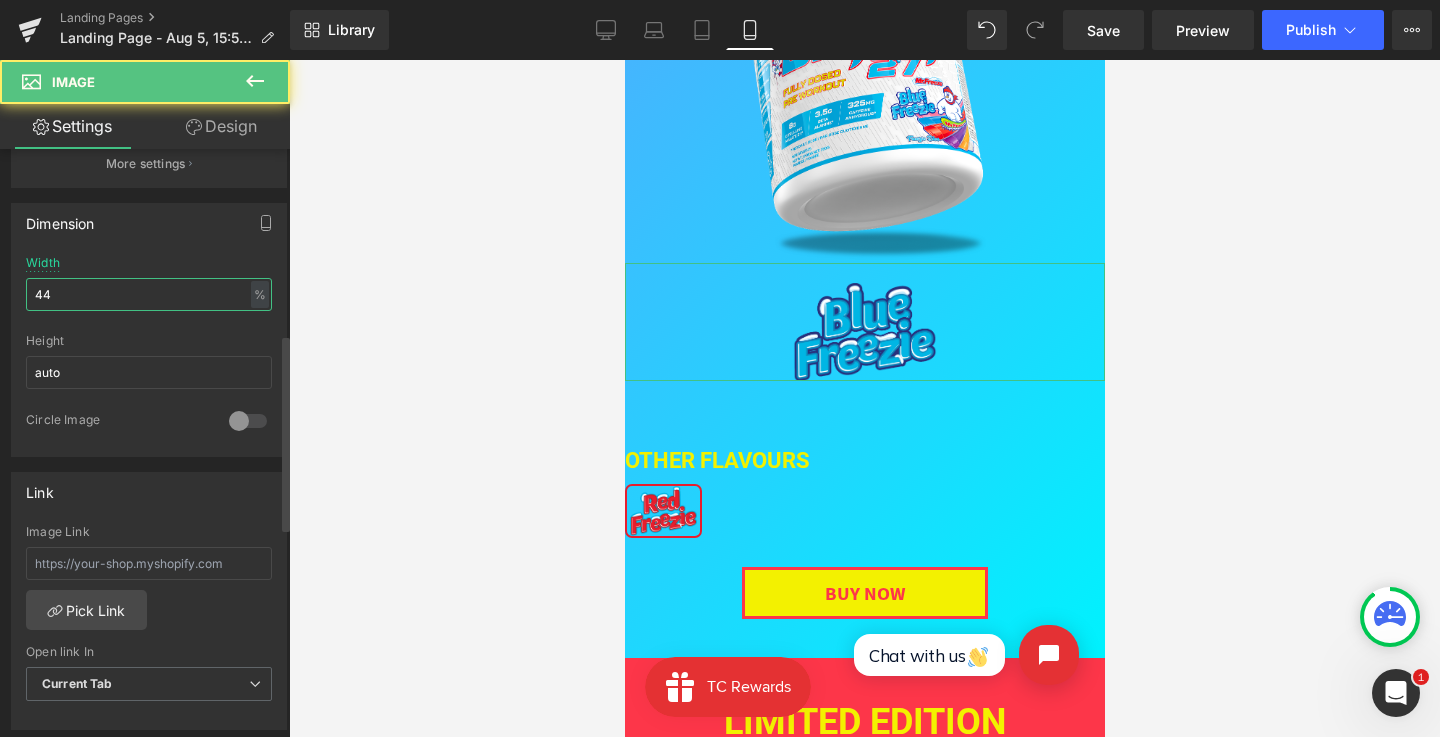 type on "45" 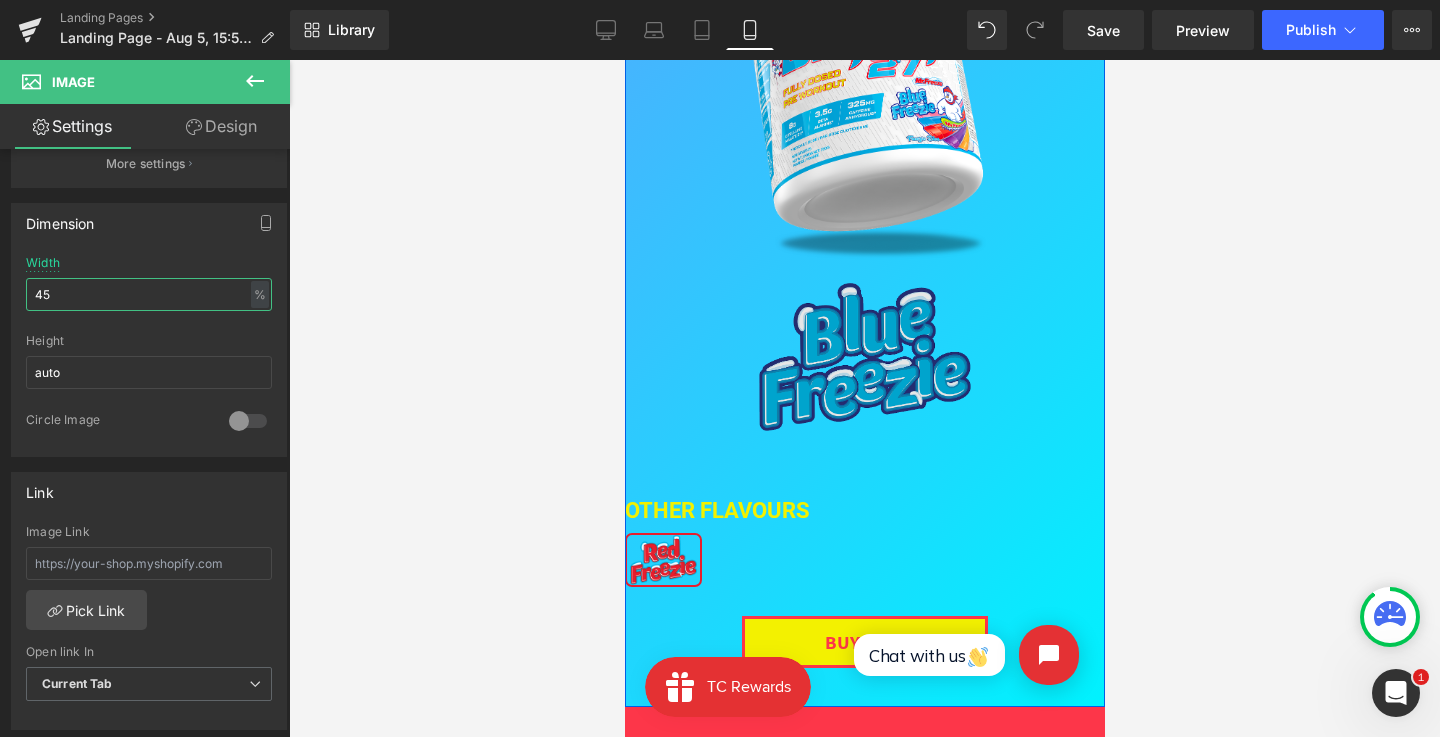 scroll, scrollTop: 0, scrollLeft: 0, axis: both 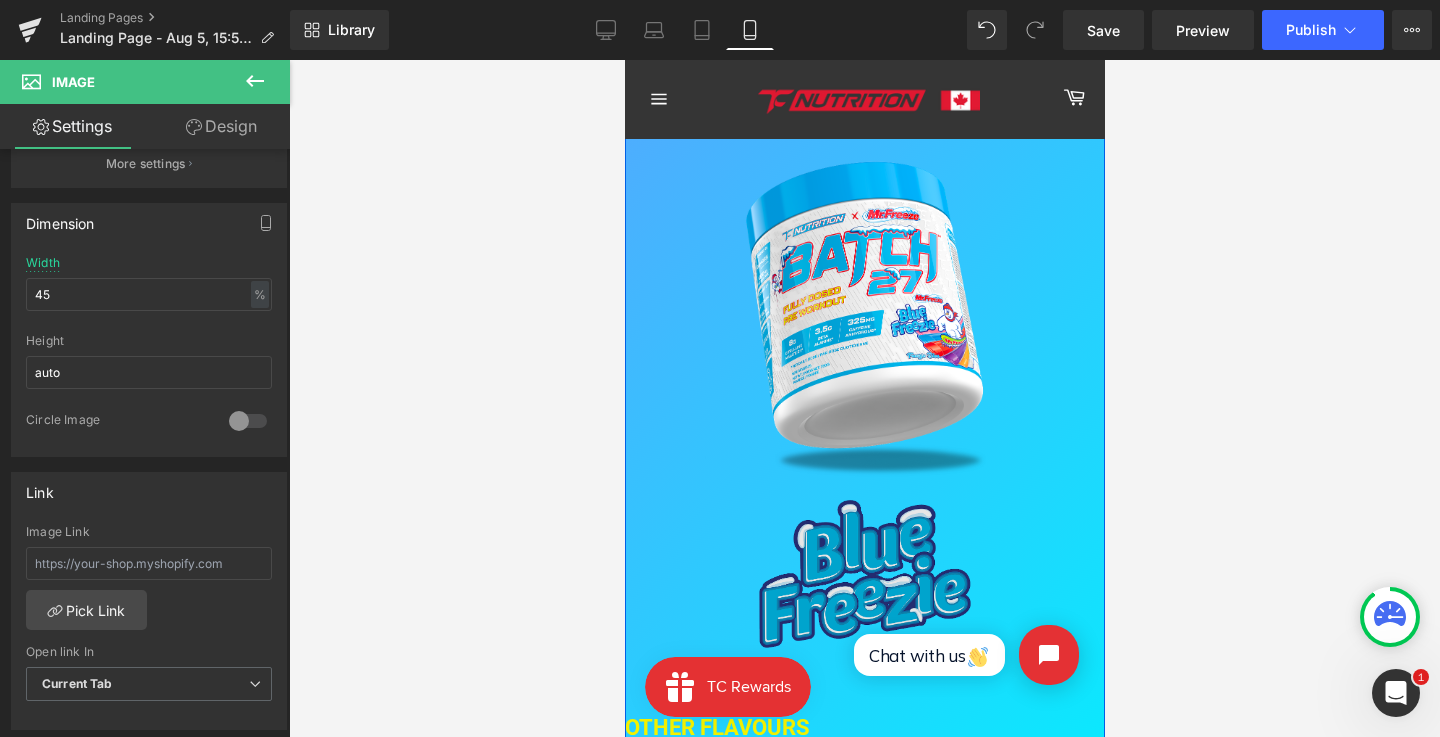 click at bounding box center [864, 309] 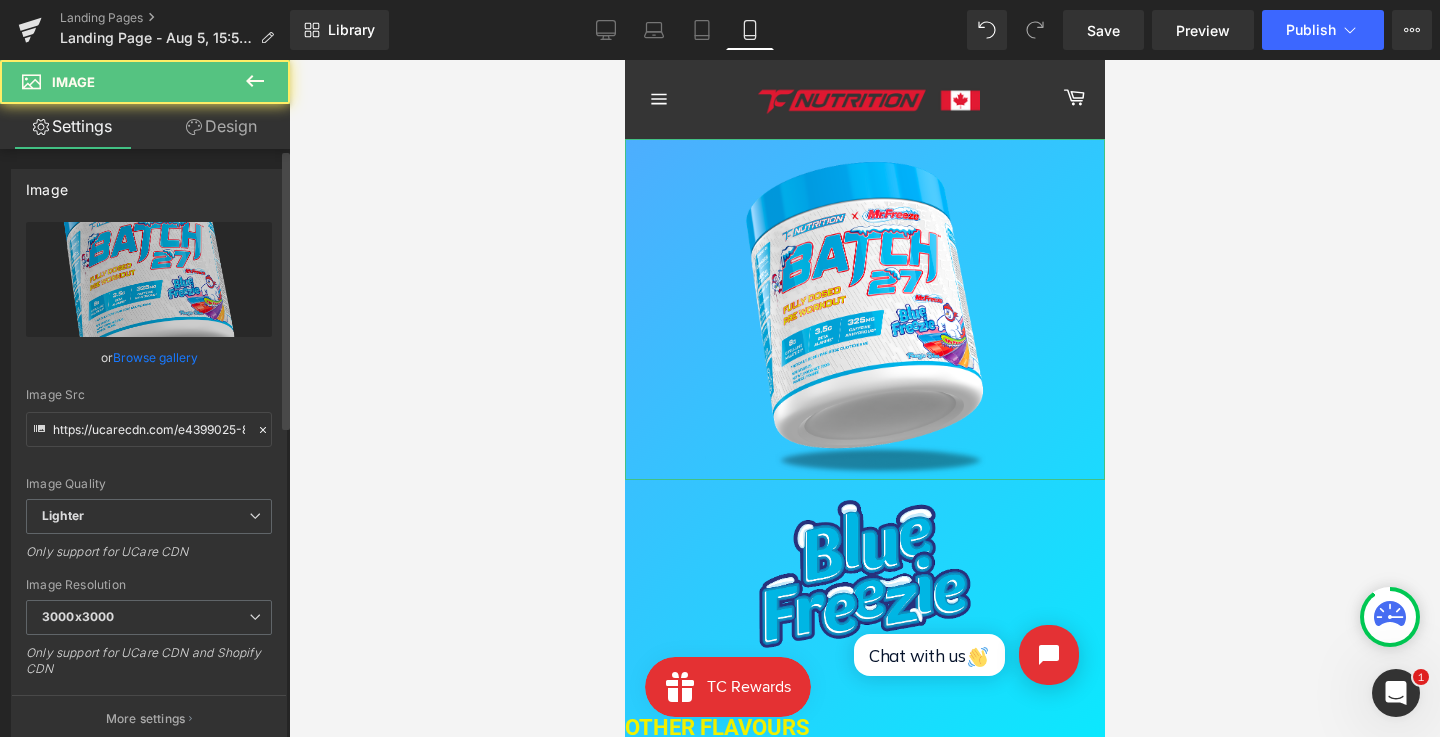 scroll, scrollTop: 651, scrollLeft: 0, axis: vertical 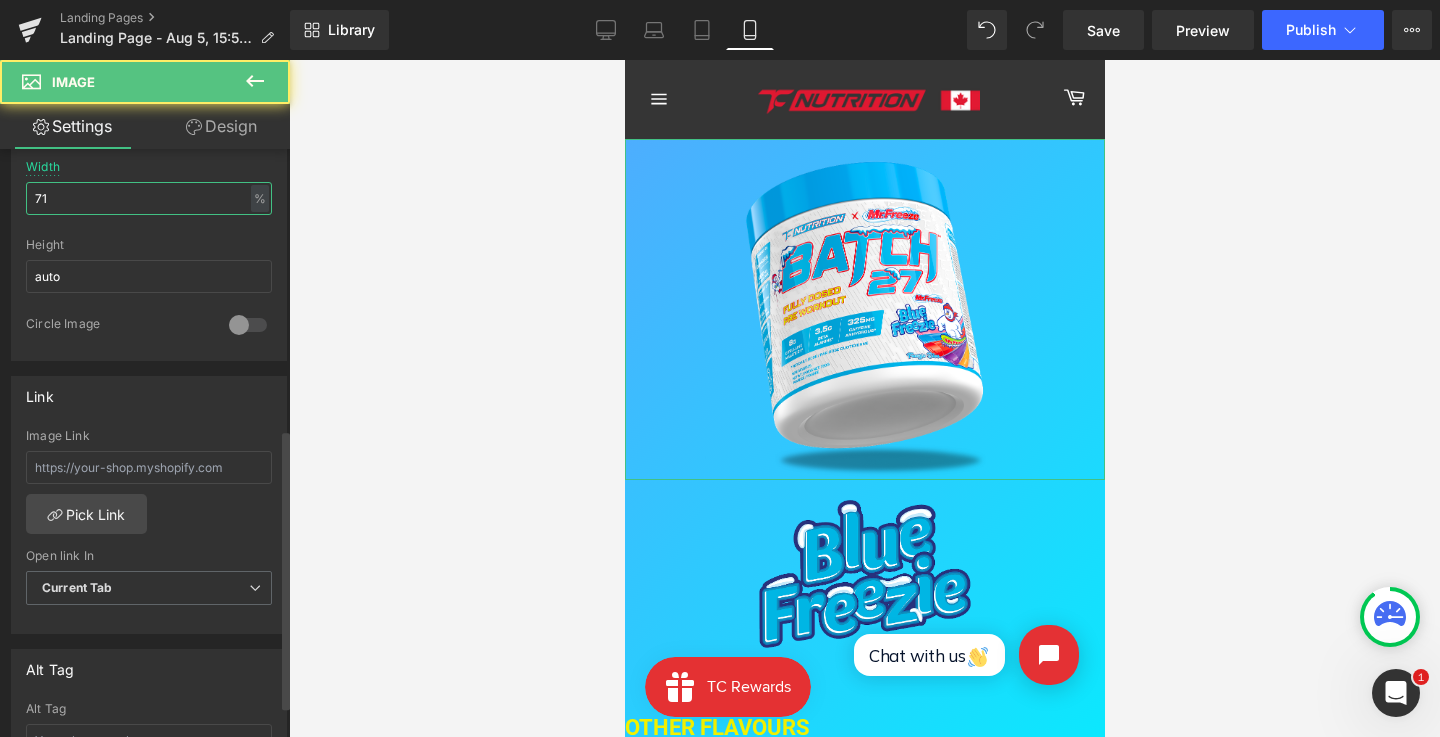 click on "71" at bounding box center [149, 198] 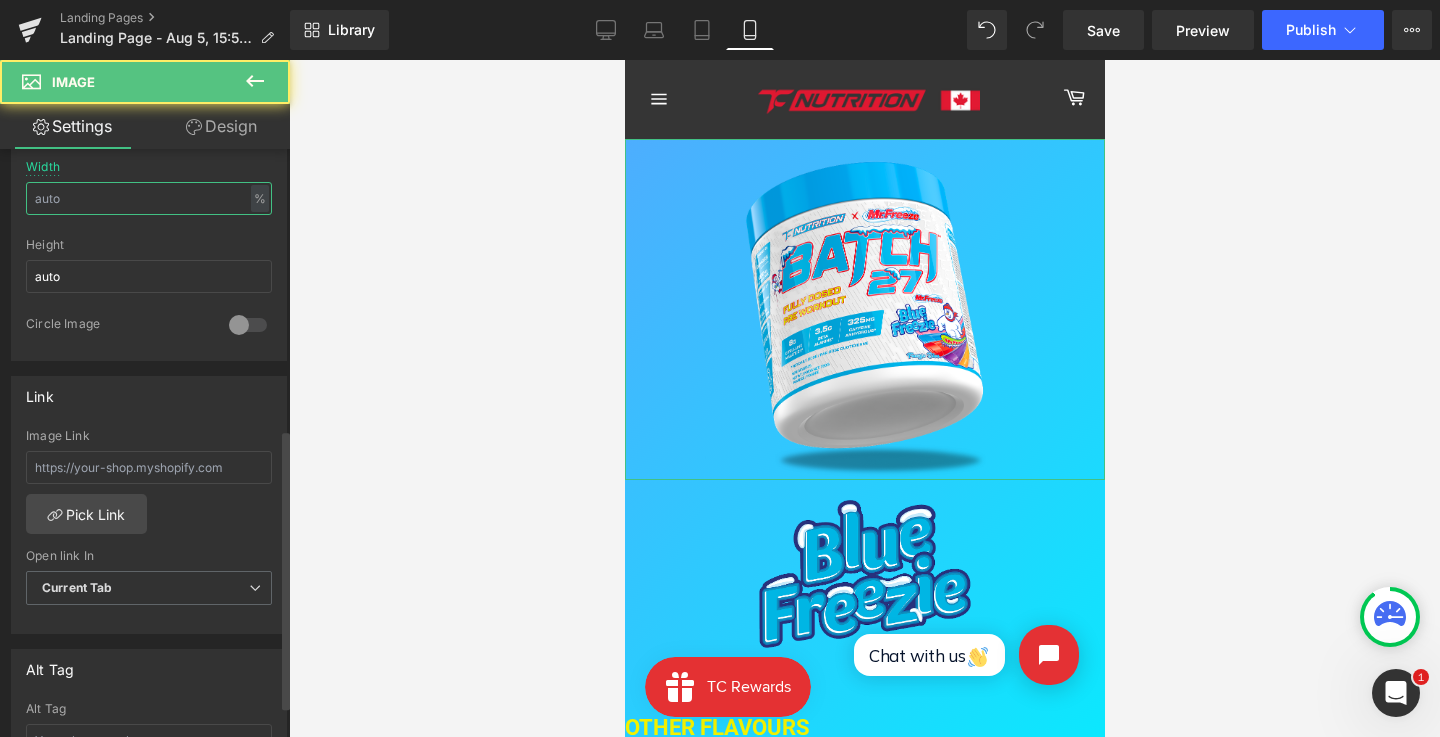 type 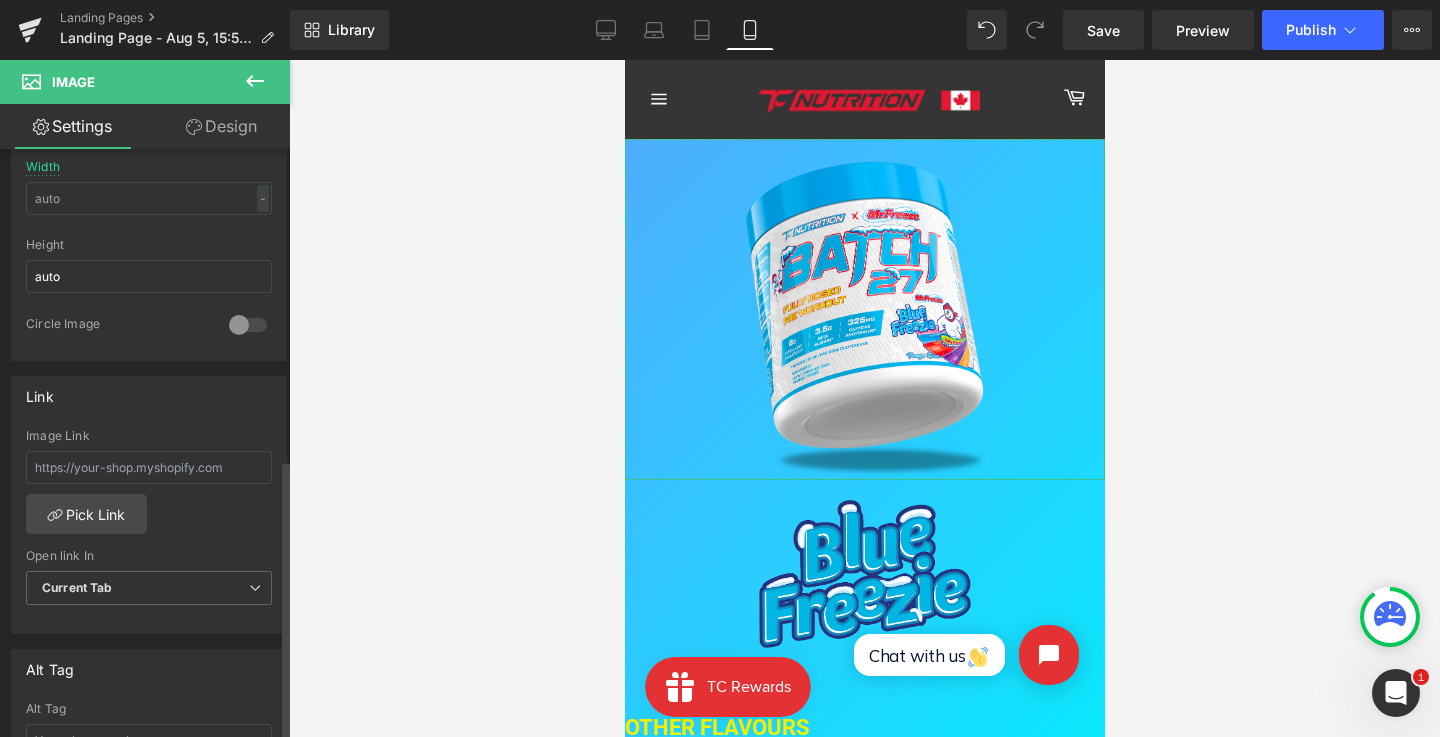 click on "Width - % px" at bounding box center (149, 199) 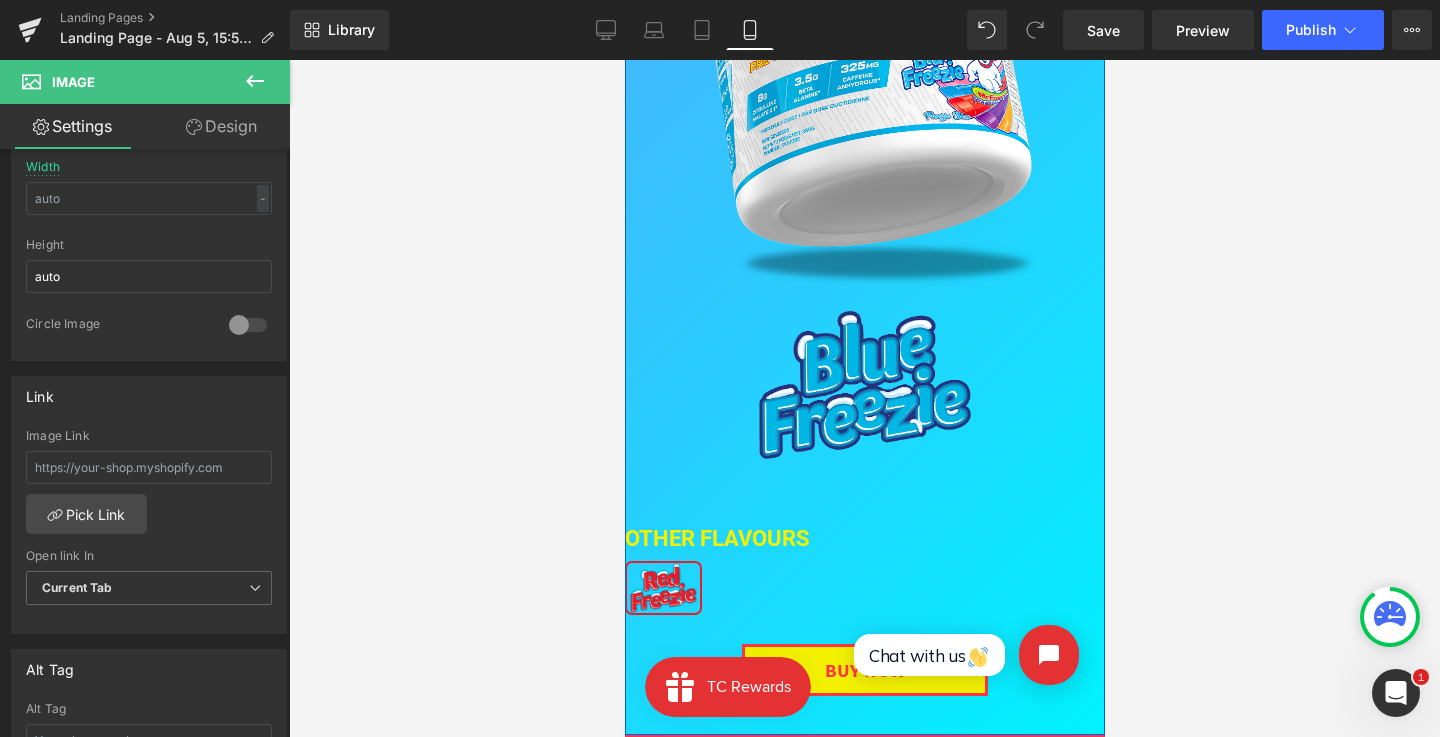 scroll, scrollTop: 406, scrollLeft: 0, axis: vertical 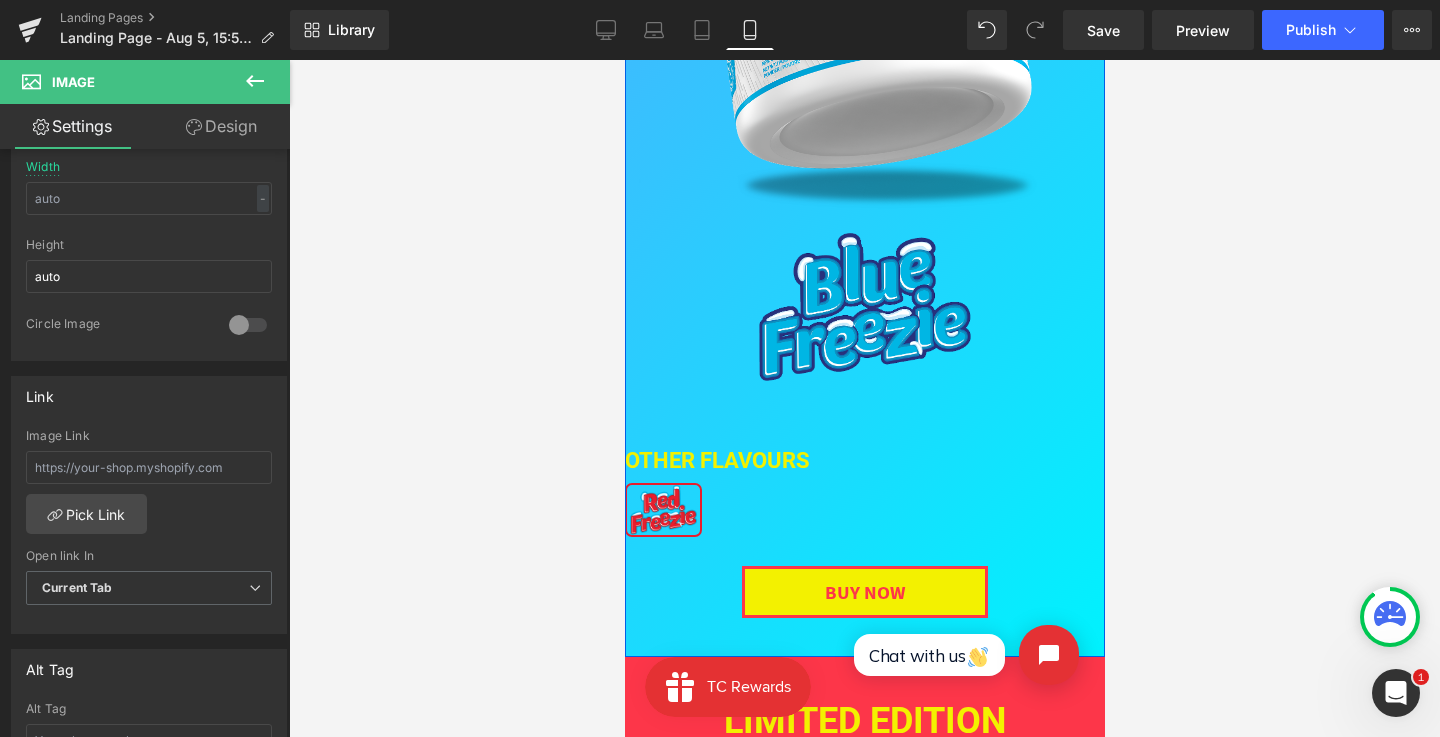 click on "OTHER FLAVOURs" at bounding box center [716, 460] 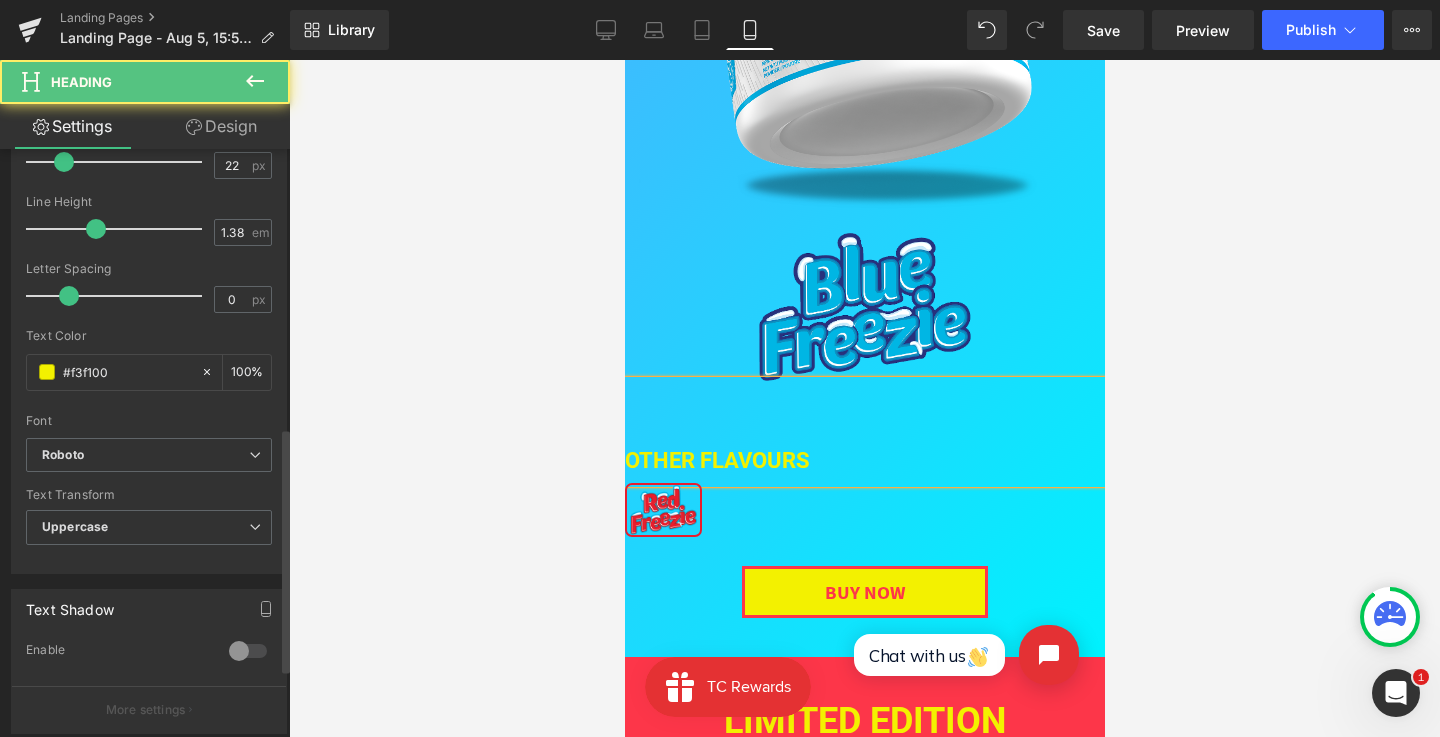 scroll, scrollTop: 668, scrollLeft: 0, axis: vertical 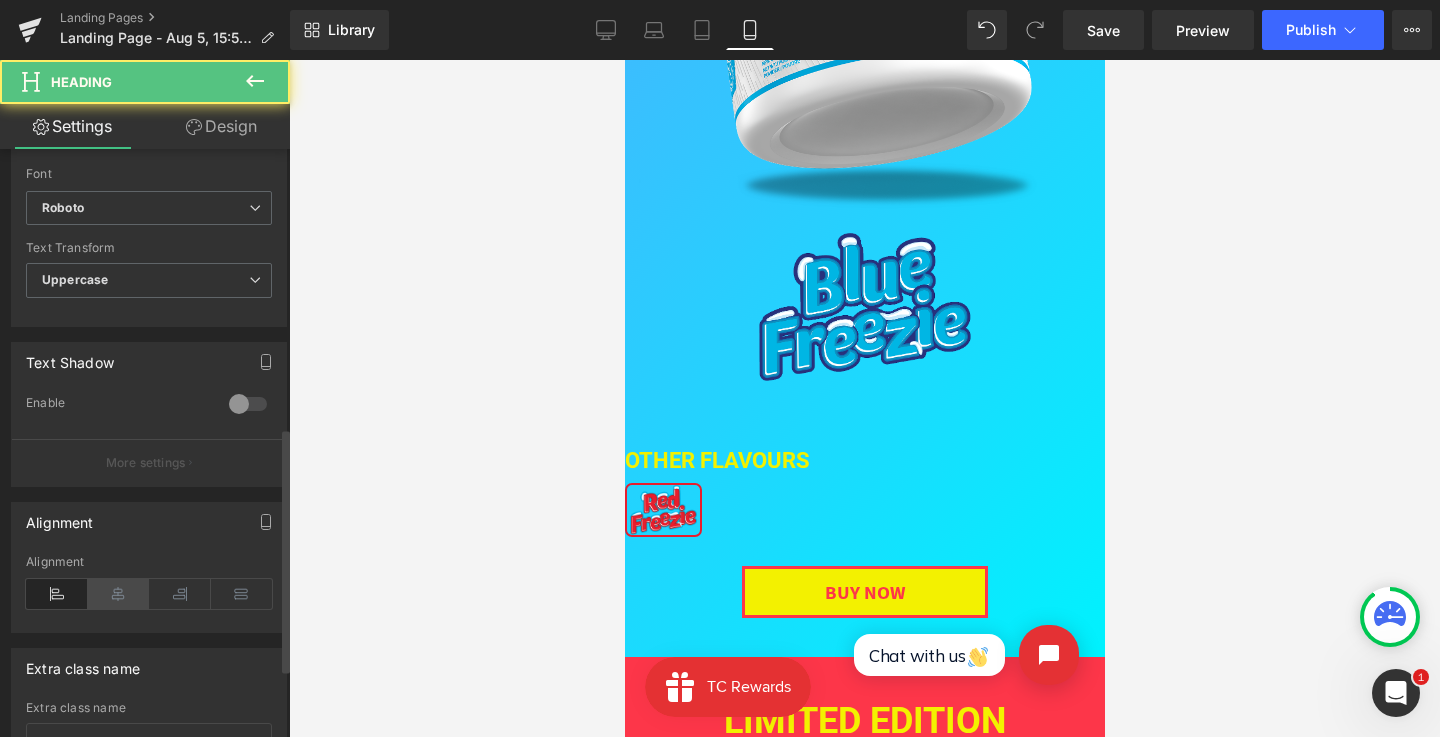 click at bounding box center [119, 594] 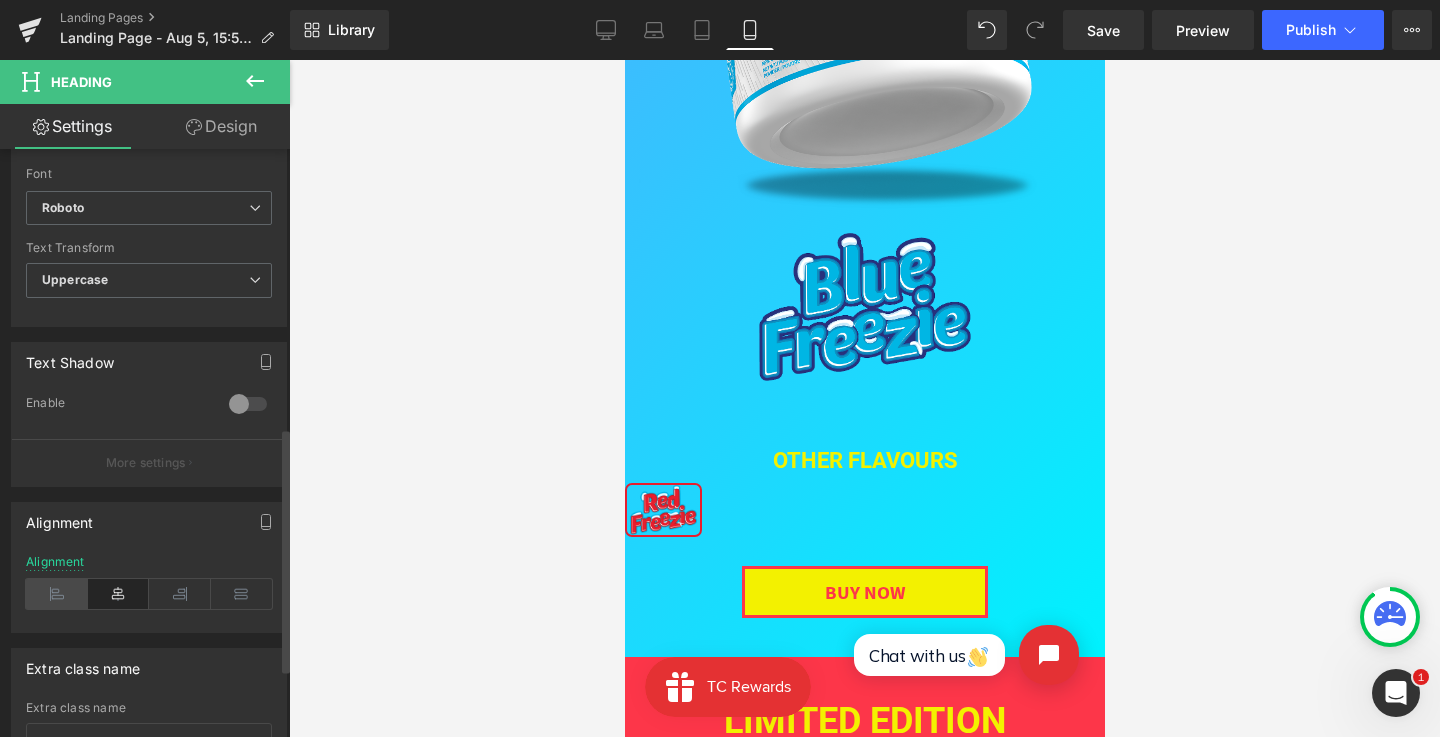 click at bounding box center [57, 594] 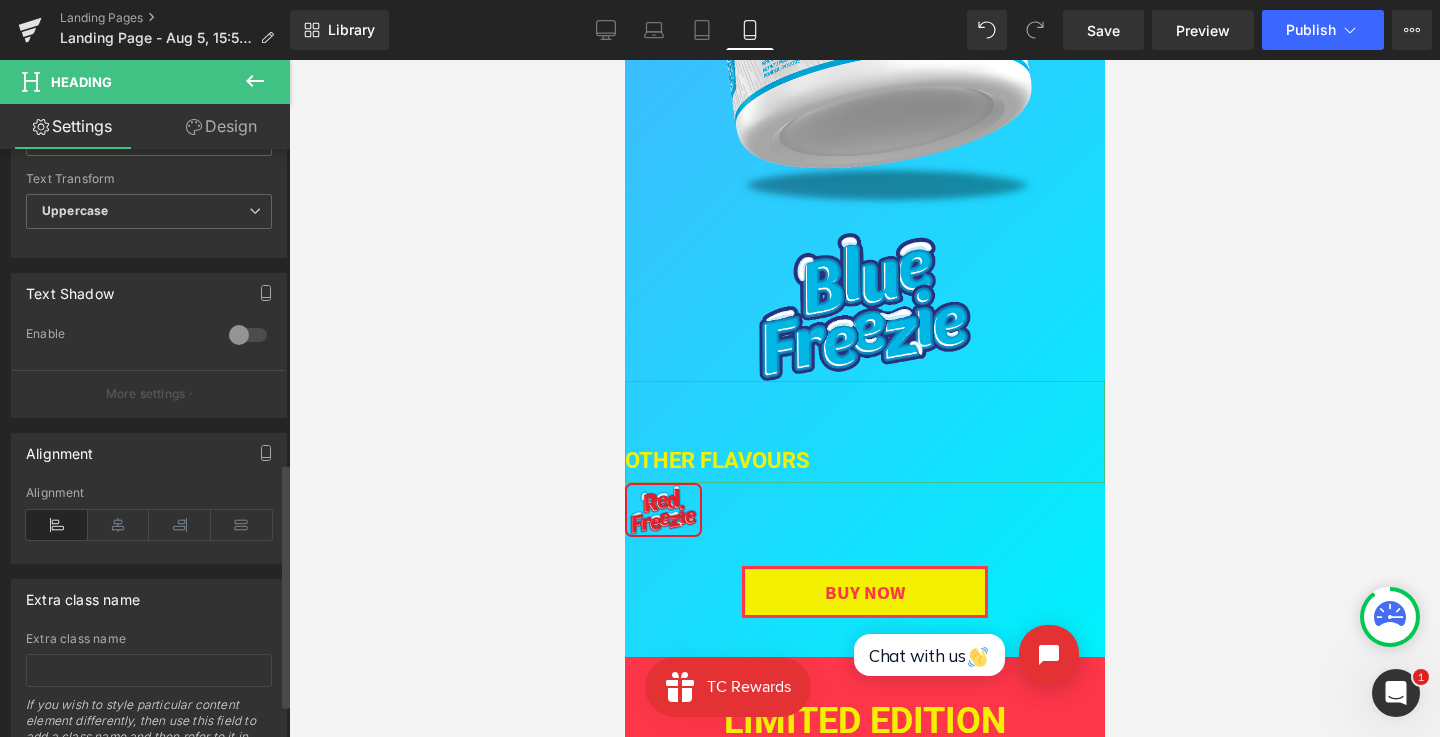 scroll, scrollTop: 819, scrollLeft: 0, axis: vertical 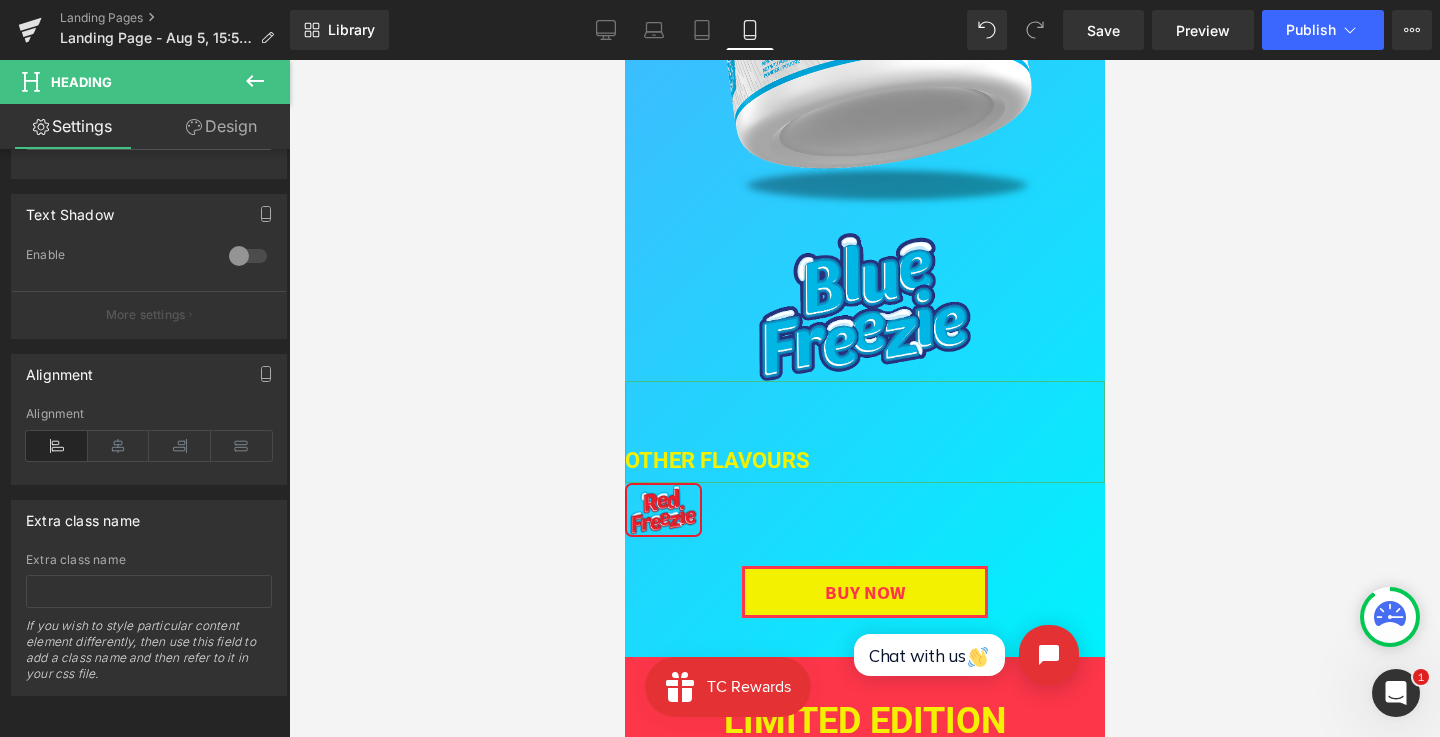 click on "Design" at bounding box center [221, 126] 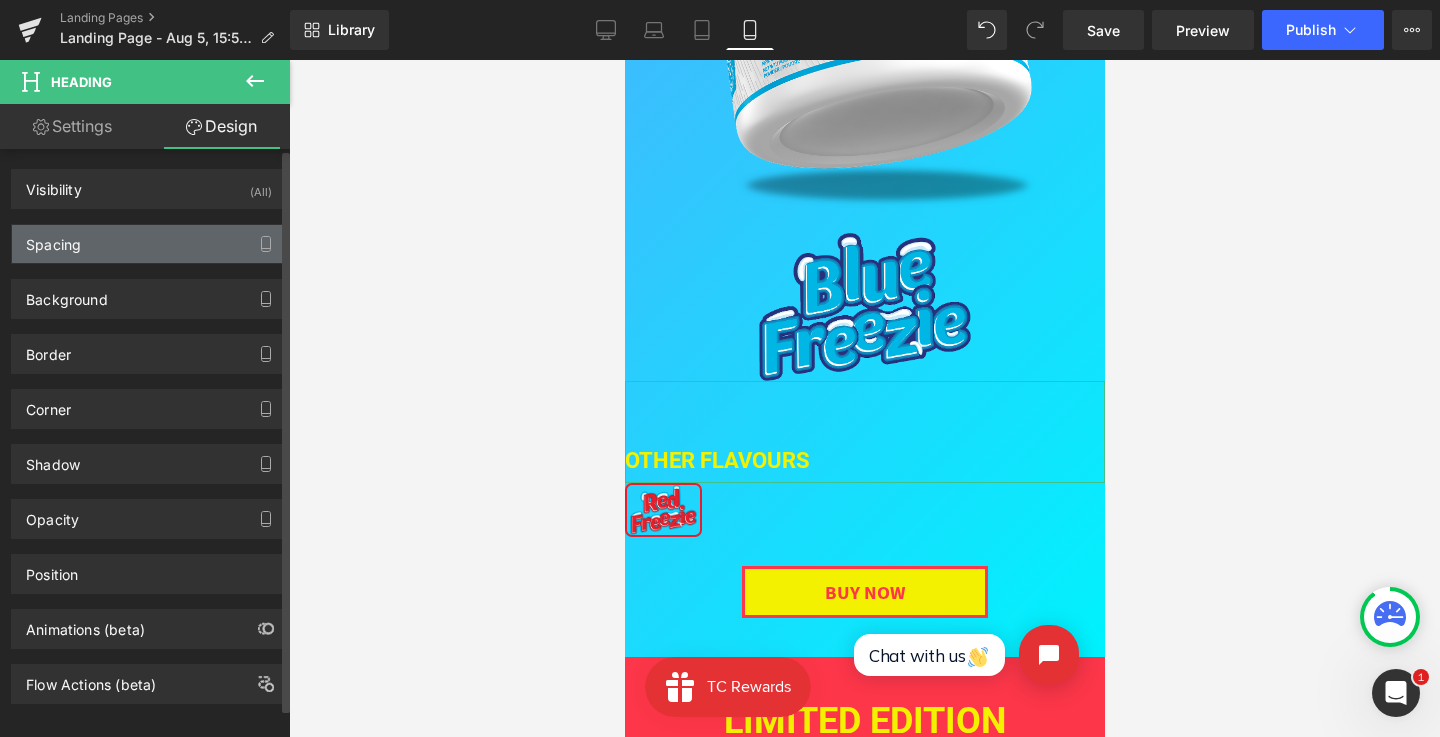 click on "Spacing" at bounding box center [149, 244] 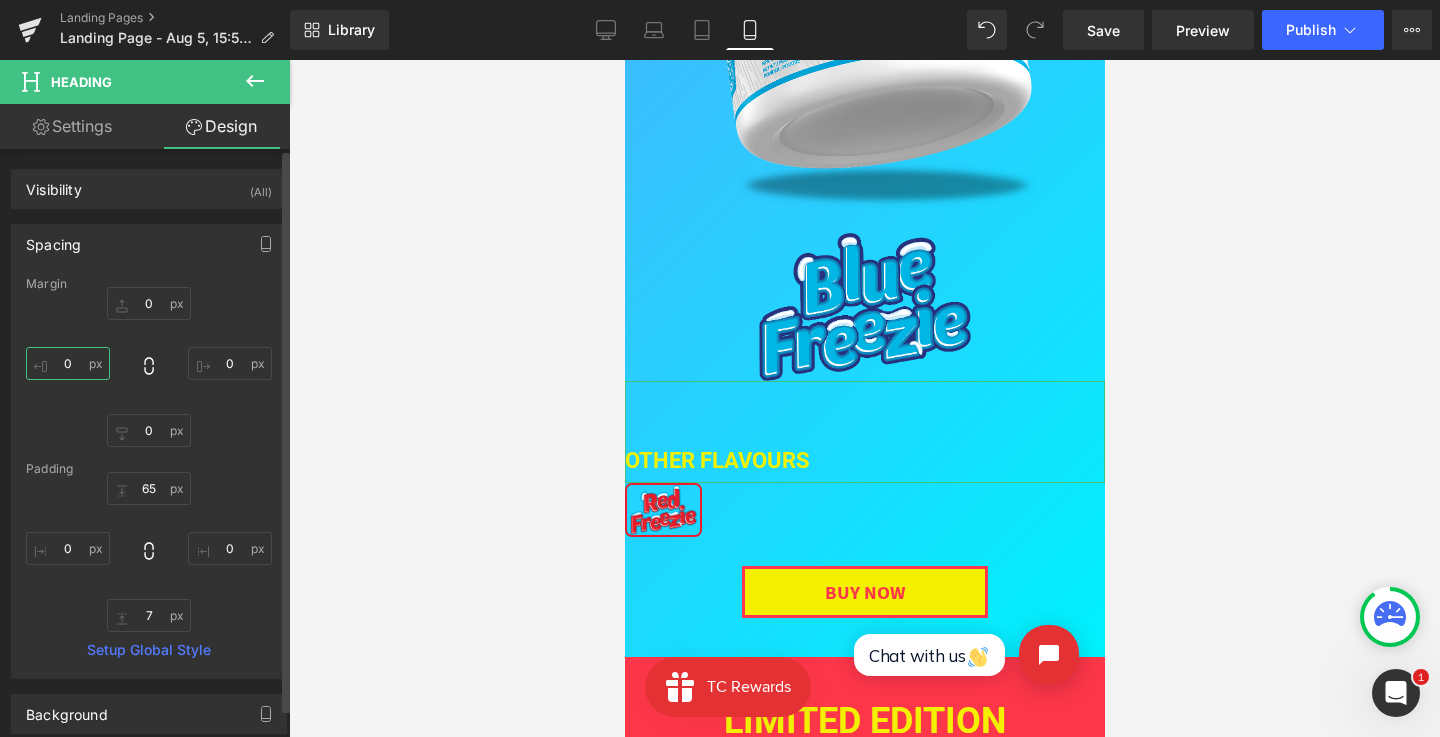 click on "0" at bounding box center [68, 363] 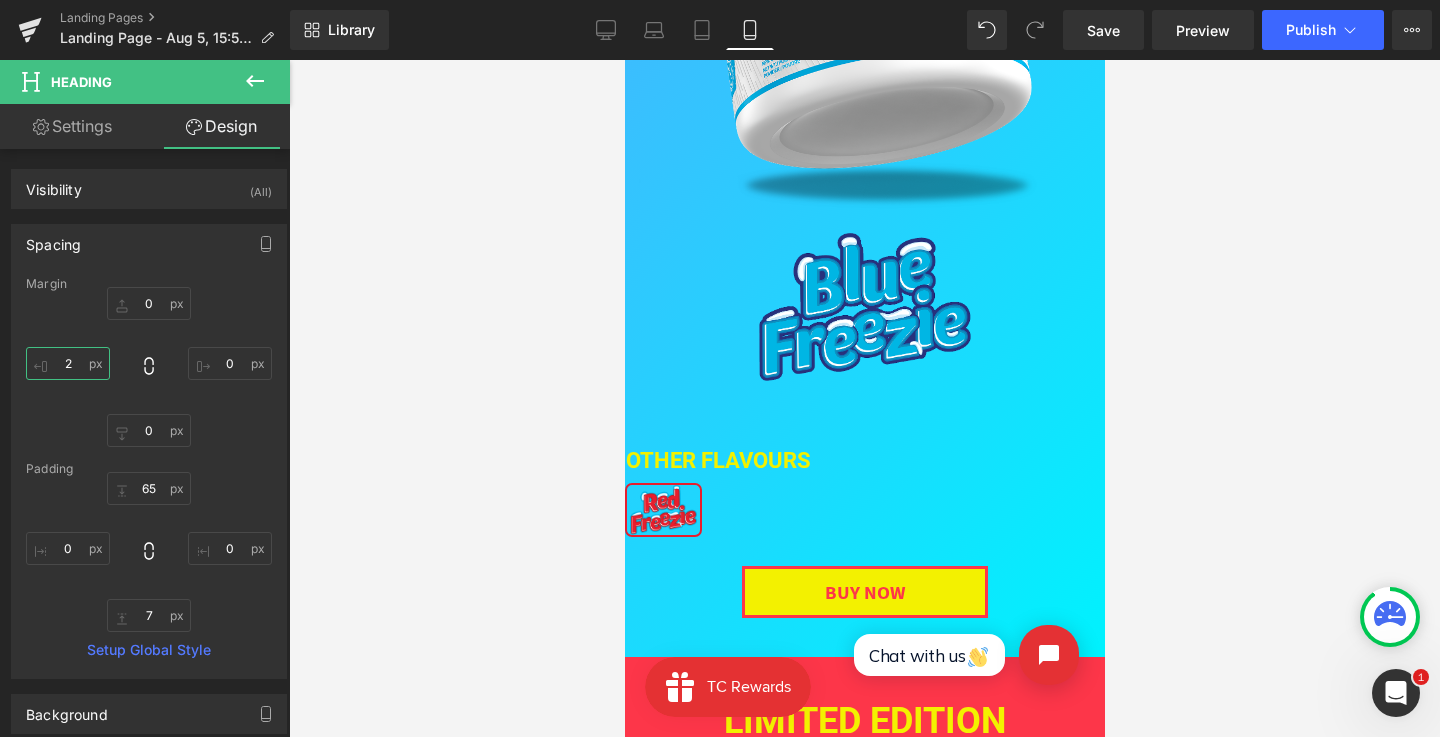 type on "3" 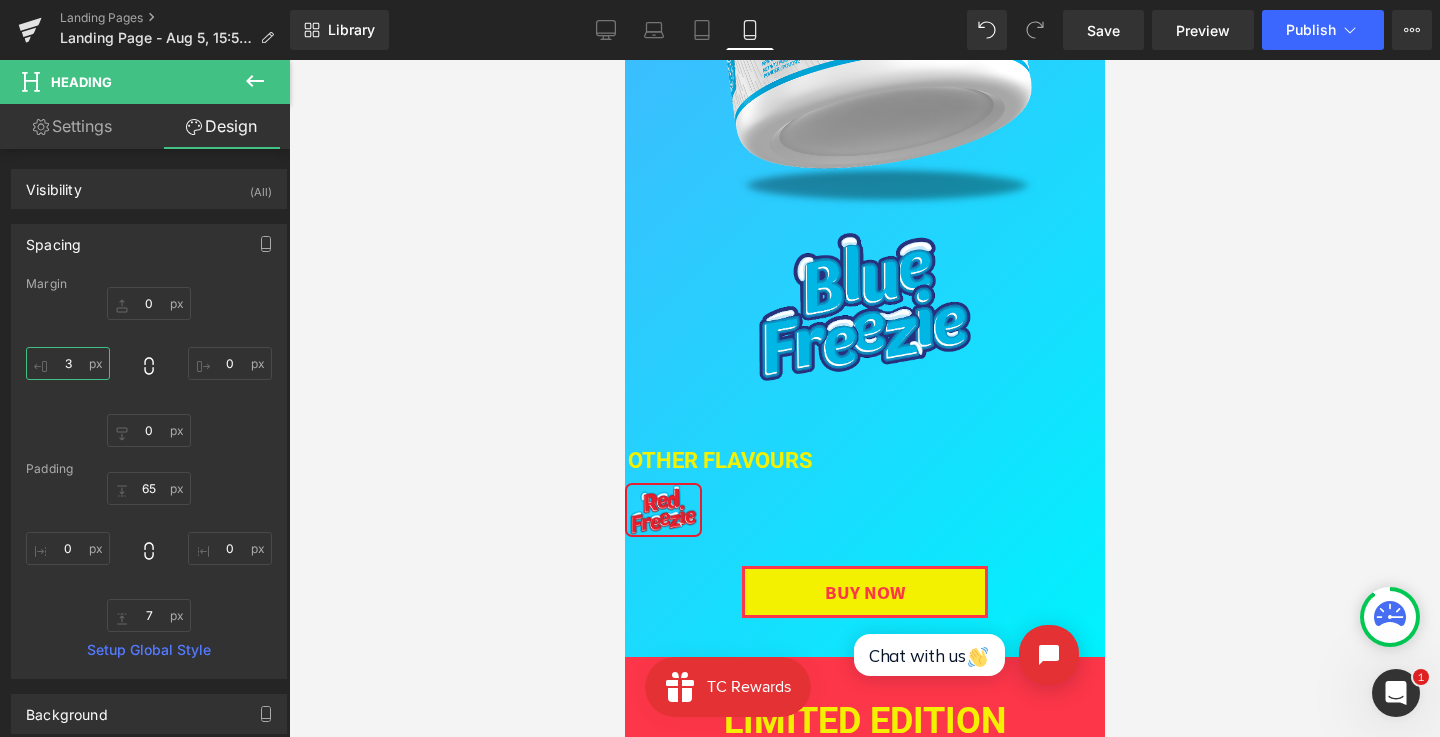 type 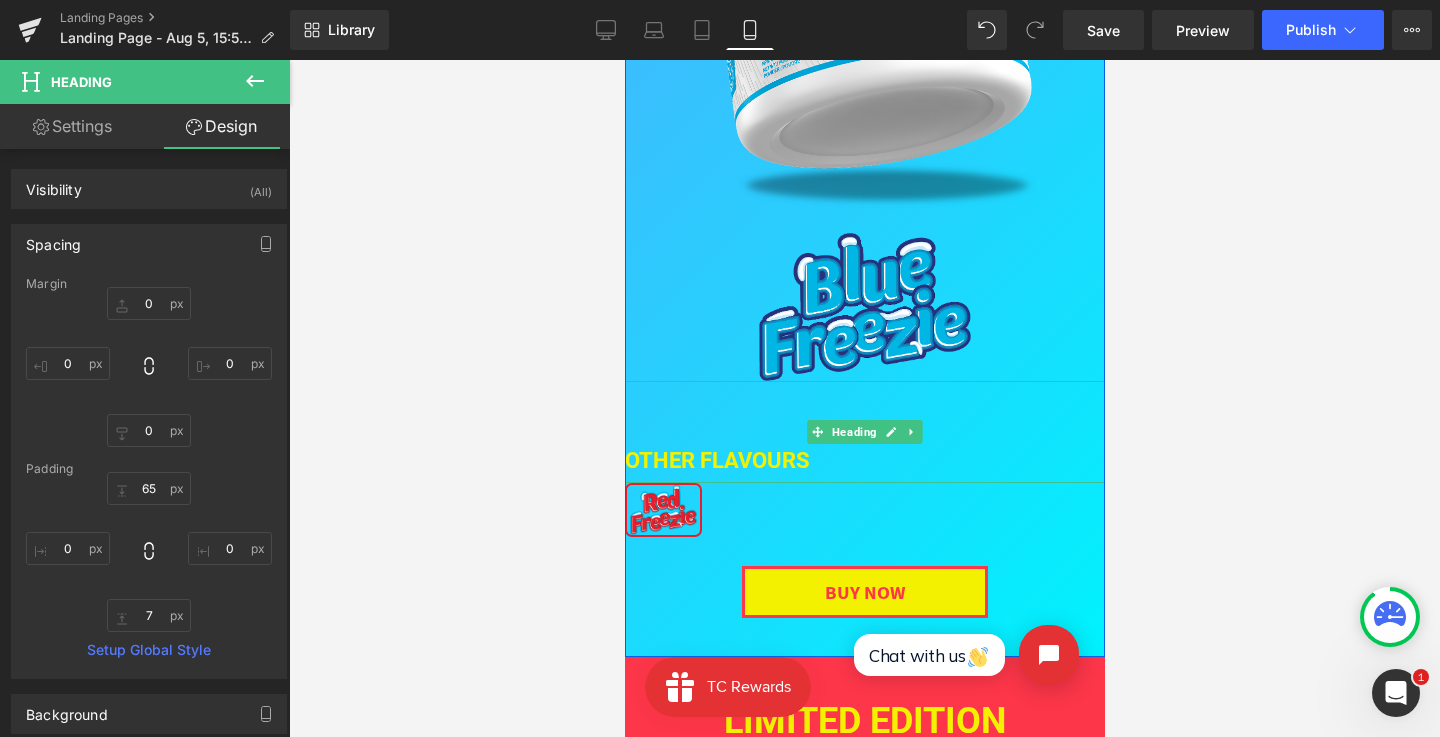 click on "OTHER FLAVOURs" at bounding box center [864, 432] 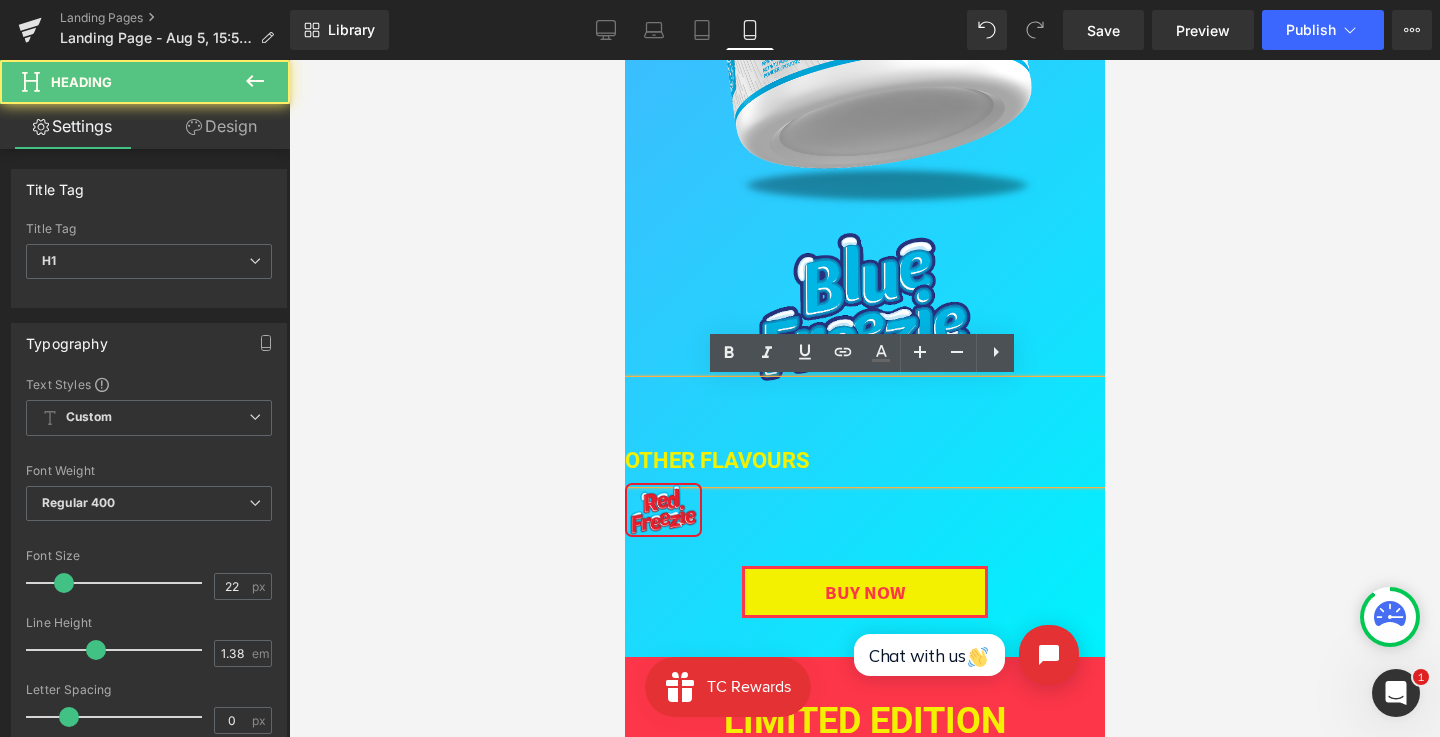 drag, startPoint x: 681, startPoint y: 355, endPoint x: 678, endPoint y: 381, distance: 26.172504 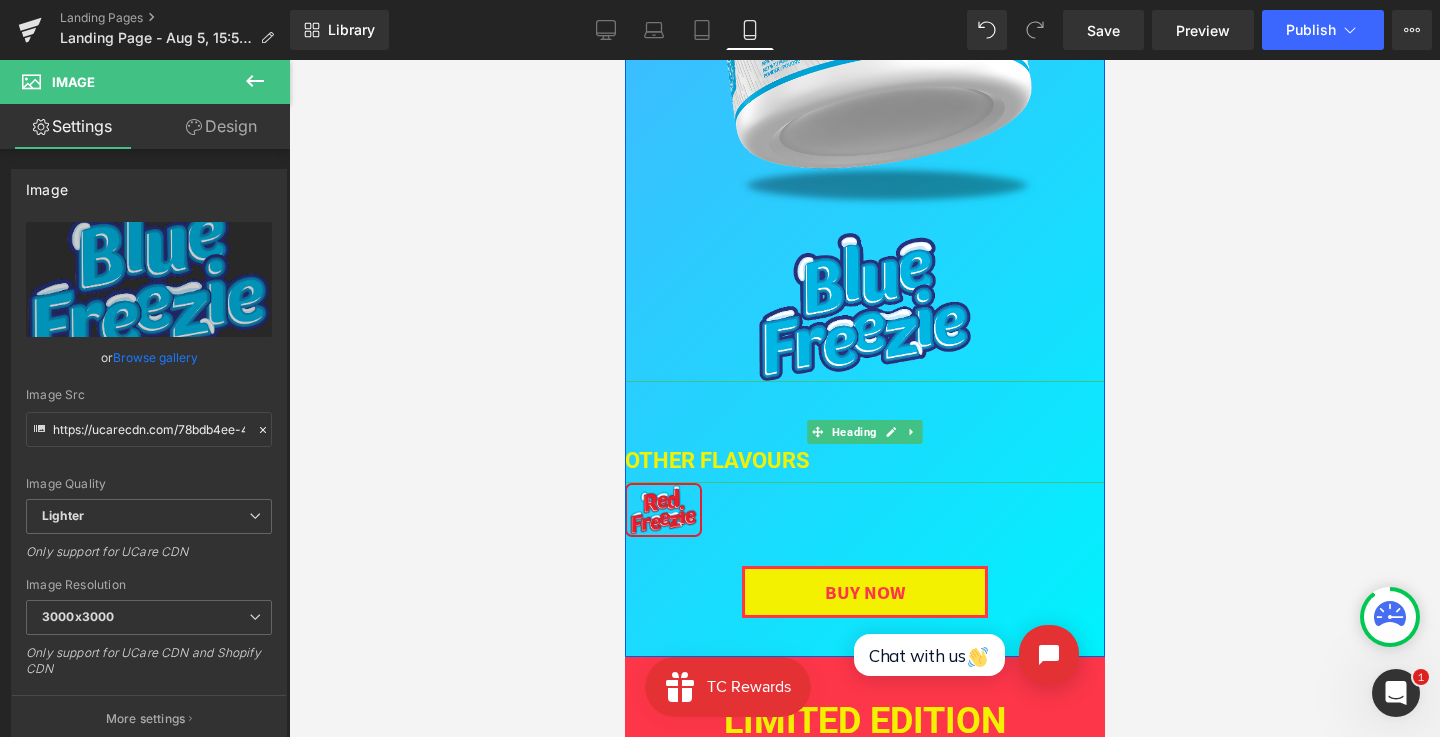 click on "OTHER FLAVOURs" at bounding box center (864, 432) 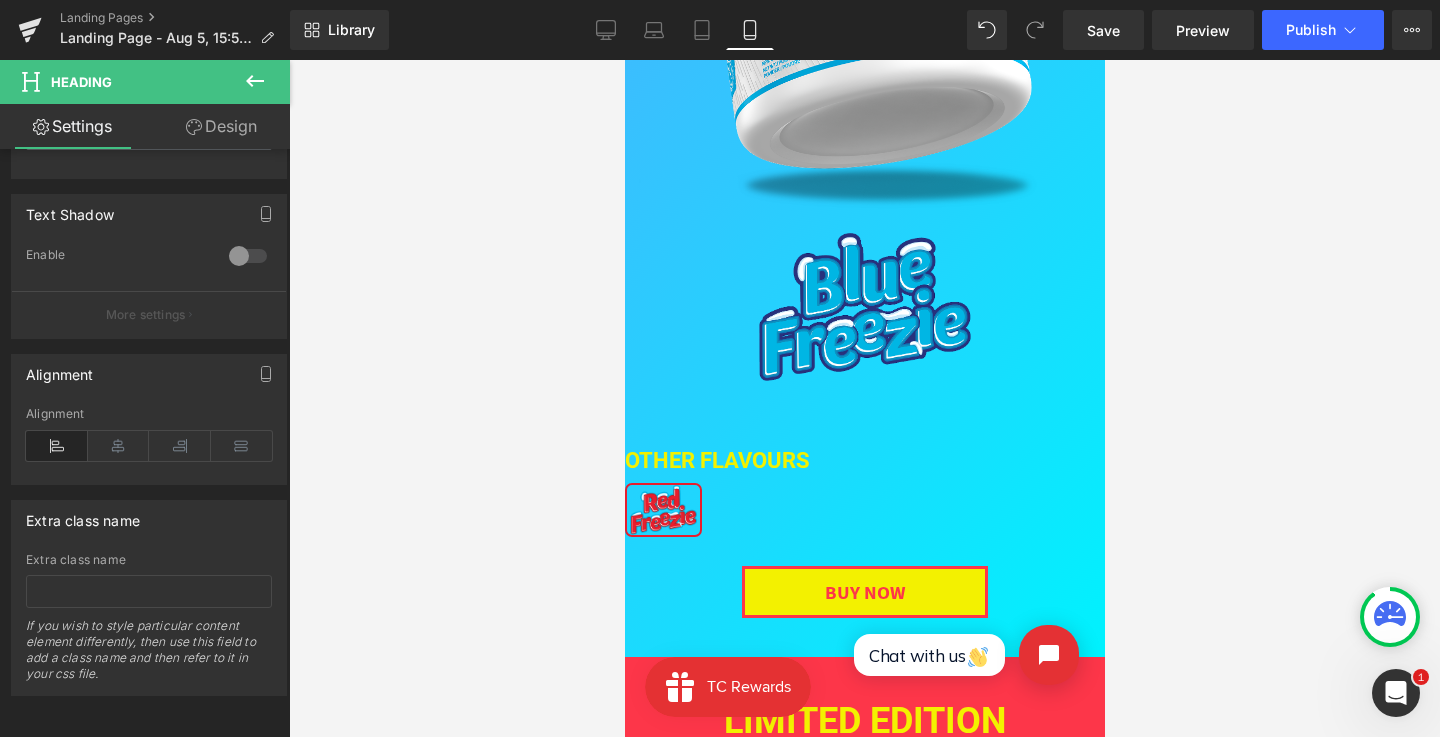 scroll, scrollTop: 640, scrollLeft: 0, axis: vertical 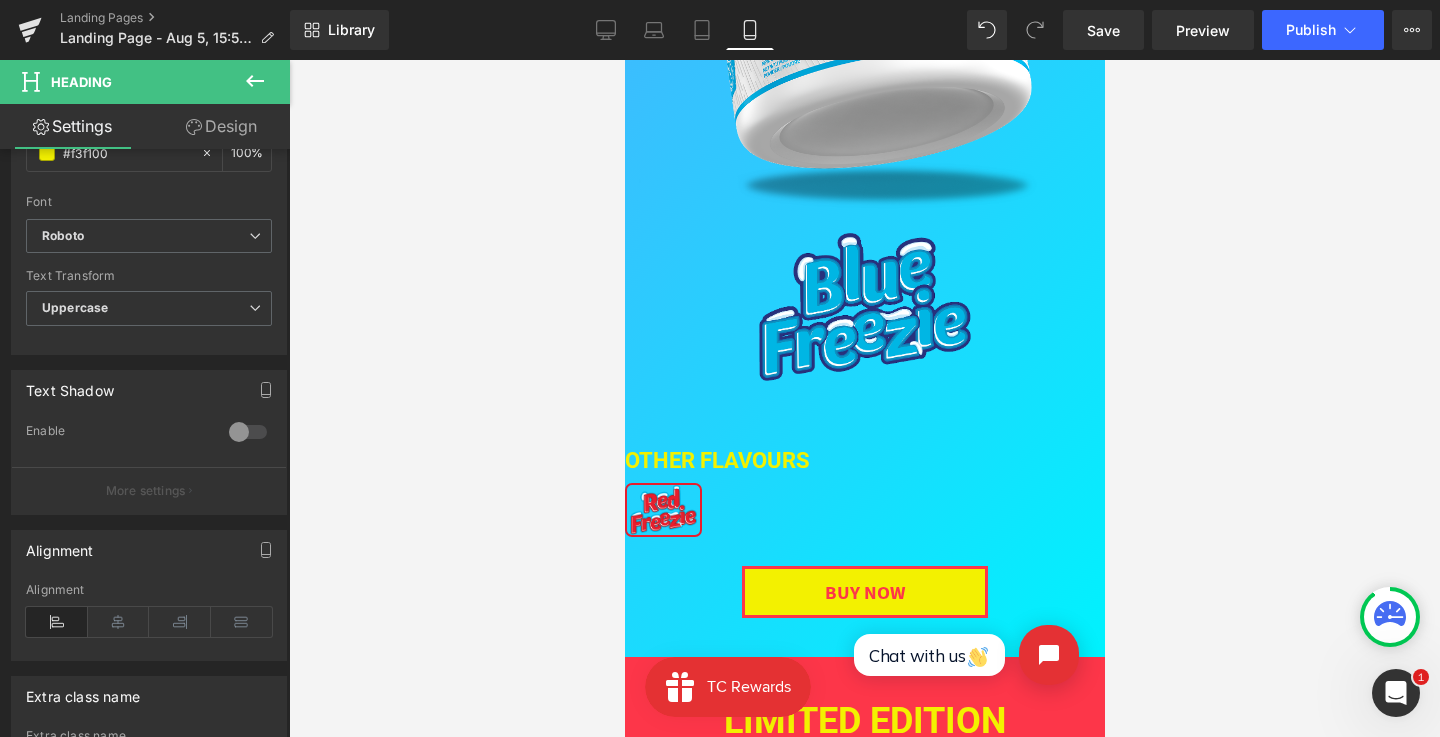 click on "Design" at bounding box center [221, 126] 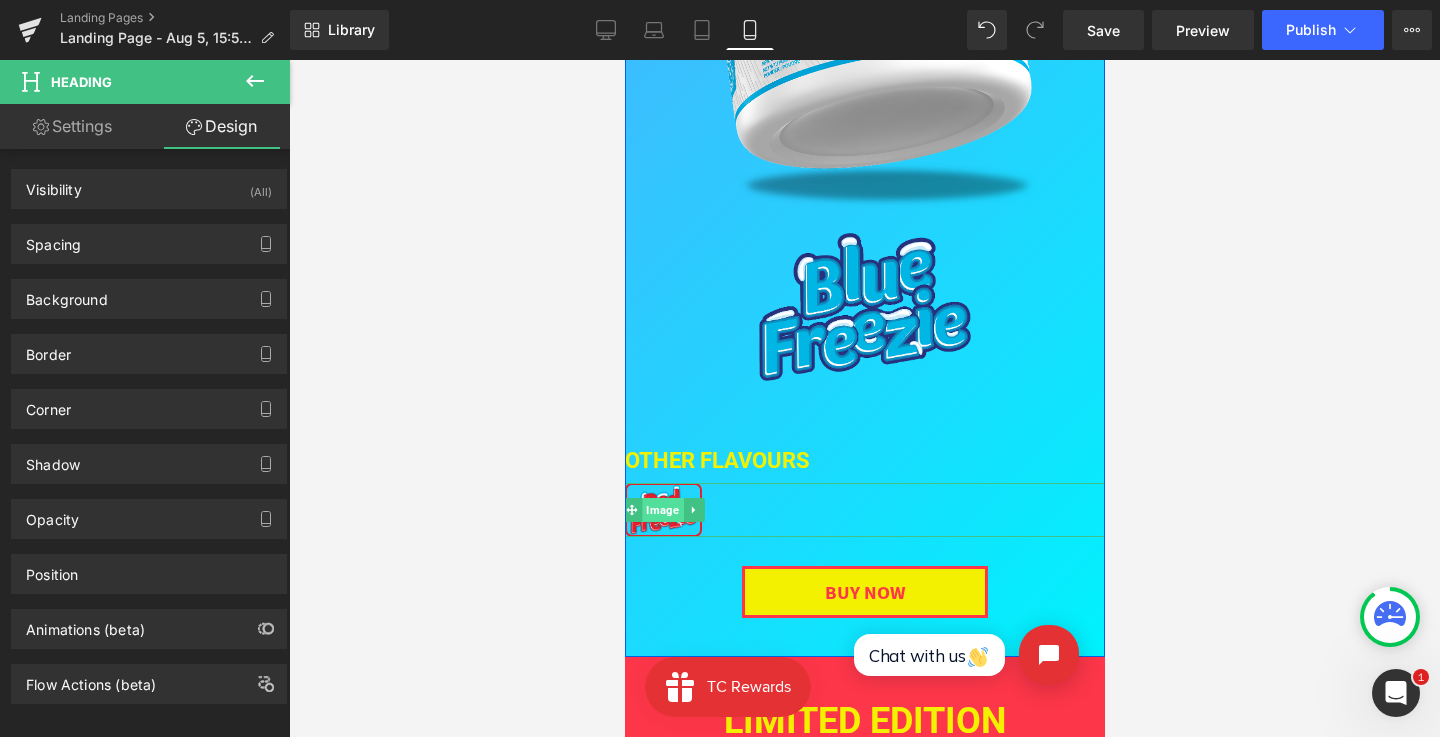 click on "Image" at bounding box center (662, 510) 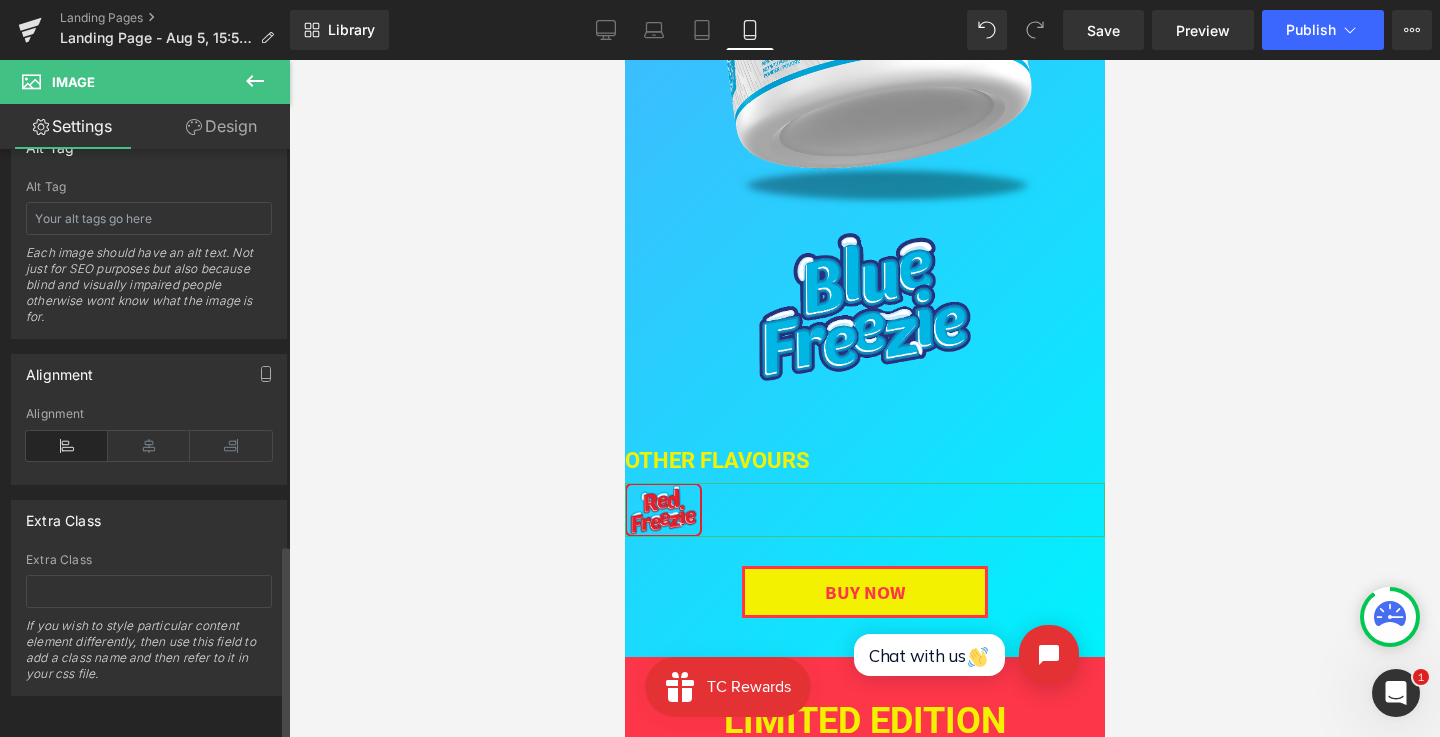 scroll, scrollTop: 1187, scrollLeft: 0, axis: vertical 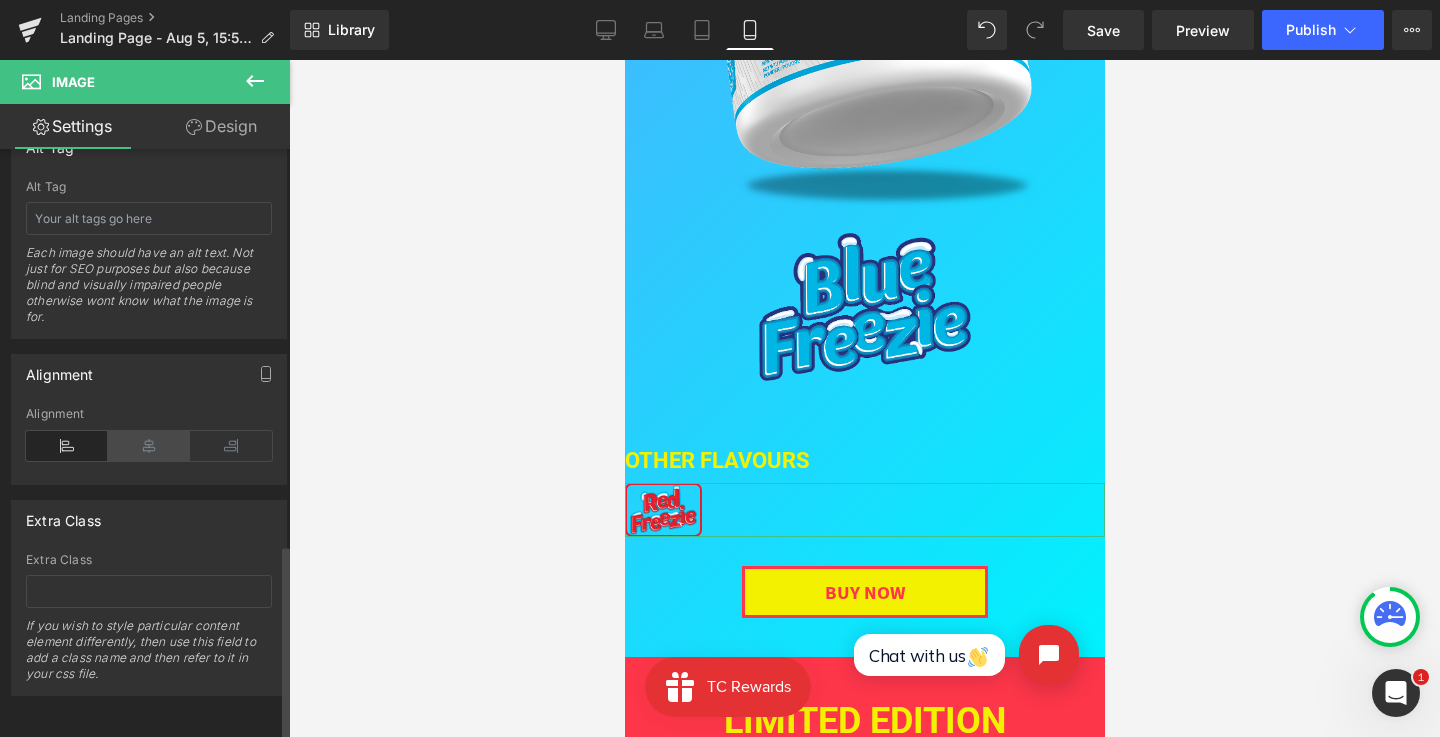 click at bounding box center [149, 446] 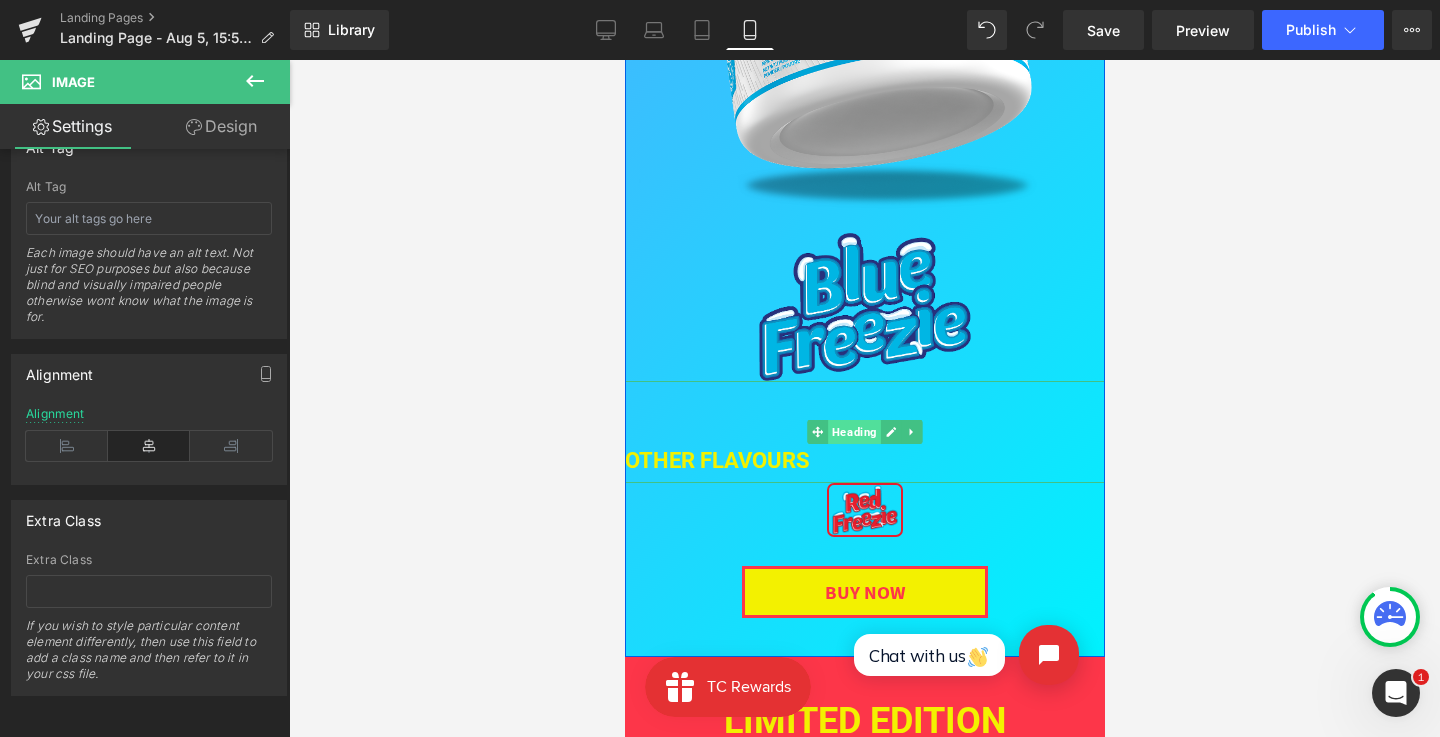 click on "Heading" at bounding box center [853, 432] 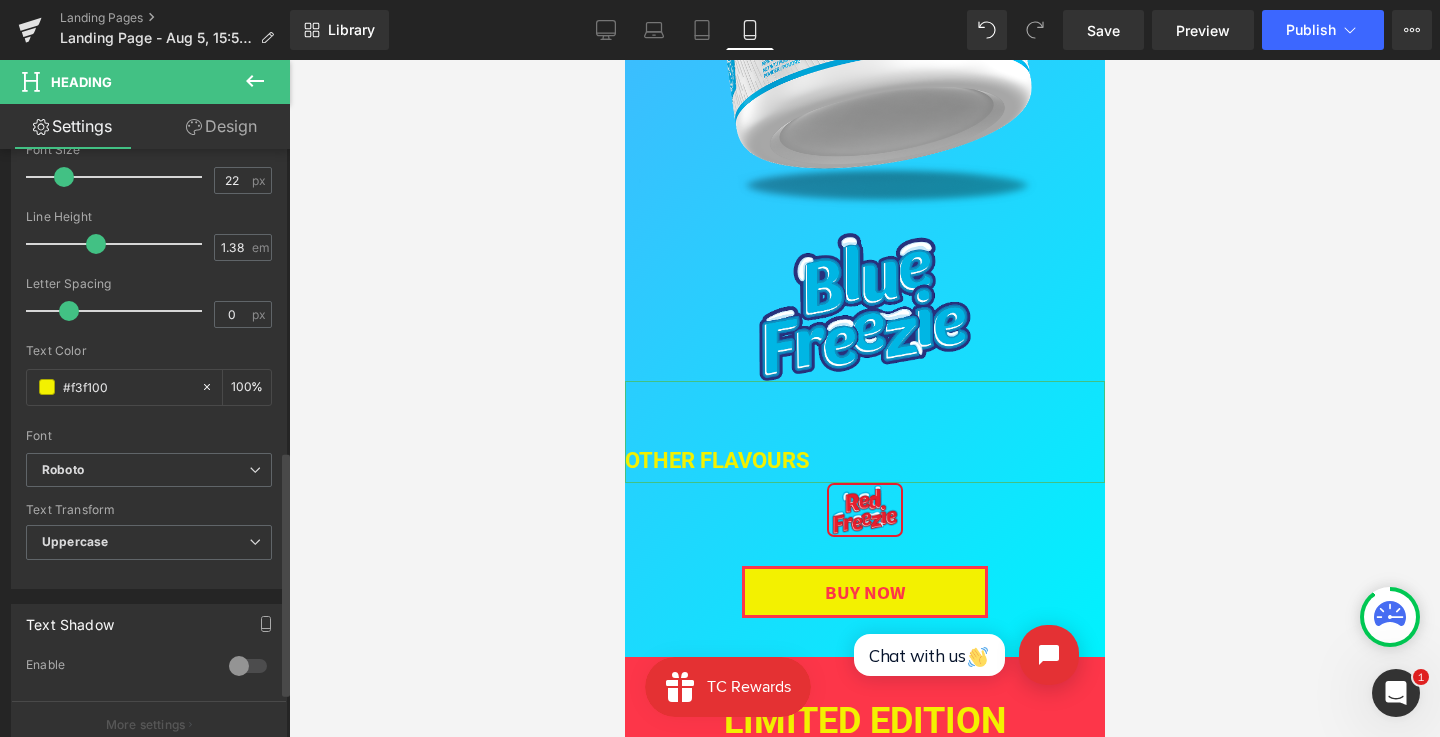 scroll, scrollTop: 724, scrollLeft: 0, axis: vertical 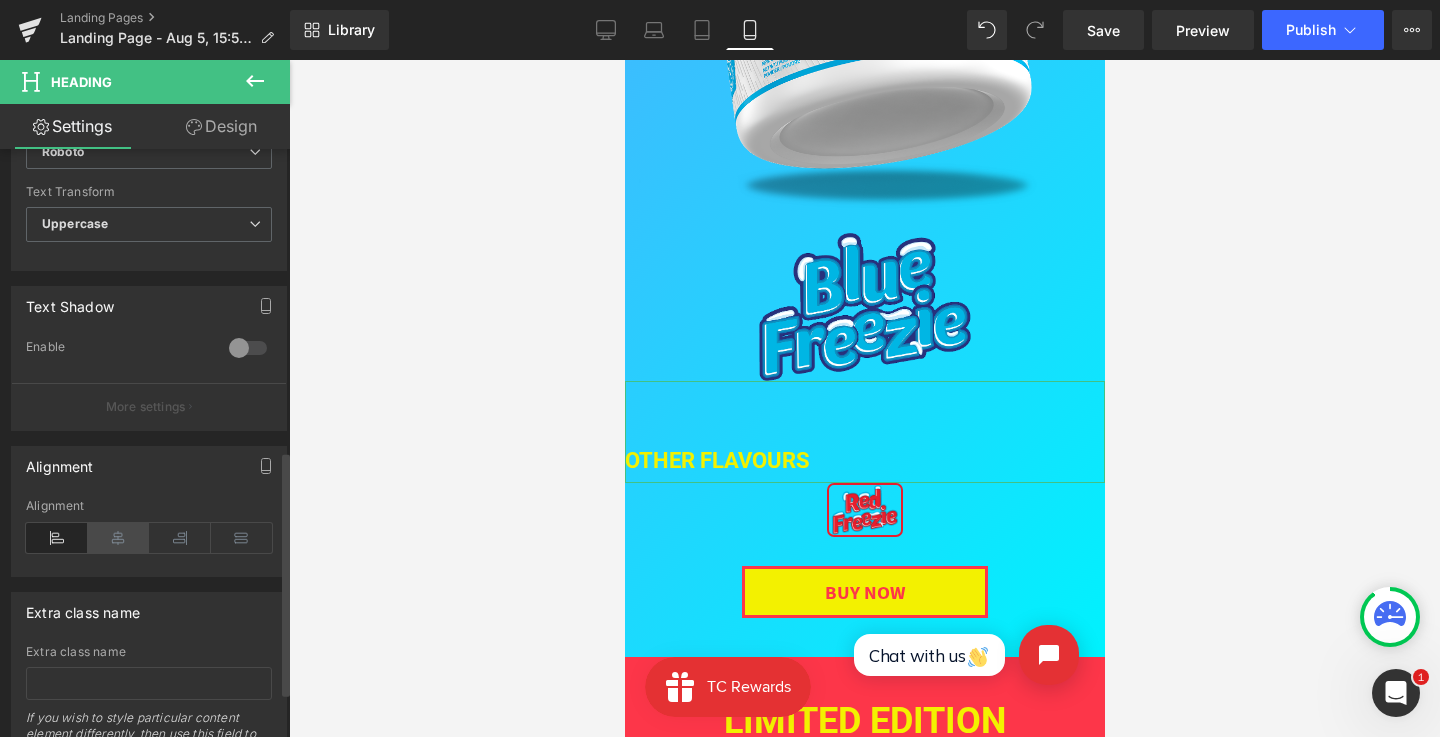click at bounding box center [119, 538] 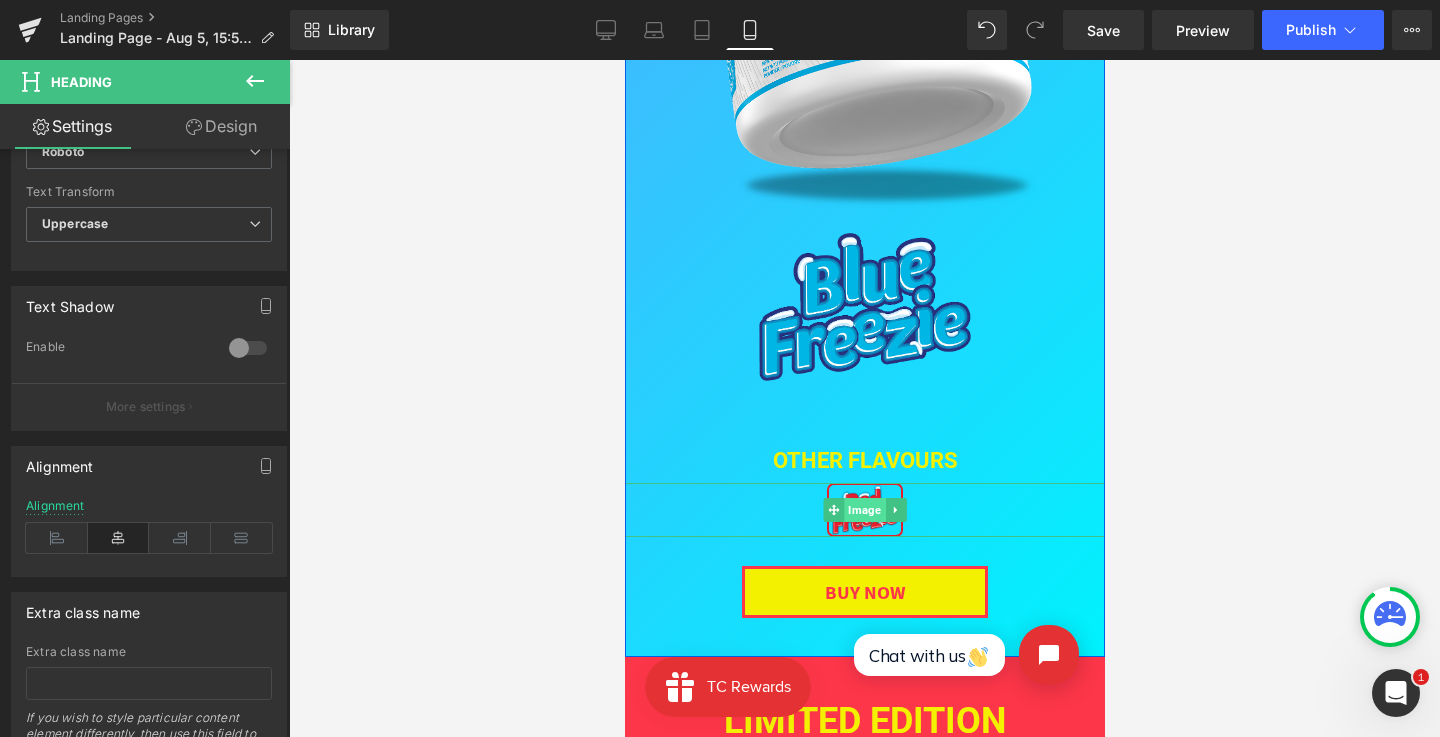 click on "Image" at bounding box center (863, 510) 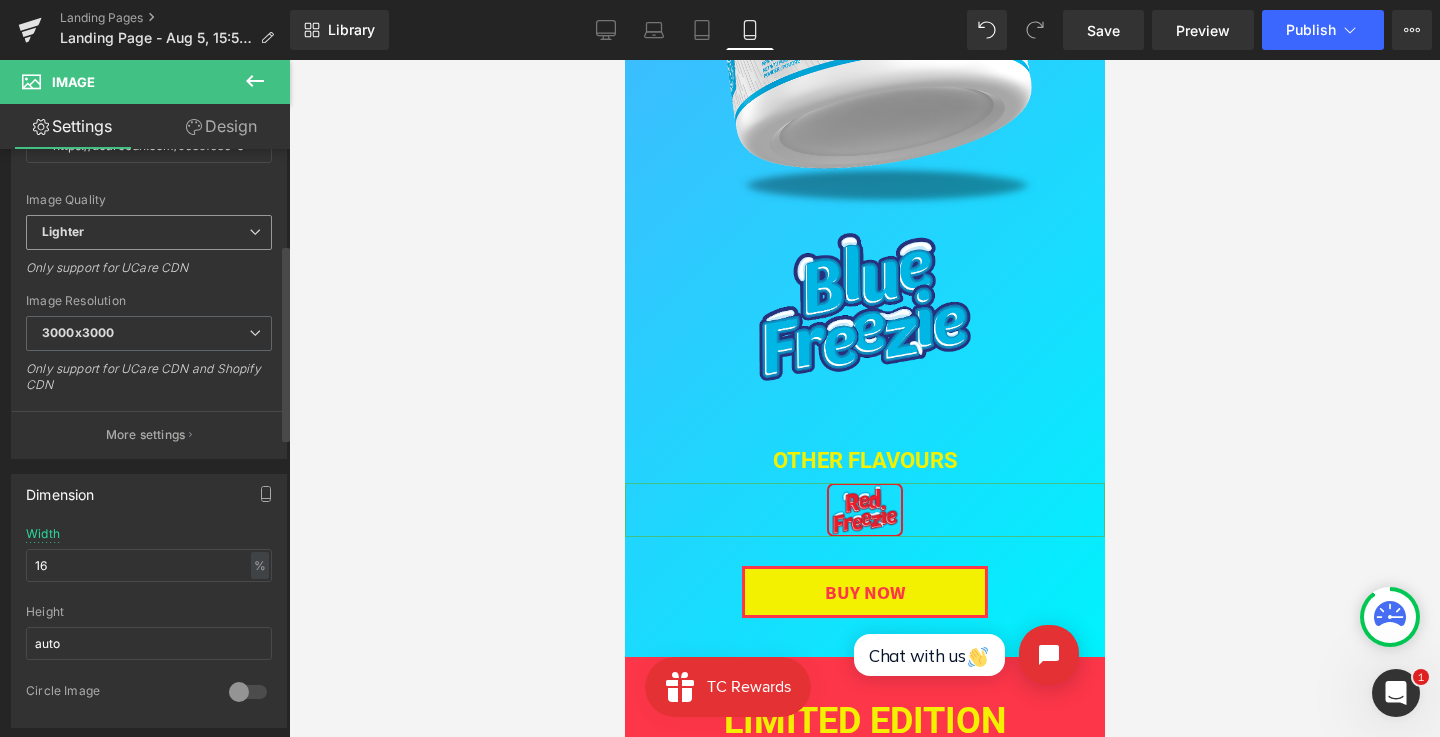 scroll, scrollTop: 405, scrollLeft: 0, axis: vertical 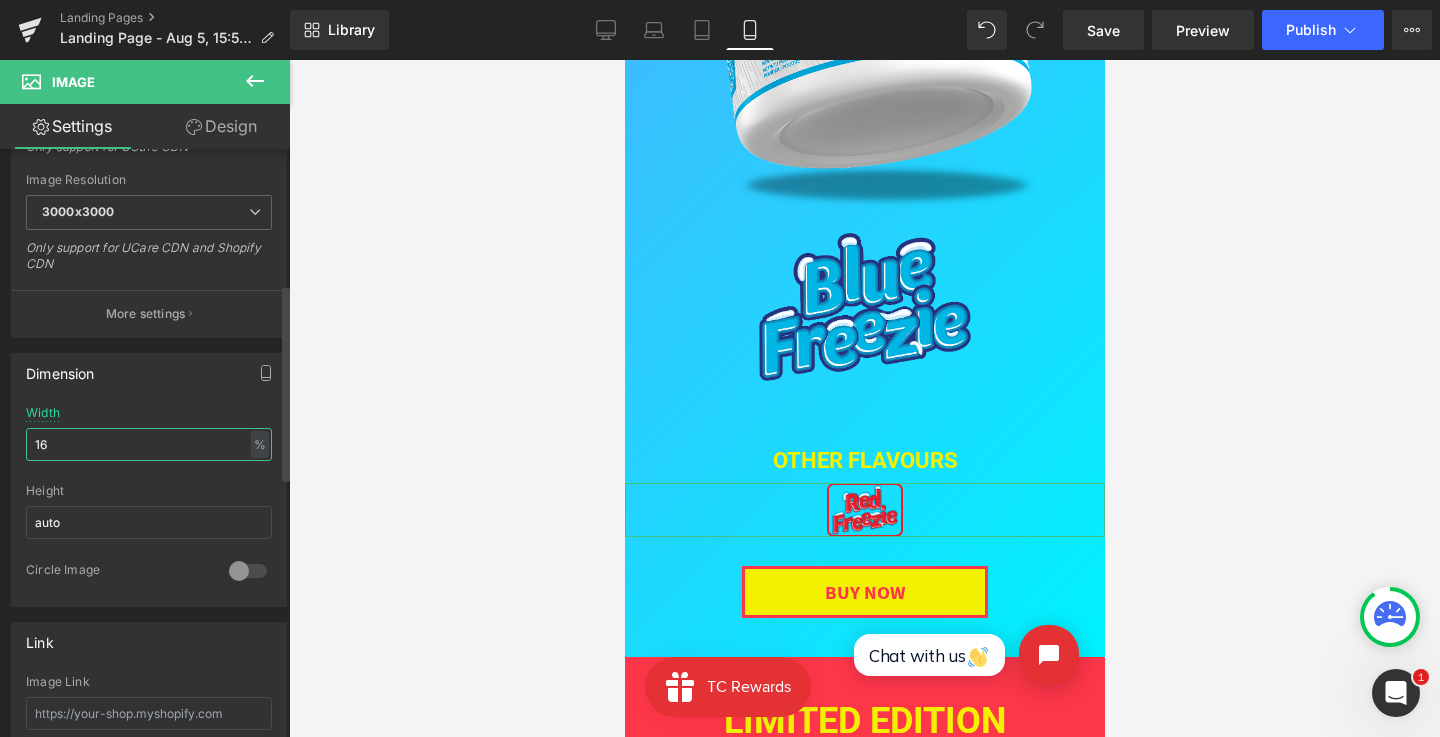 click on "16" at bounding box center (149, 444) 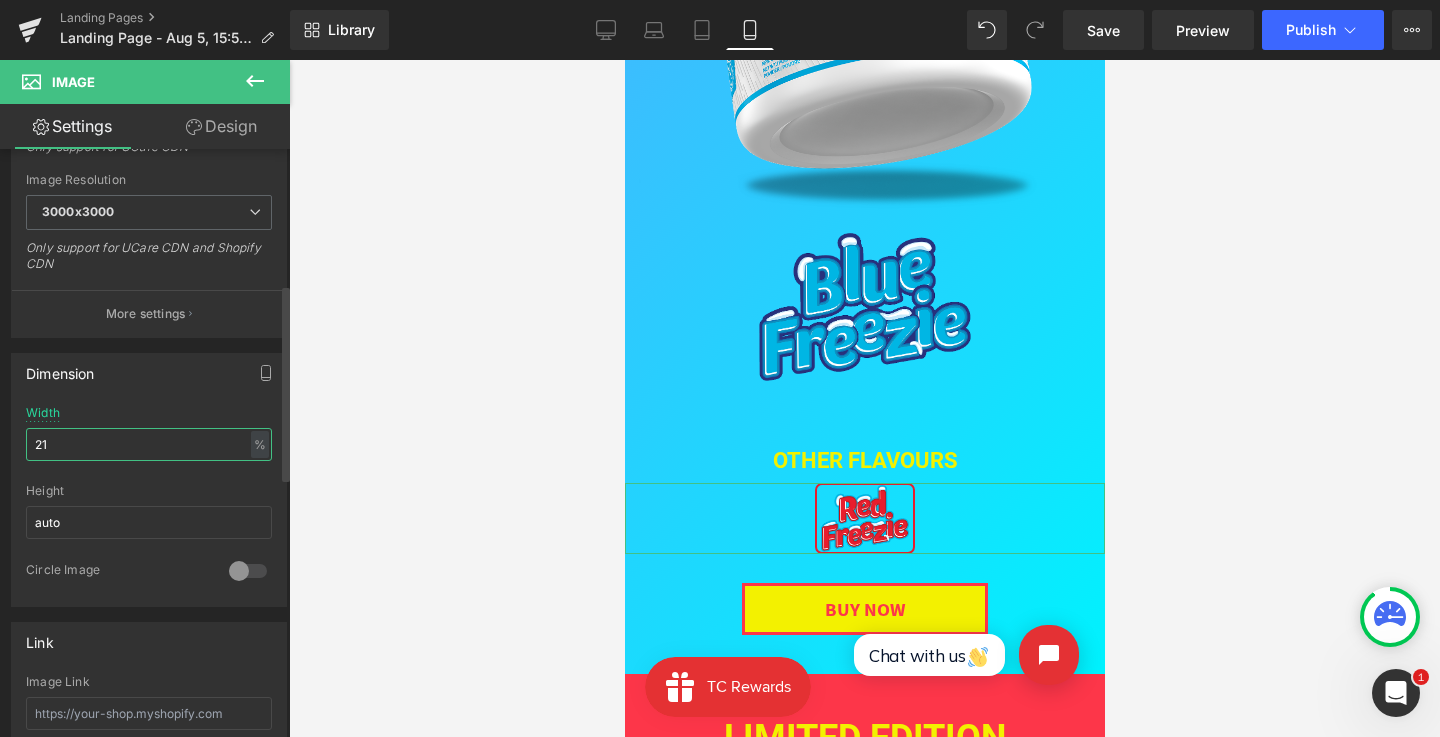 type on "22" 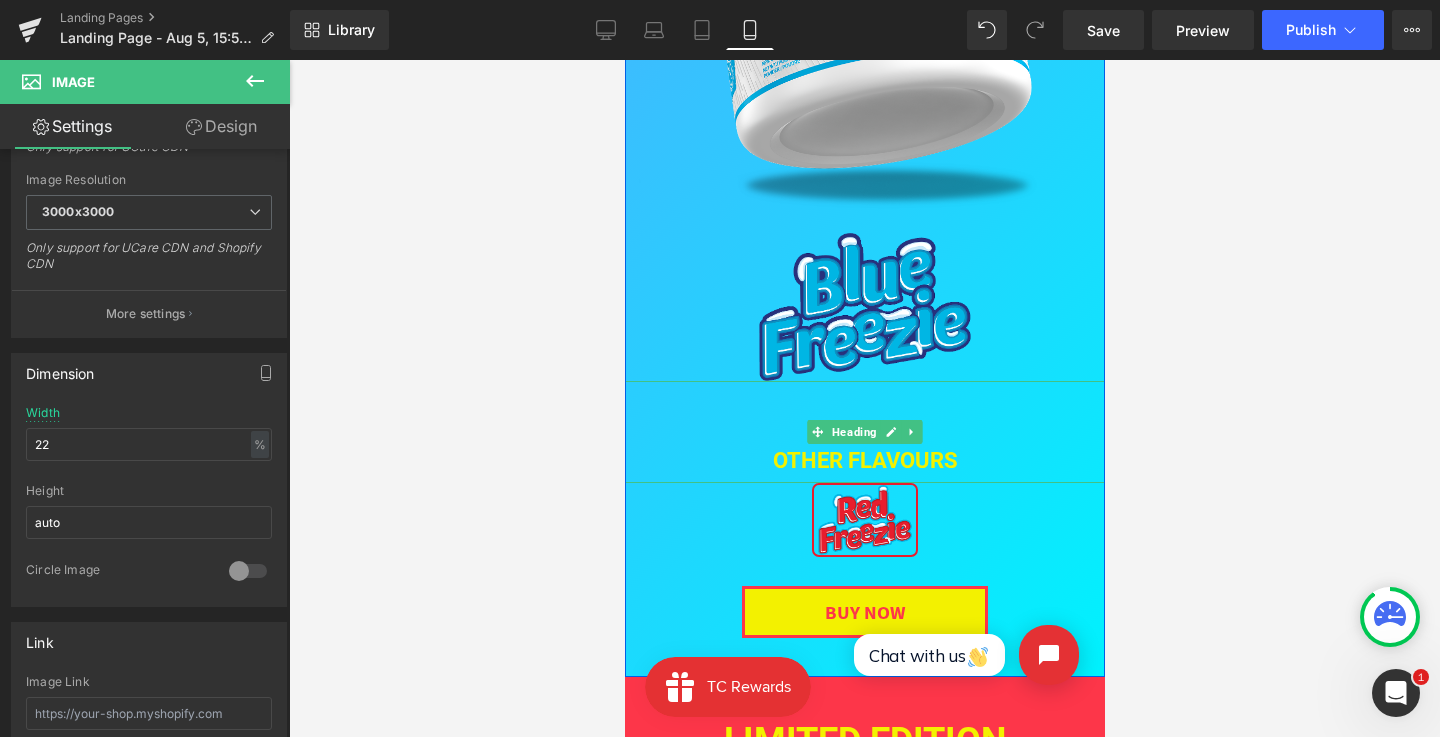 click on "OTHER FLAVOURs" at bounding box center [864, 432] 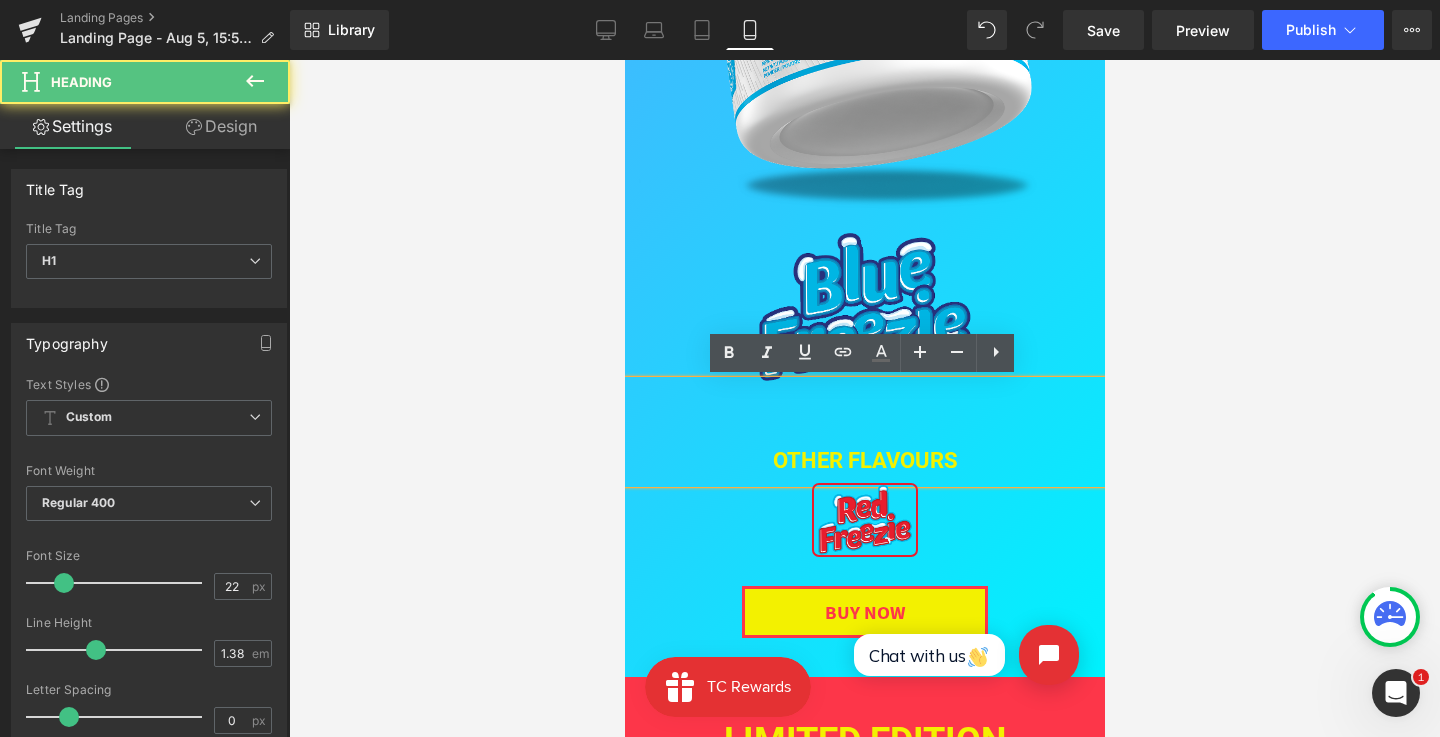 click on "OTHER FLAVOURs" at bounding box center (864, 432) 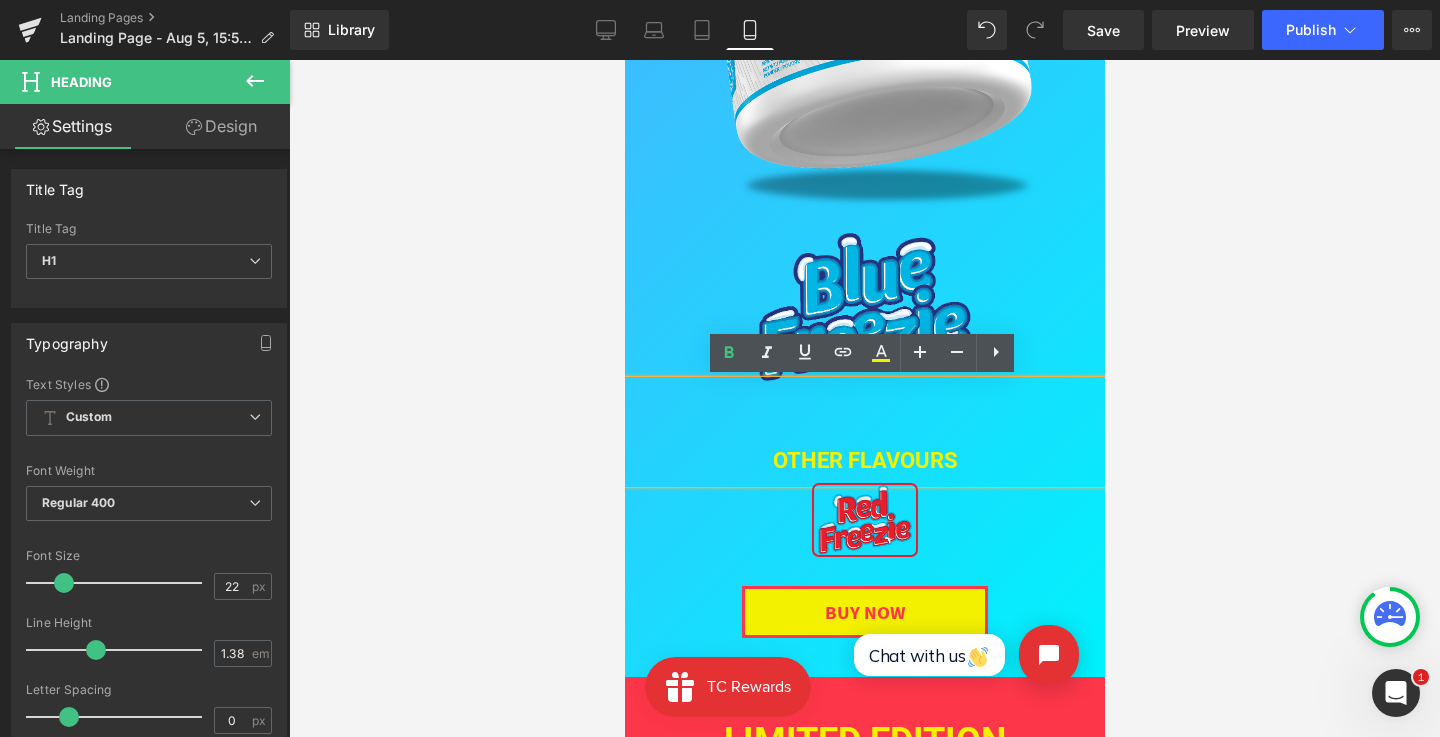 click at bounding box center [864, 297] 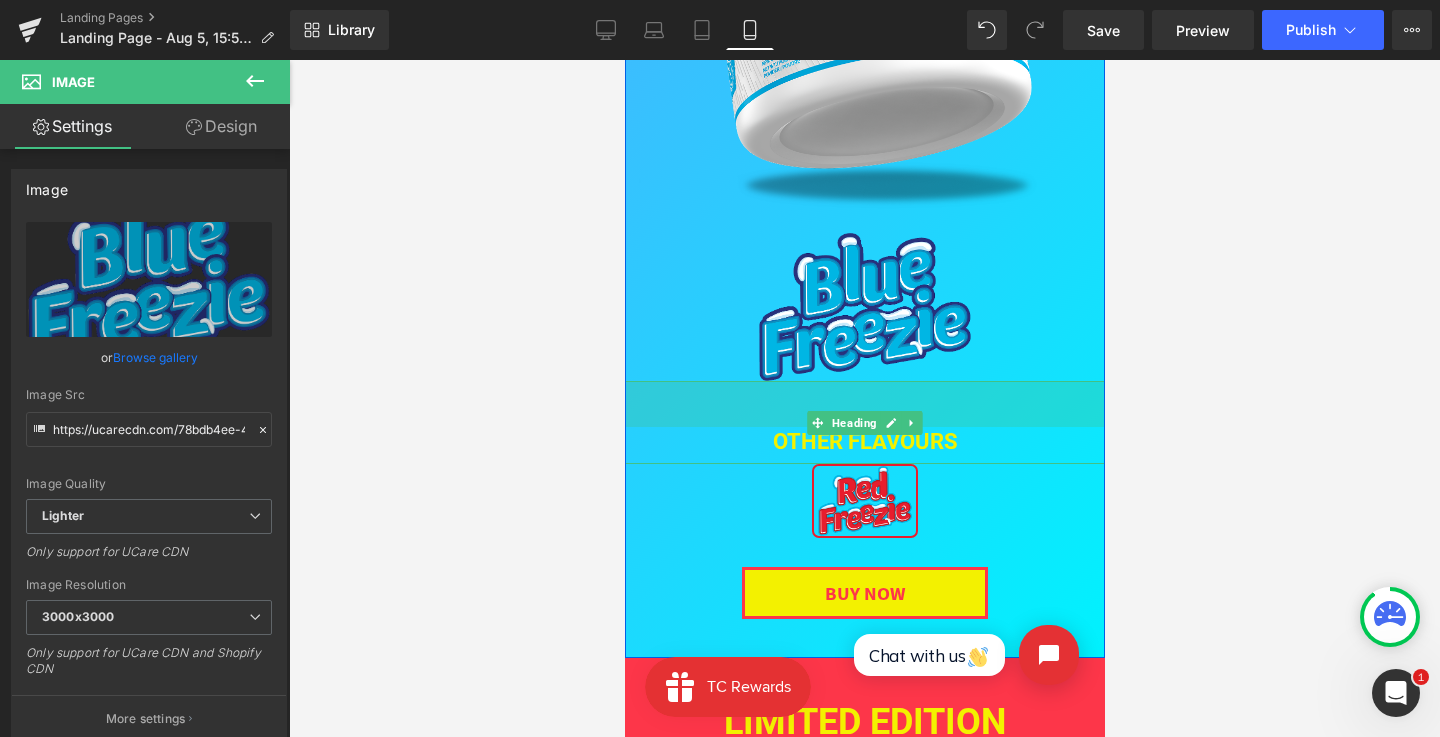 drag, startPoint x: 690, startPoint y: 365, endPoint x: 773, endPoint y: 488, distance: 148.38463 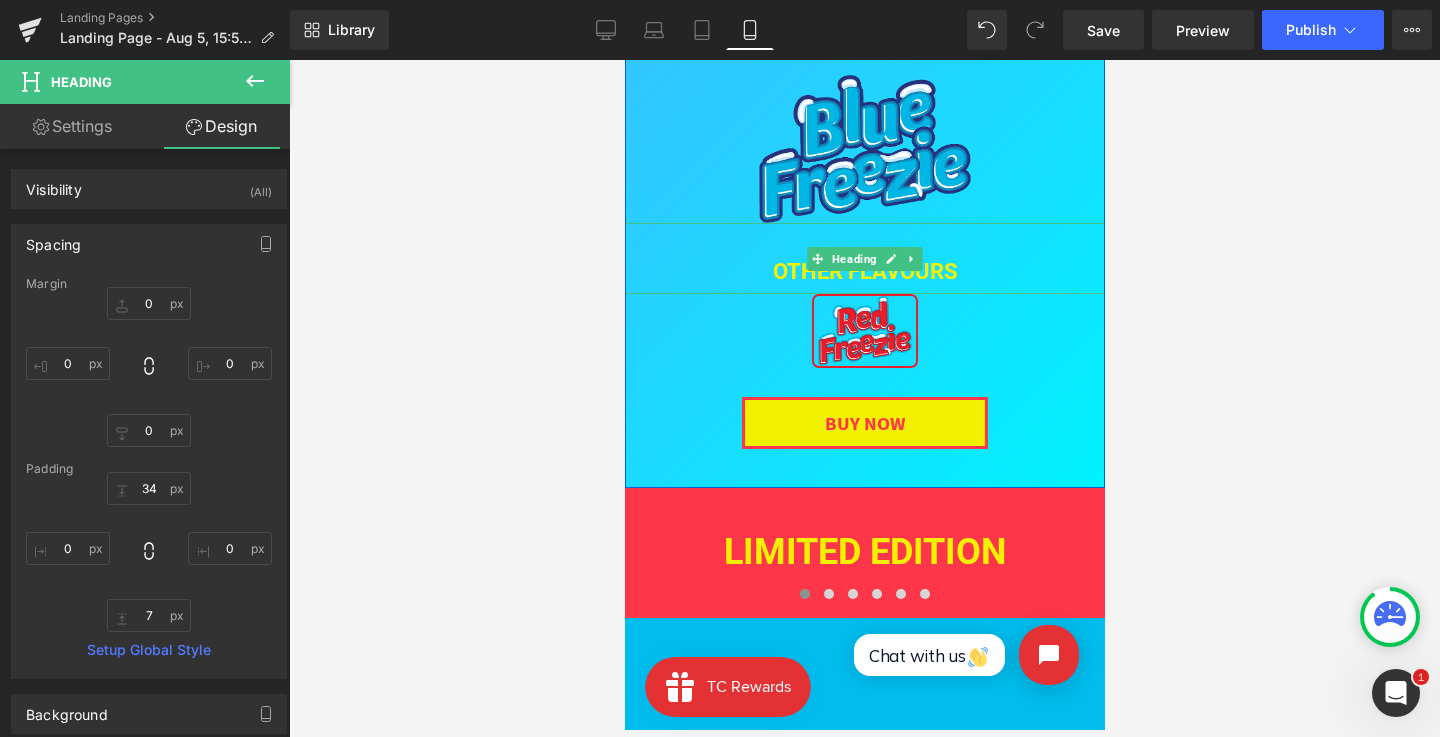scroll, scrollTop: 547, scrollLeft: 0, axis: vertical 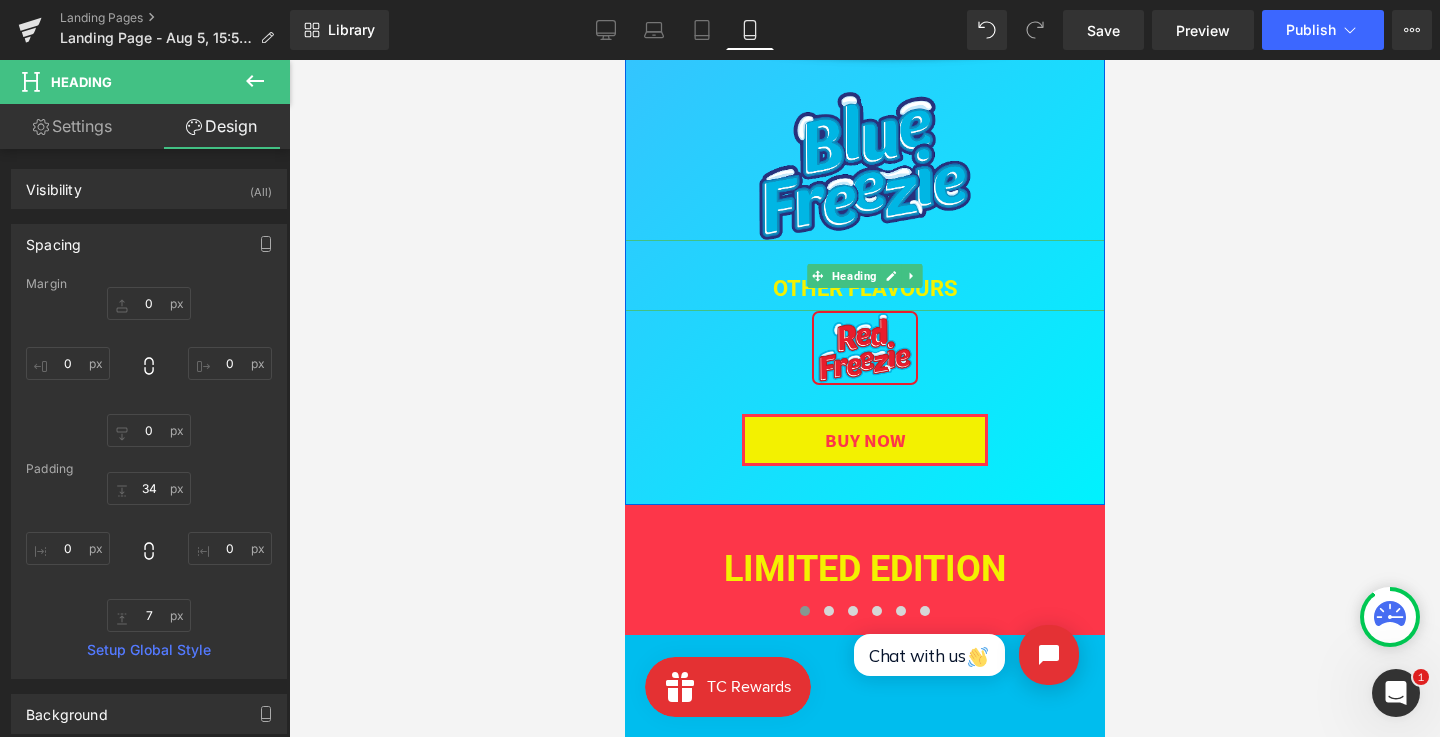 click at bounding box center [864, 348] 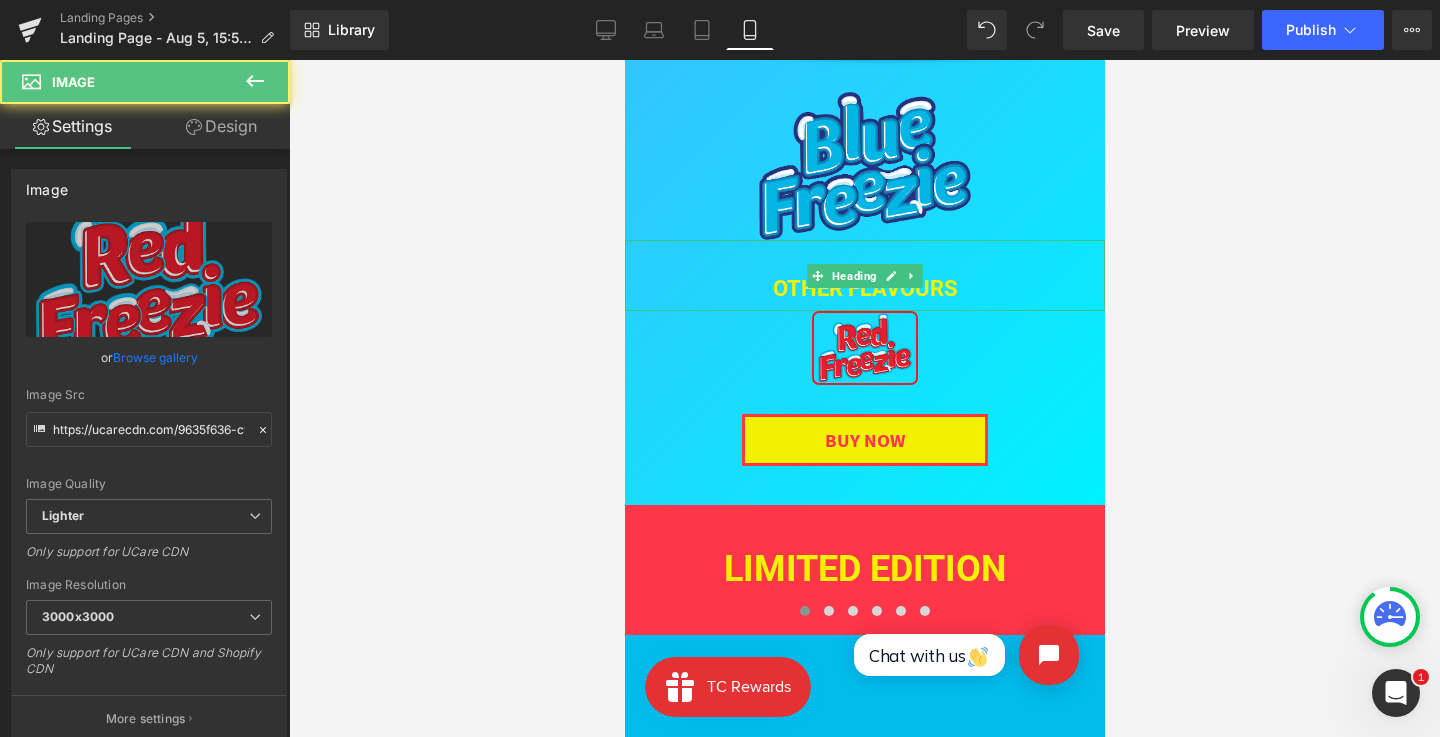 click at bounding box center [864, 398] 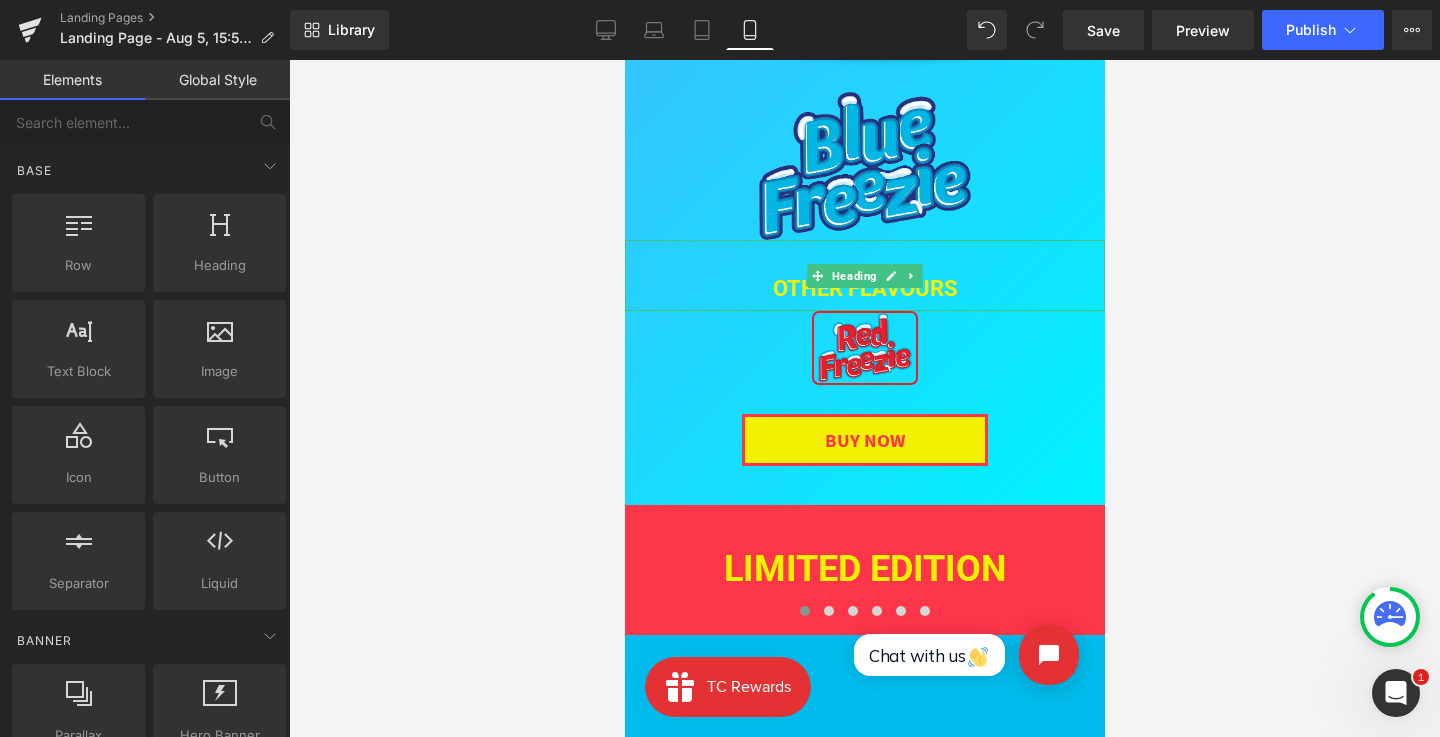scroll, scrollTop: 676, scrollLeft: 0, axis: vertical 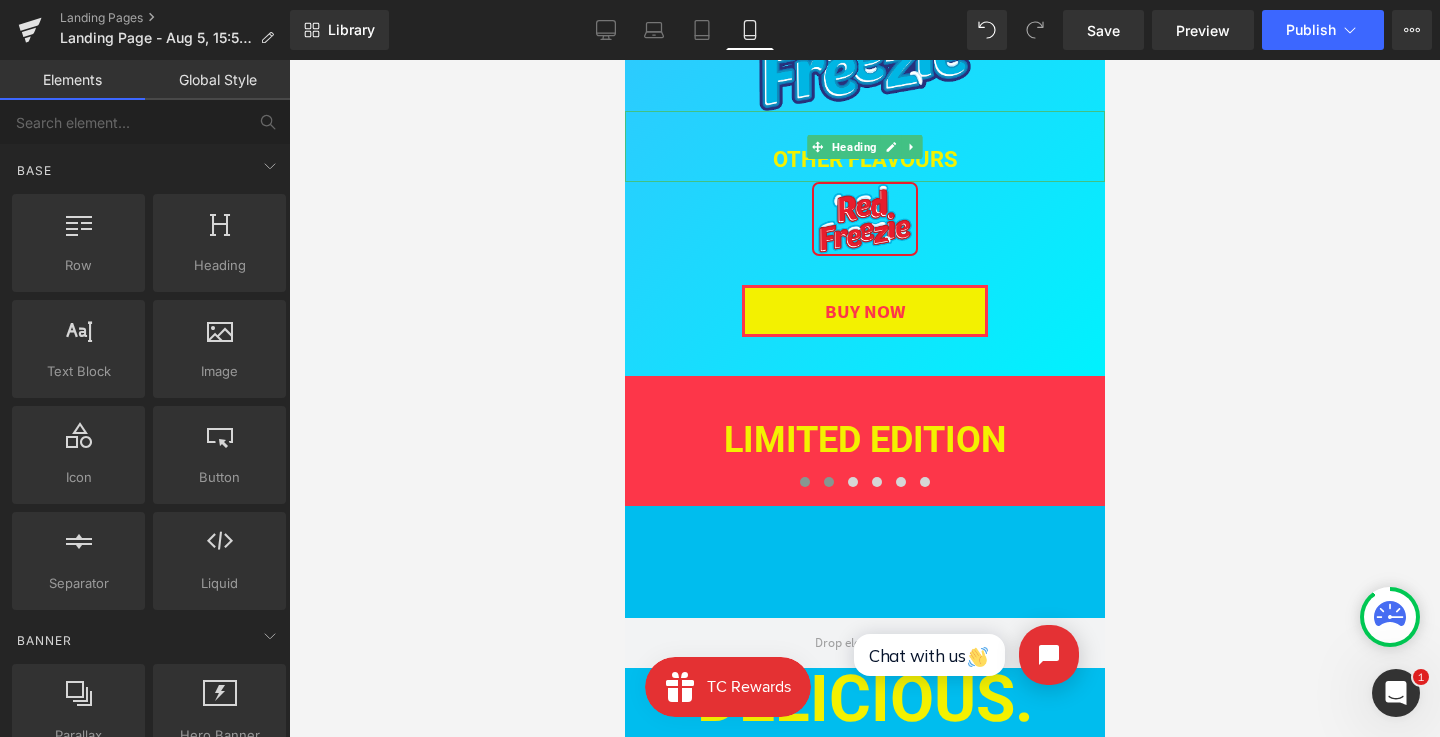 click at bounding box center [828, 482] 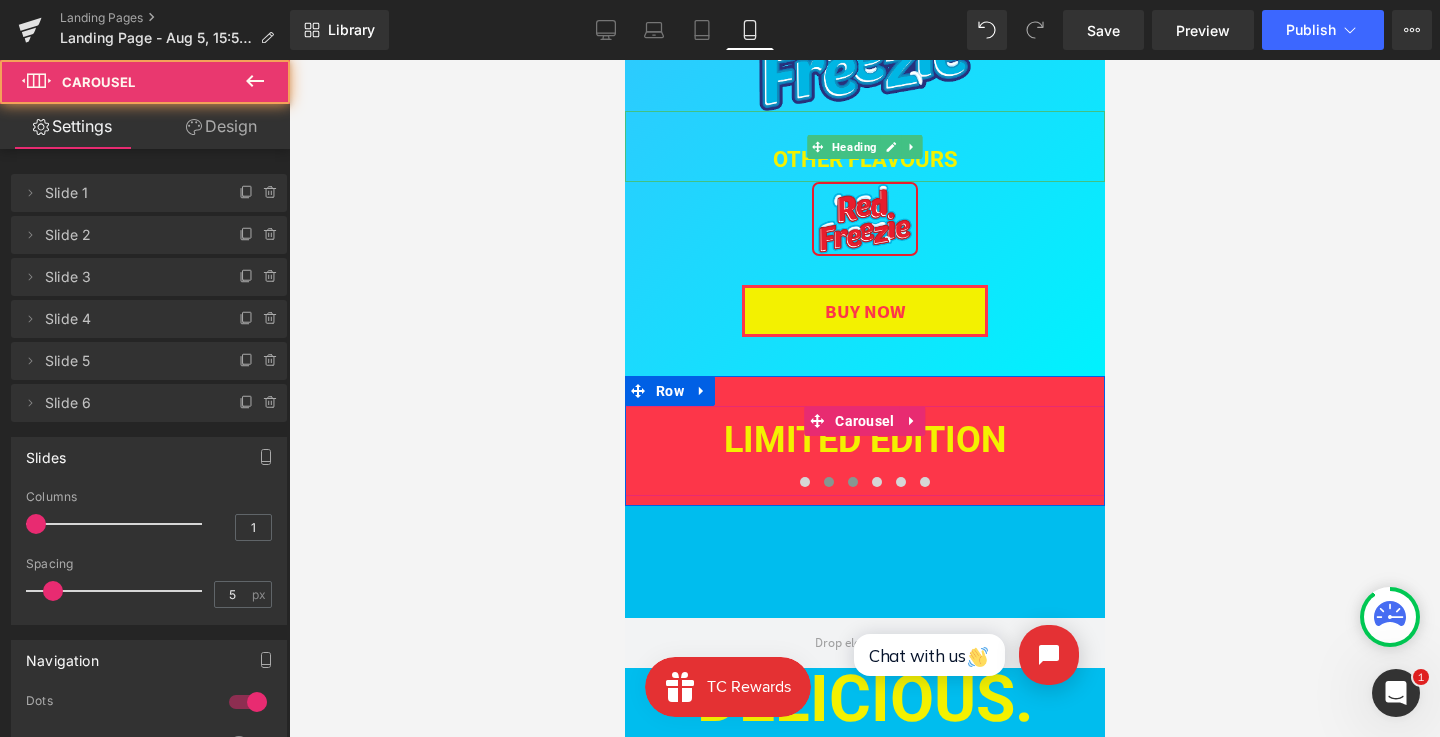 click at bounding box center [852, 482] 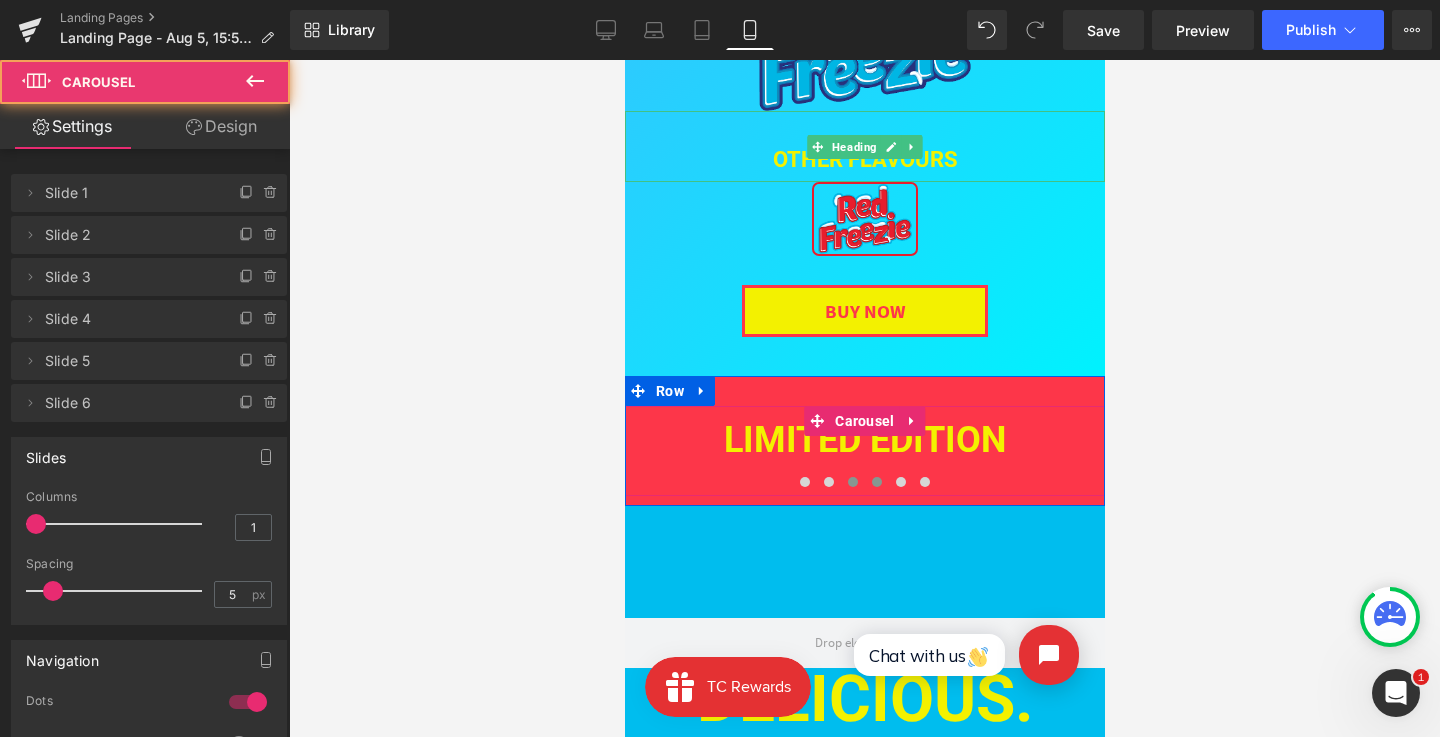 click at bounding box center (876, 482) 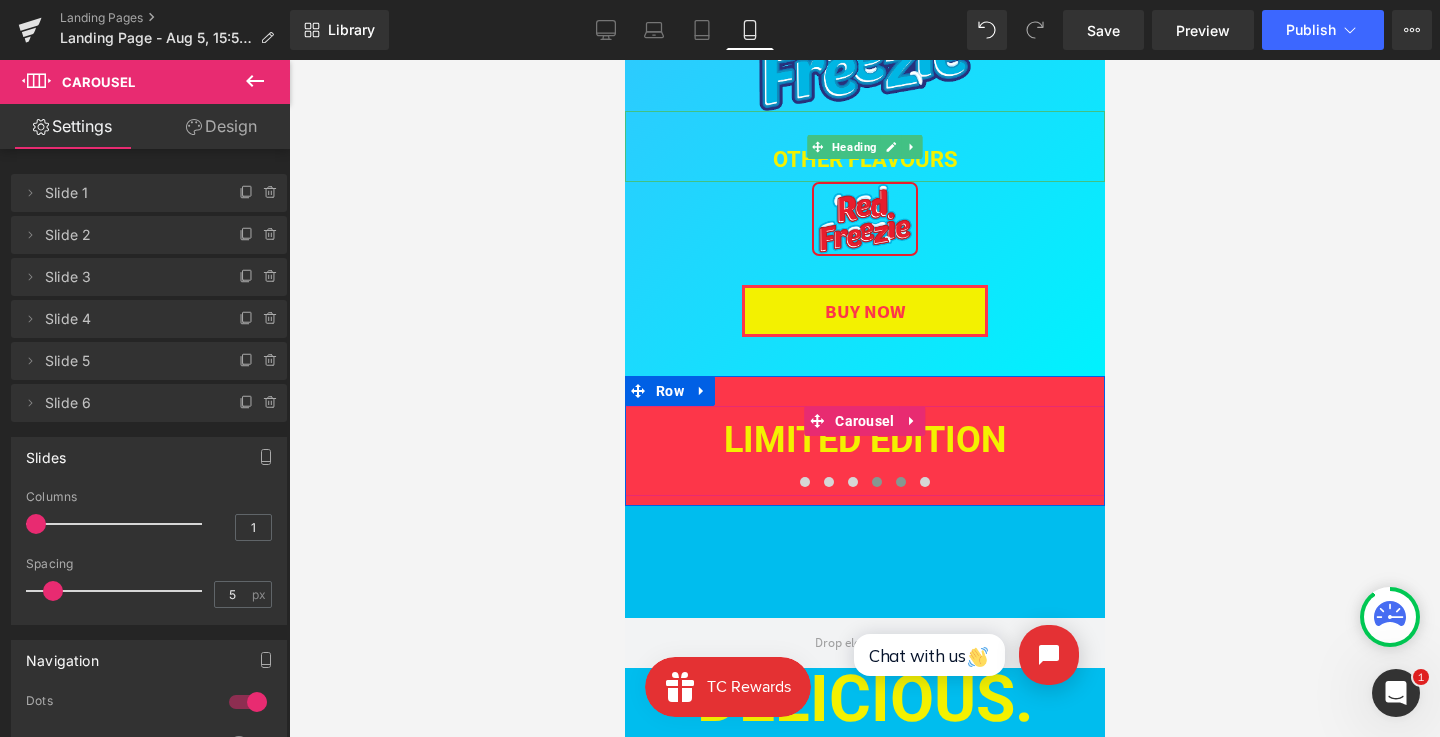 click at bounding box center [900, 482] 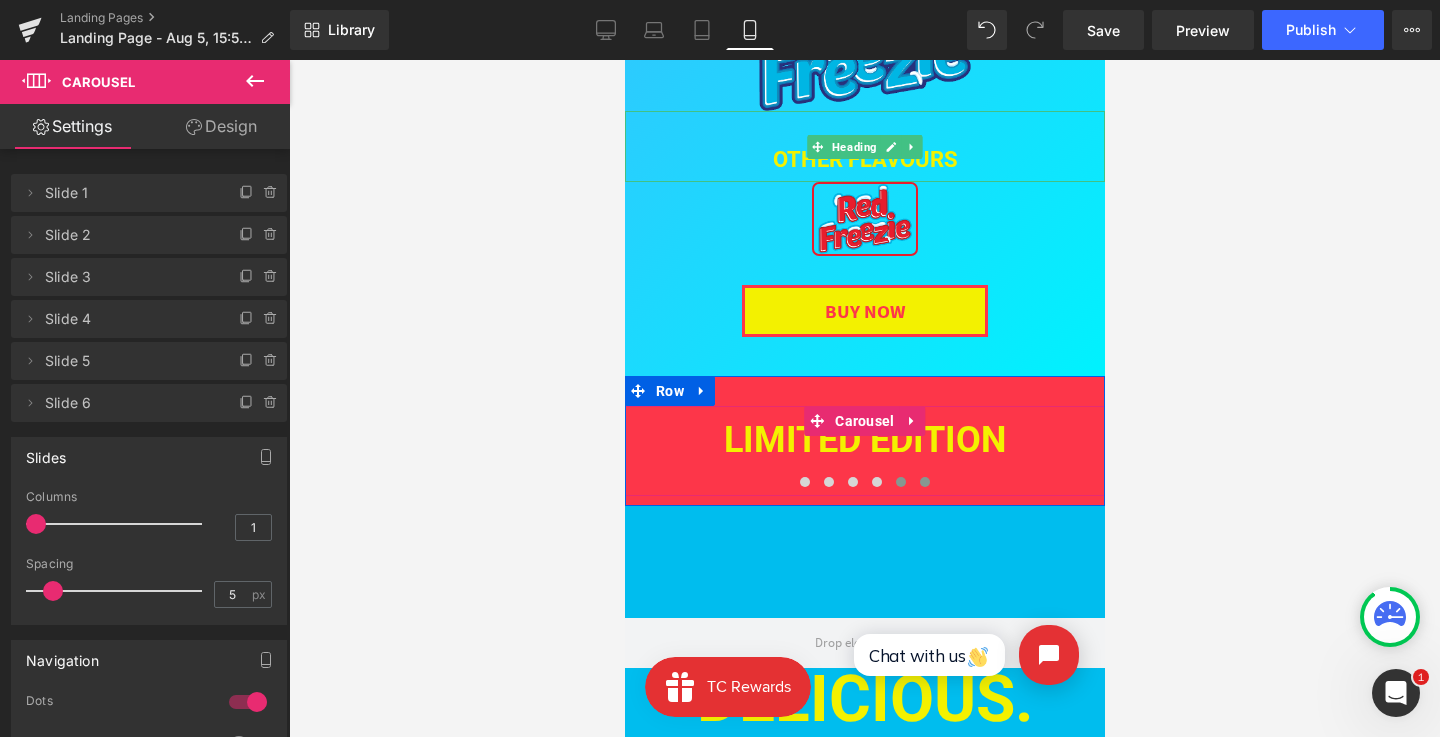 click at bounding box center (924, 482) 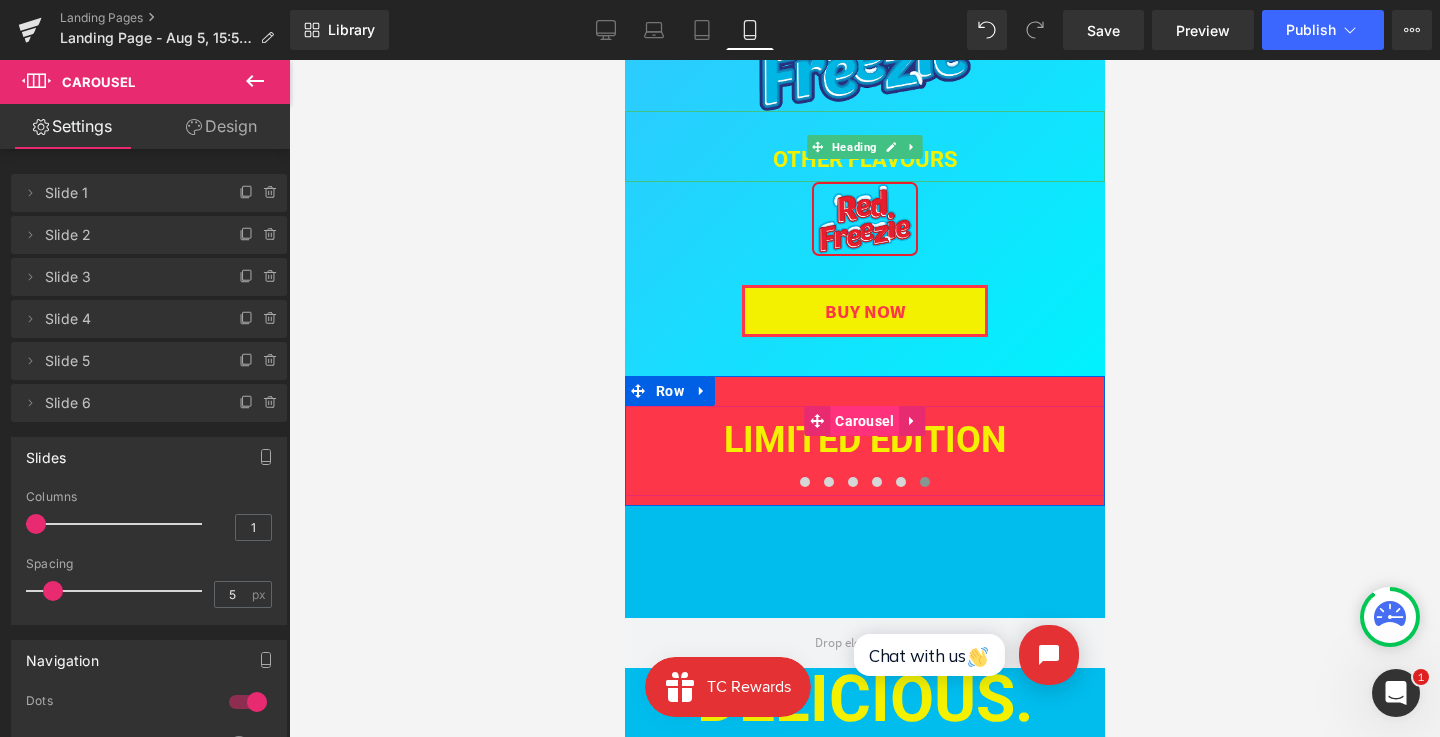 click on "Carousel" at bounding box center (863, 421) 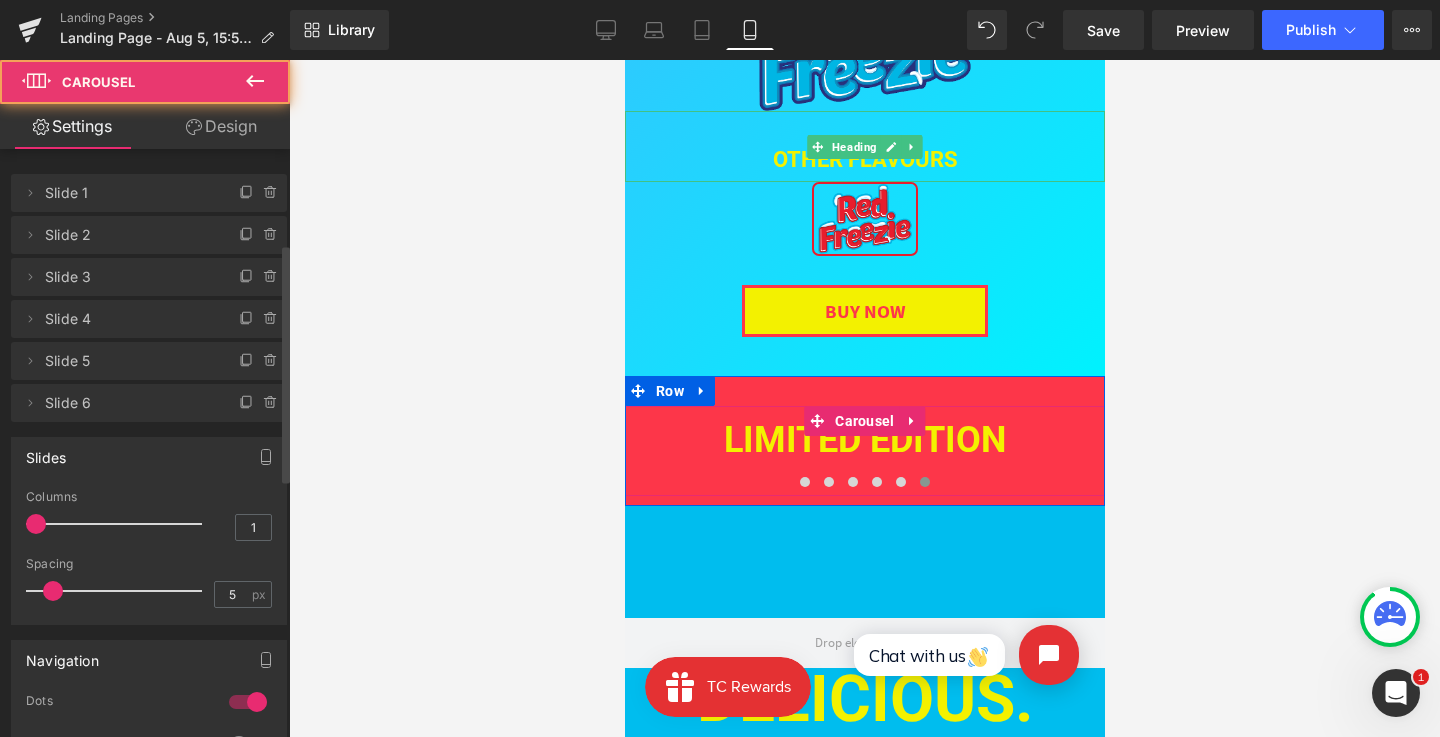 scroll, scrollTop: 233, scrollLeft: 0, axis: vertical 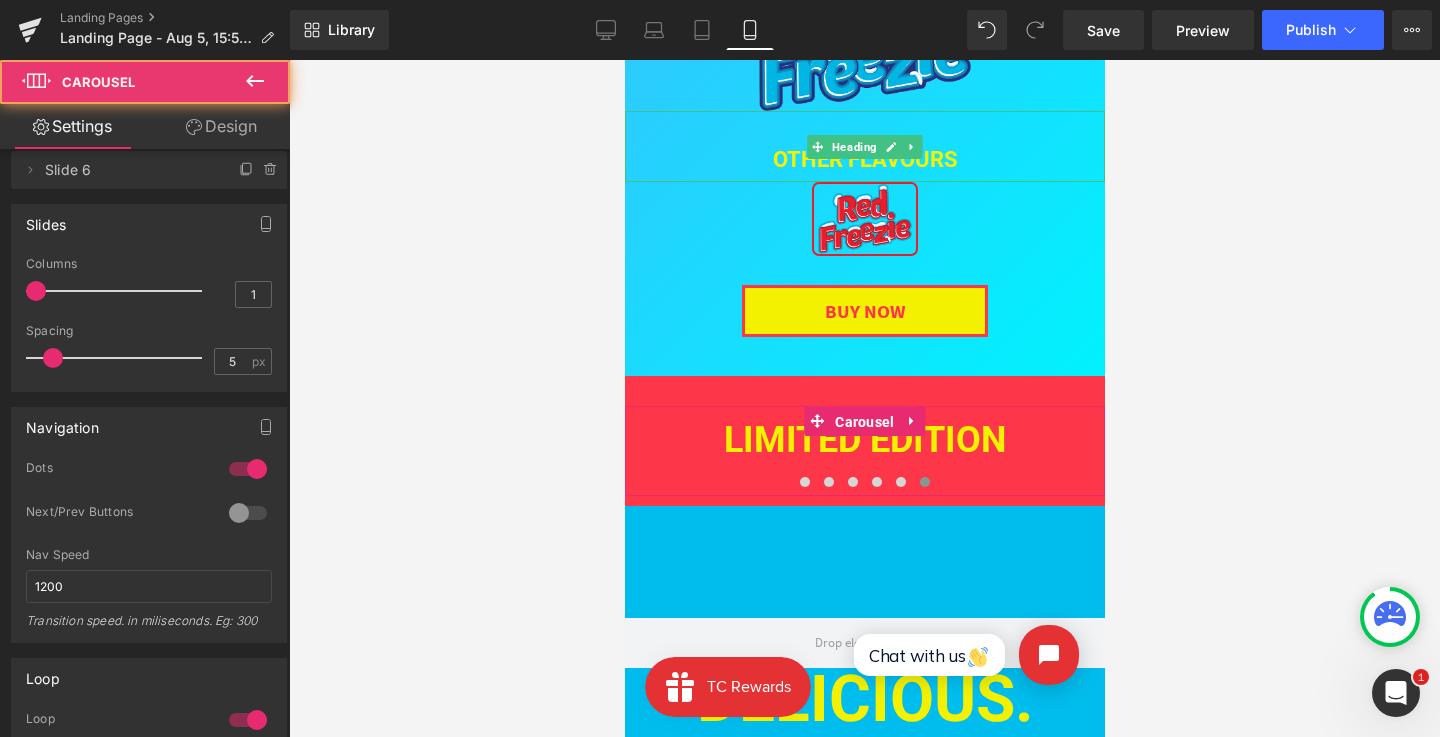 click at bounding box center [248, 469] 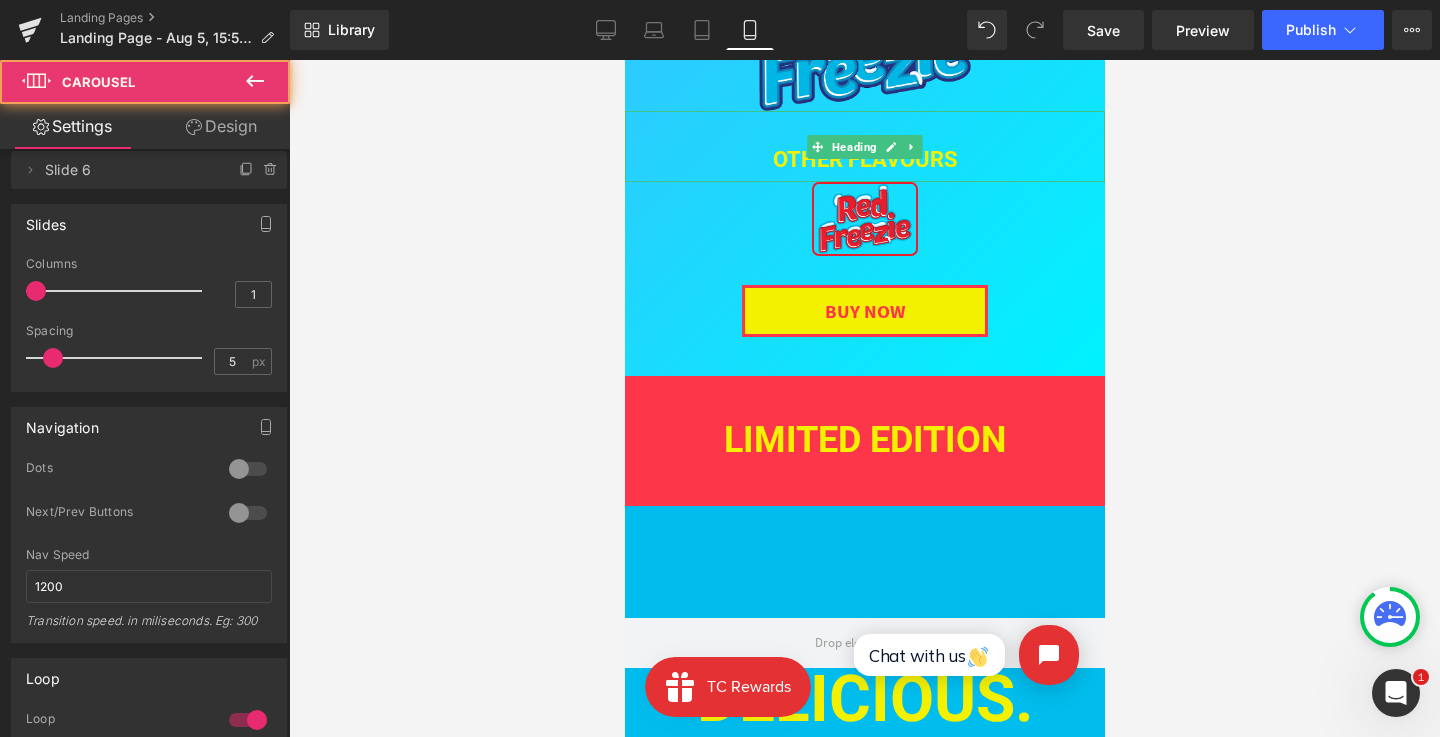 scroll, scrollTop: 864, scrollLeft: 0, axis: vertical 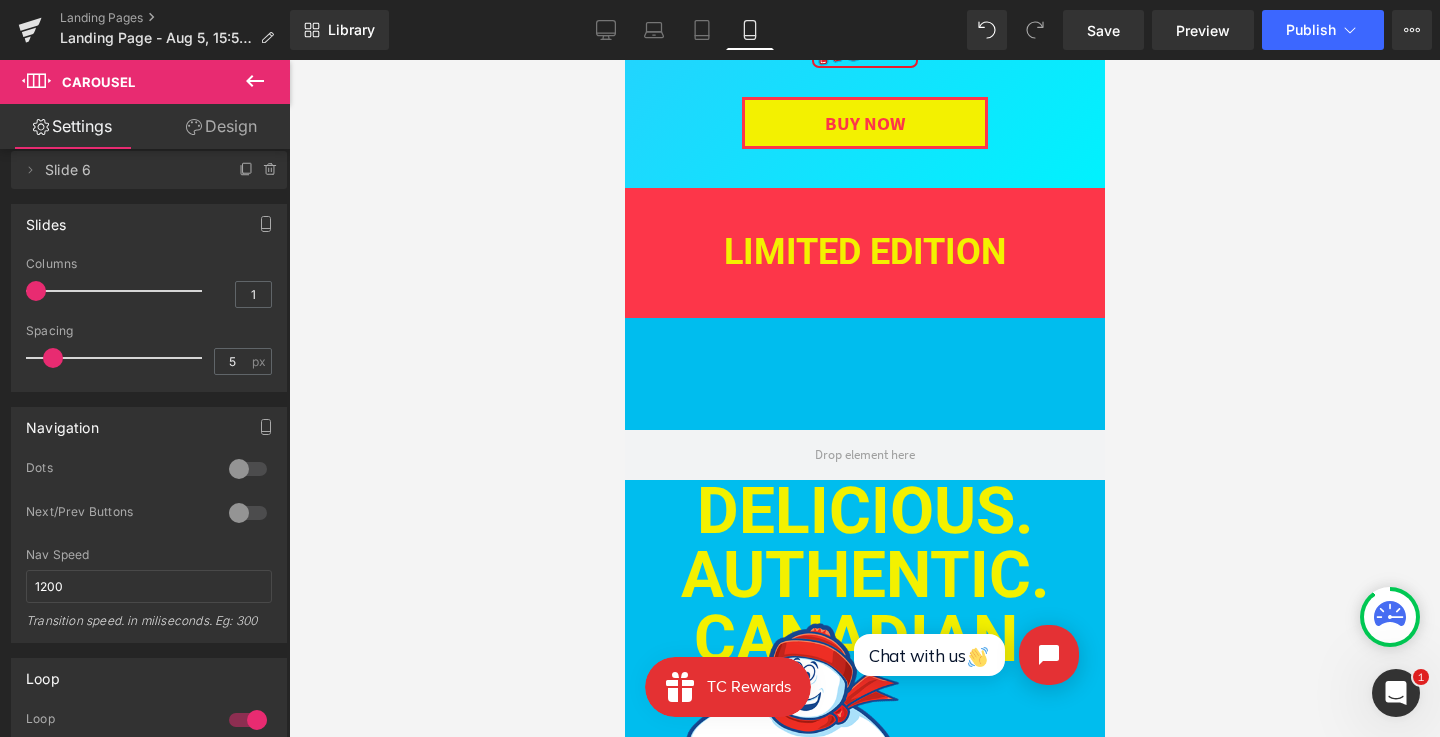 click on "LIMITED EDITION
Heading
LIMITED EDITION Heading
LIMITED EDITION Heading
LIMITED EDITION Heading
LIMITED EDITION Heading
LIMITED EDITION Heading
‹ ›
Carousel" at bounding box center [864, 253] 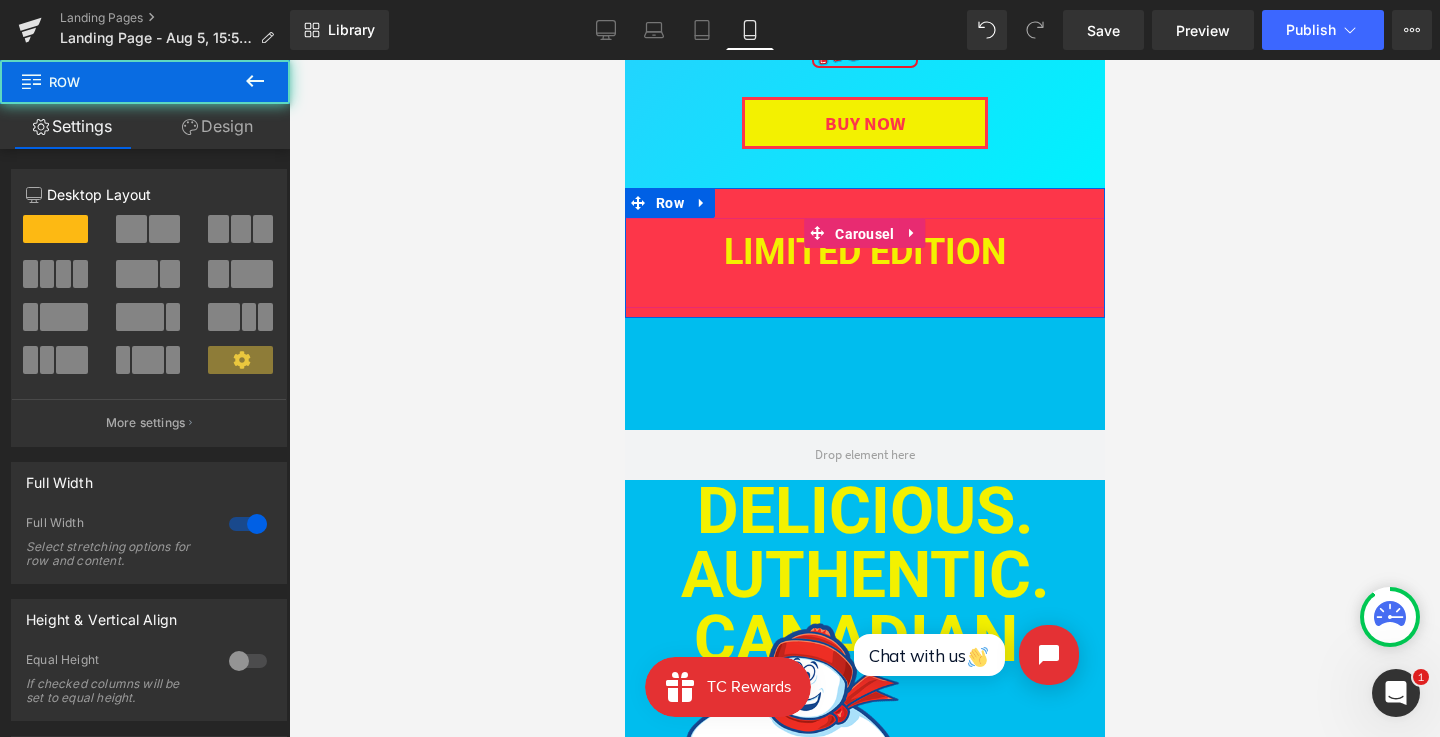 drag, startPoint x: 847, startPoint y: 235, endPoint x: 922, endPoint y: 468, distance: 244.77336 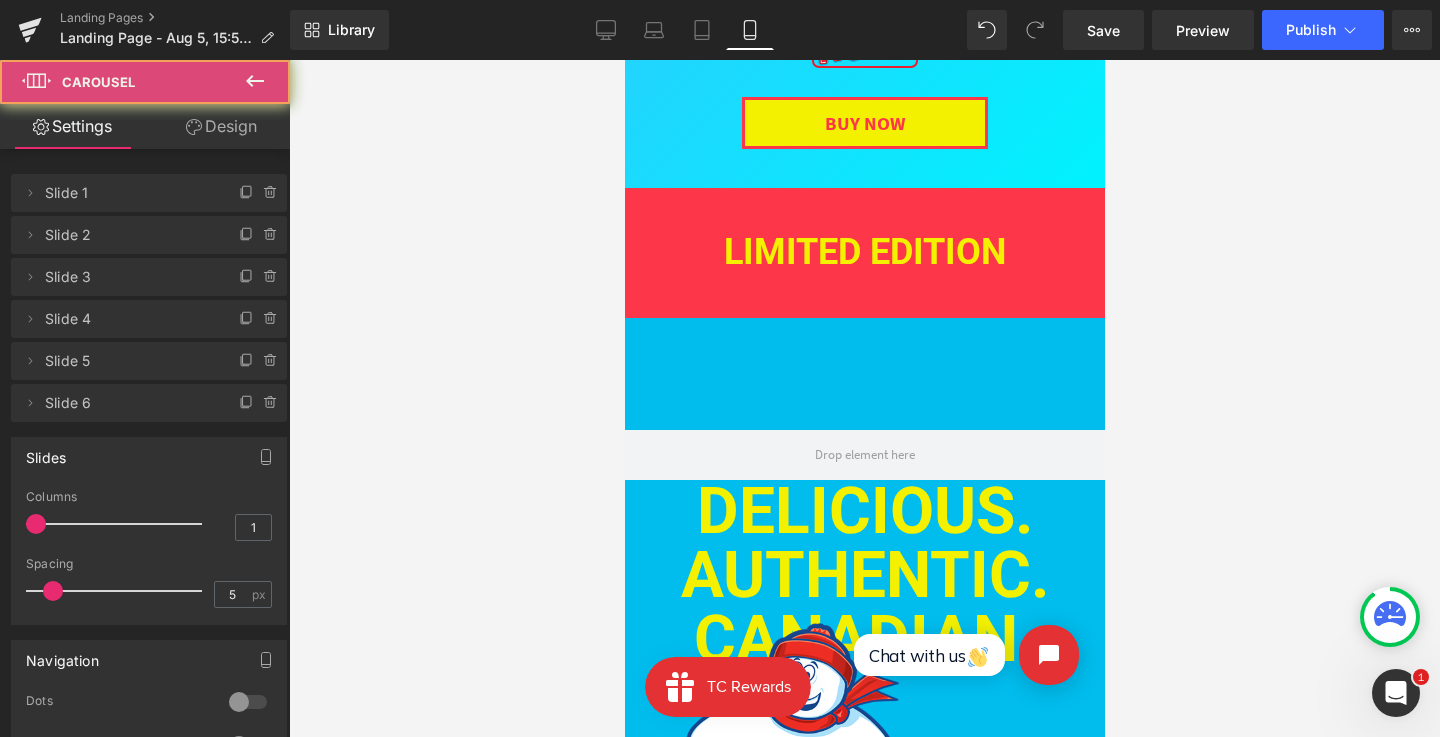 scroll, scrollTop: 621, scrollLeft: 0, axis: vertical 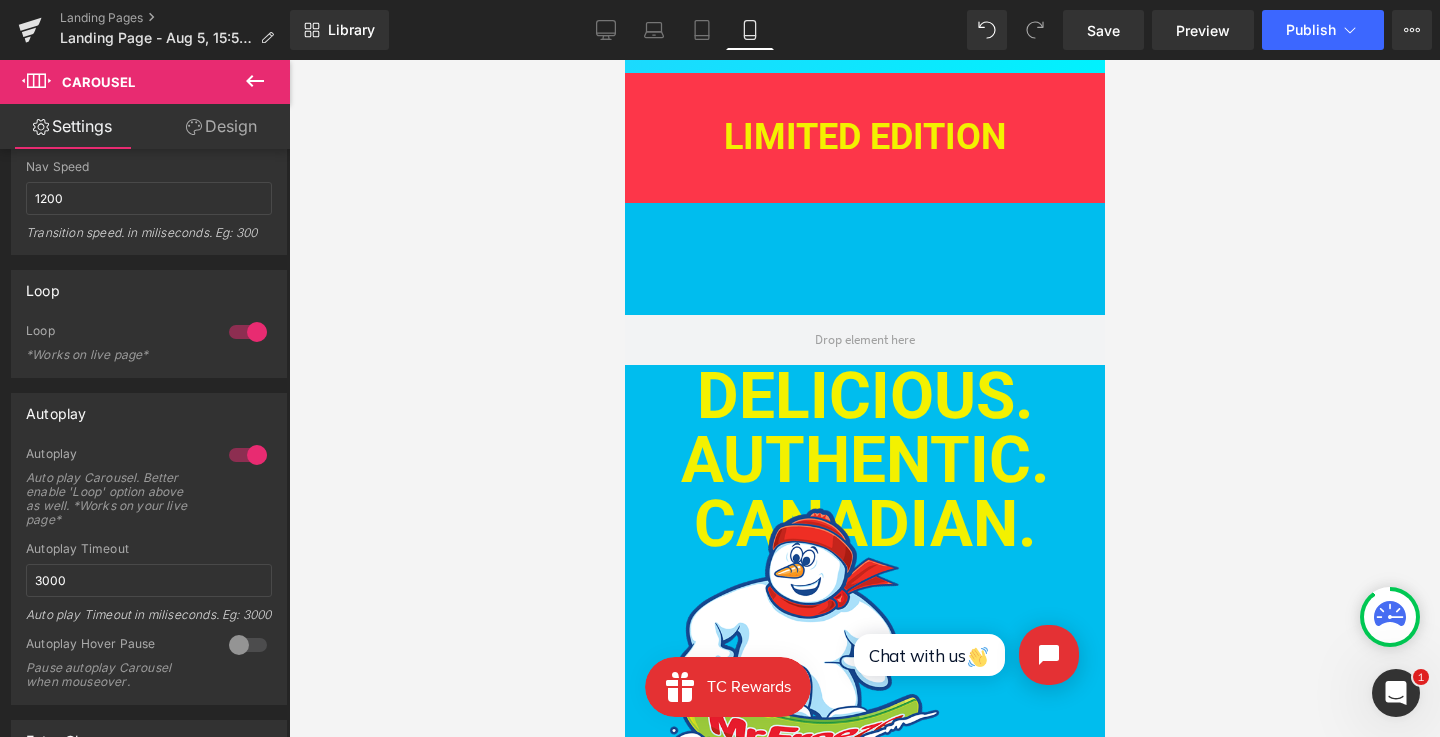 click on "DELICIOUS. AUTHENTIC. CANADIAN. Heading         Image         Row" at bounding box center (864, 507) 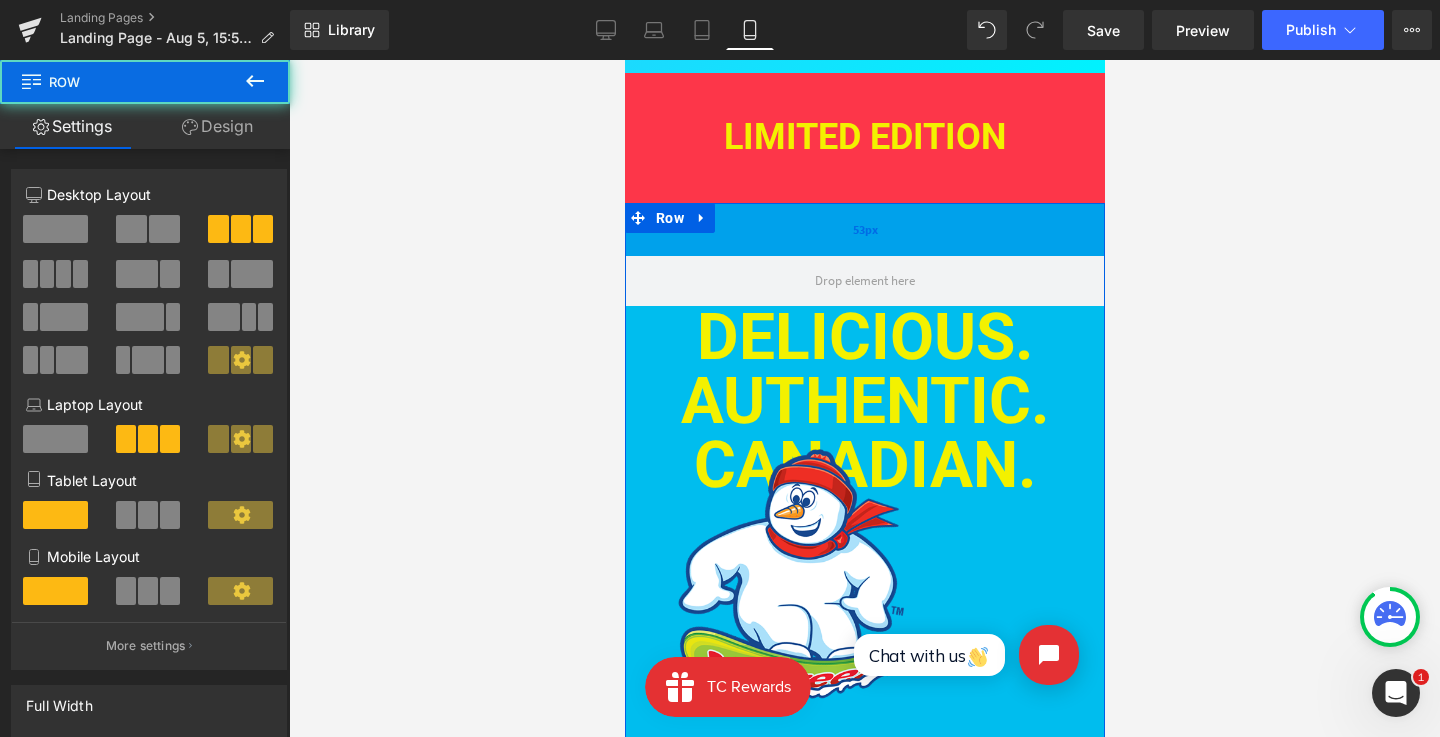 drag, startPoint x: 882, startPoint y: 290, endPoint x: 883, endPoint y: 221, distance: 69.00725 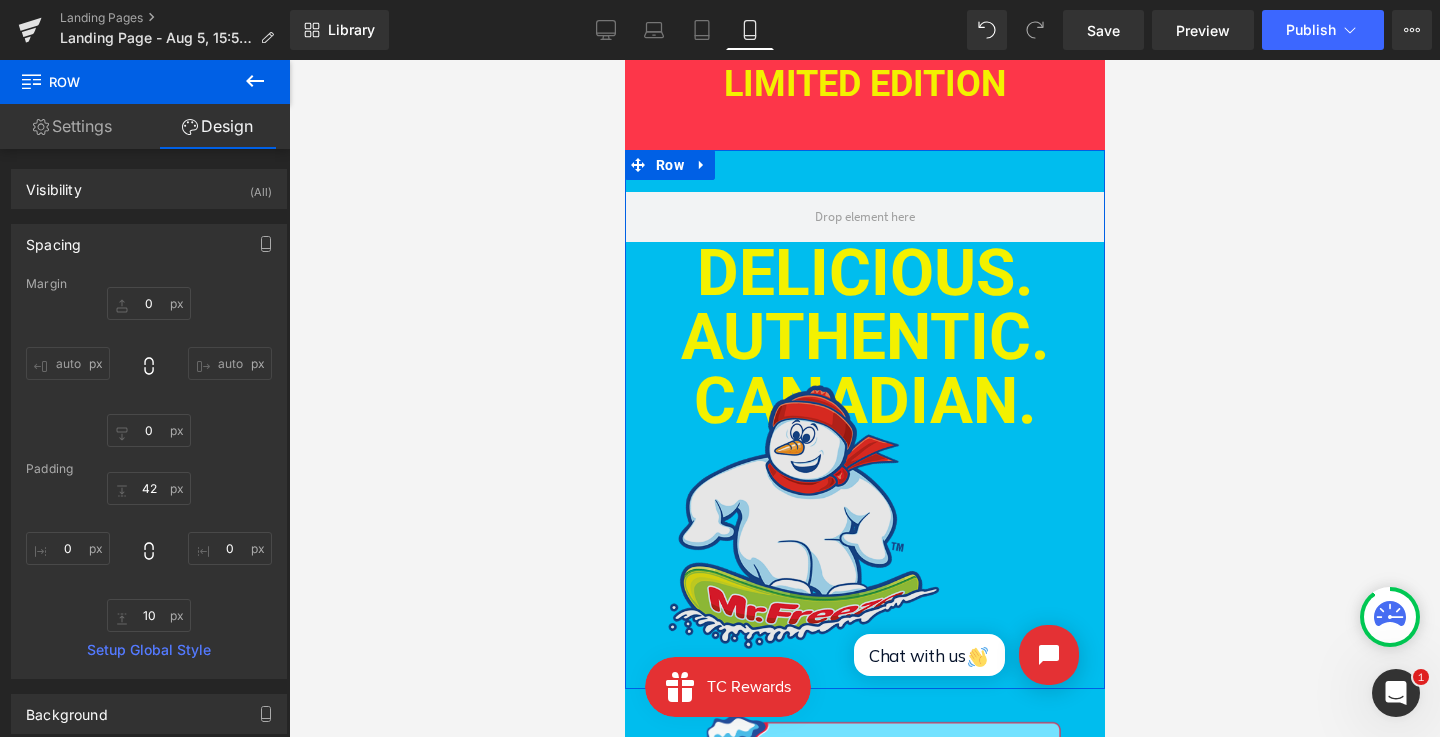 scroll, scrollTop: 1149, scrollLeft: 0, axis: vertical 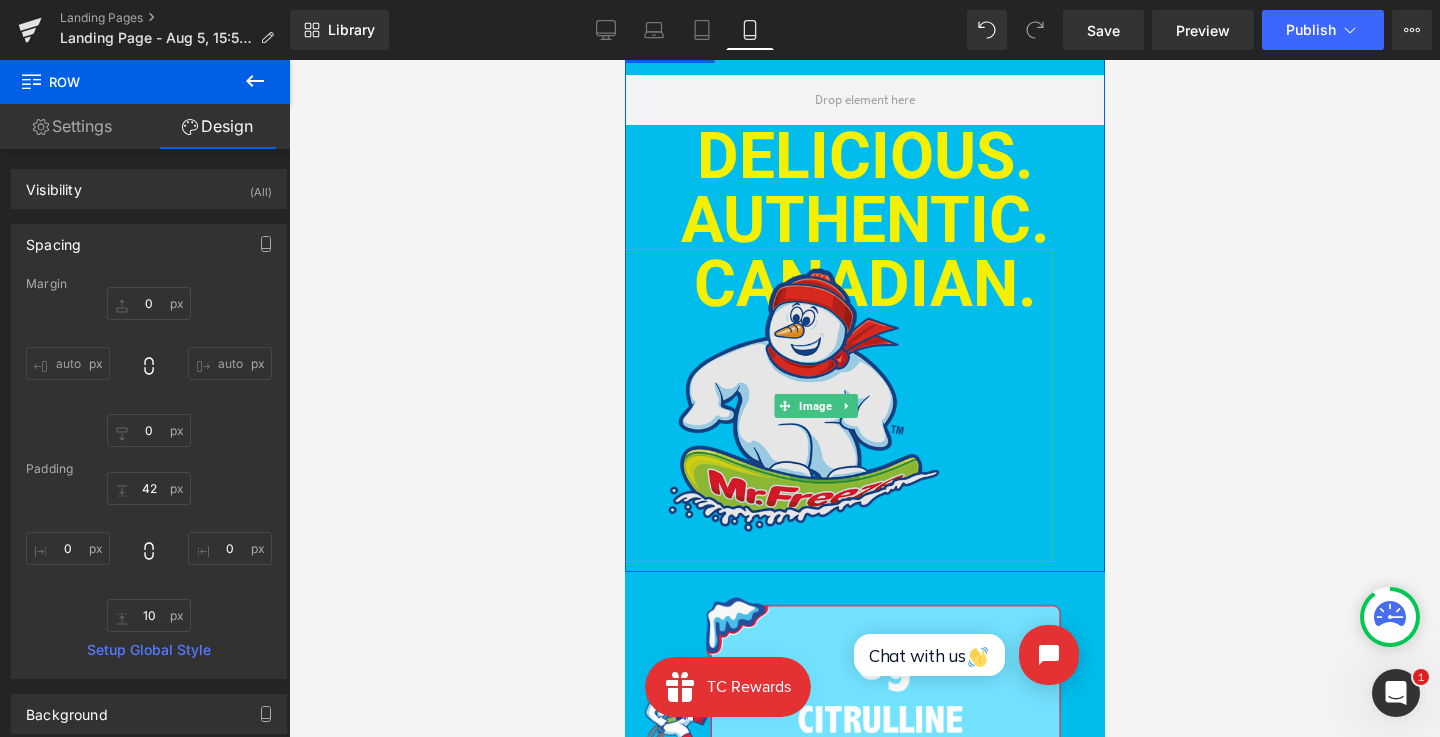 click at bounding box center [815, 405] 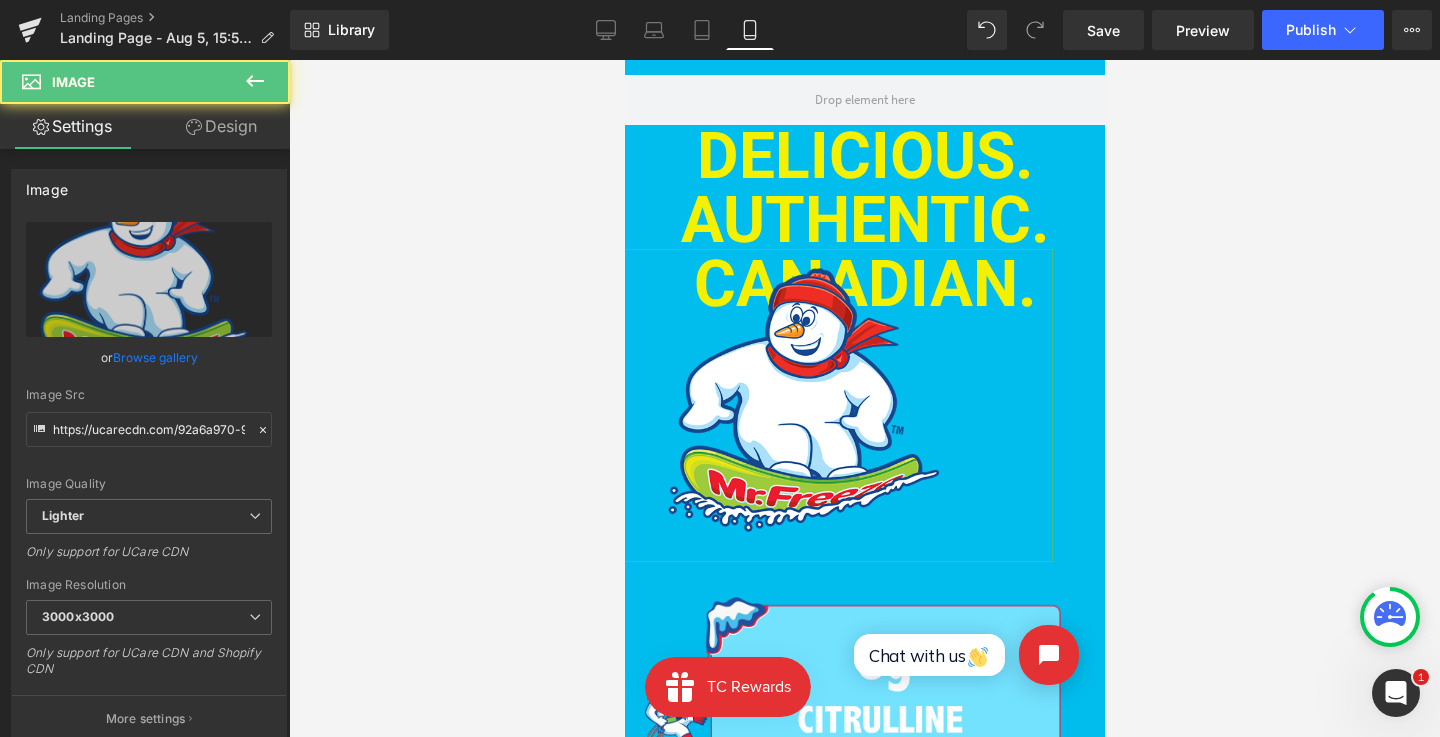 click on "Design" at bounding box center (221, 126) 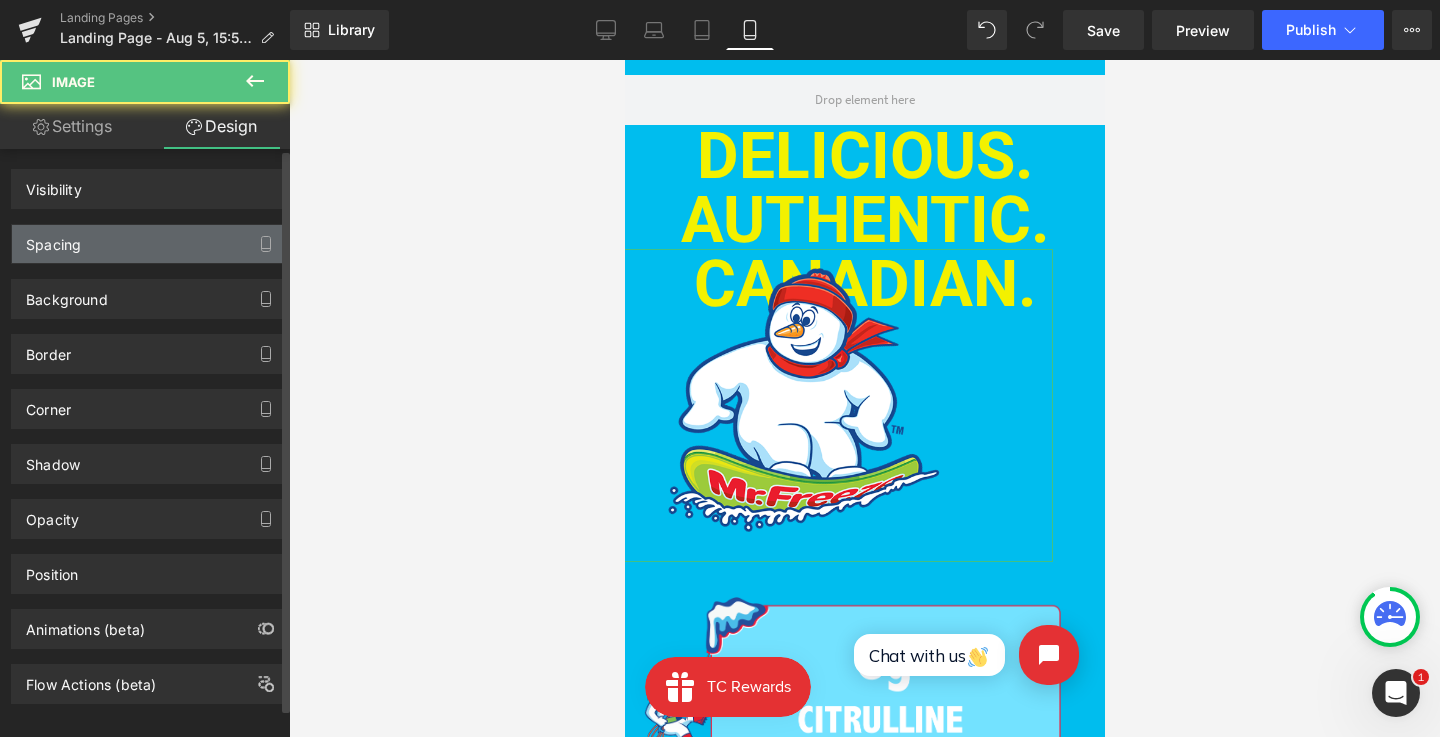 click on "Spacing" at bounding box center [149, 244] 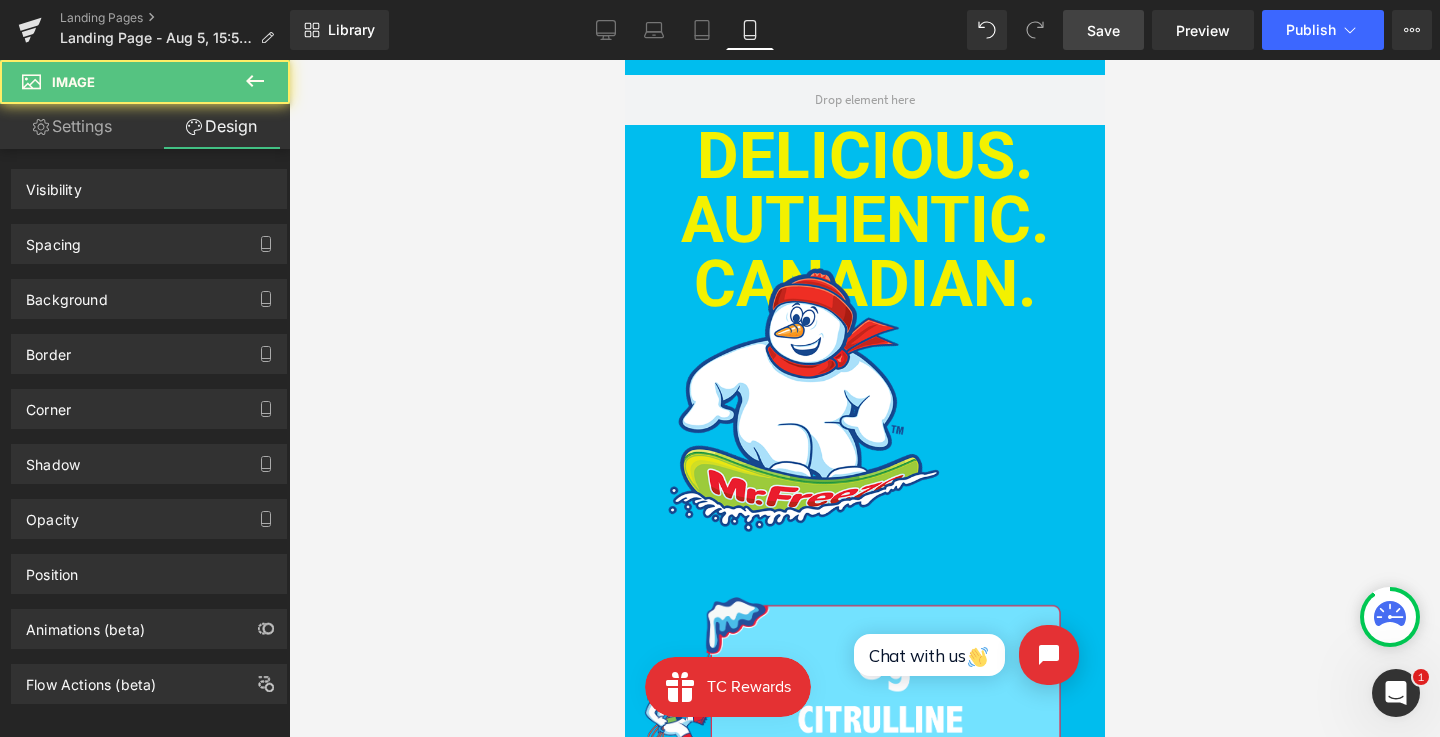 click on "Save" at bounding box center [1103, 30] 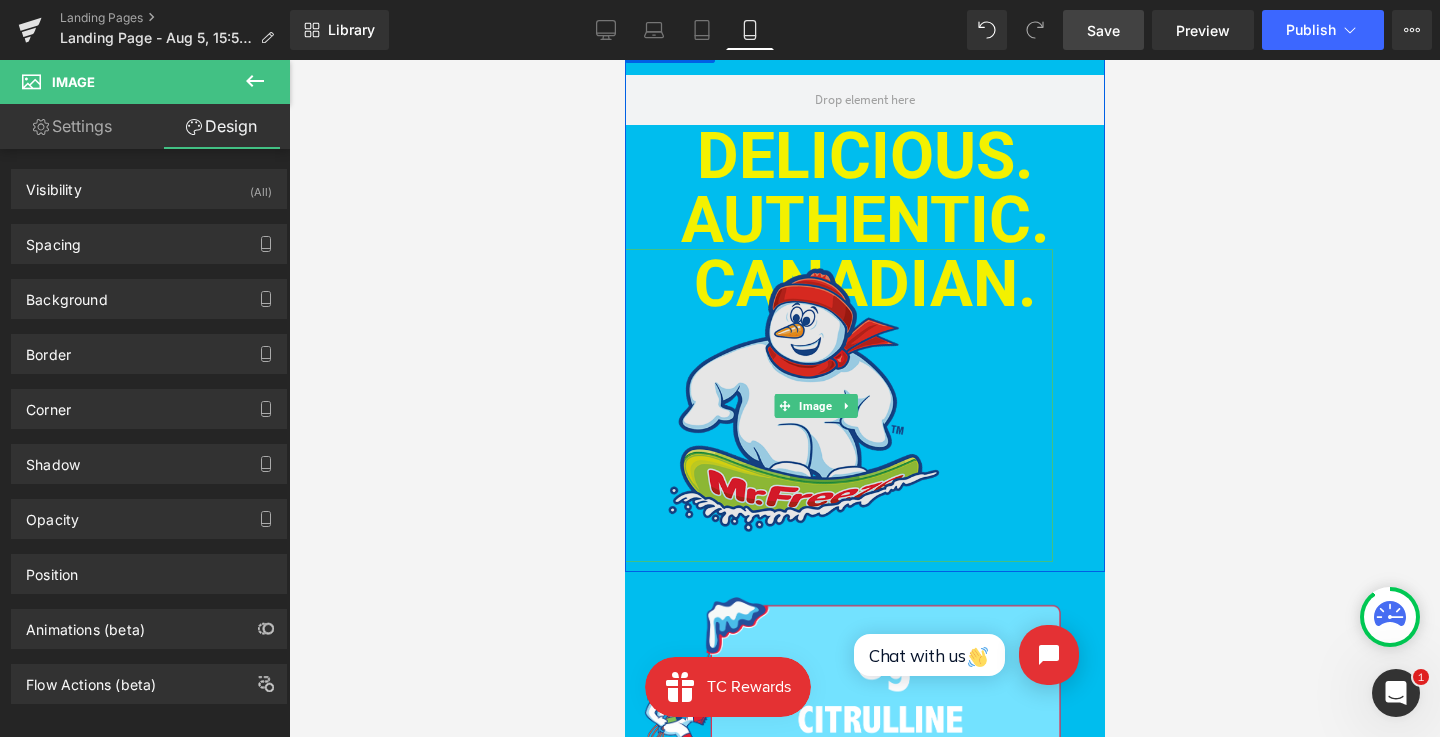 click at bounding box center [815, 405] 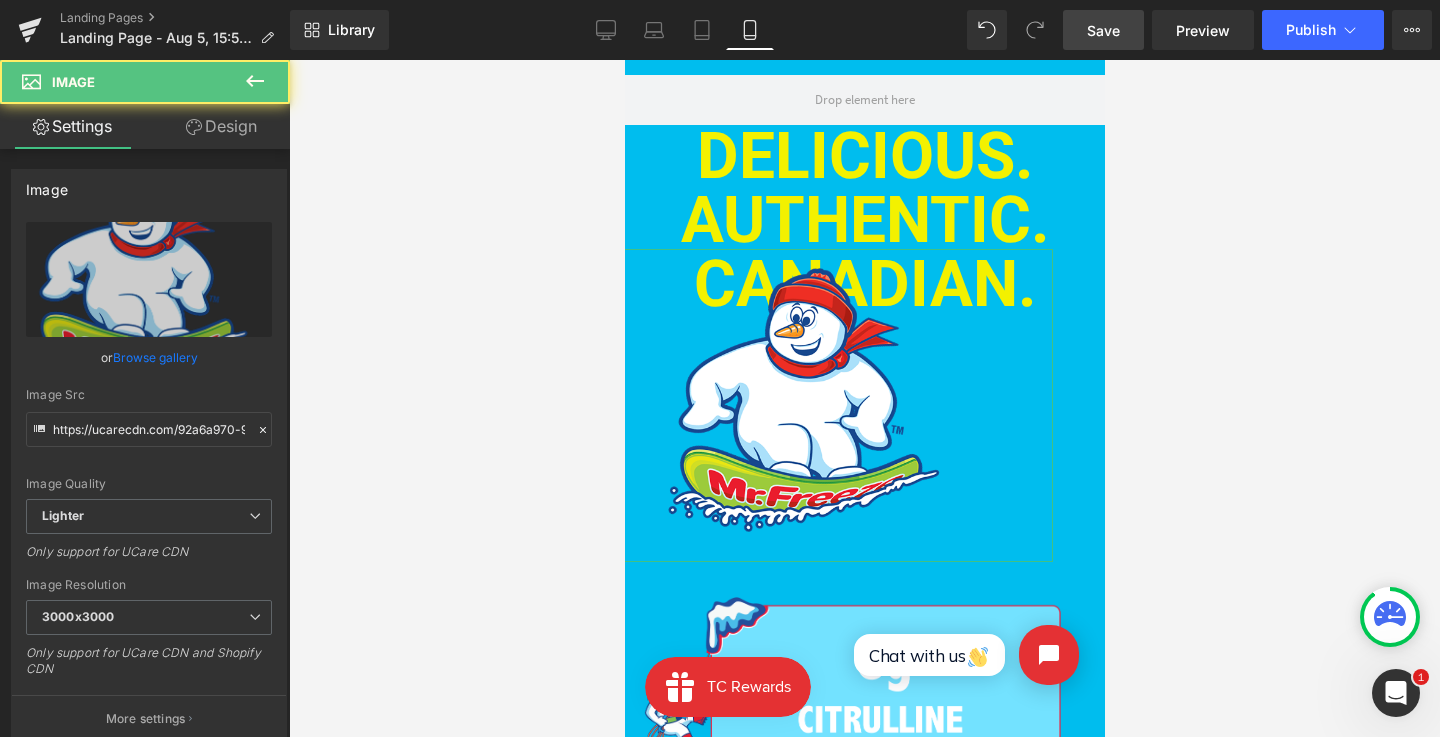 click on "Image https://ucarecdn.com/92a6a970-9ea6-455c-9282-dc117fd7d25a/-/format/auto/-/preview/3000x3000/-/quality/lighter/MrFreeze%20-%20Snowboarding%20-%20Original%202.png  Replace Image  Upload image or  Browse gallery Image Src https://ucarecdn.com/92a6a970-9ea6-455c-9282-dc117fd7d25a/-/format/auto/-/preview/3000x3000/-/quality/lighter/MrFreeze%20-%20Snowboarding%20-%20Original%202.png Image Quality Lighter Lightest
Lighter
Lighter Lightest Only support for UCare CDN 100x100 240x240 480x480 576x576 640x640 768x768 800x800 960x960 1024x1024 1280x1280 1440x1440 1600x1600 1920x1920 2560x2560 3000x3000 Image Resolution
3000x3000
100x100 240x240 480x480 576x576 640x640 768x768 800x800 960x960 1024x1024 1280x1280 1440x1440 1600x1600 1920x1920 2560x2560 3000x3000 Only support for UCare CDN and Shopify CDN More settings Image Title Back Dimension 65% Width 65 %" at bounding box center (149, 1009) 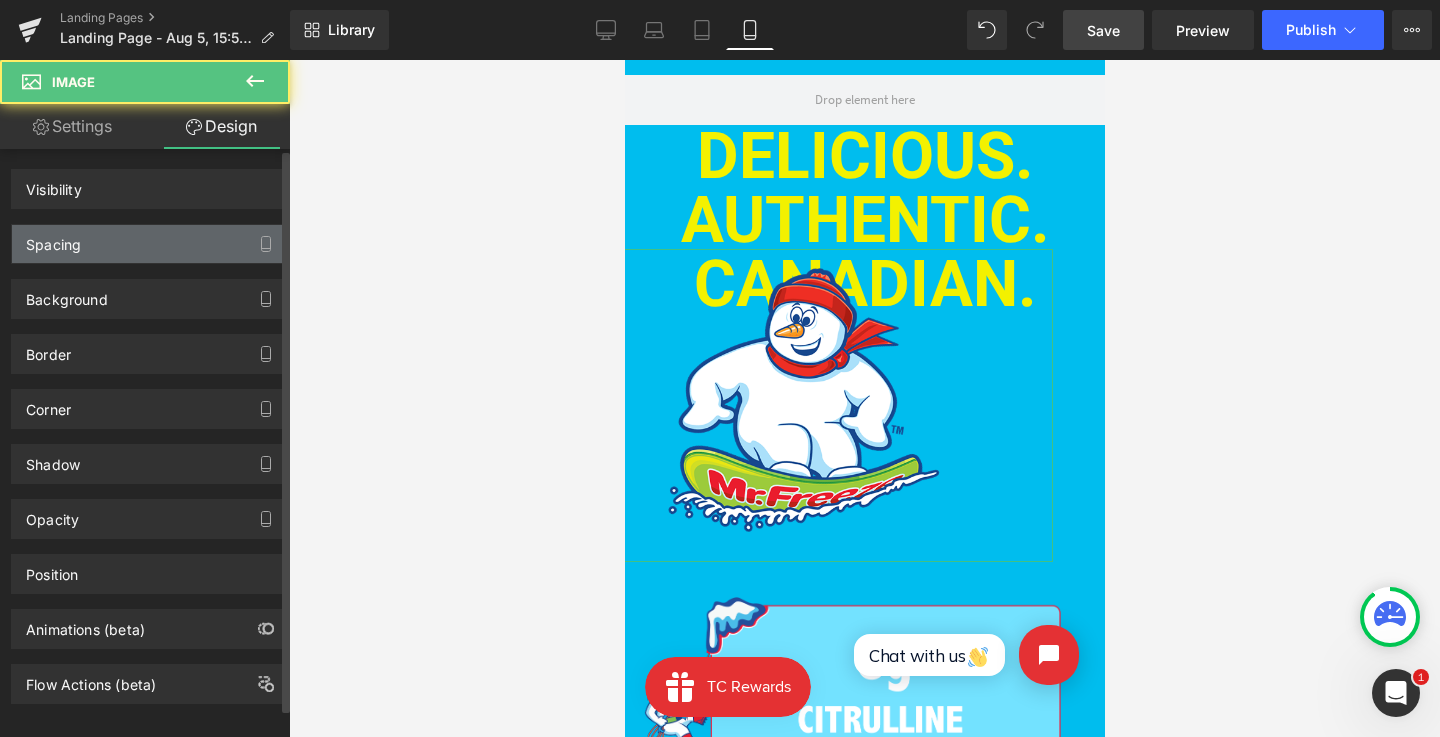 click on "Spacing" at bounding box center (53, 239) 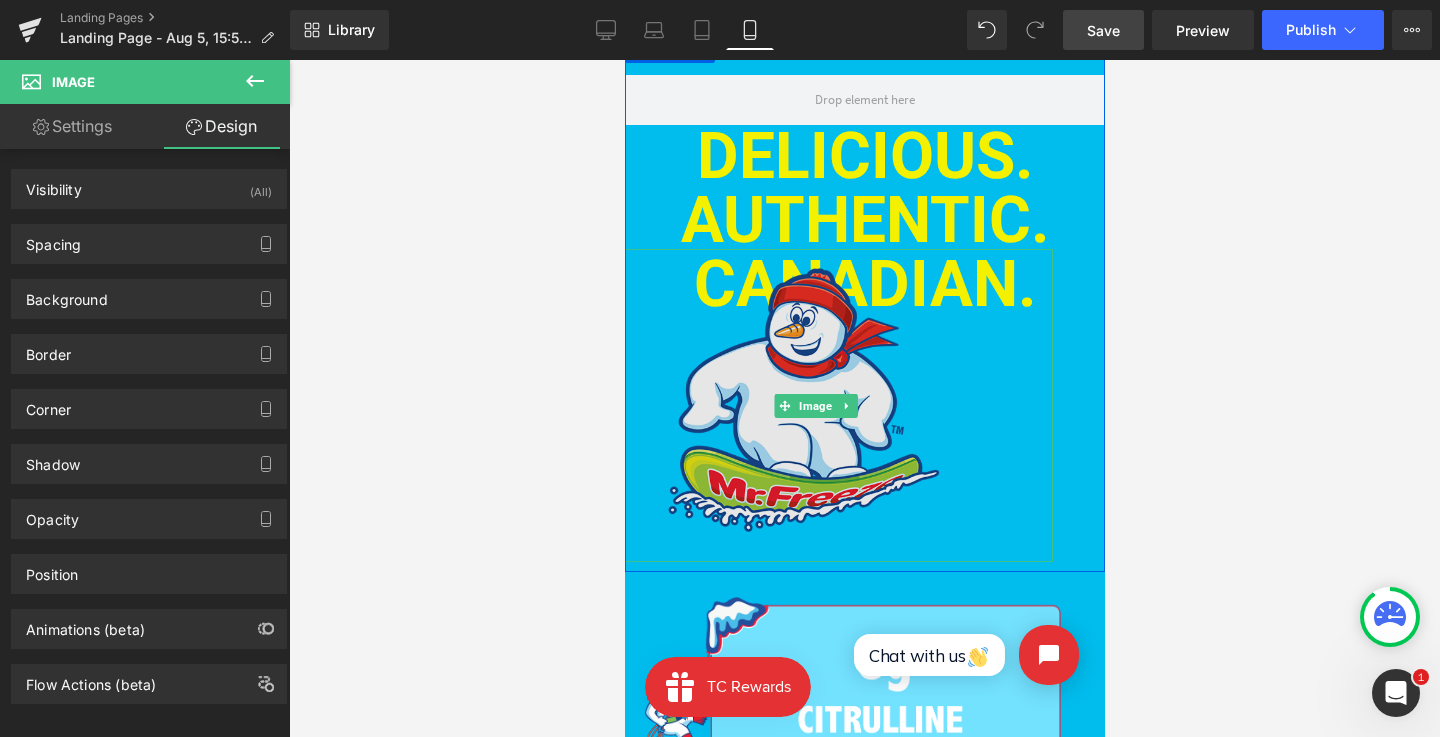 click at bounding box center [815, 405] 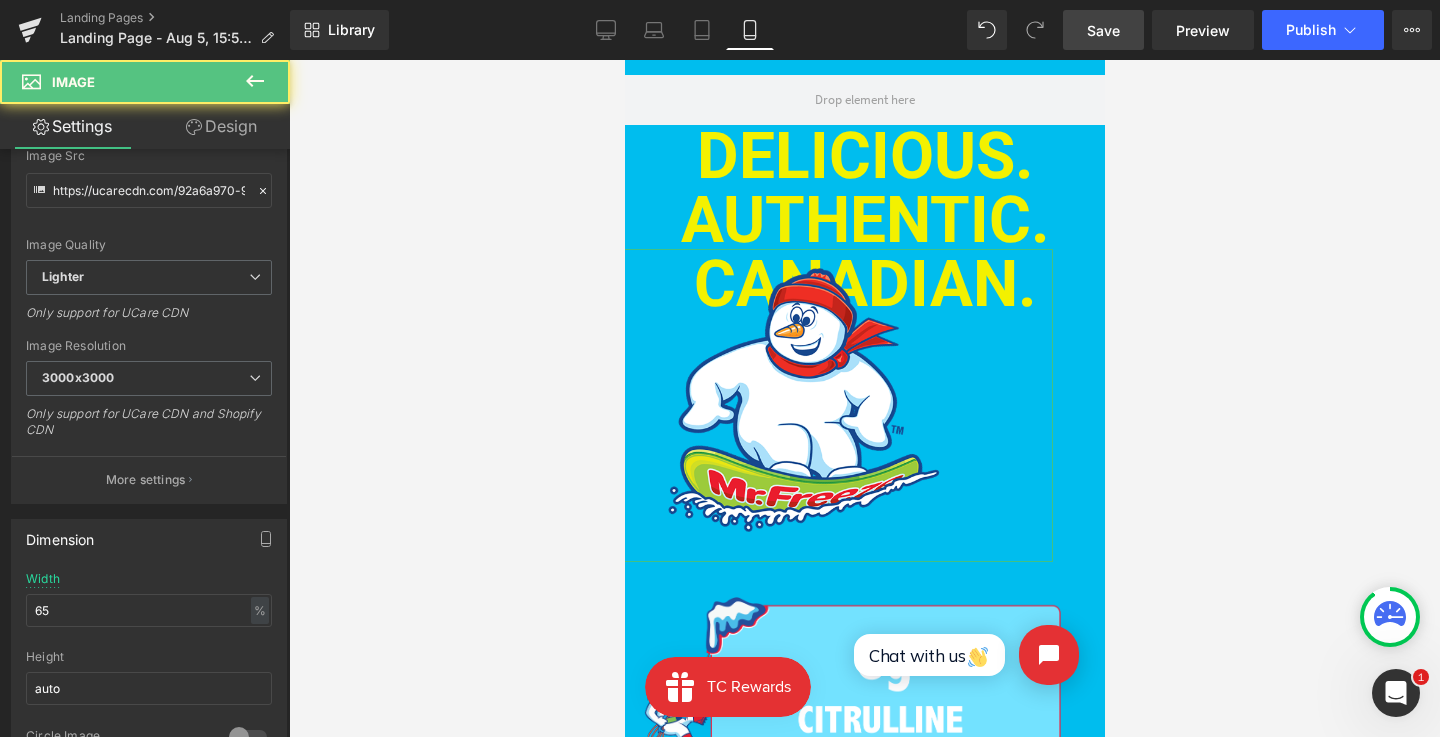 scroll, scrollTop: 351, scrollLeft: 0, axis: vertical 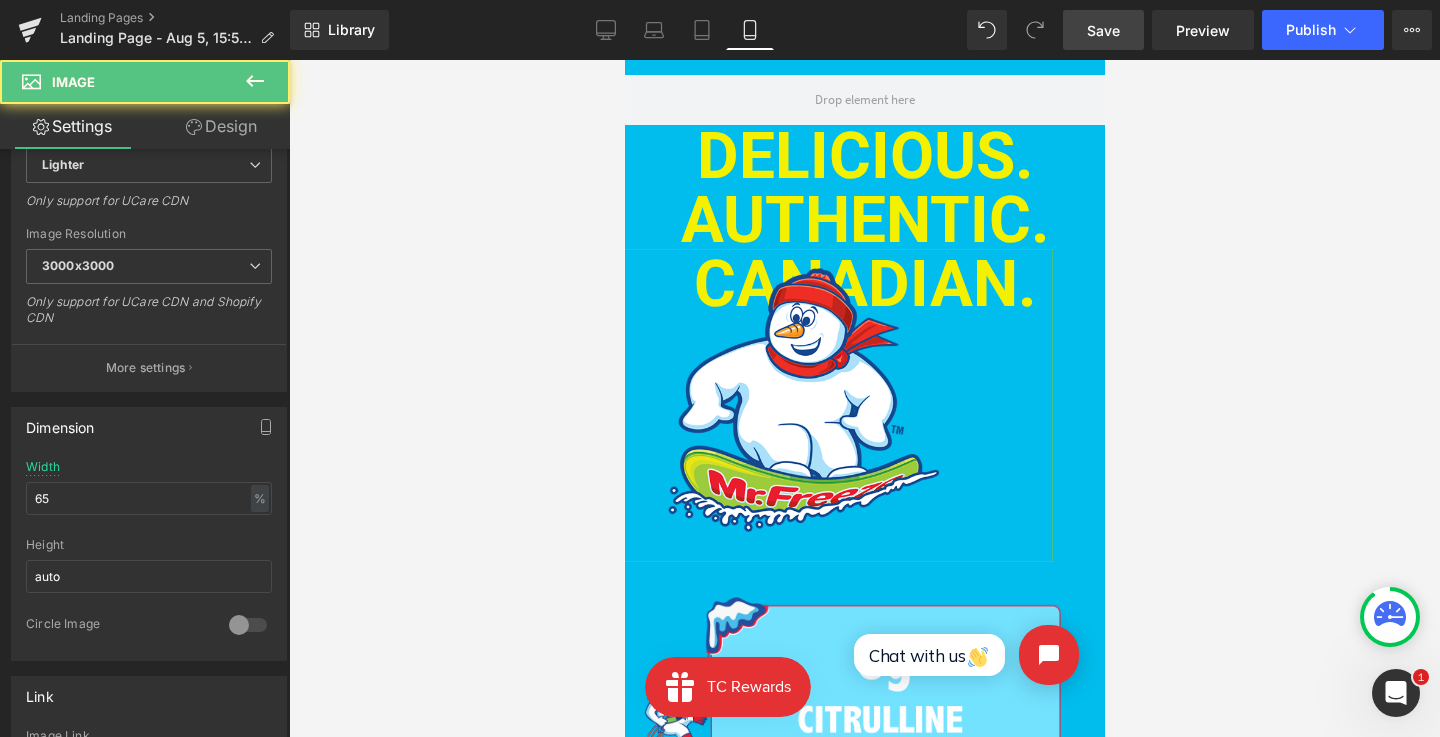 drag, startPoint x: 215, startPoint y: 123, endPoint x: 85, endPoint y: 229, distance: 167.73788 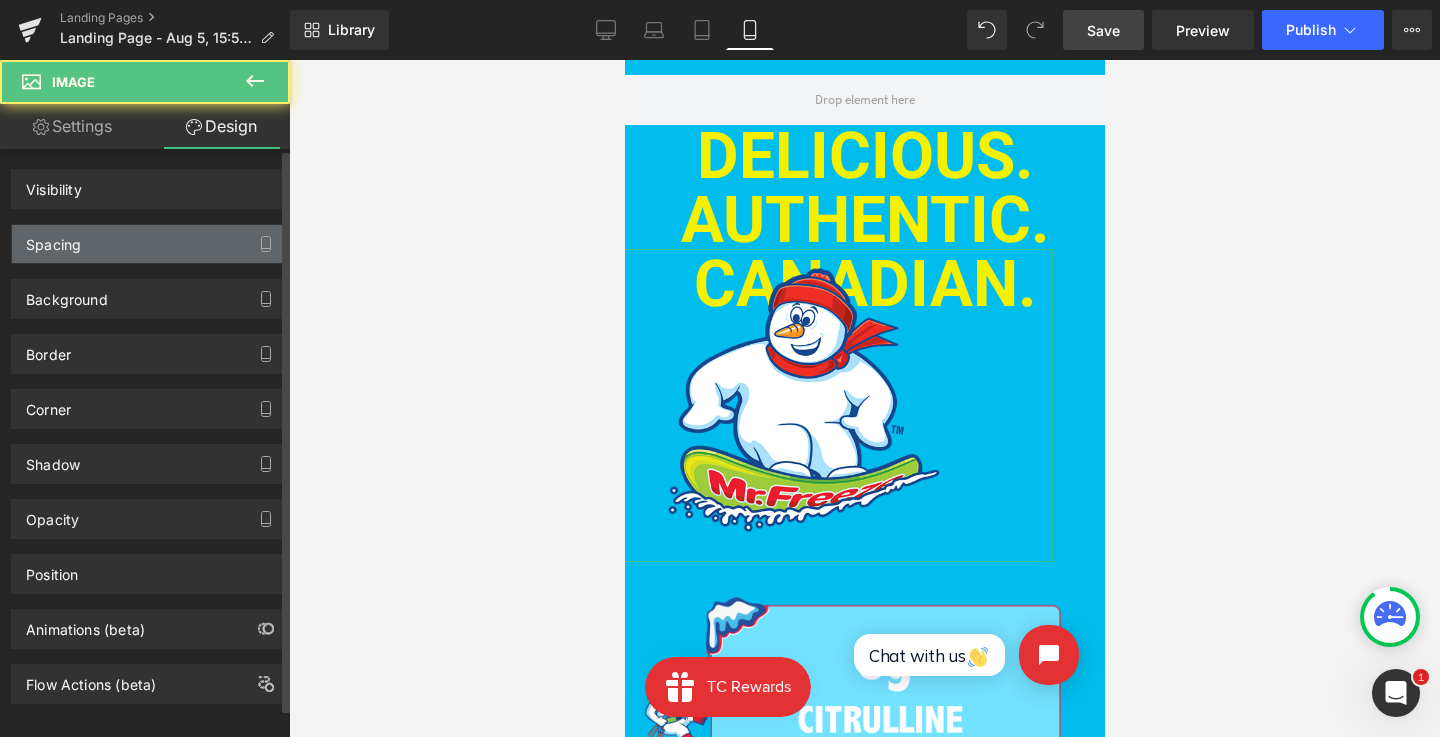 click on "Spacing" at bounding box center [53, 239] 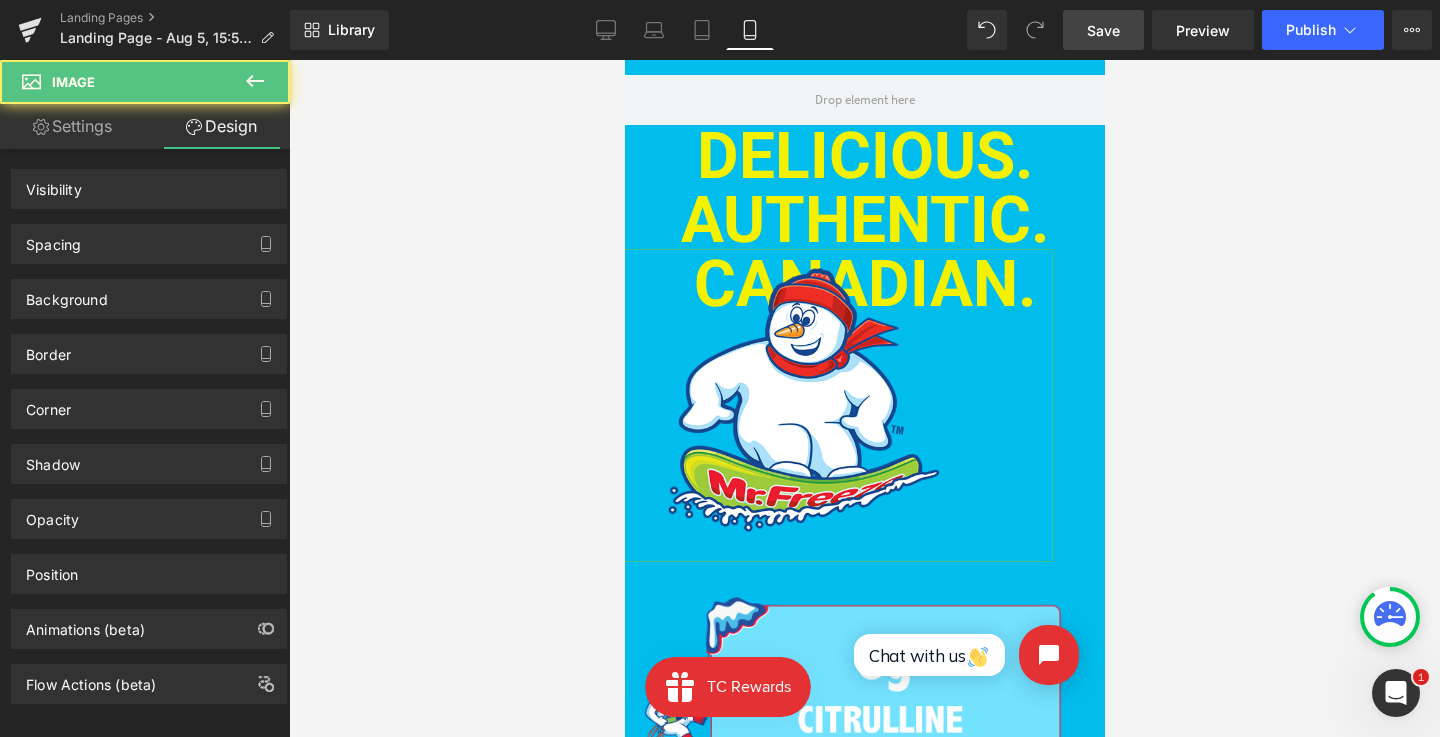 click on "Save" at bounding box center (1103, 30) 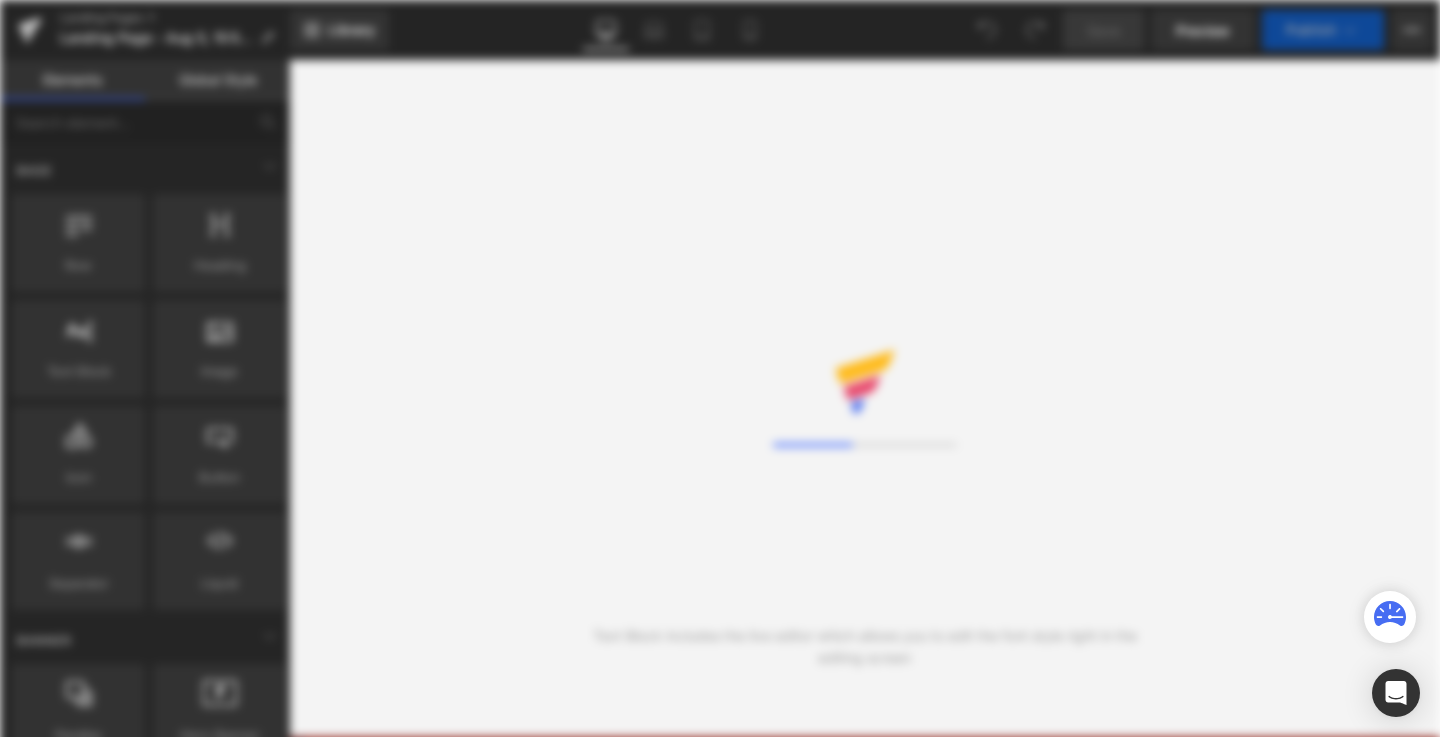 scroll, scrollTop: 0, scrollLeft: 0, axis: both 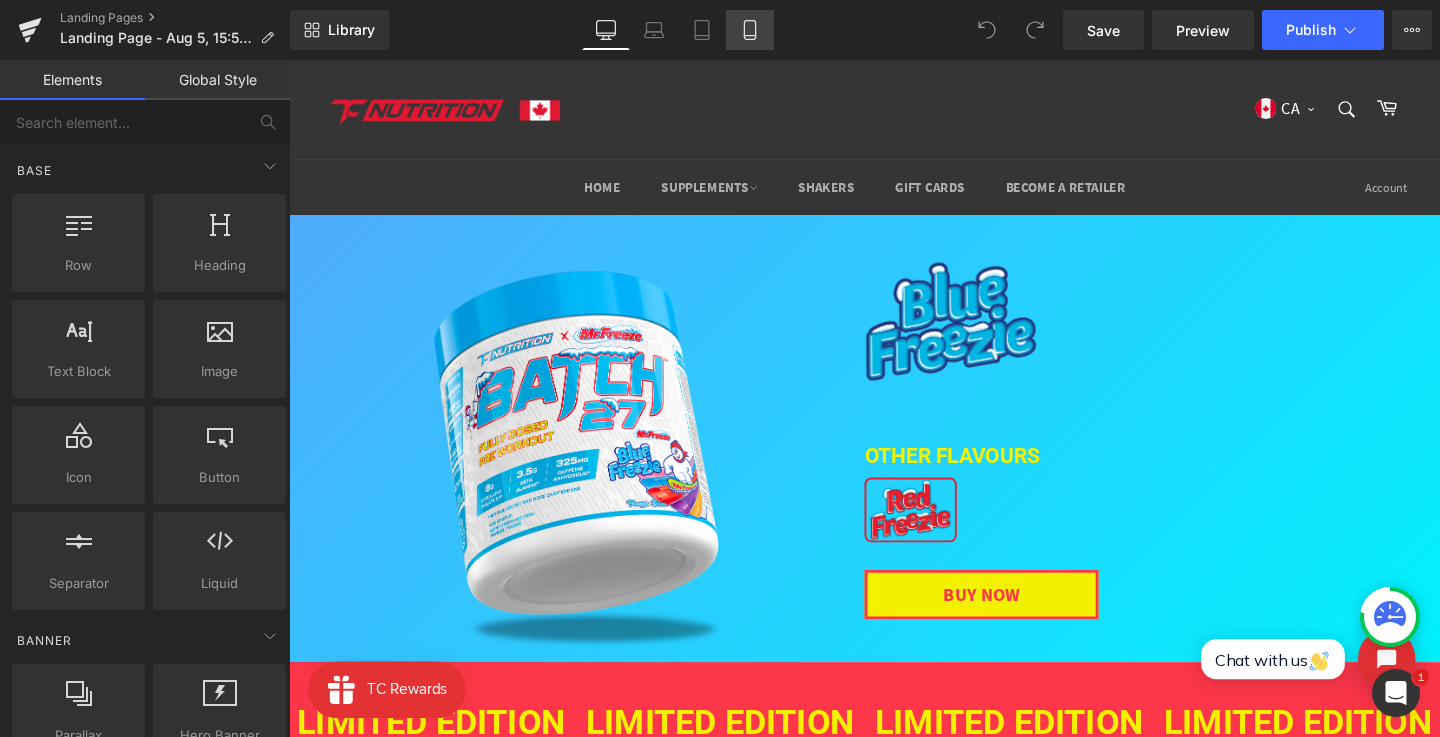 click 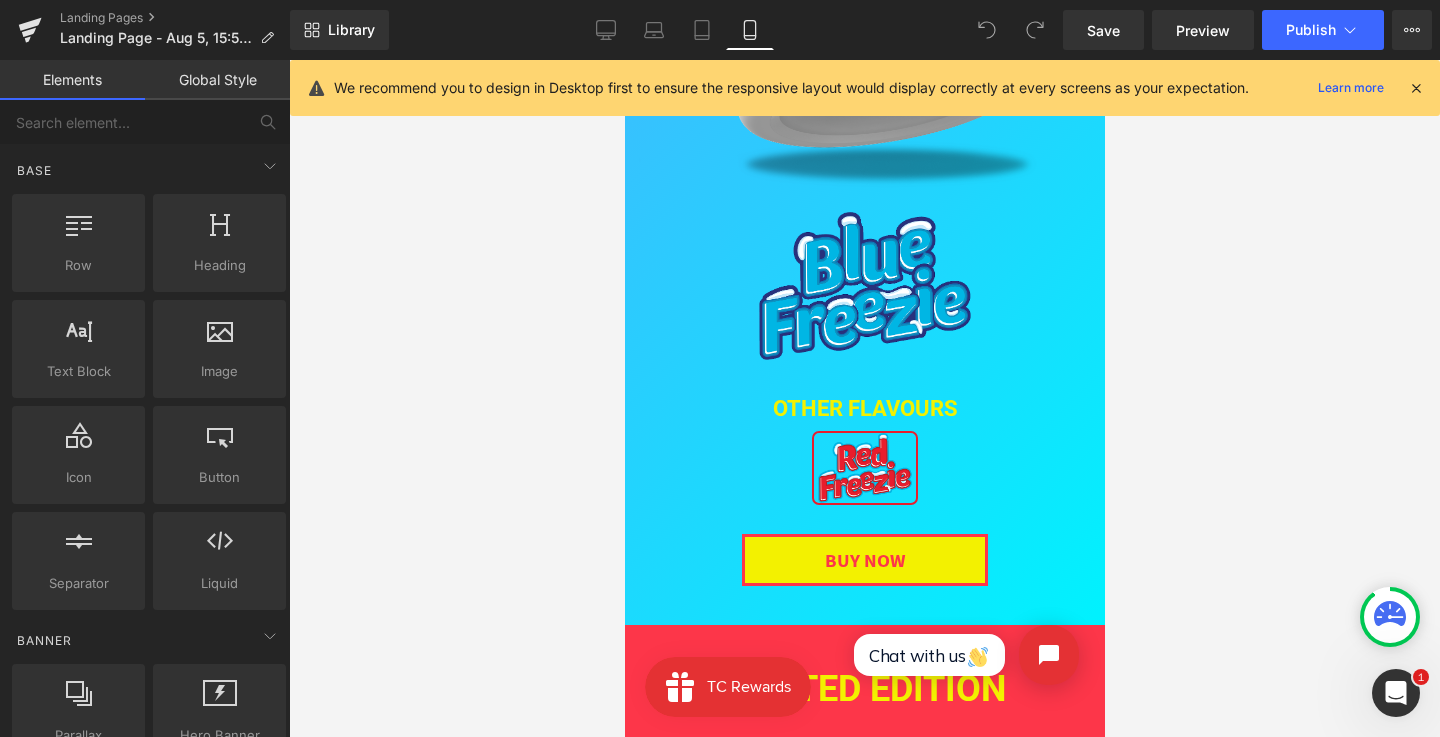 scroll, scrollTop: 573, scrollLeft: 0, axis: vertical 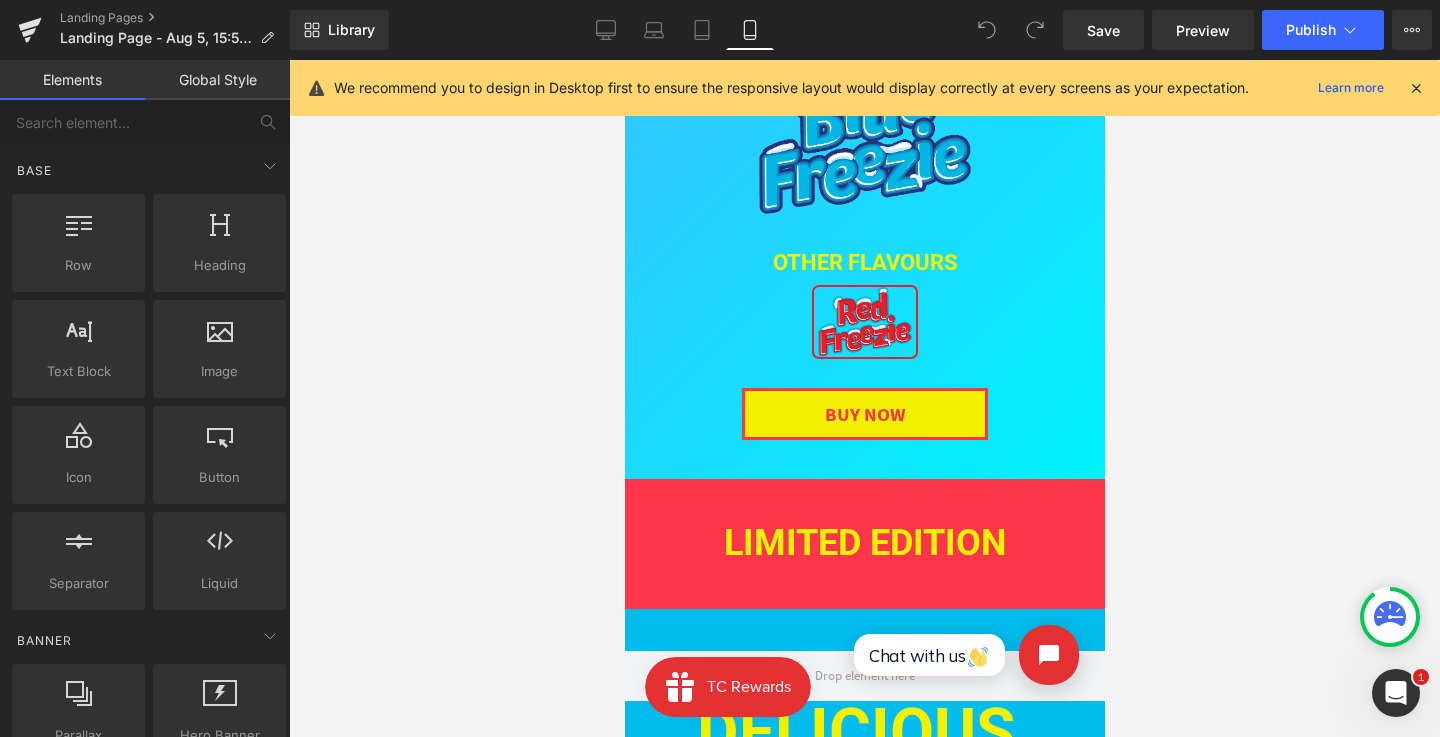 click at bounding box center [1416, 88] 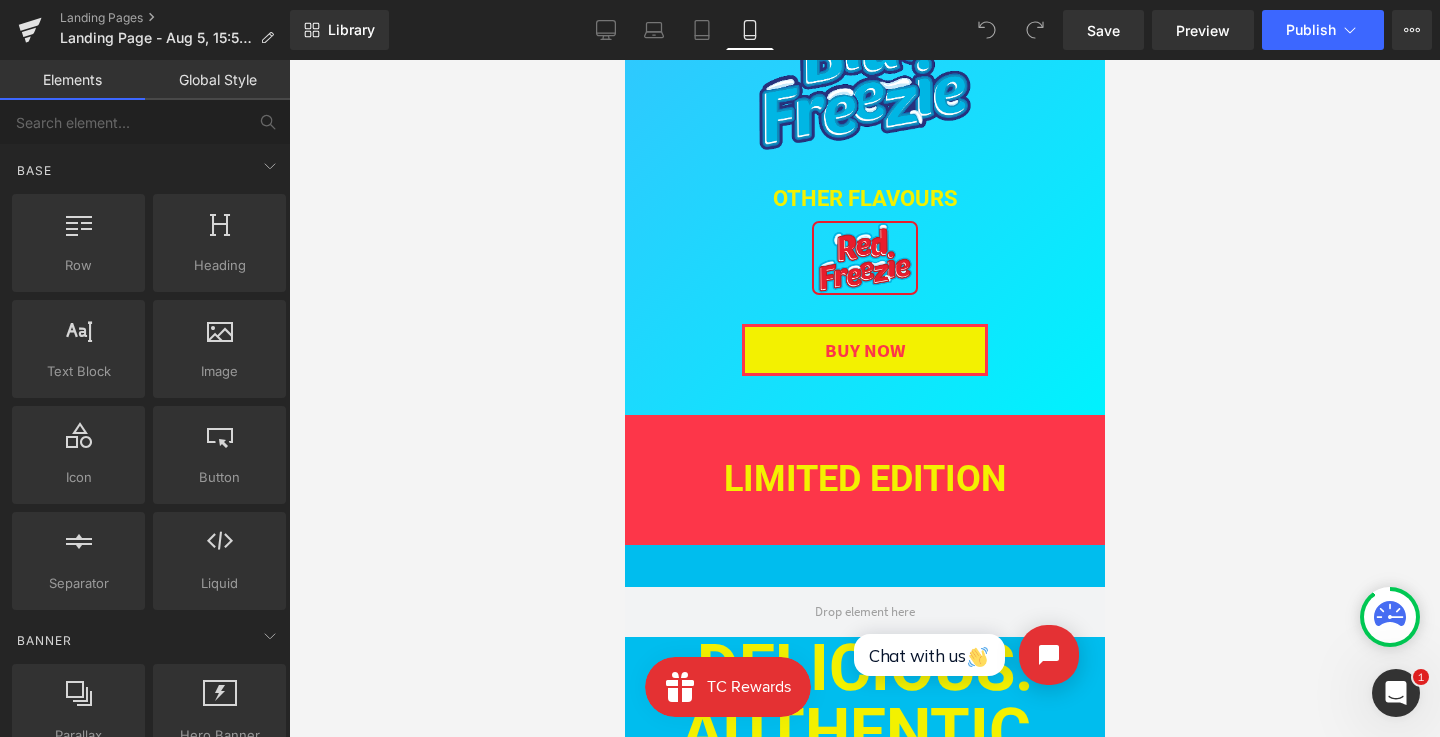 scroll, scrollTop: 619, scrollLeft: 0, axis: vertical 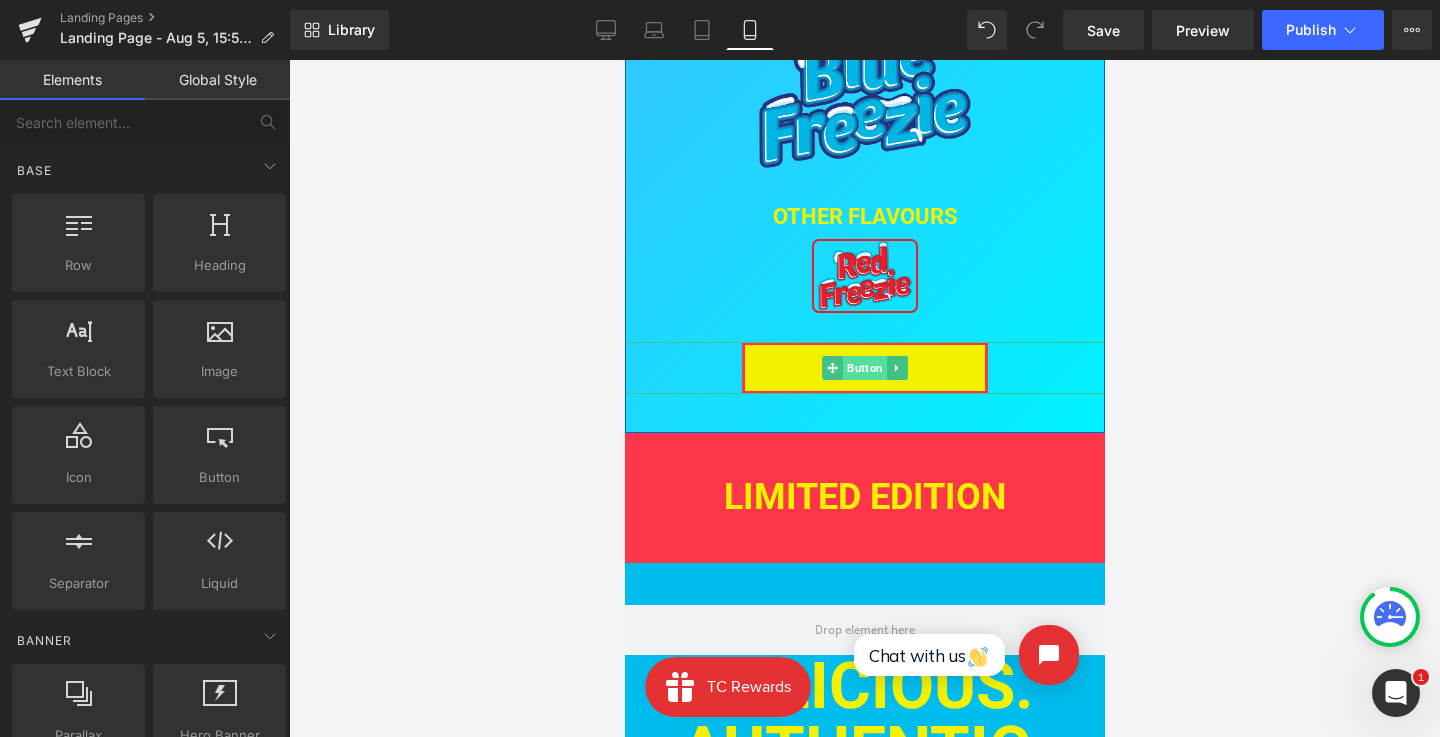 click on "Button" at bounding box center [864, 368] 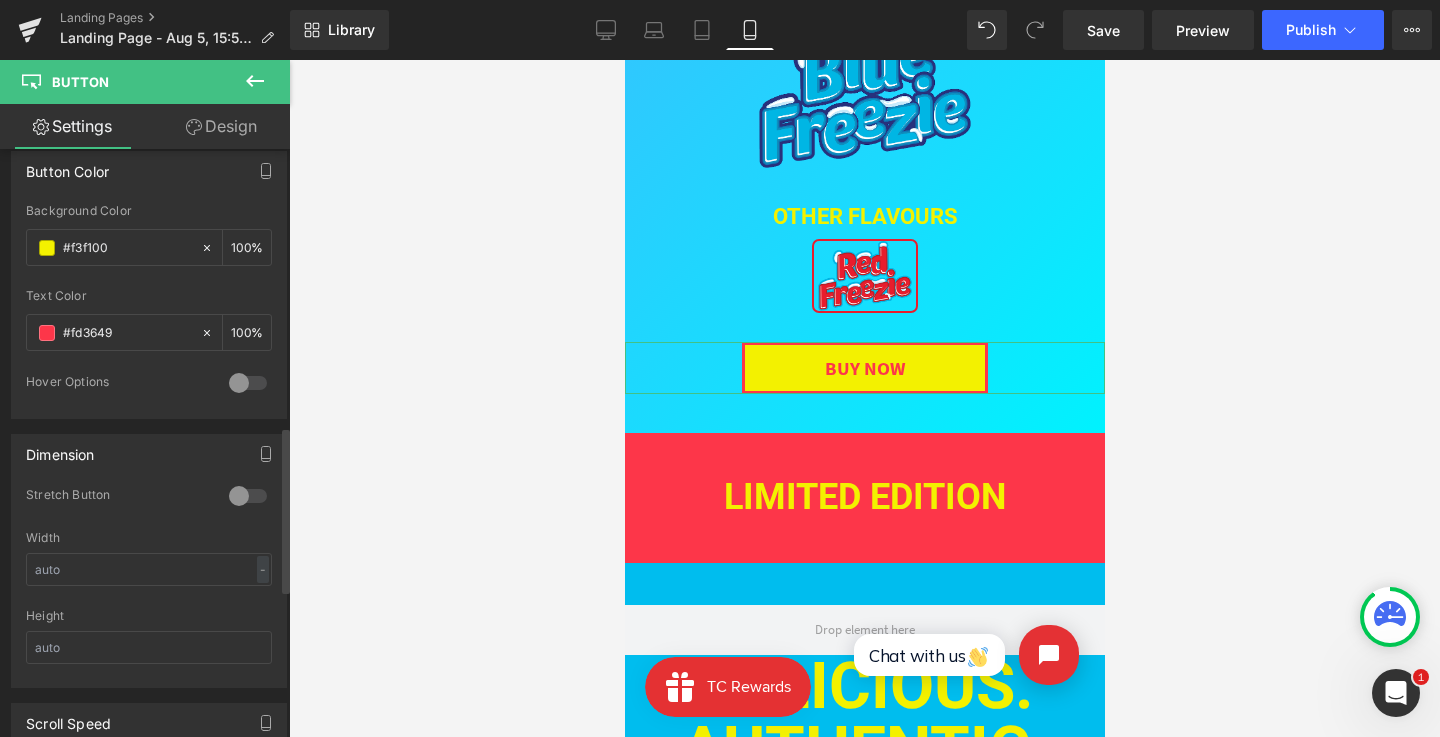 scroll, scrollTop: 979, scrollLeft: 0, axis: vertical 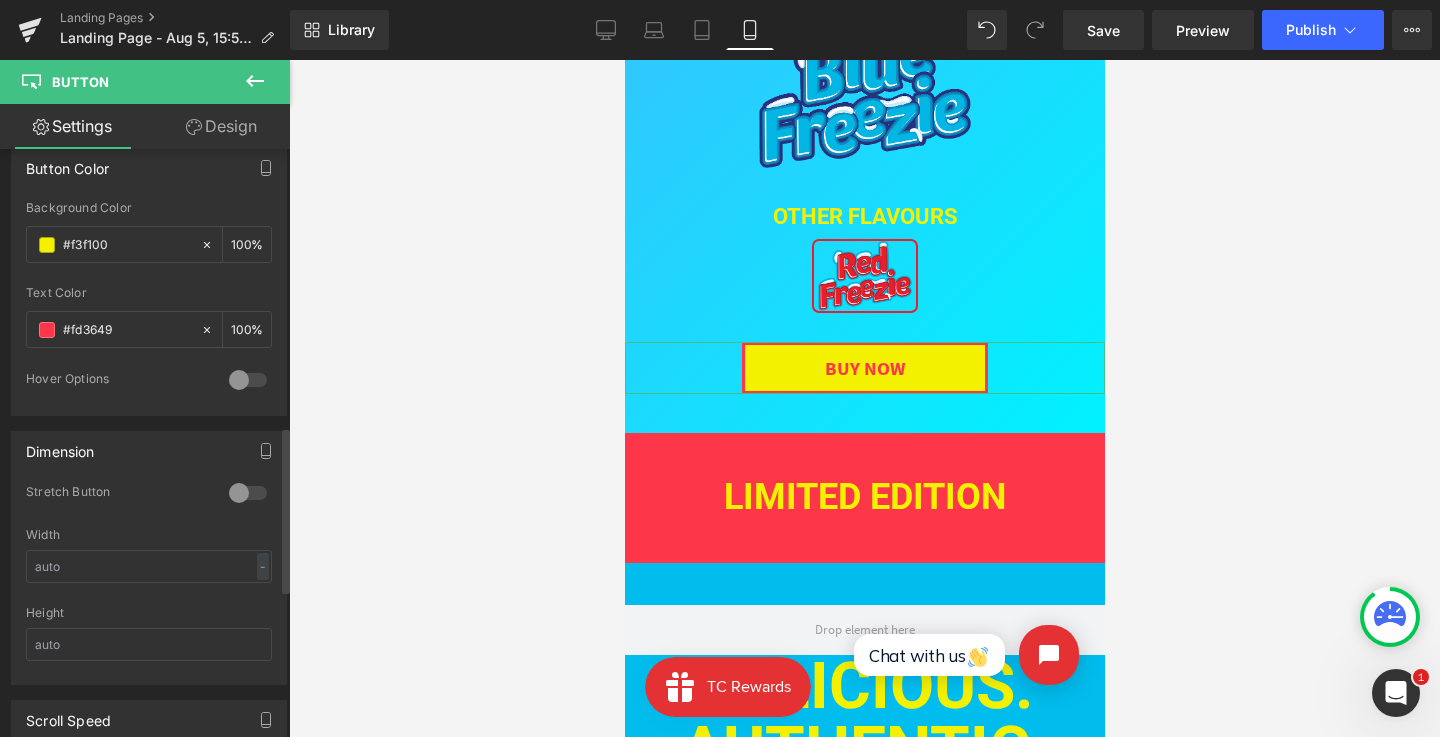click at bounding box center [248, 493] 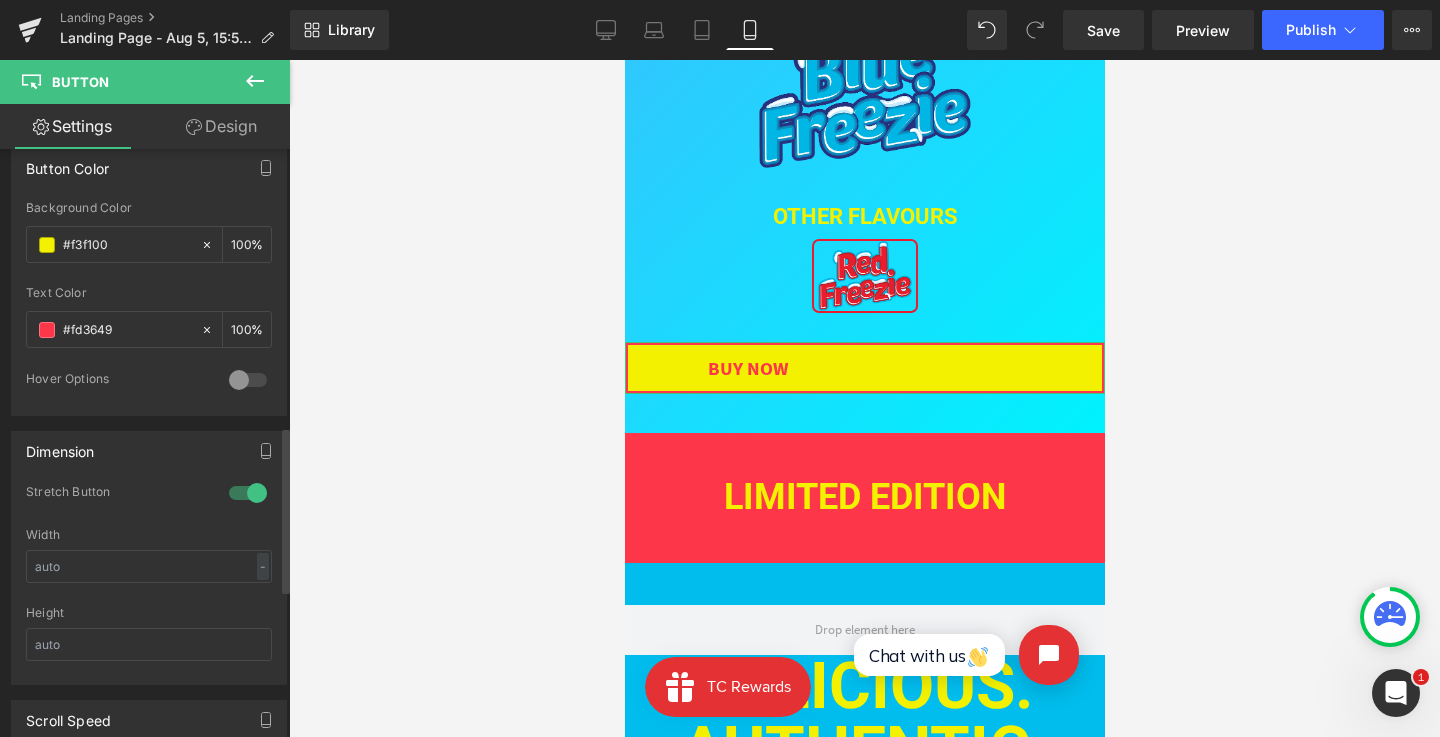 click at bounding box center [248, 493] 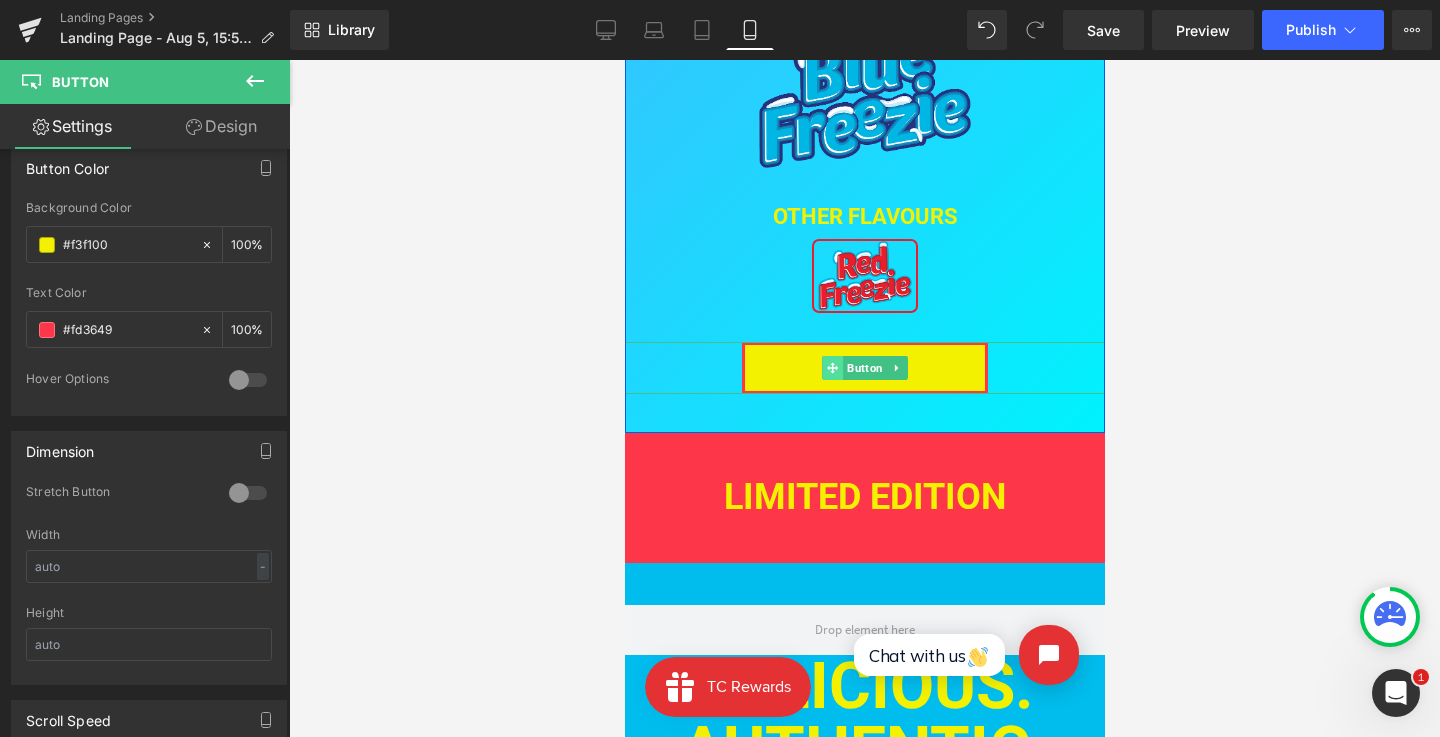 click 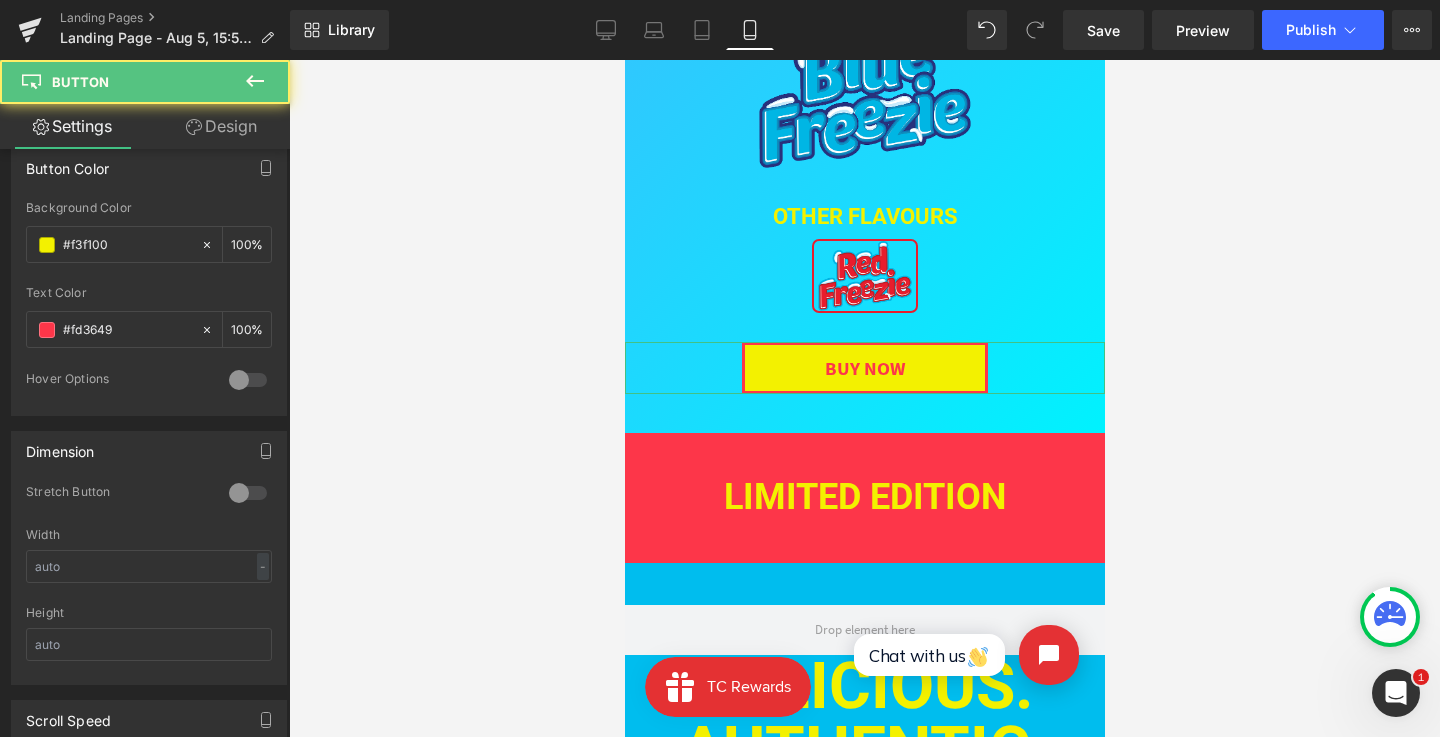 click on "Design" at bounding box center (221, 126) 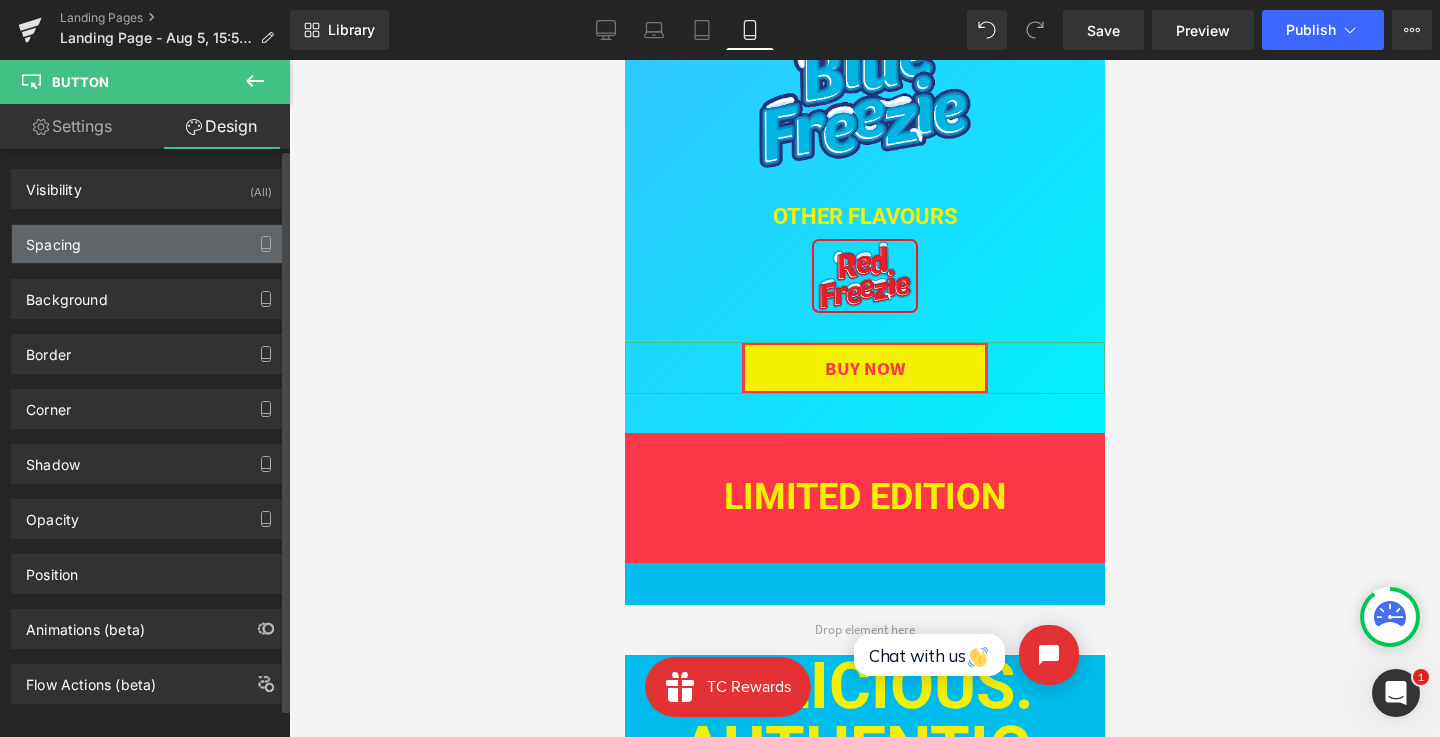 click on "Spacing" at bounding box center [149, 244] 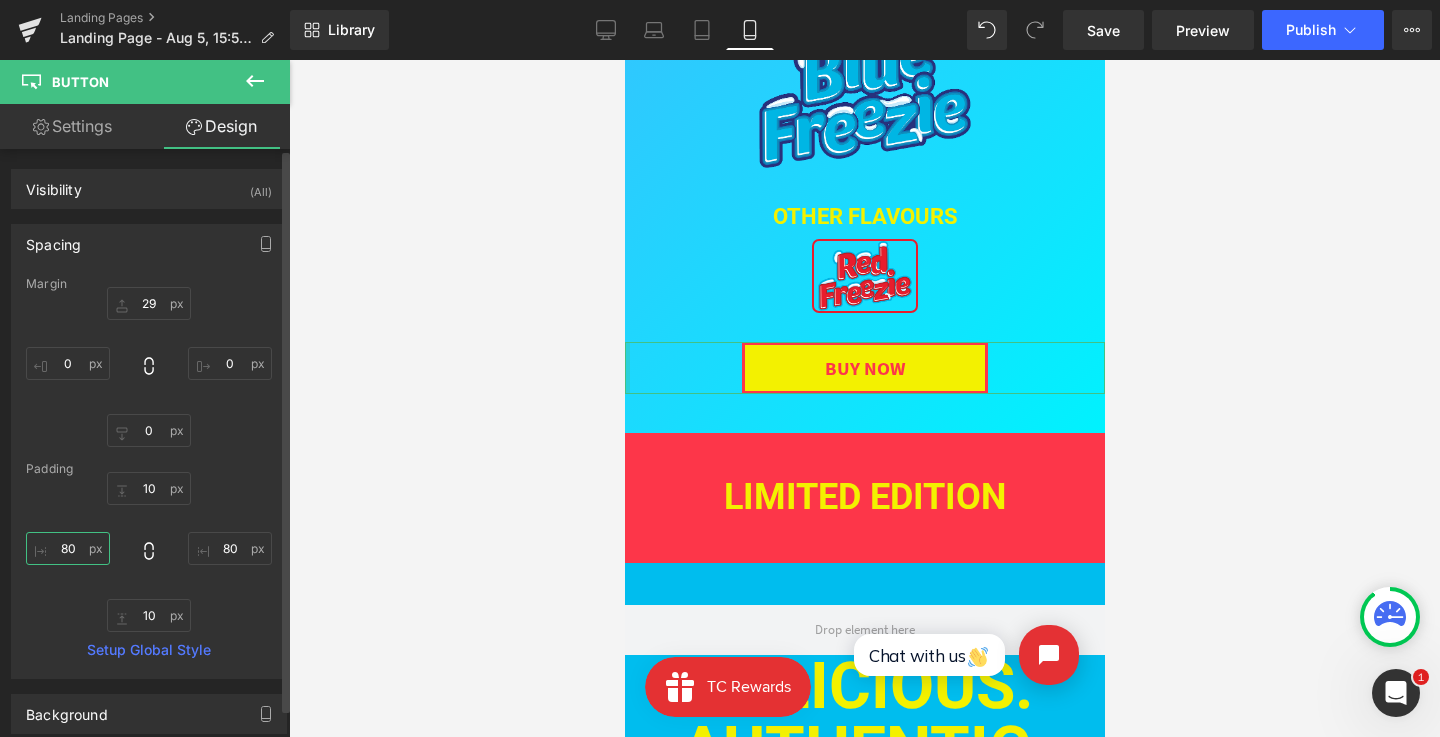 click on "80" at bounding box center [68, 548] 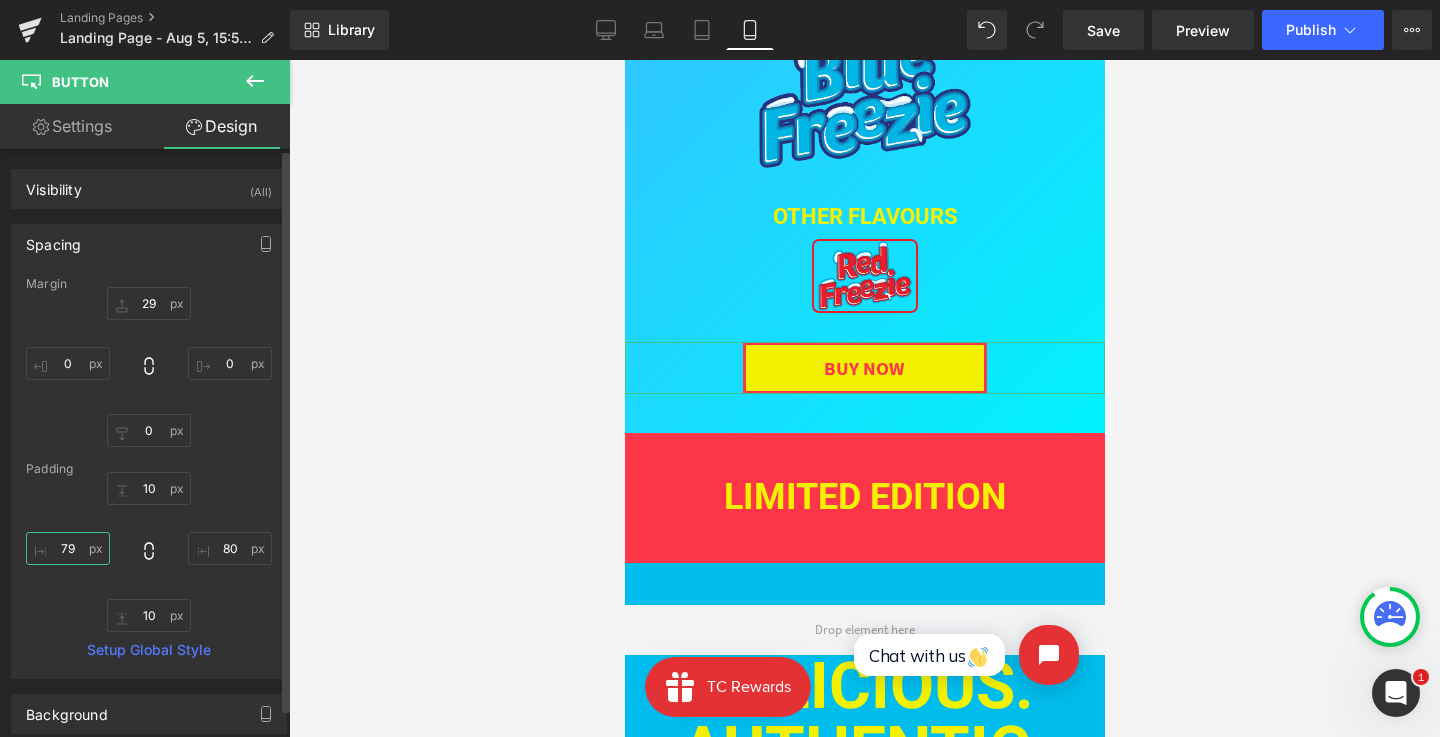 type on "80" 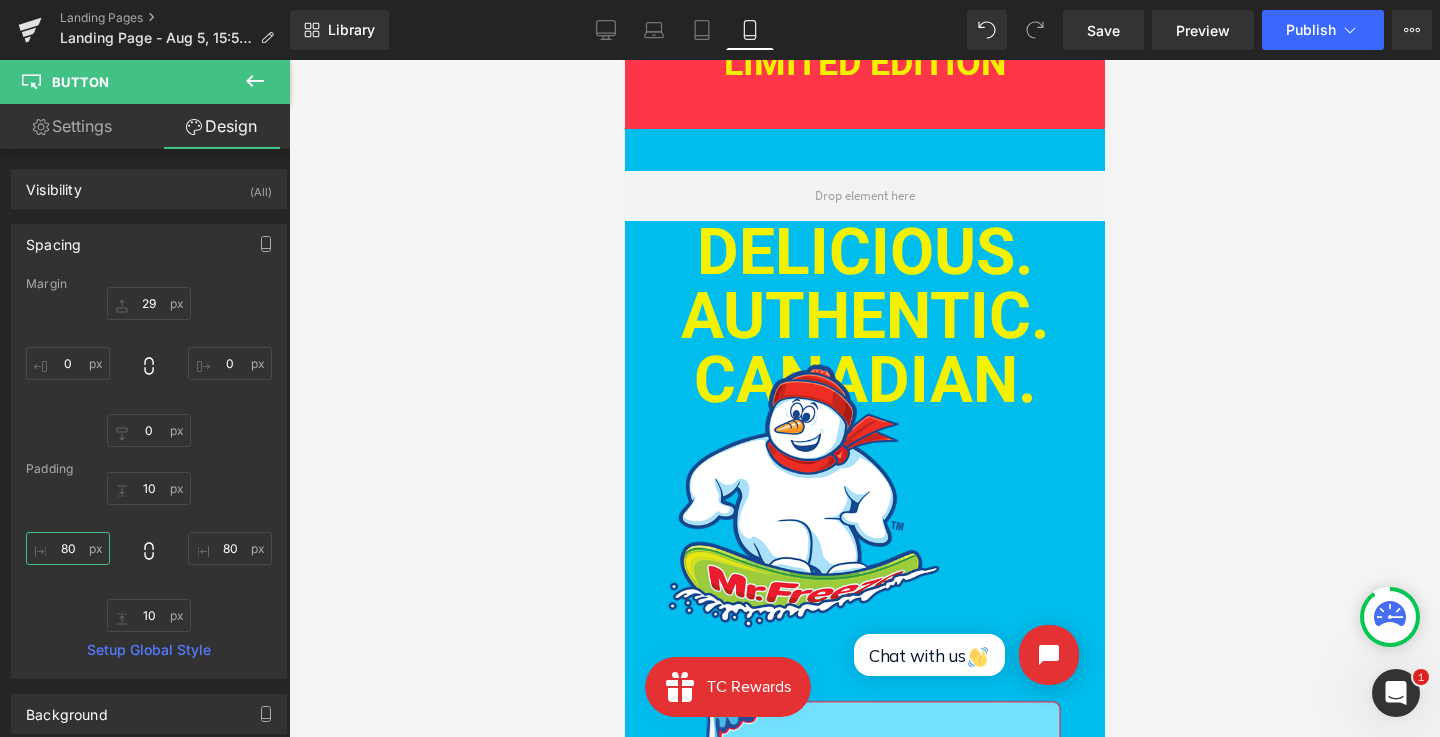 scroll, scrollTop: 1150, scrollLeft: 0, axis: vertical 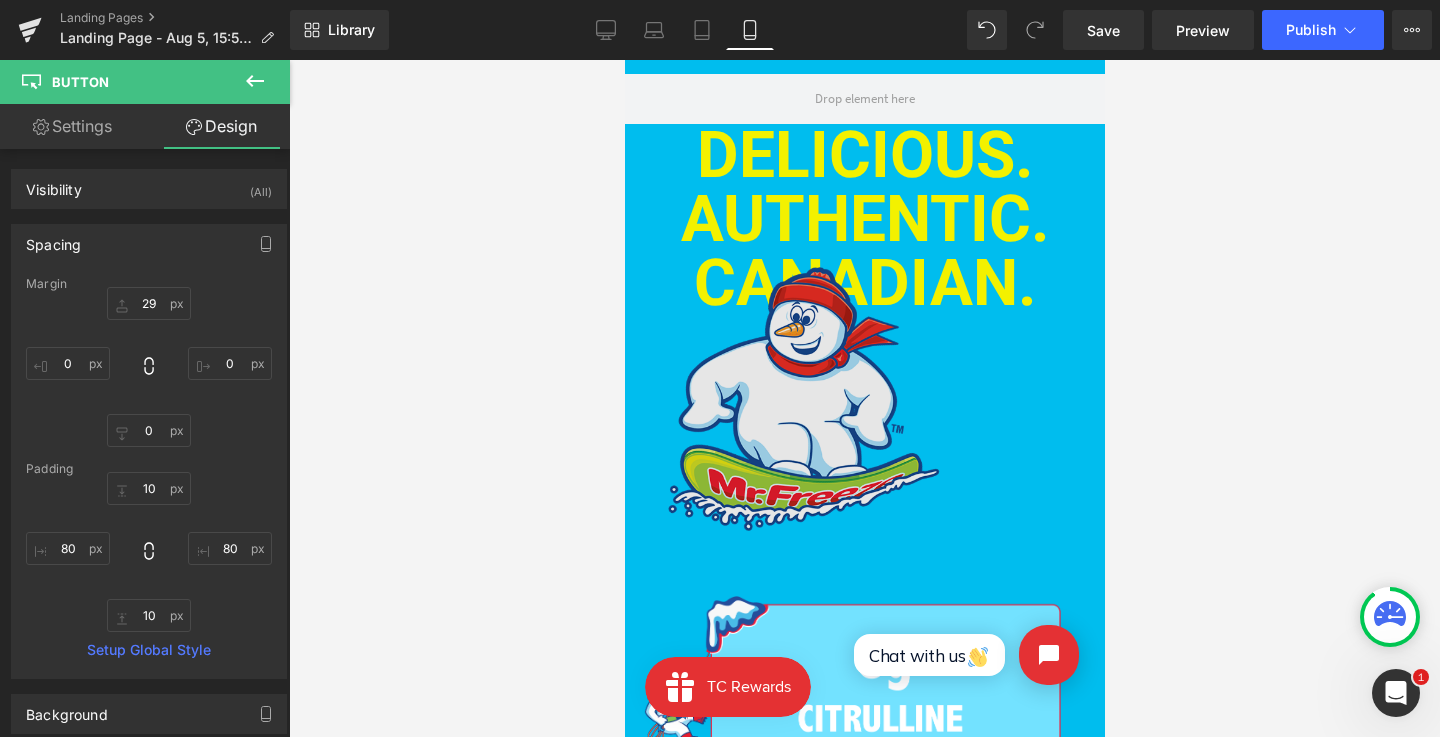 click on "Image" at bounding box center (815, 404) 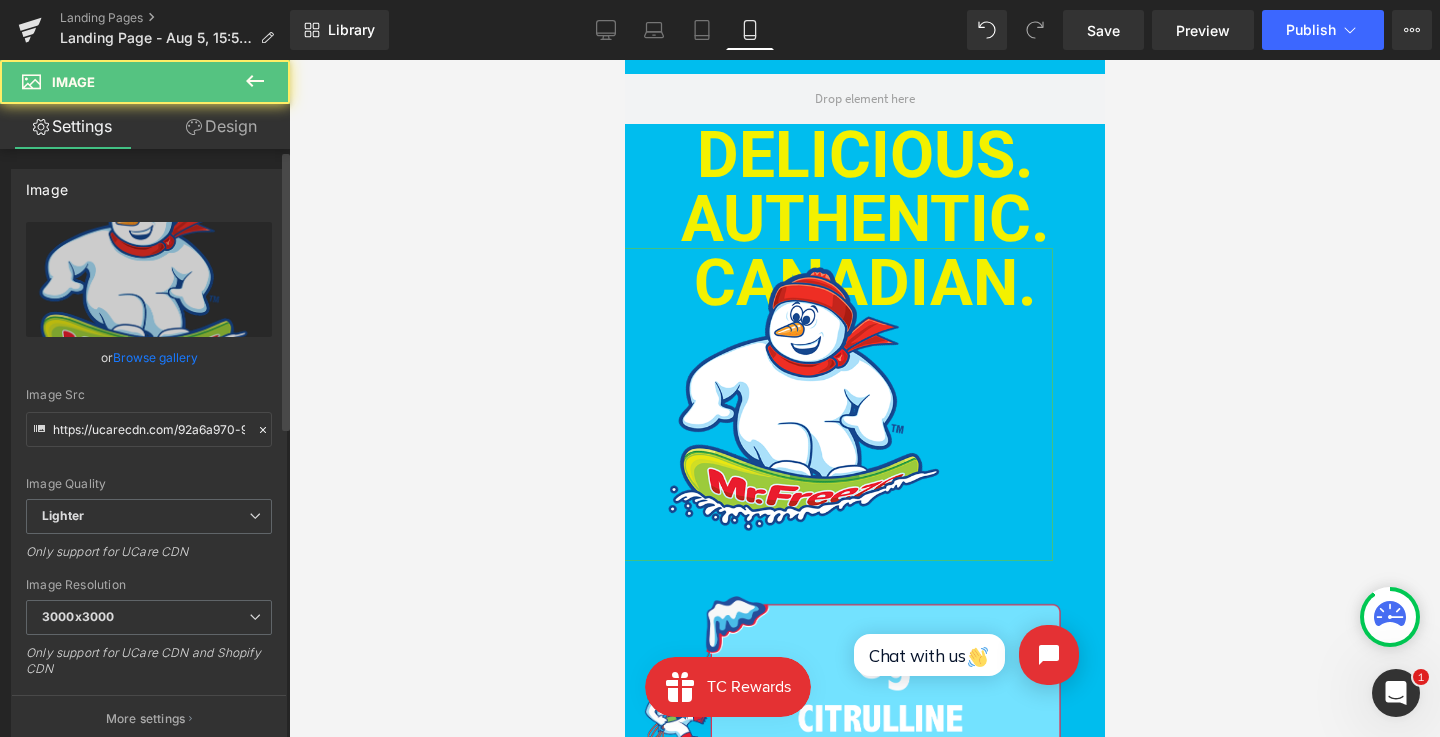 scroll, scrollTop: 218, scrollLeft: 0, axis: vertical 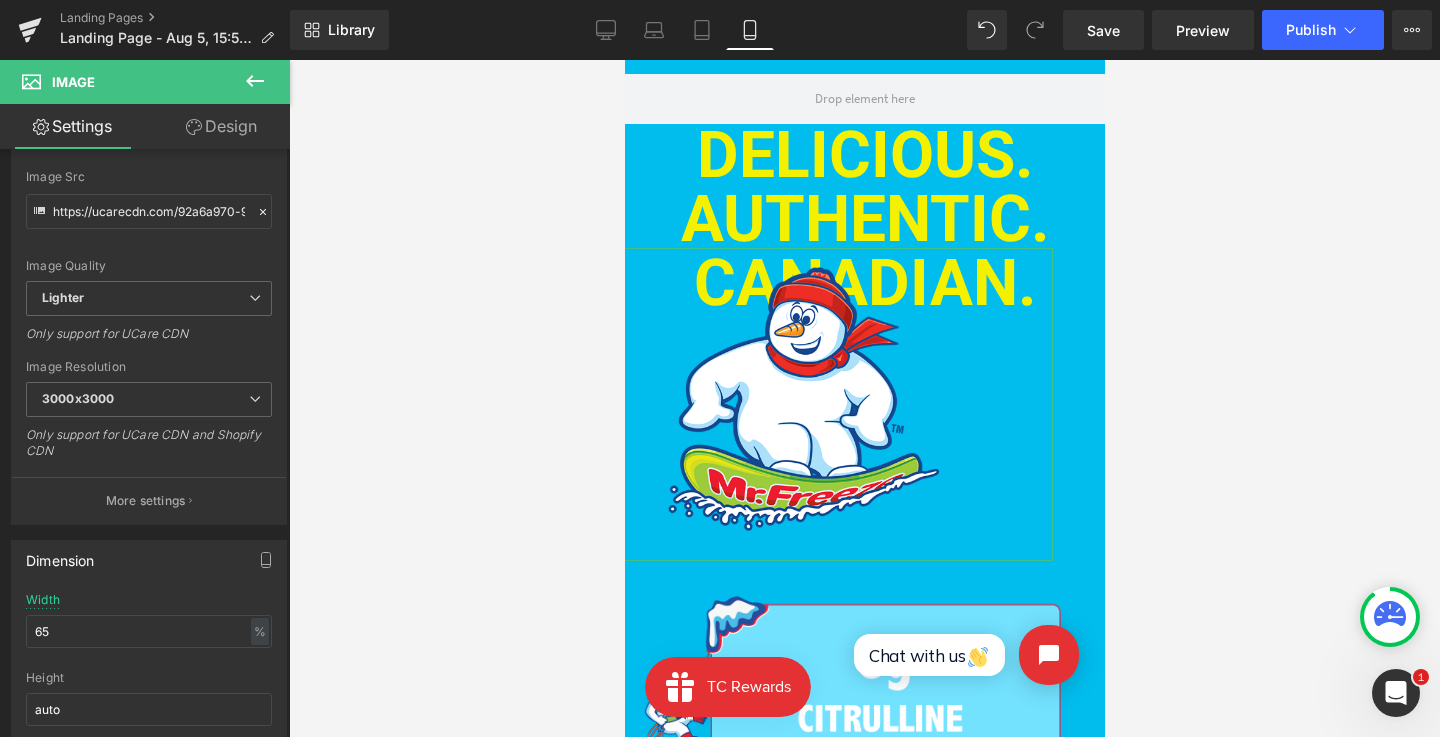click on "Design" at bounding box center (221, 126) 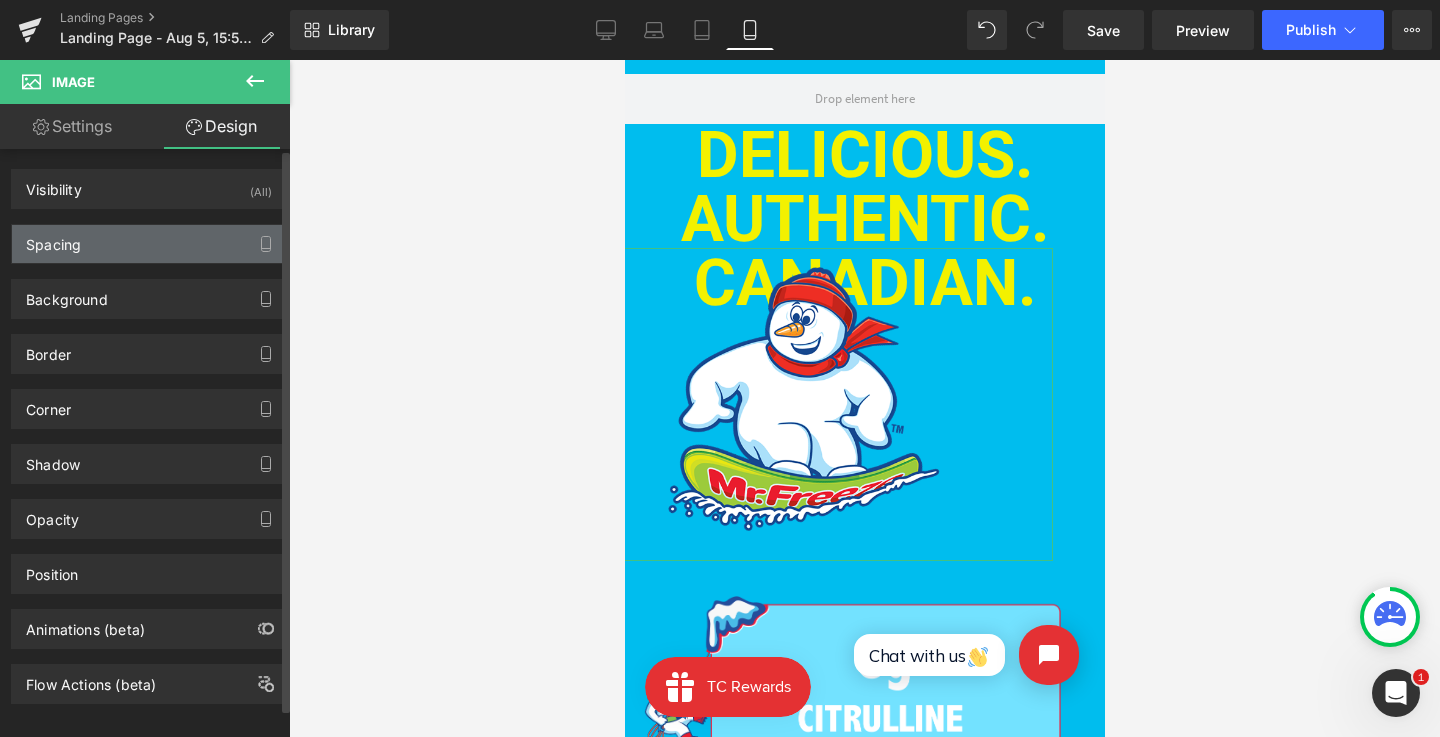 click on "Spacing" at bounding box center [53, 239] 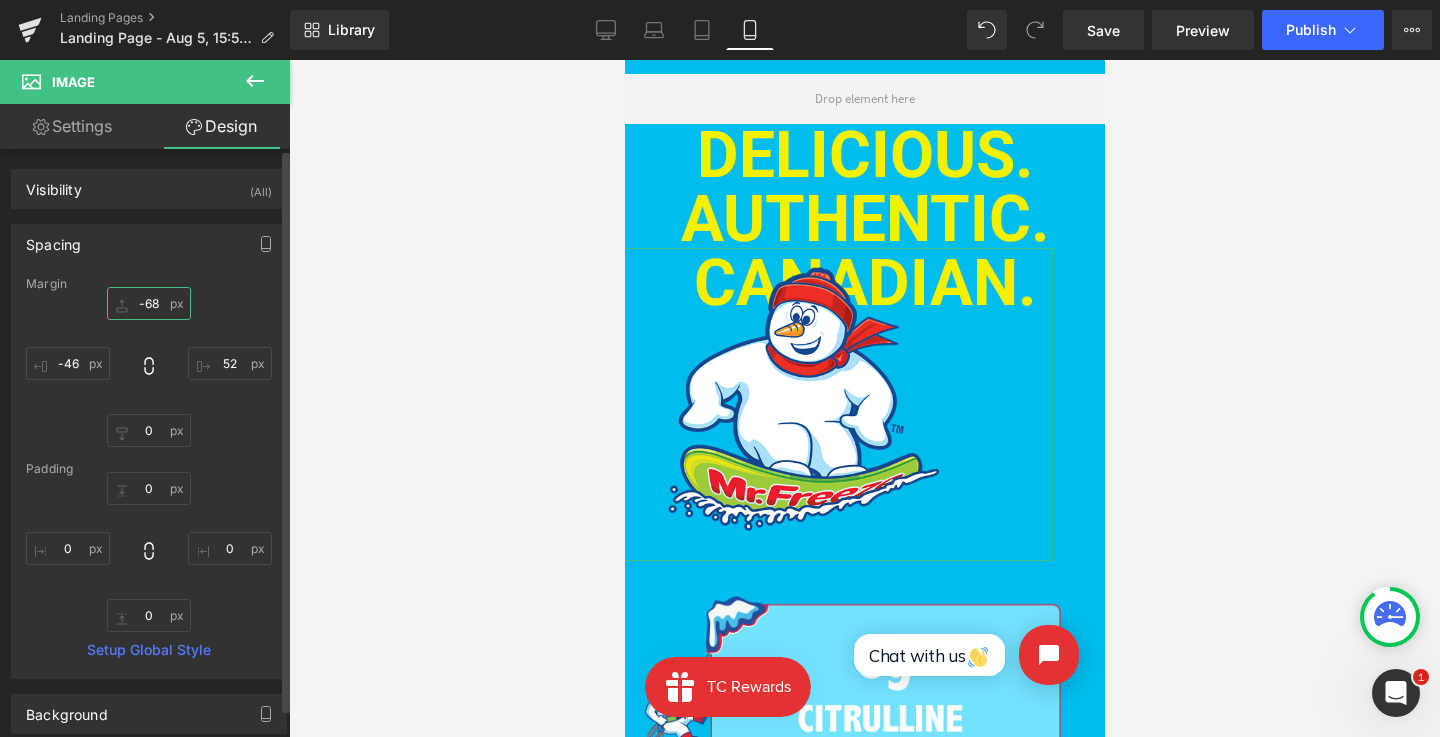 click on "-68" at bounding box center (149, 303) 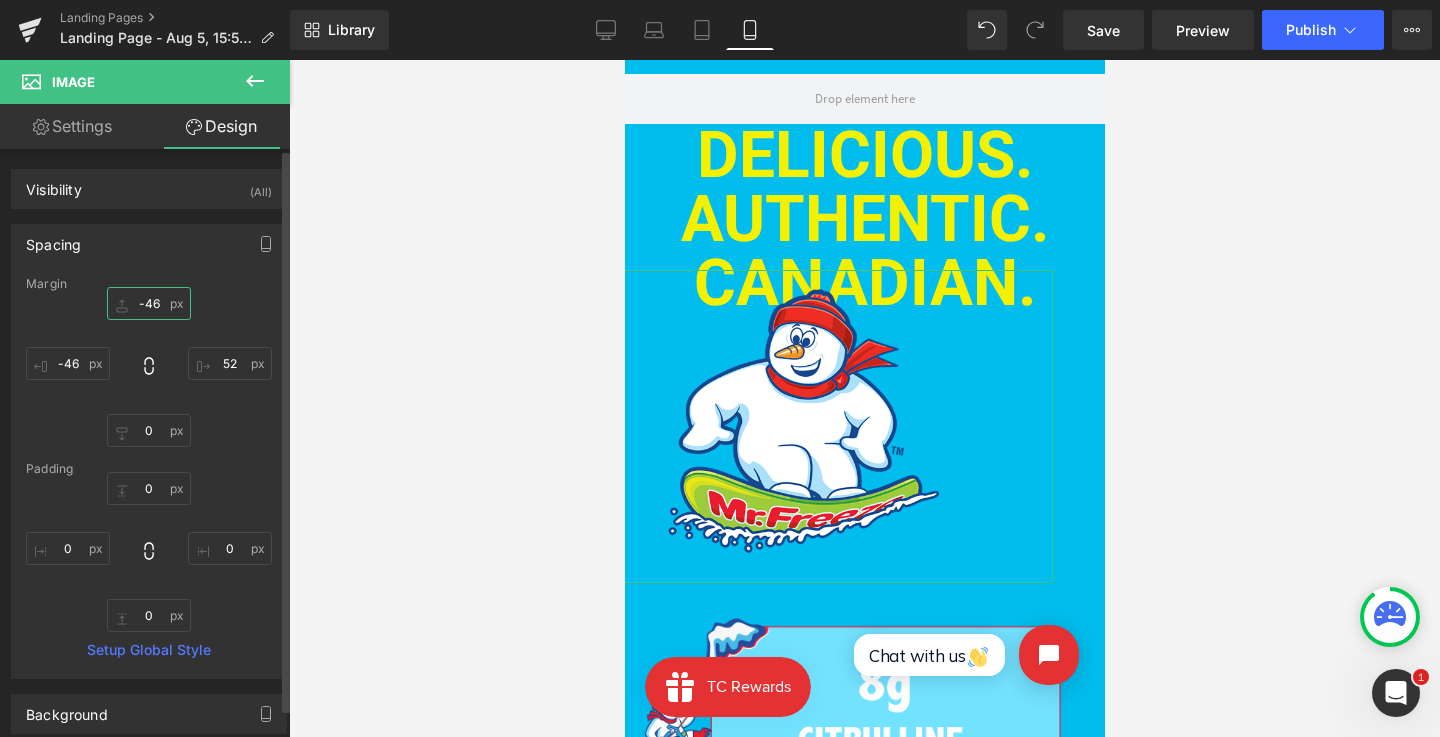 type on "-45" 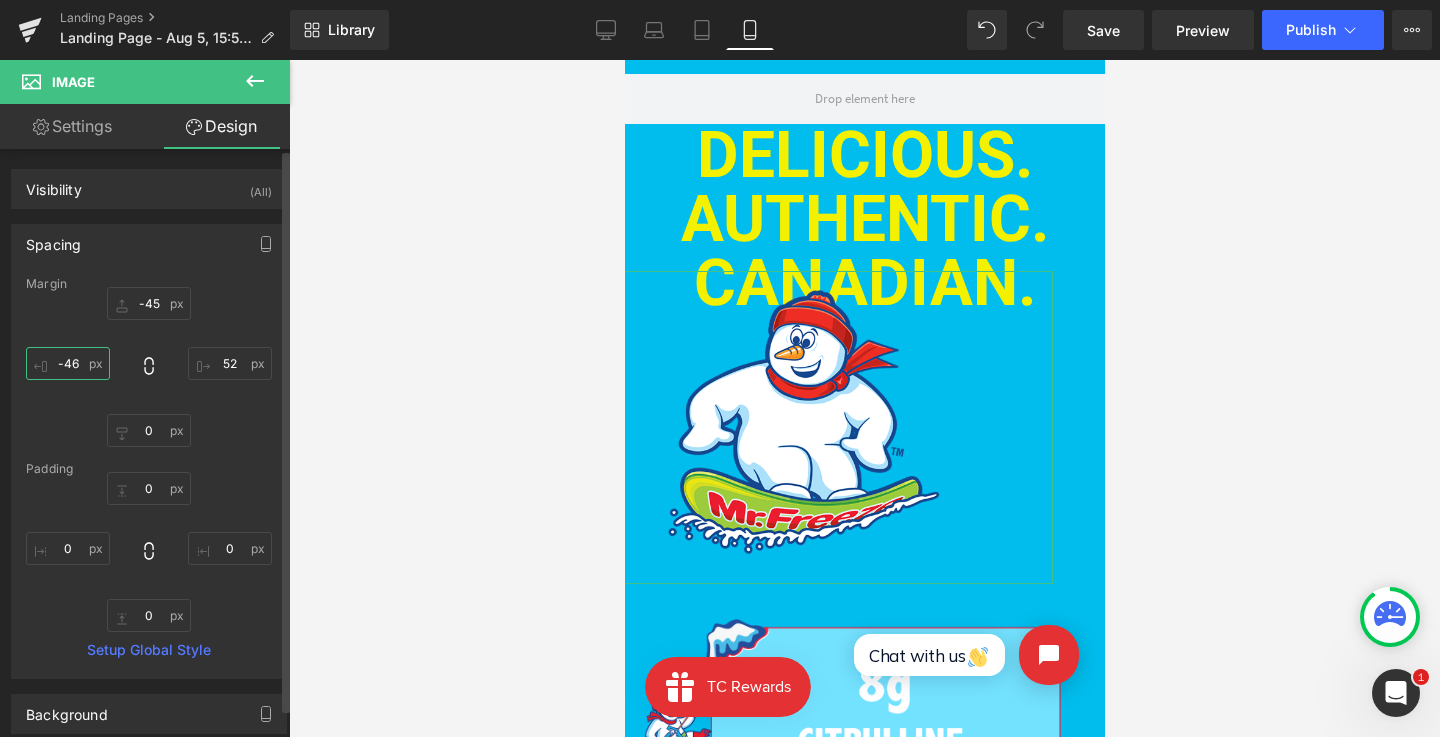 click on "-46" at bounding box center (68, 363) 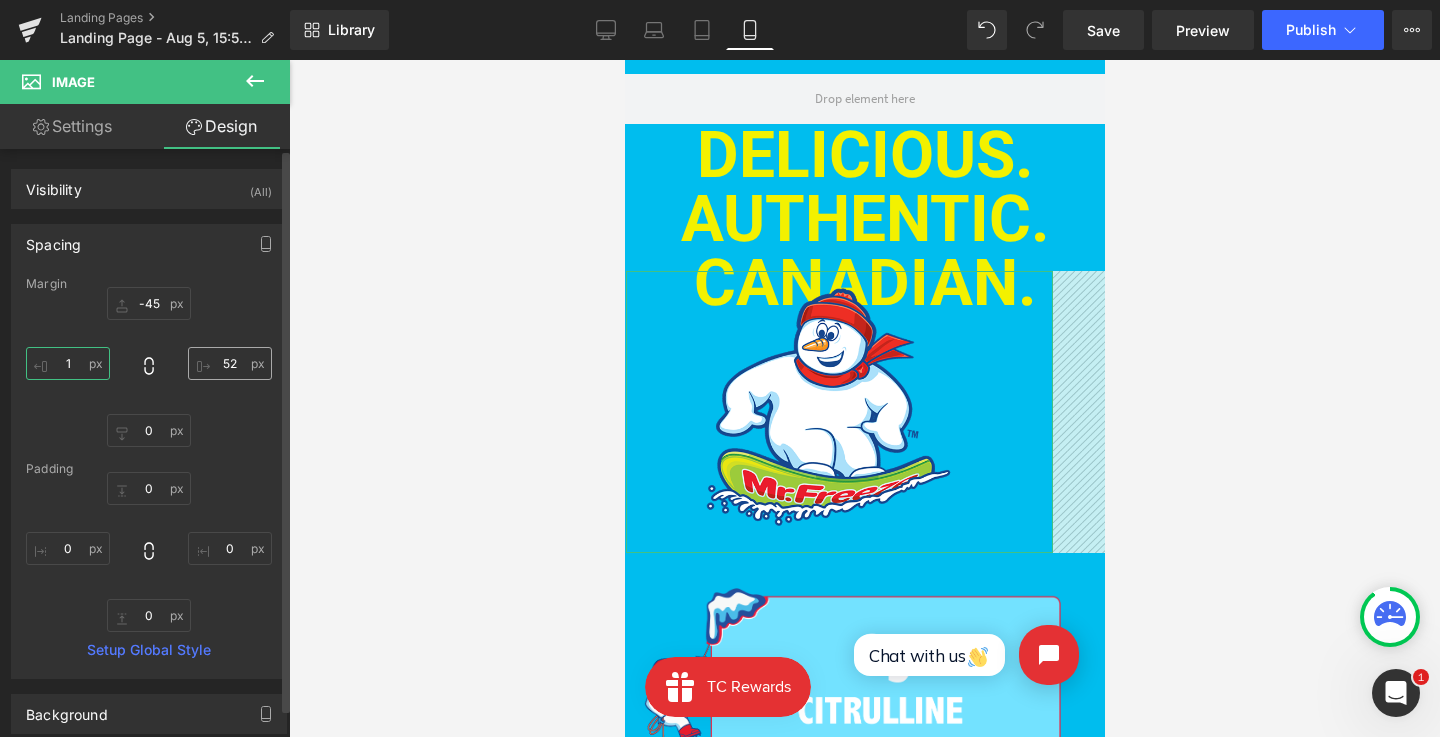 type on "0" 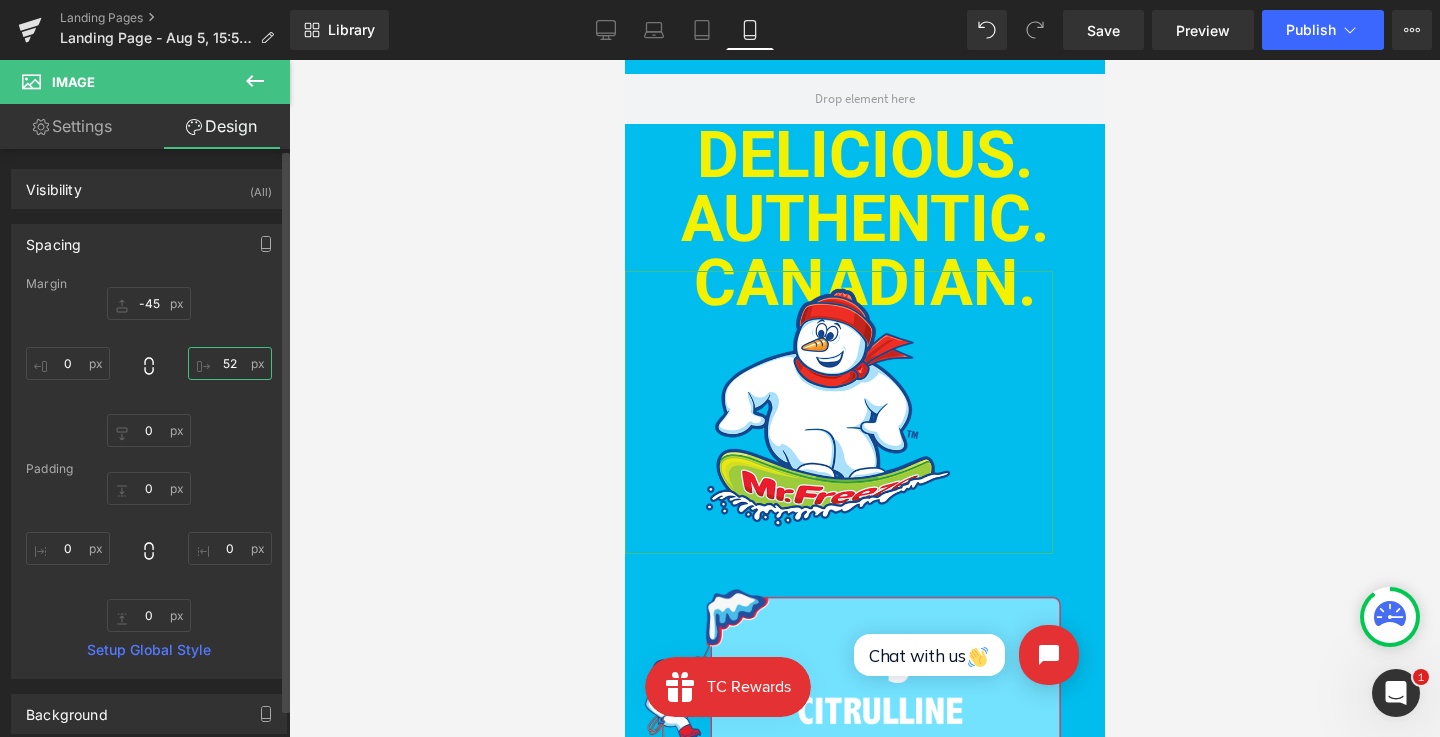 click on "52" at bounding box center [230, 363] 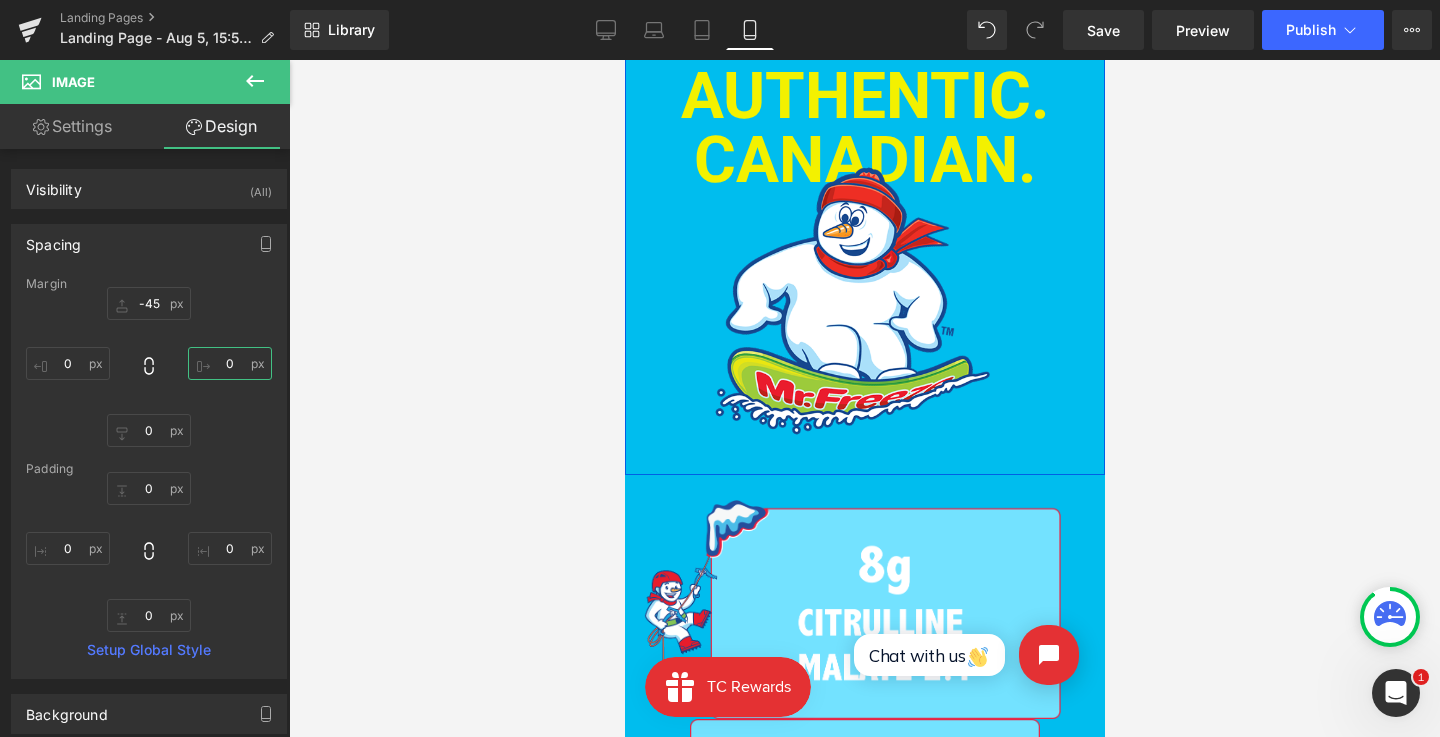 scroll, scrollTop: 1420, scrollLeft: 0, axis: vertical 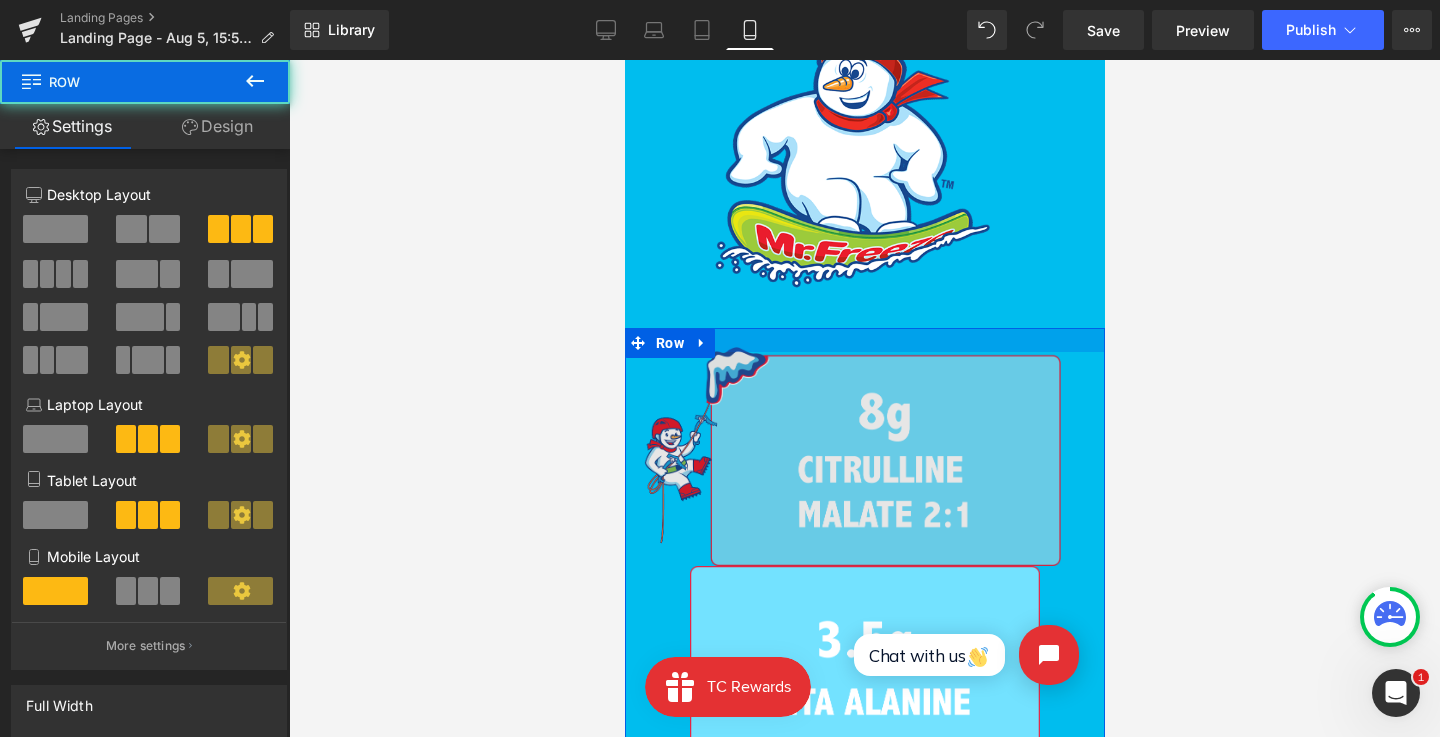 drag, startPoint x: 918, startPoint y: 330, endPoint x: 919, endPoint y: 365, distance: 35.014282 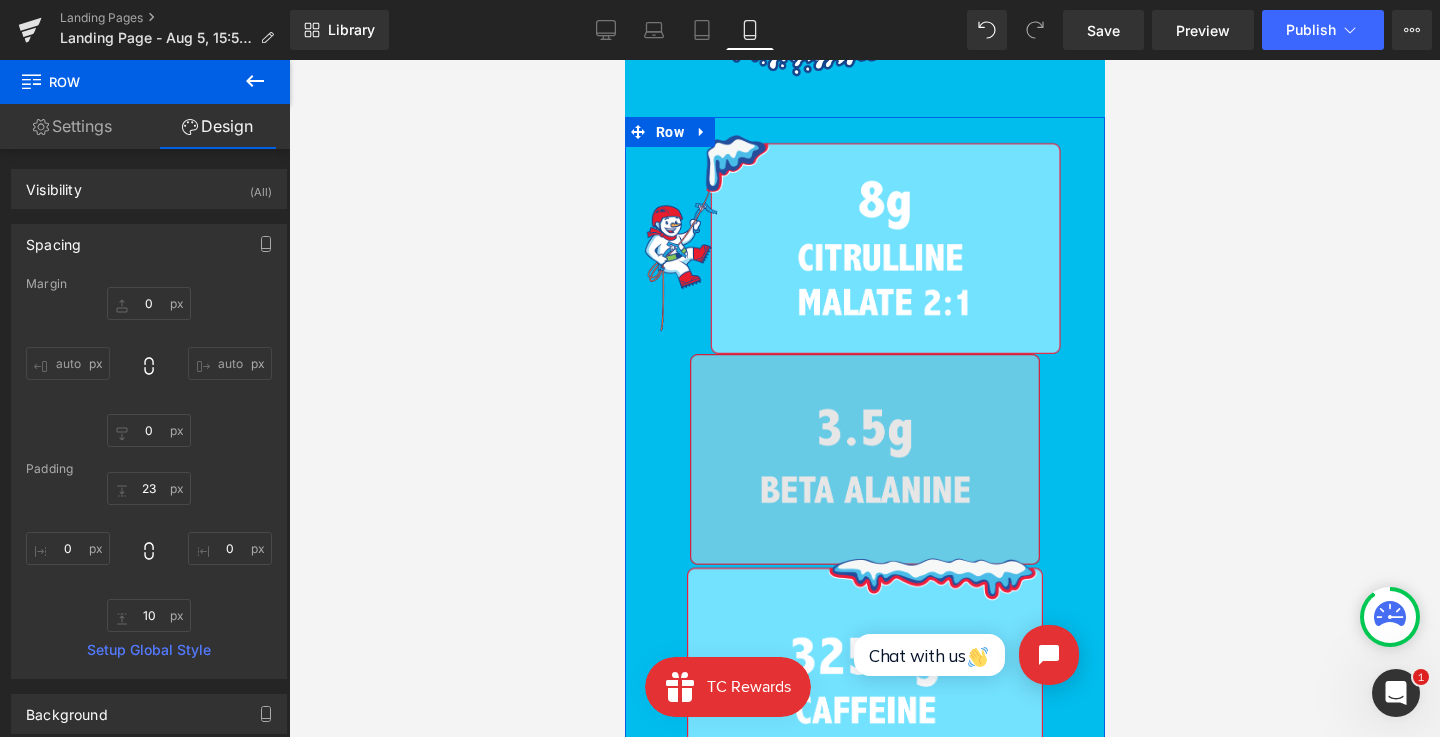 scroll, scrollTop: 1633, scrollLeft: 0, axis: vertical 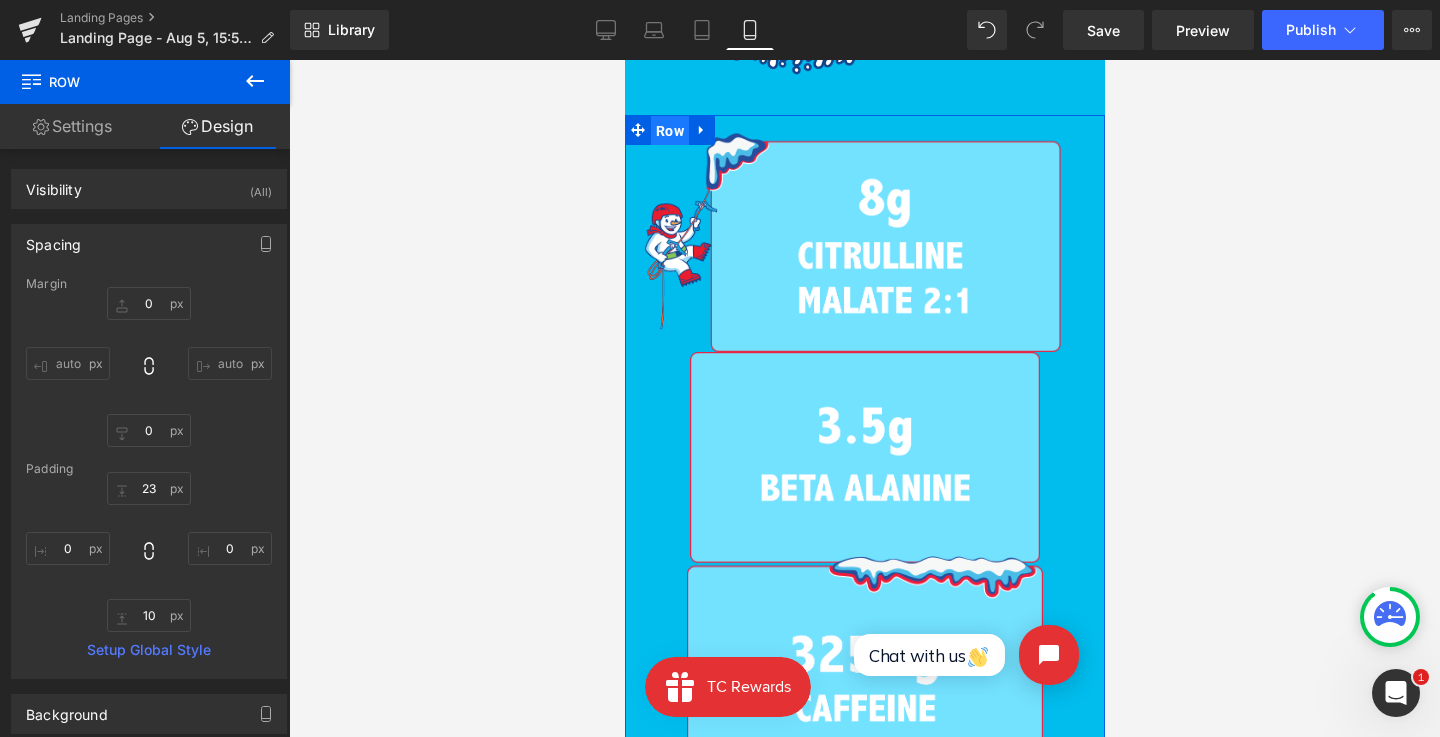 click on "Row" at bounding box center [669, 131] 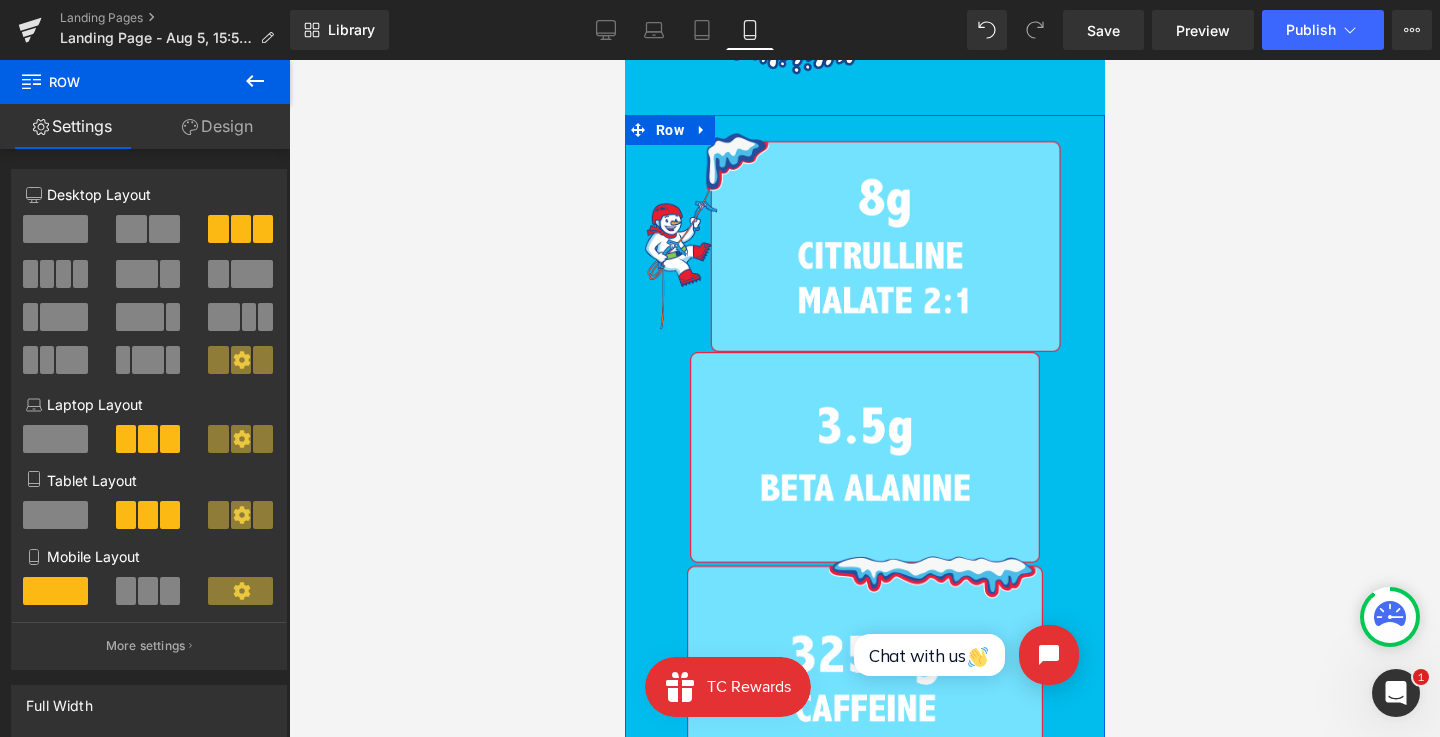 click at bounding box center [148, 591] 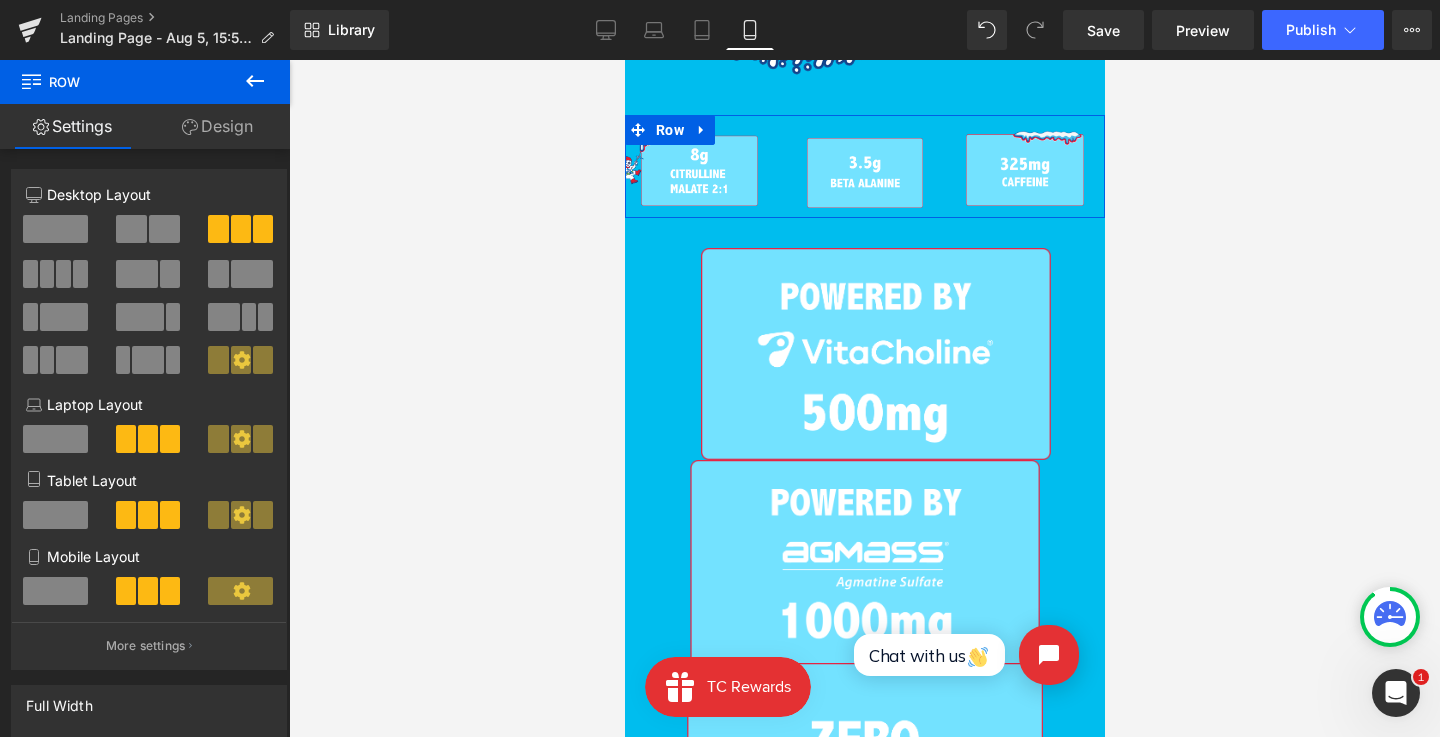 click at bounding box center [55, 591] 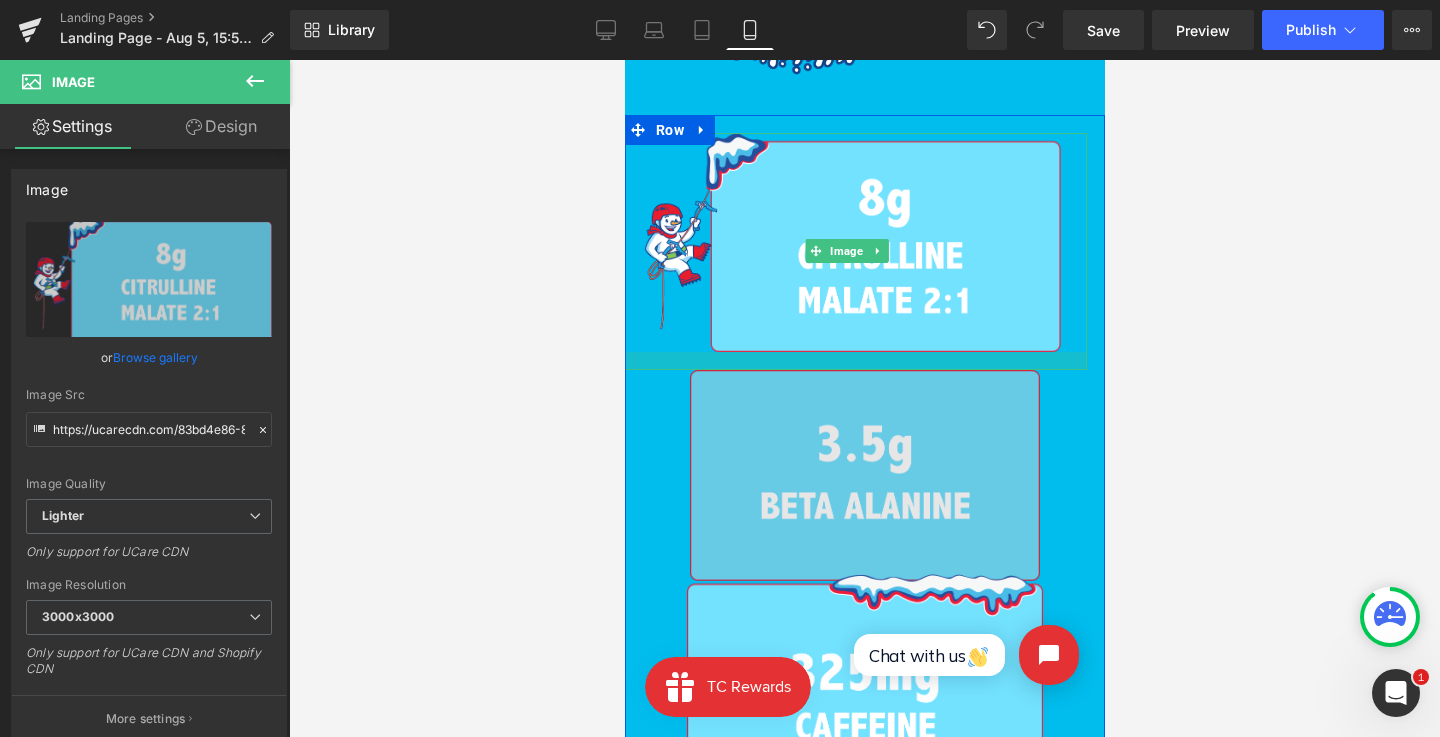 drag, startPoint x: 715, startPoint y: 350, endPoint x: 715, endPoint y: 368, distance: 18 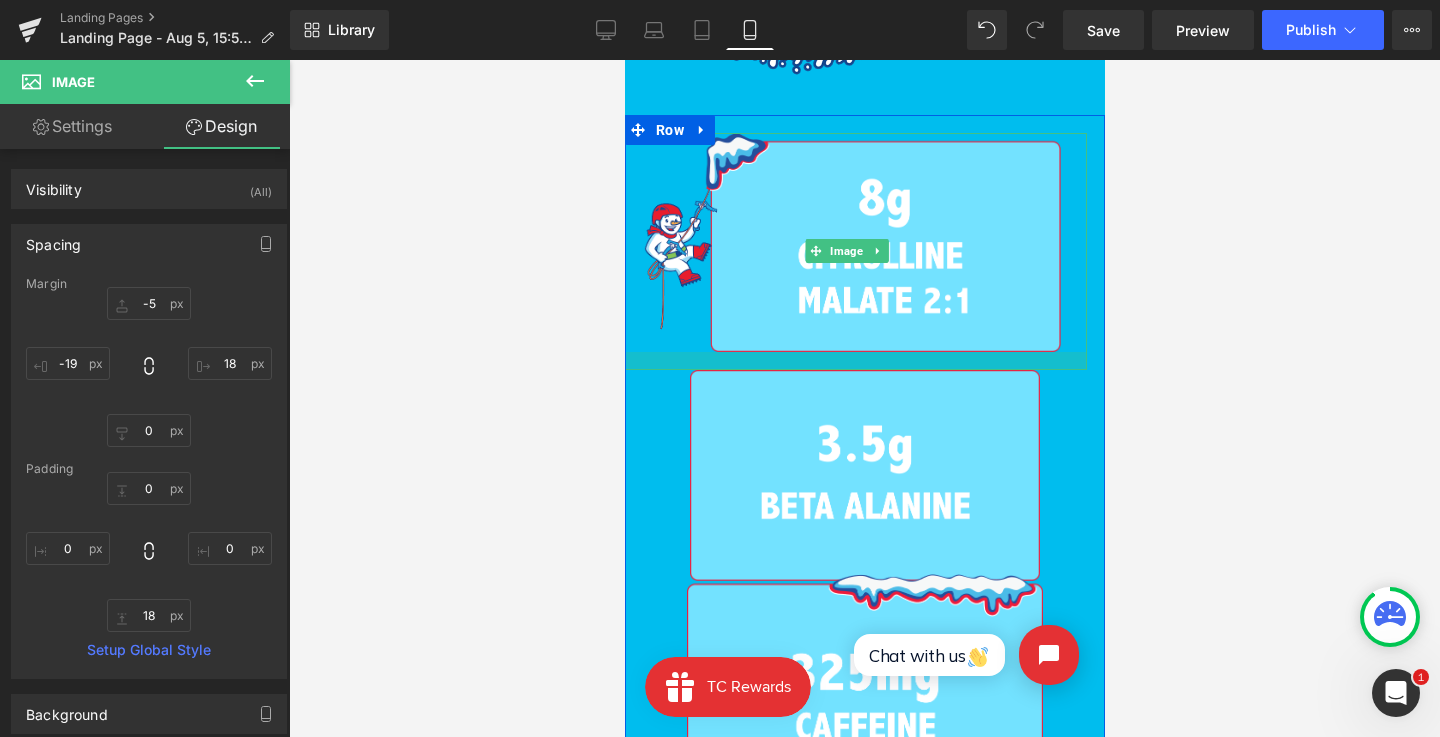 click at bounding box center (845, 361) 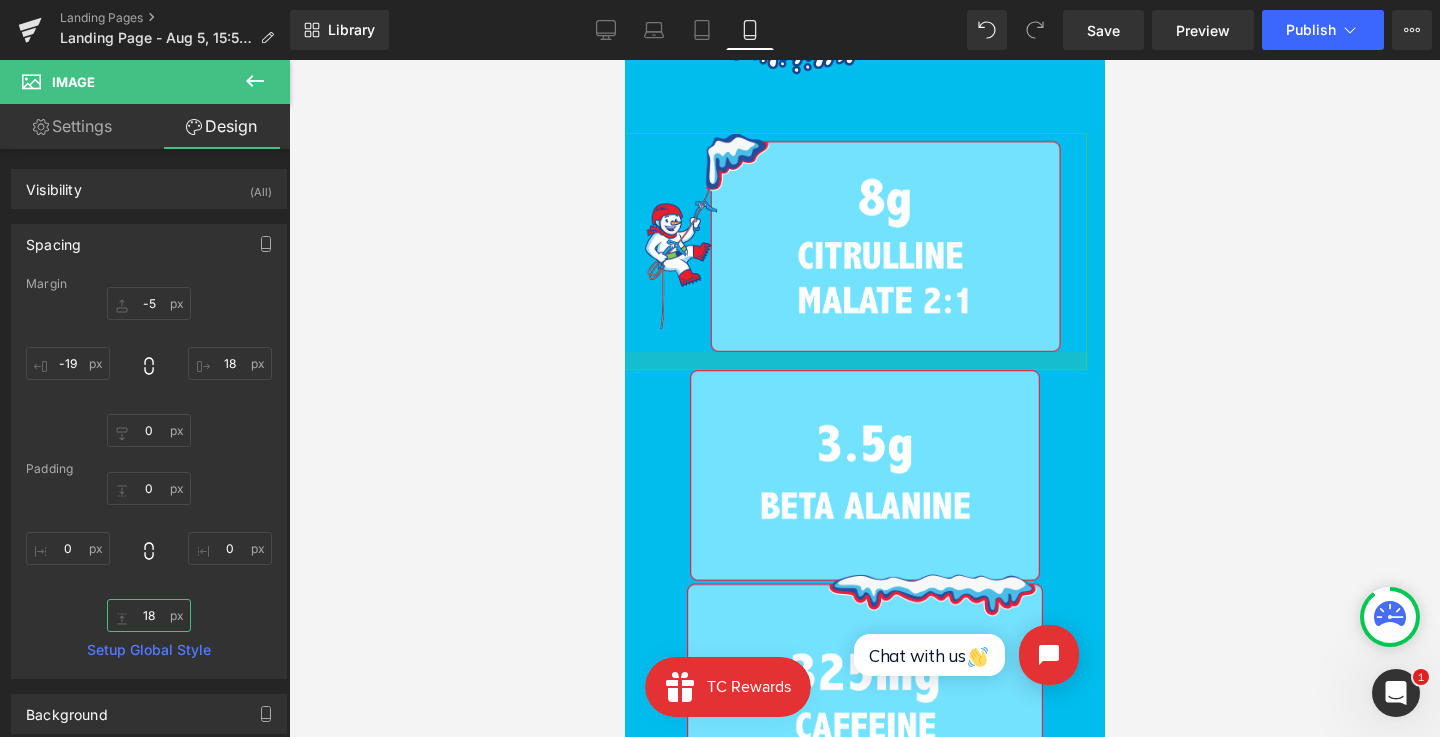 click on "18" at bounding box center [149, 615] 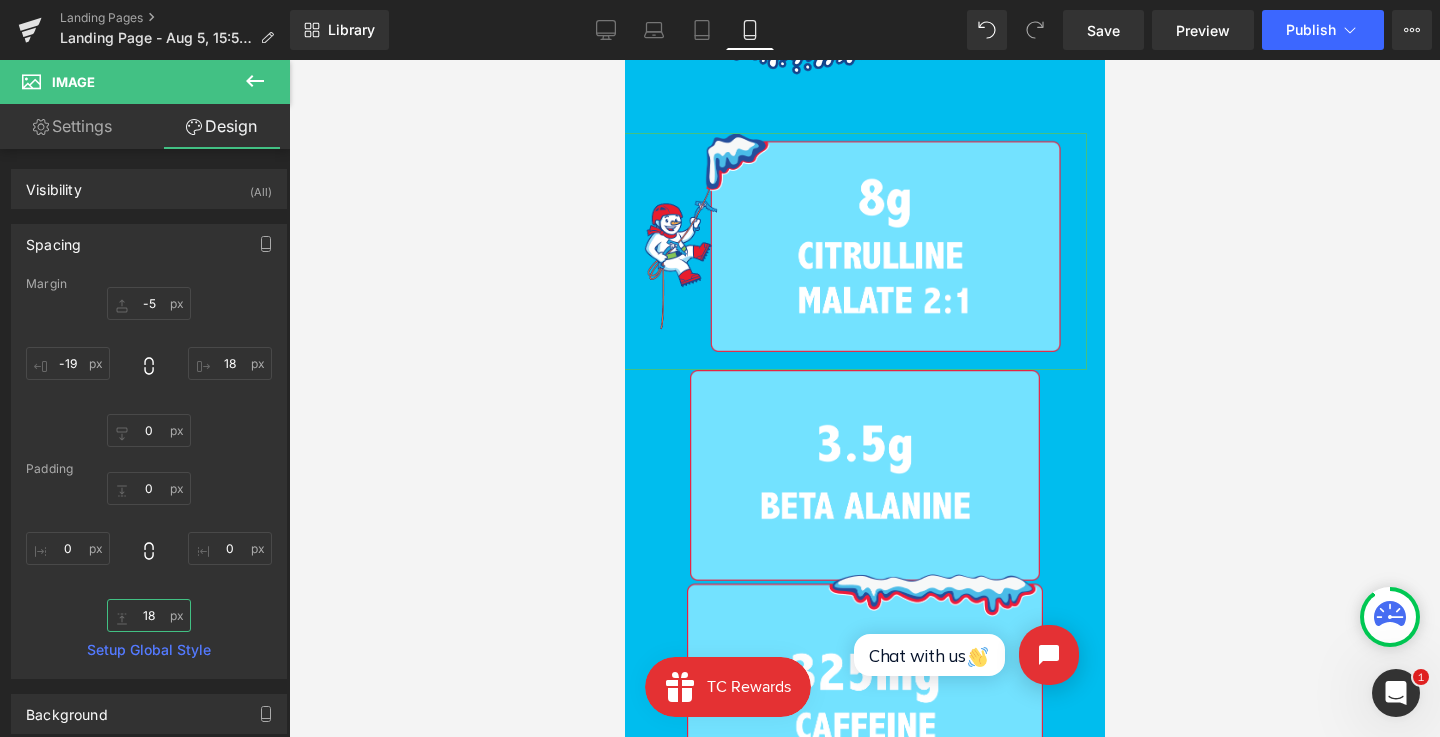 click on "18" at bounding box center (149, 615) 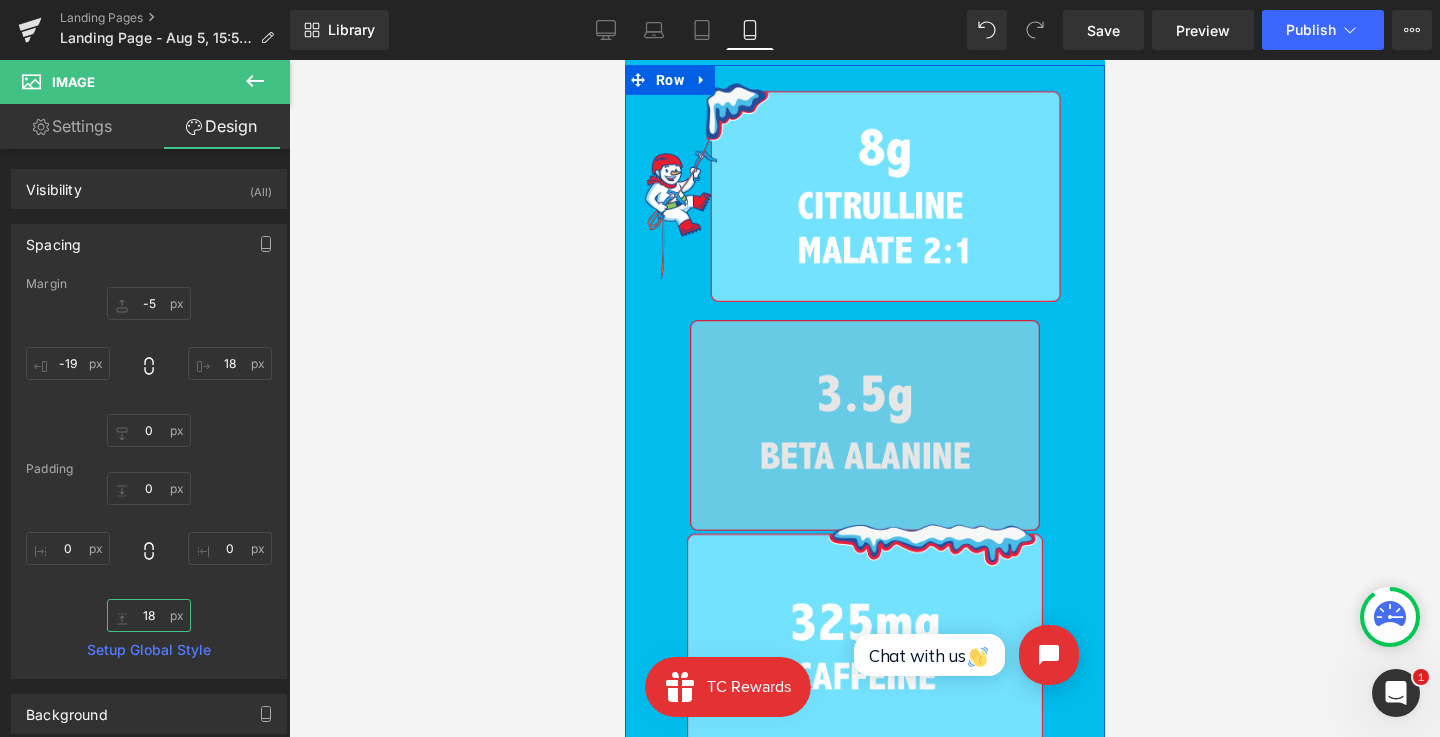 scroll, scrollTop: 1765, scrollLeft: 0, axis: vertical 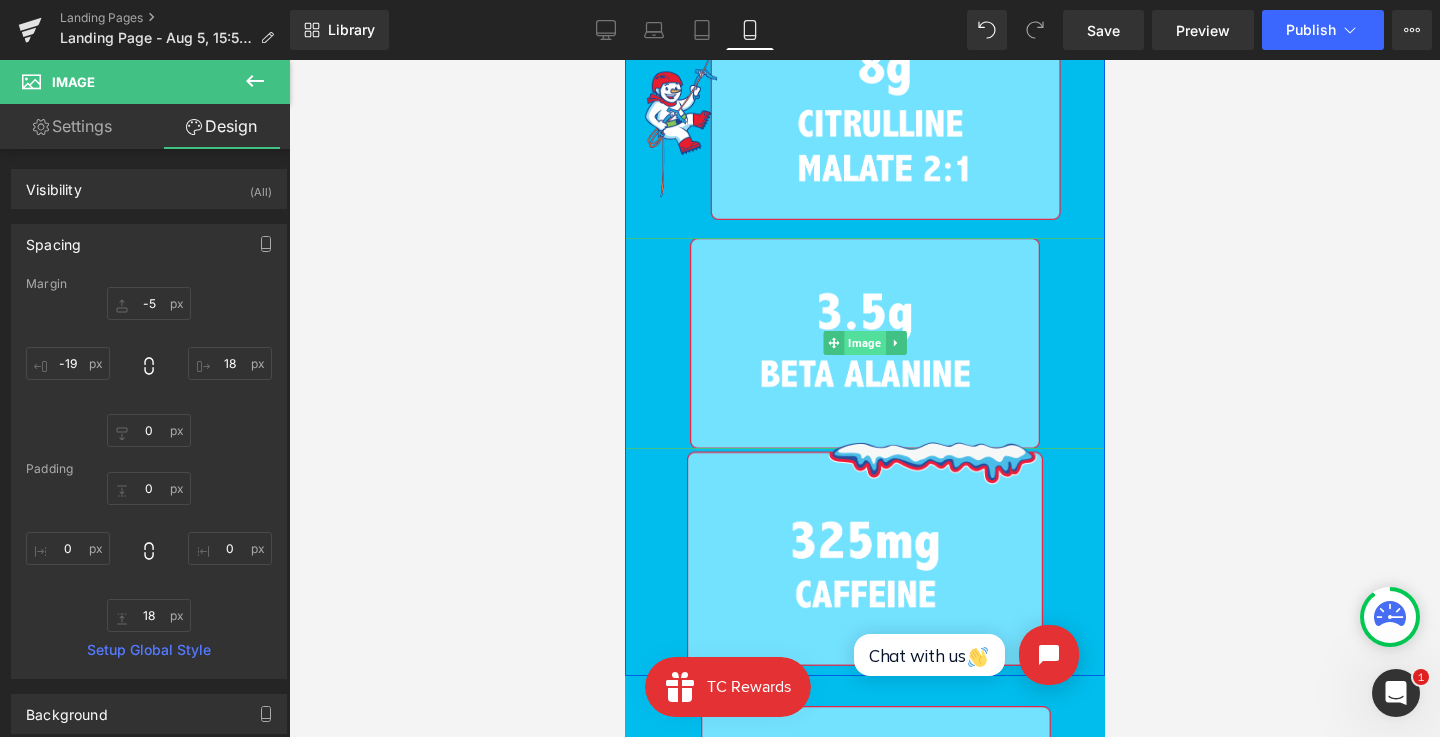 click on "Image" at bounding box center (863, 343) 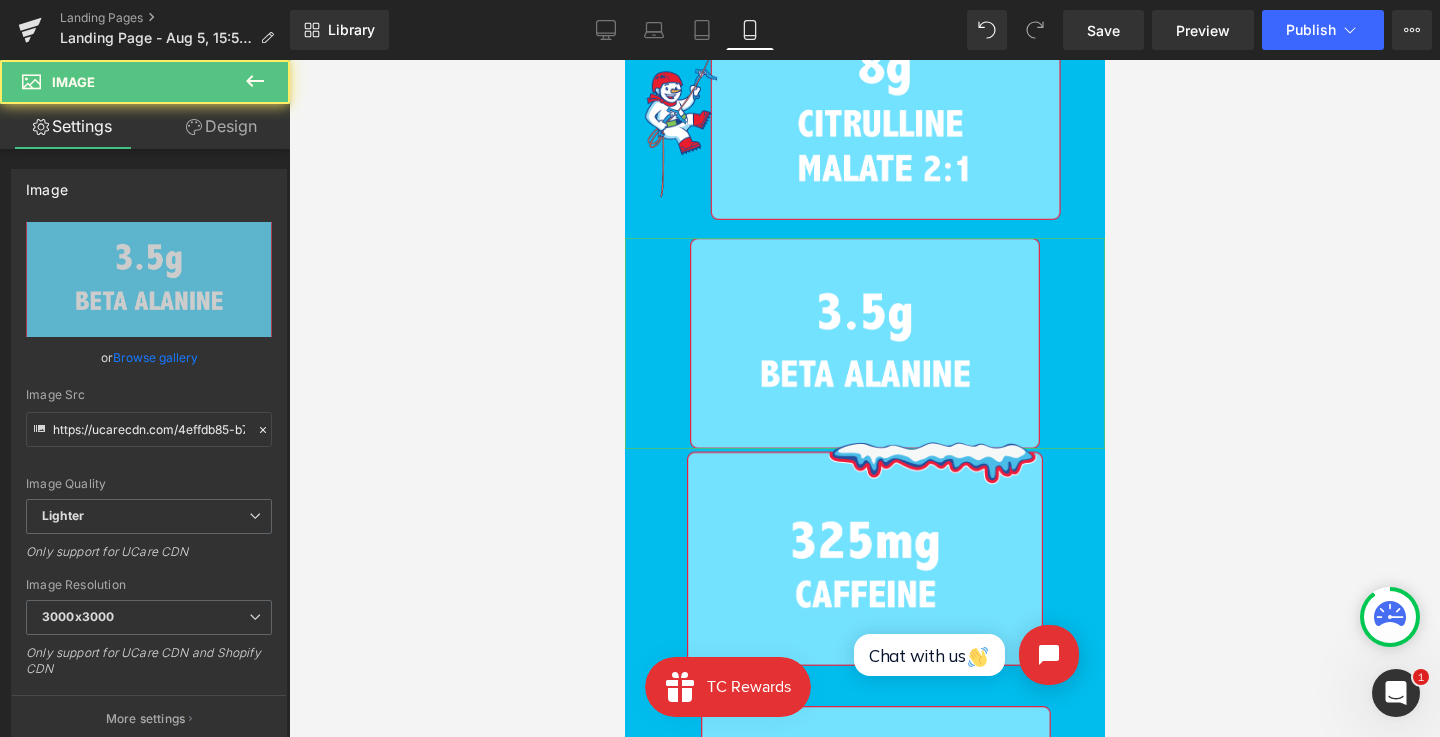 click on "Design" at bounding box center (221, 126) 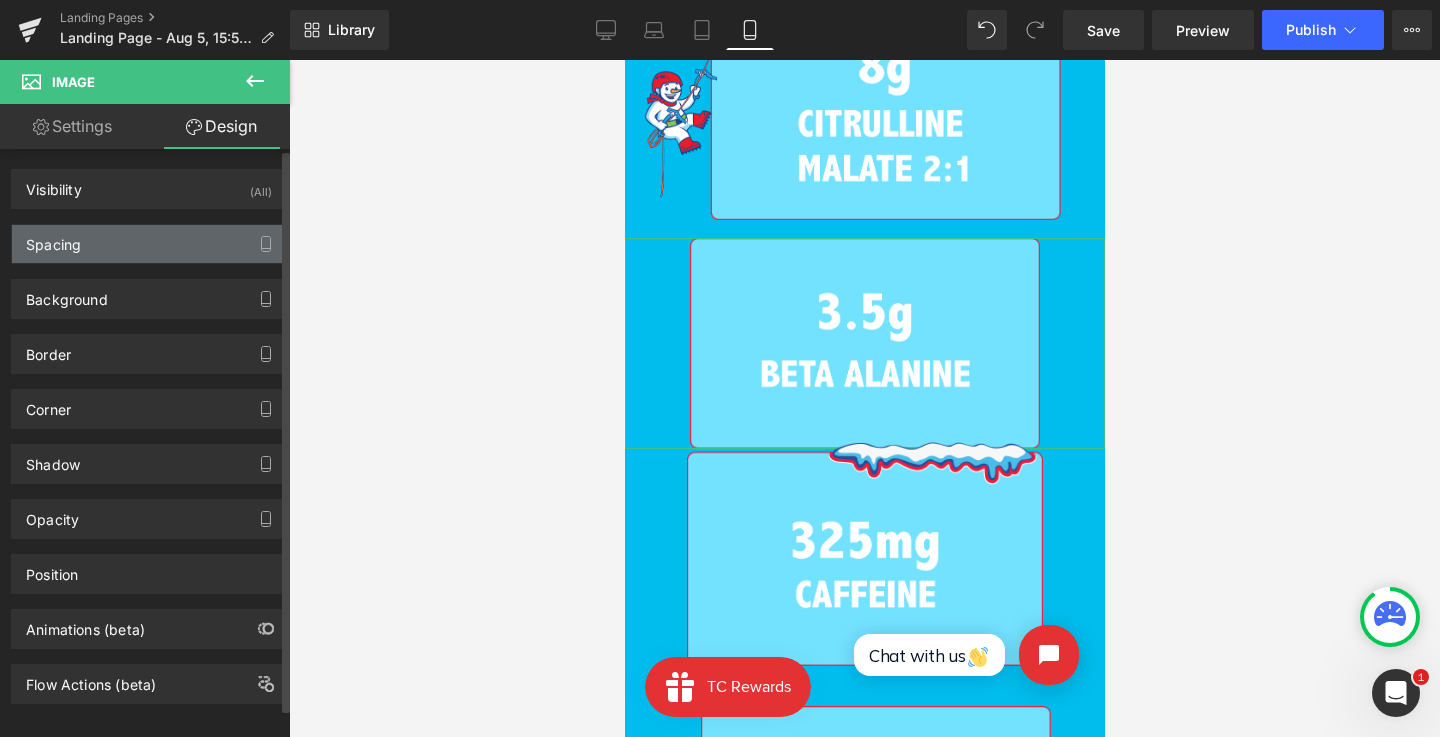 click on "Spacing" at bounding box center (149, 244) 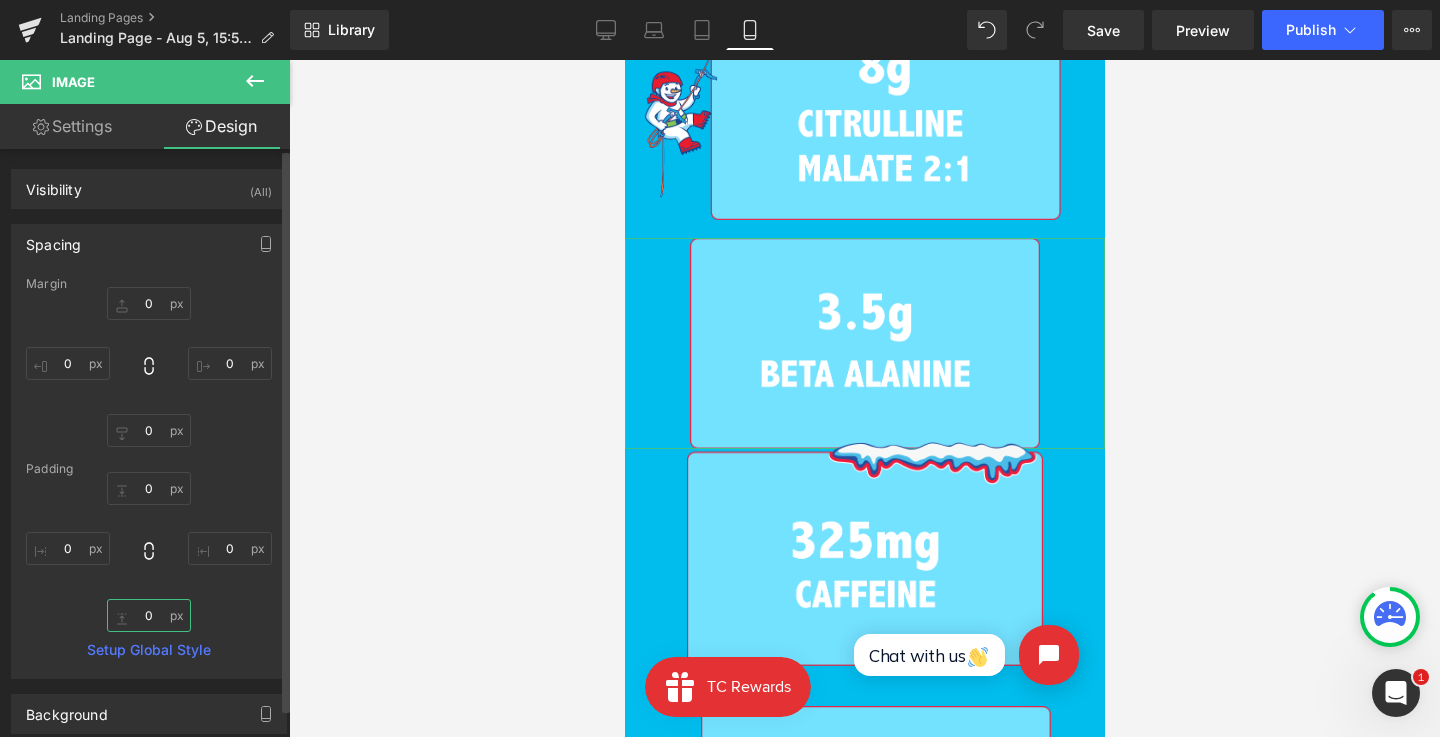 click on "0" at bounding box center [149, 615] 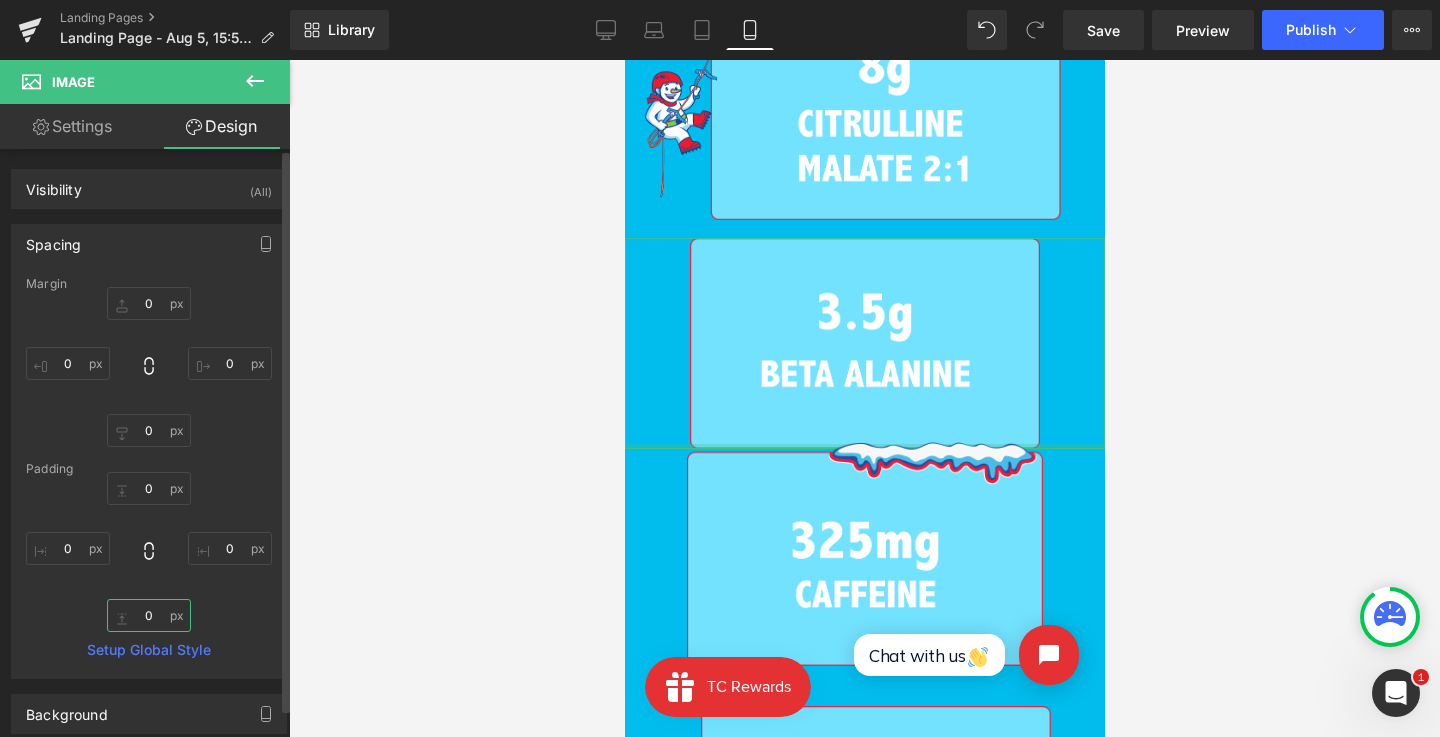 click on "0" at bounding box center [149, 615] 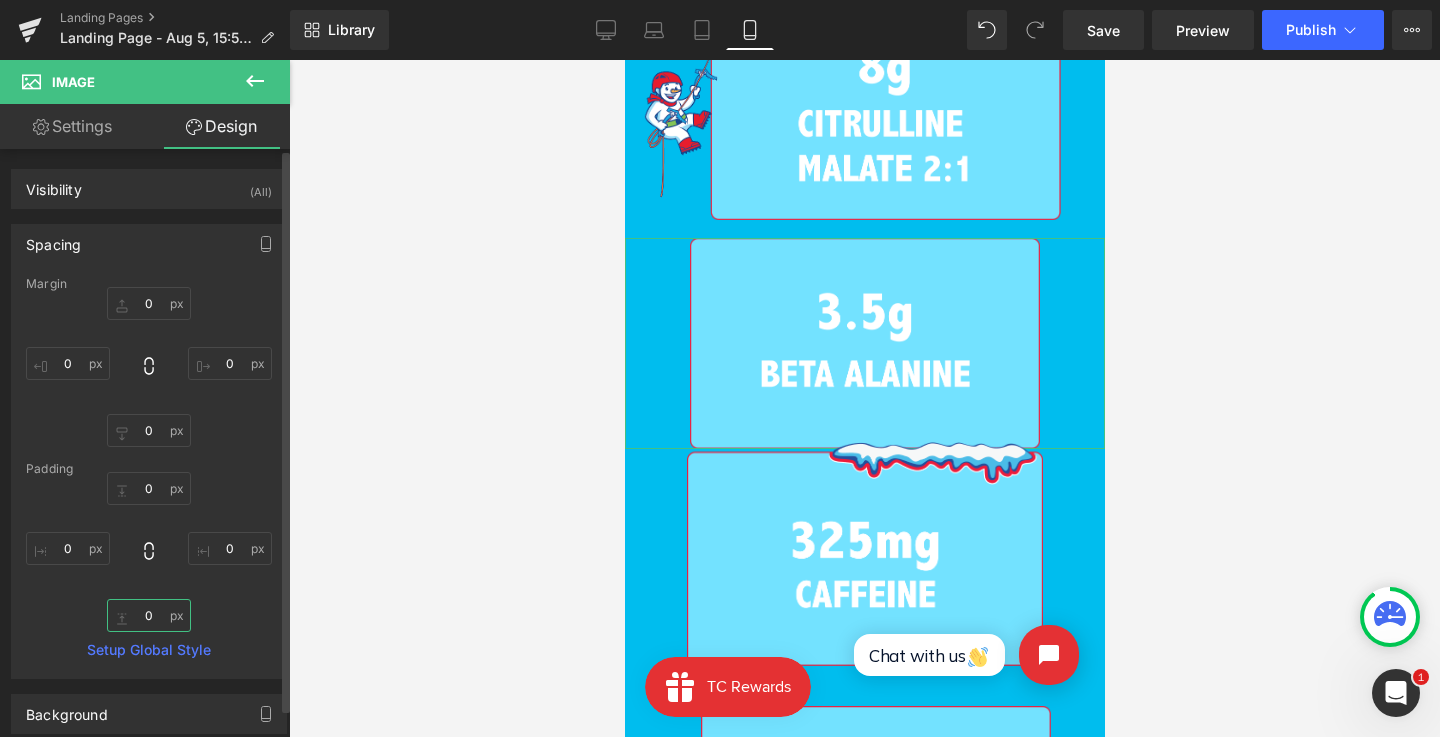 paste on "18" 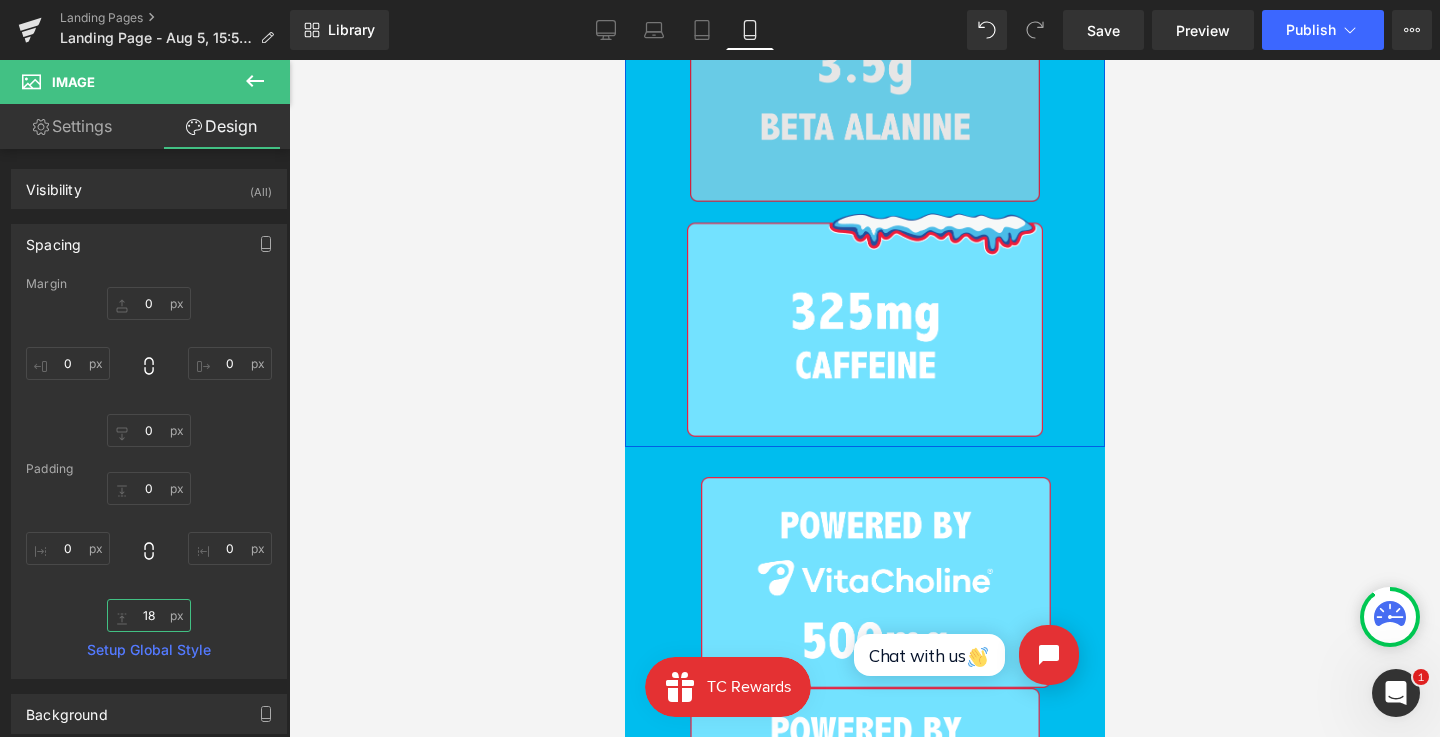 scroll, scrollTop: 2013, scrollLeft: 0, axis: vertical 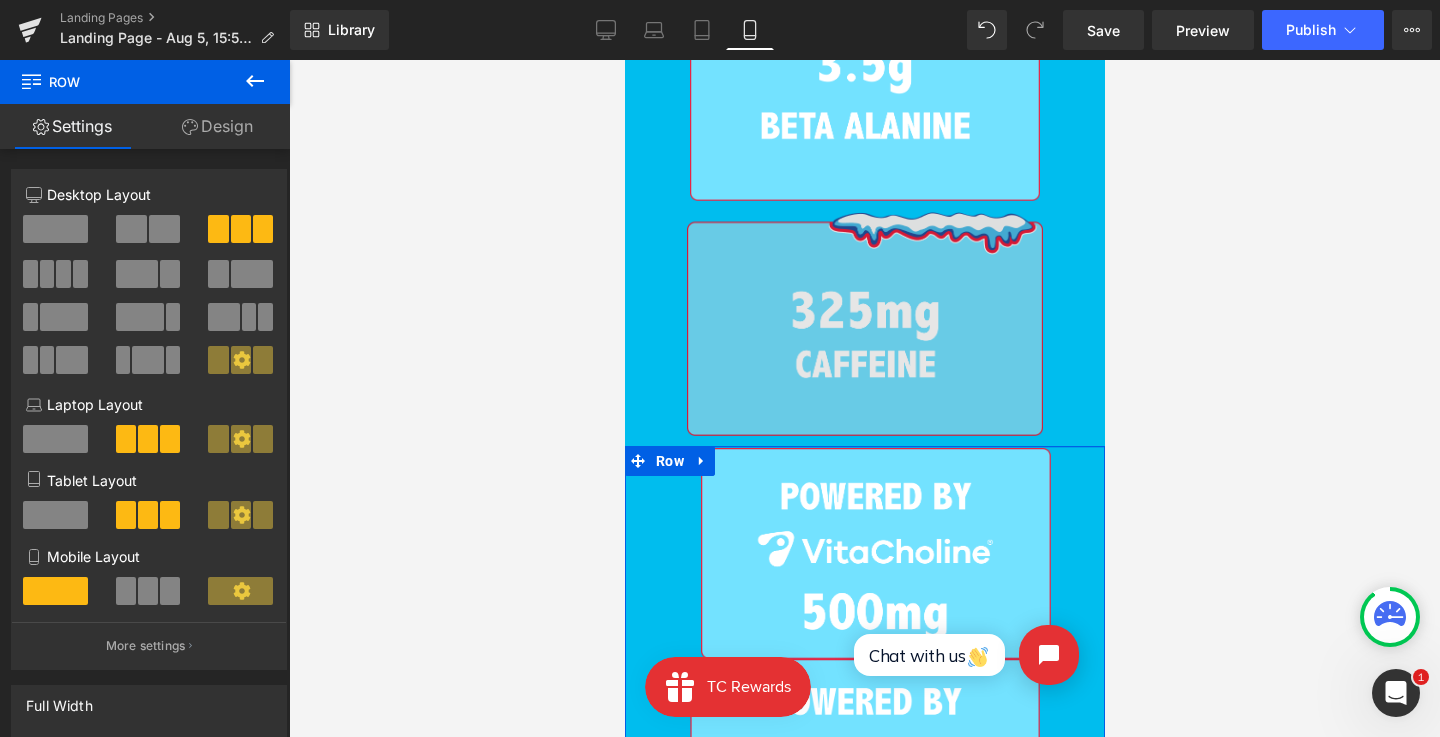 drag, startPoint x: 765, startPoint y: 447, endPoint x: 766, endPoint y: 419, distance: 28.01785 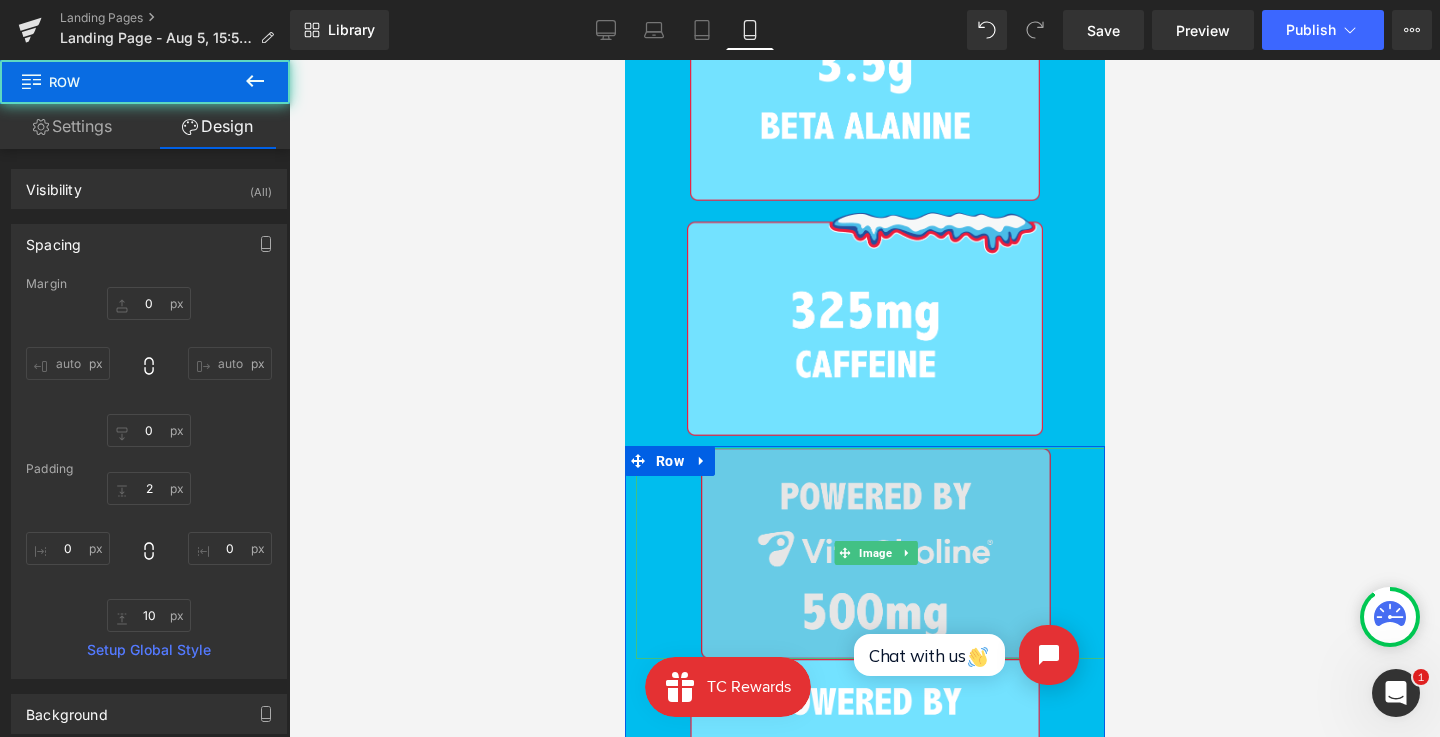 scroll, scrollTop: 2110, scrollLeft: 0, axis: vertical 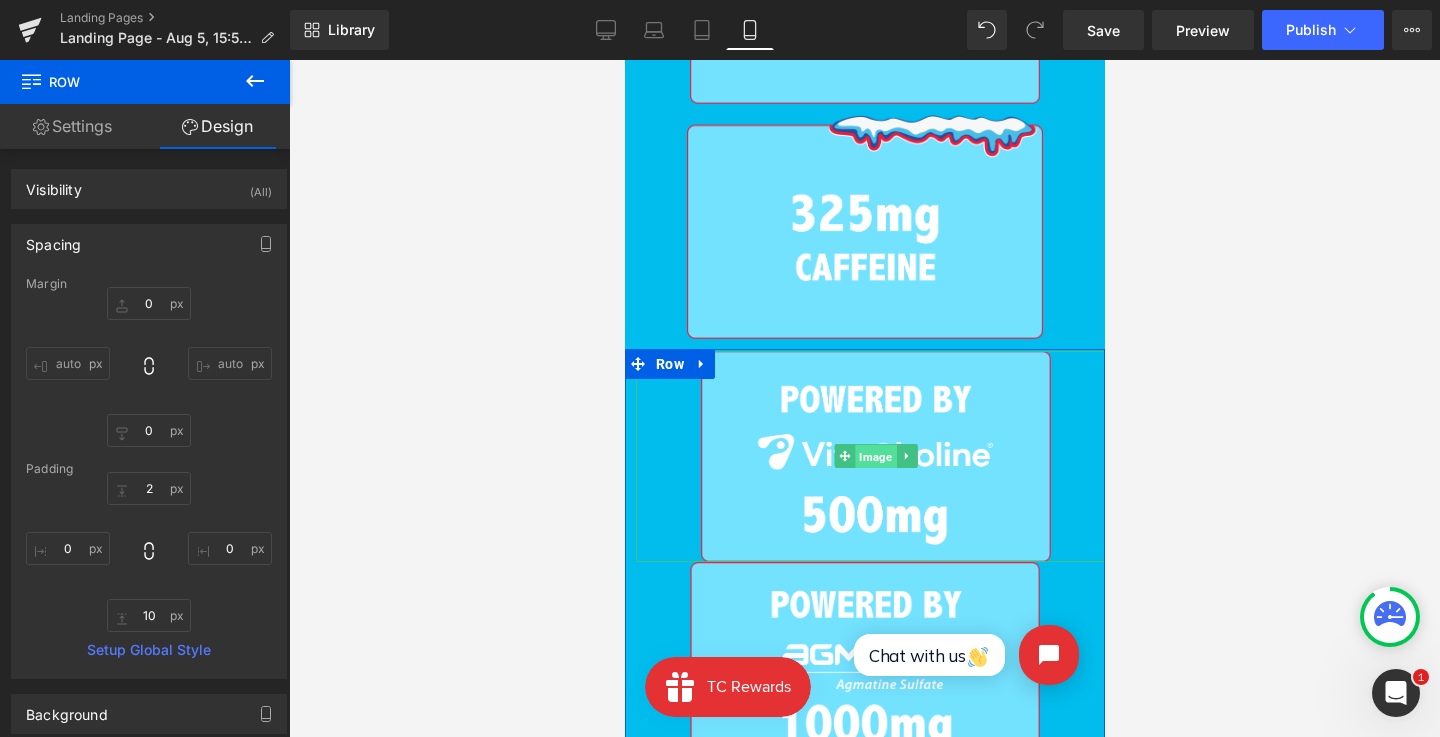 click on "Image" at bounding box center (874, 457) 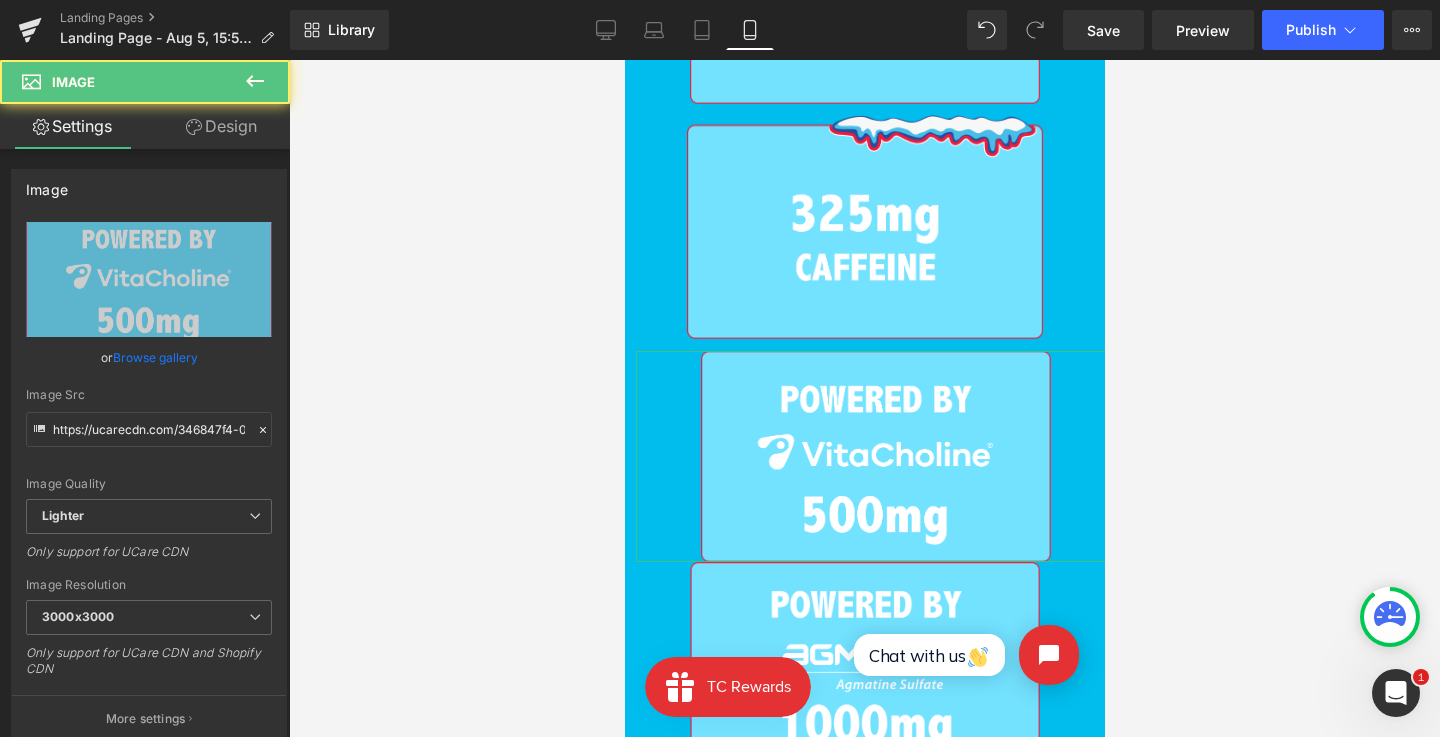 click on "Design" at bounding box center [221, 126] 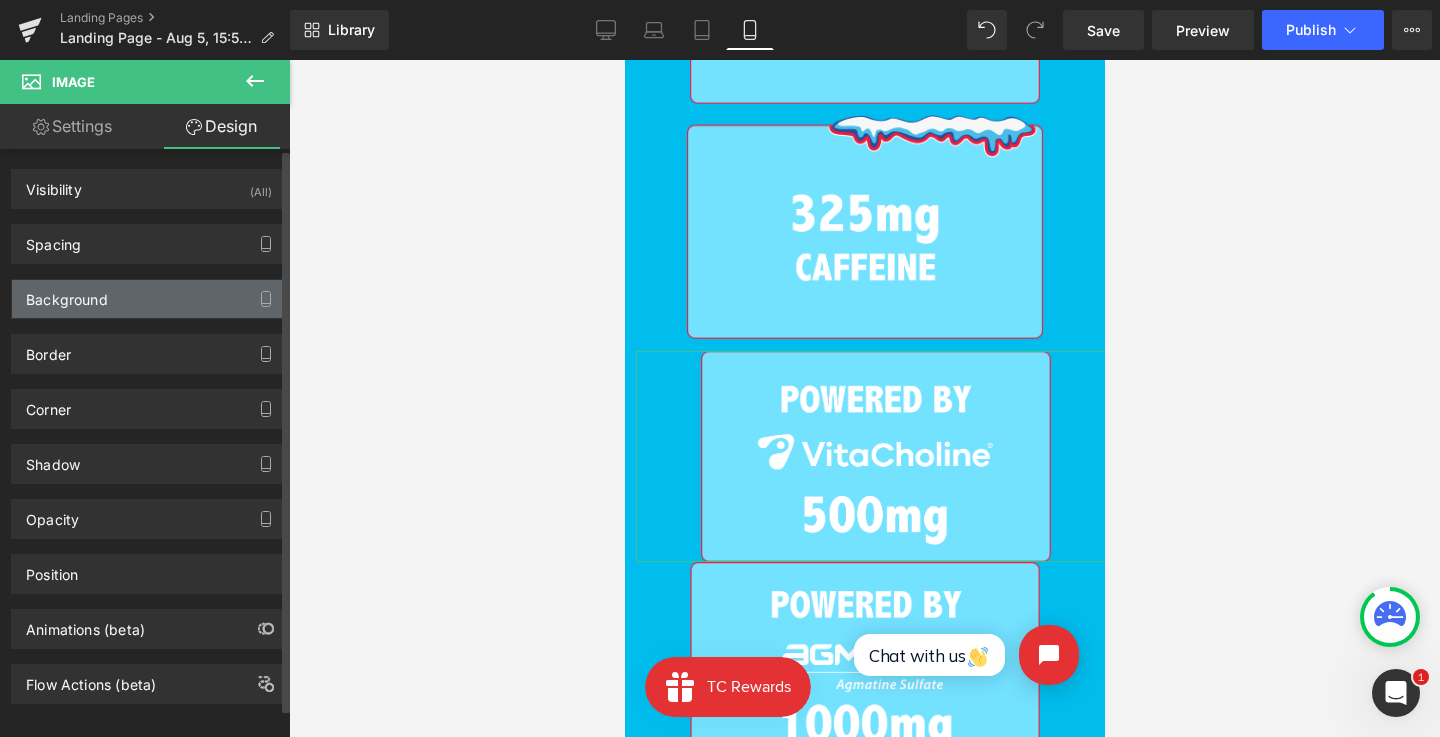 click on "Background" at bounding box center [149, 299] 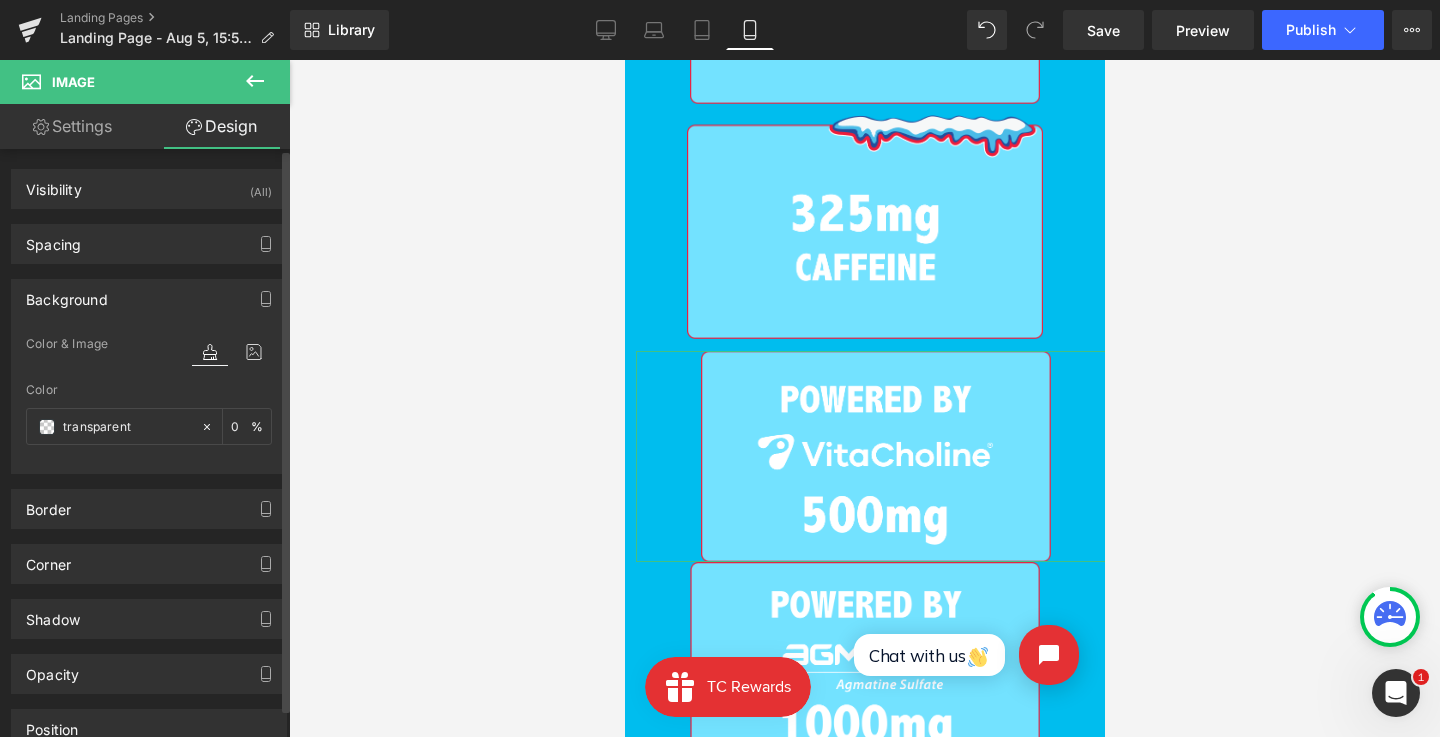 click on "Background" at bounding box center [149, 299] 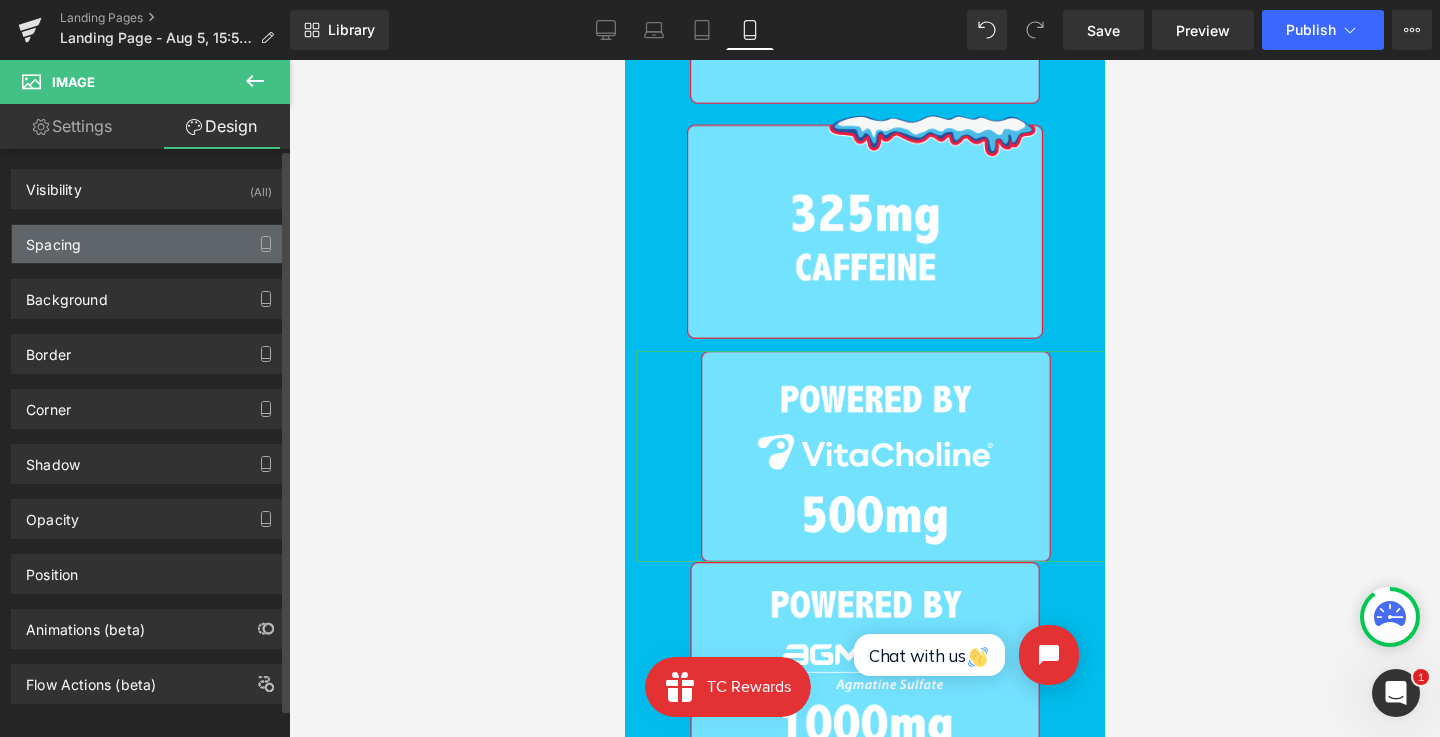 click on "Spacing" at bounding box center (149, 244) 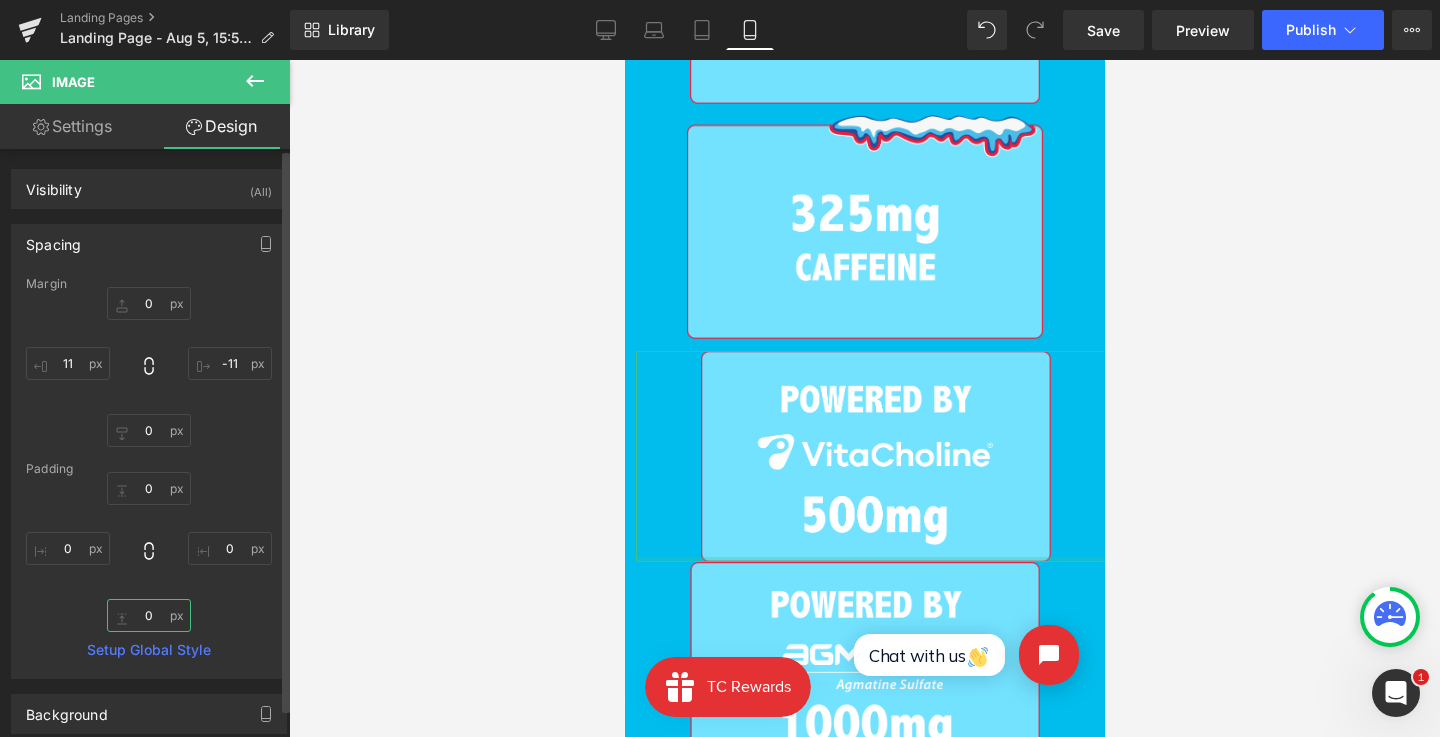 click on "0" at bounding box center (149, 615) 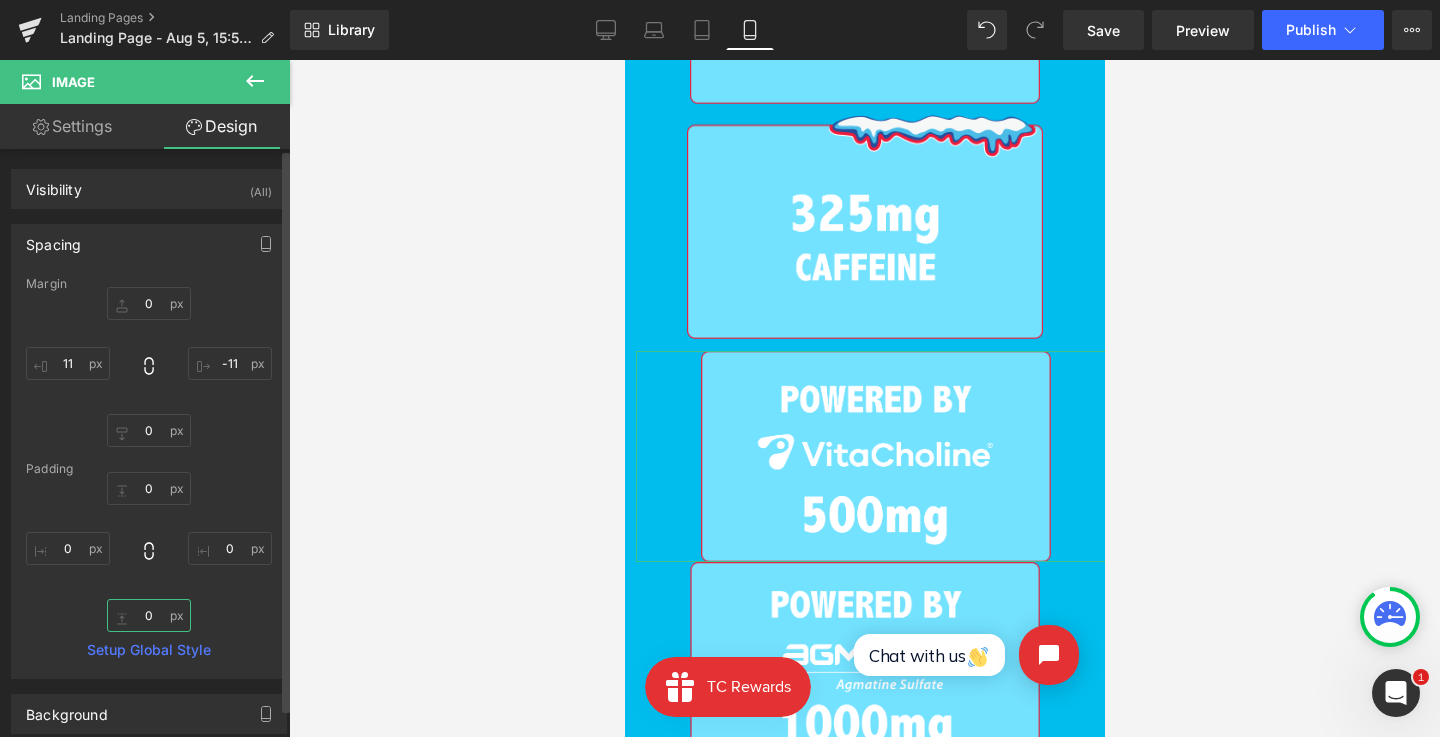type on "v" 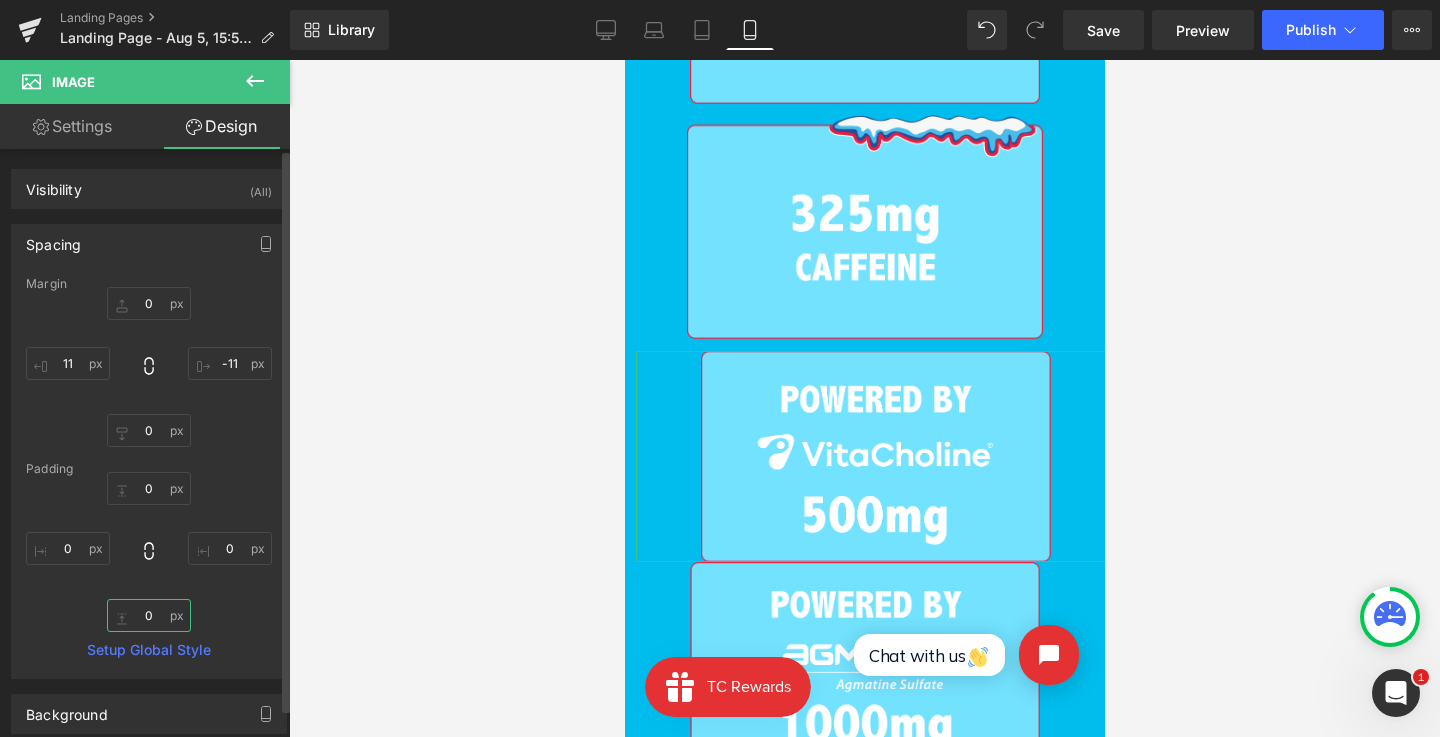 click at bounding box center (149, 615) 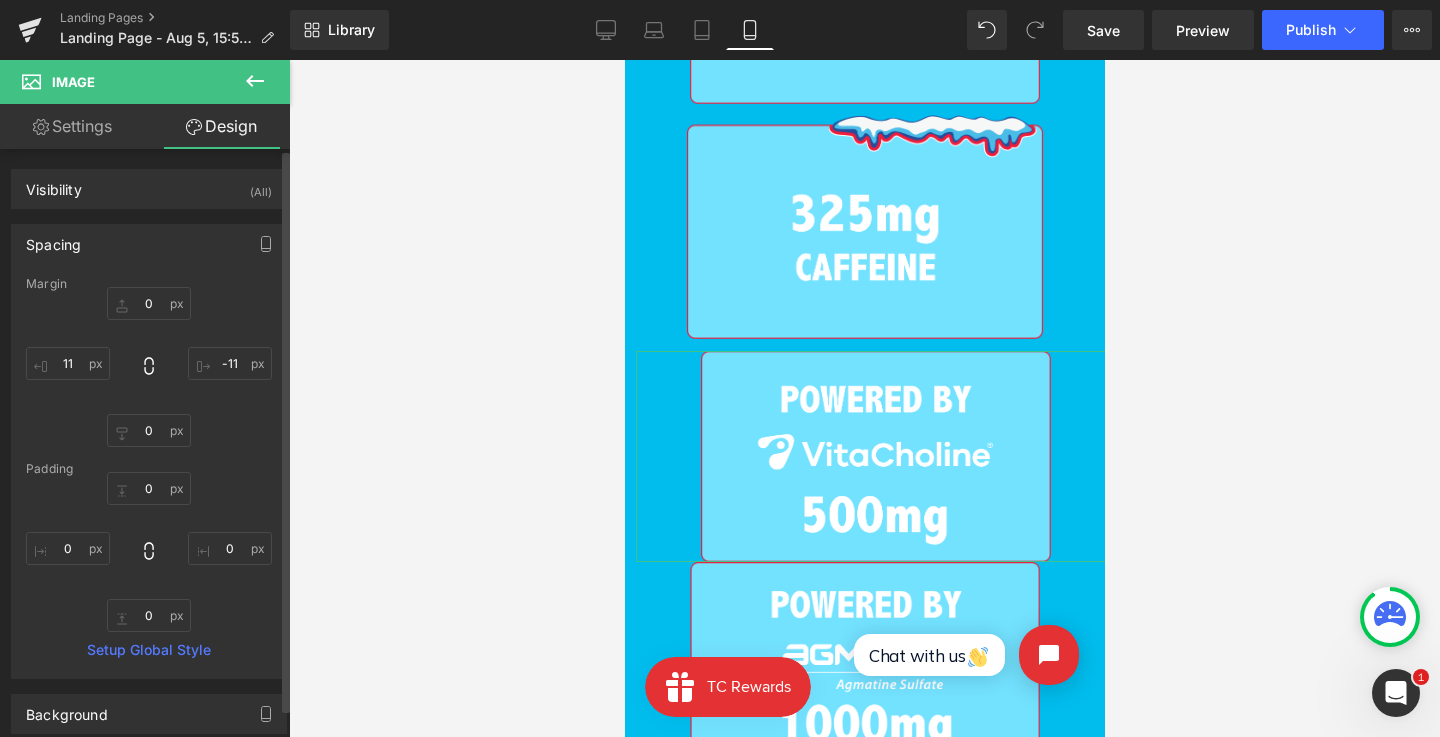 click on "0px 0
0px 0
0px 0" at bounding box center (149, 552) 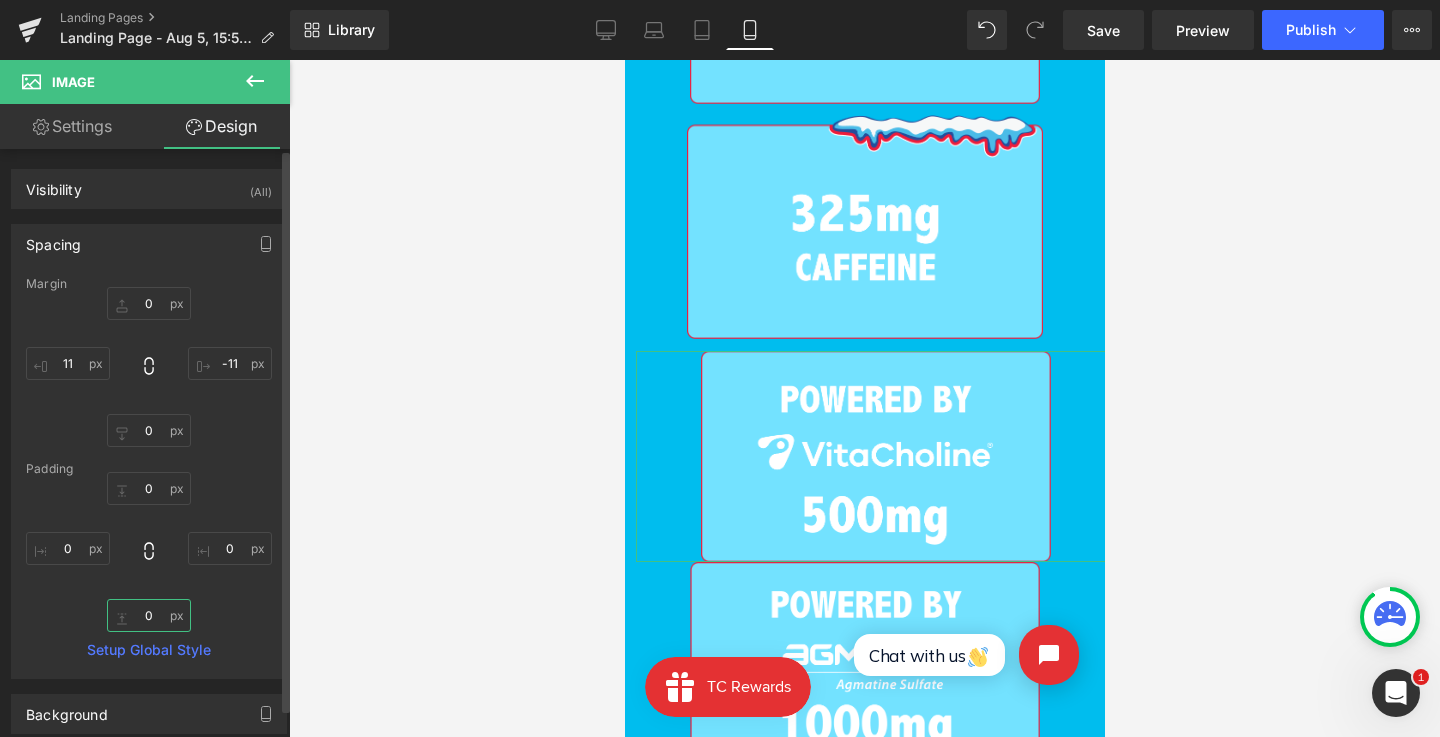click at bounding box center [149, 615] 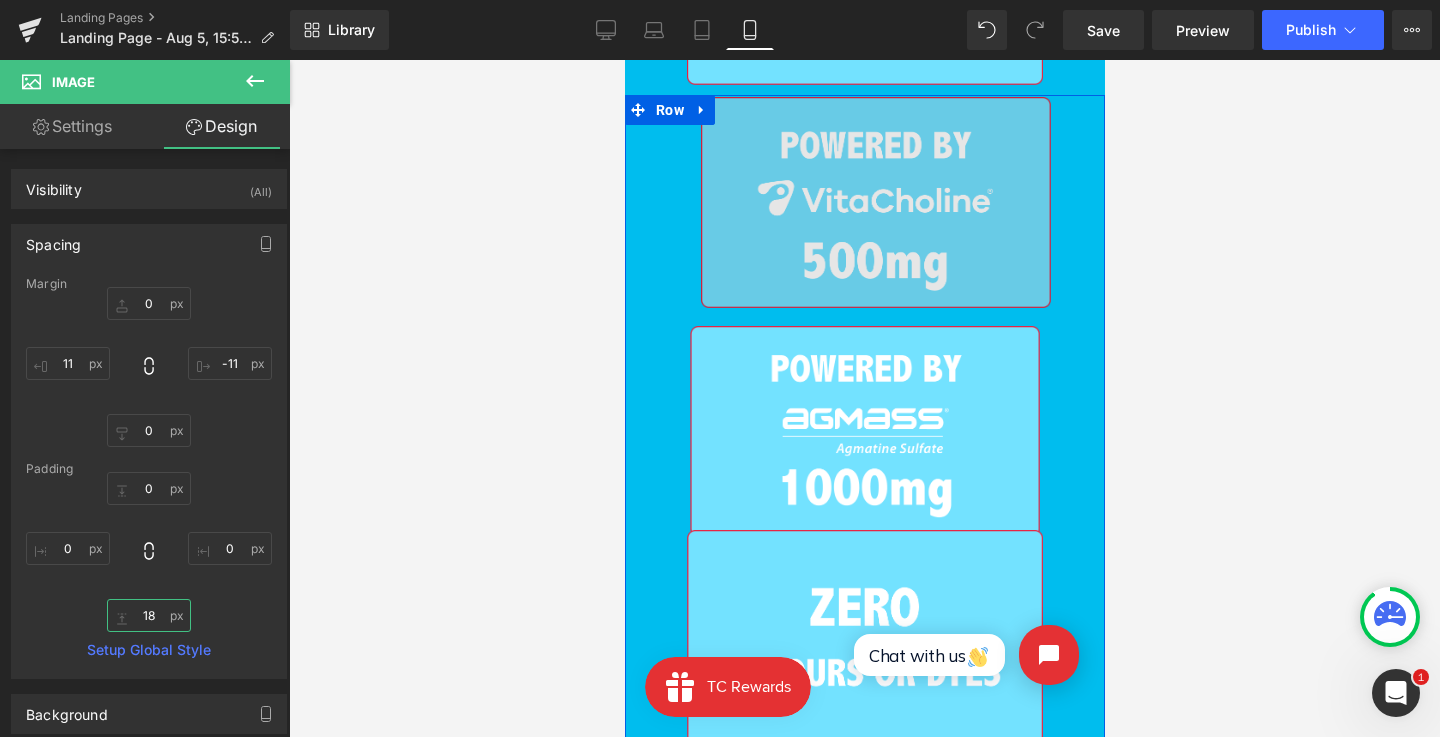 scroll, scrollTop: 2373, scrollLeft: 0, axis: vertical 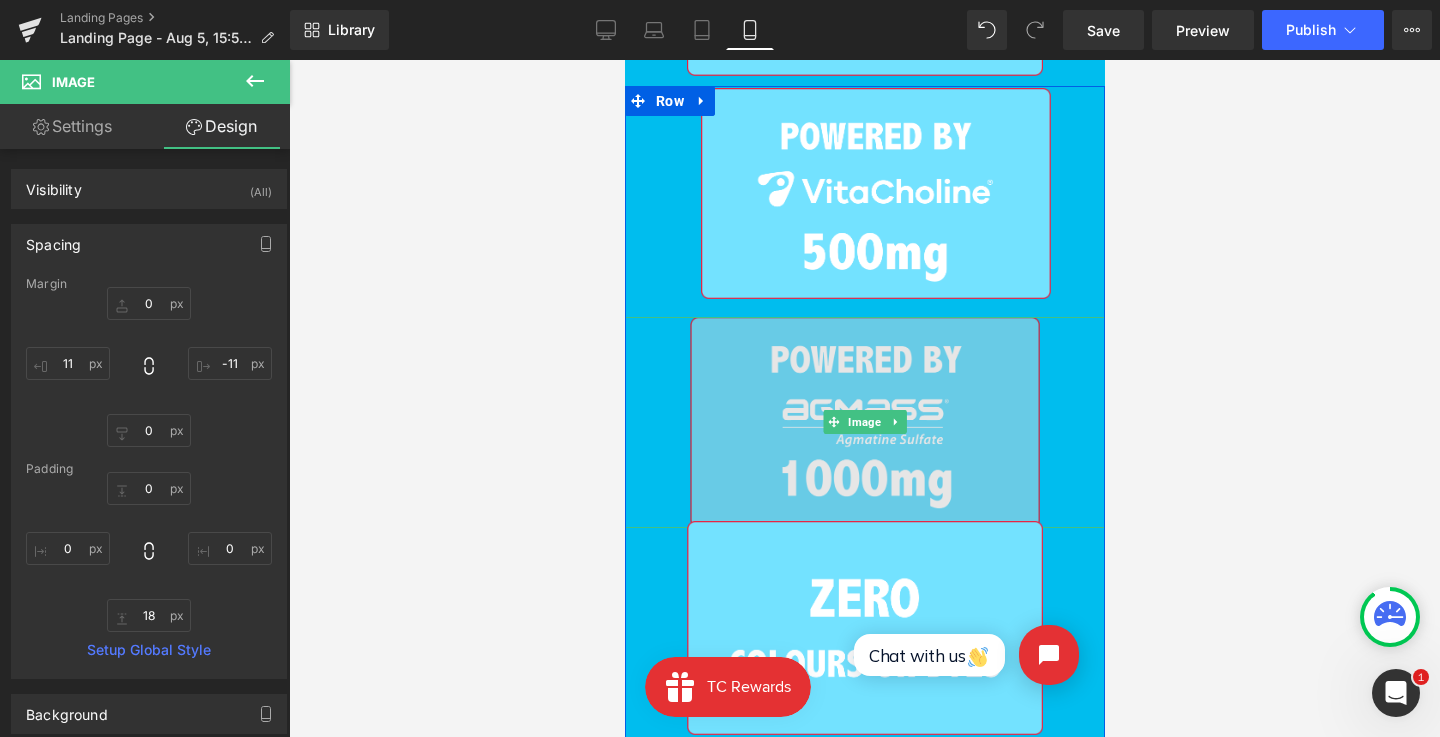 click on "Image" at bounding box center [864, 422] 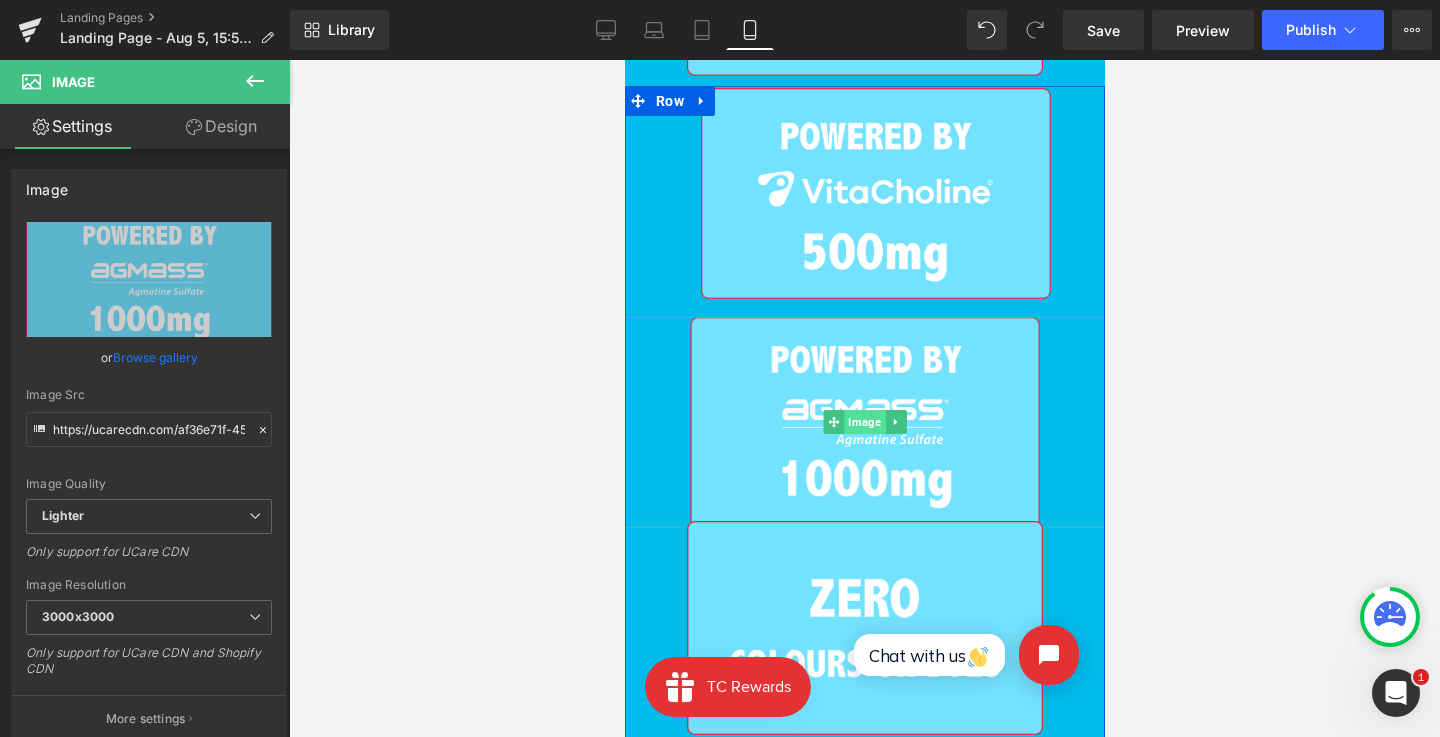 click on "Image" at bounding box center (863, 422) 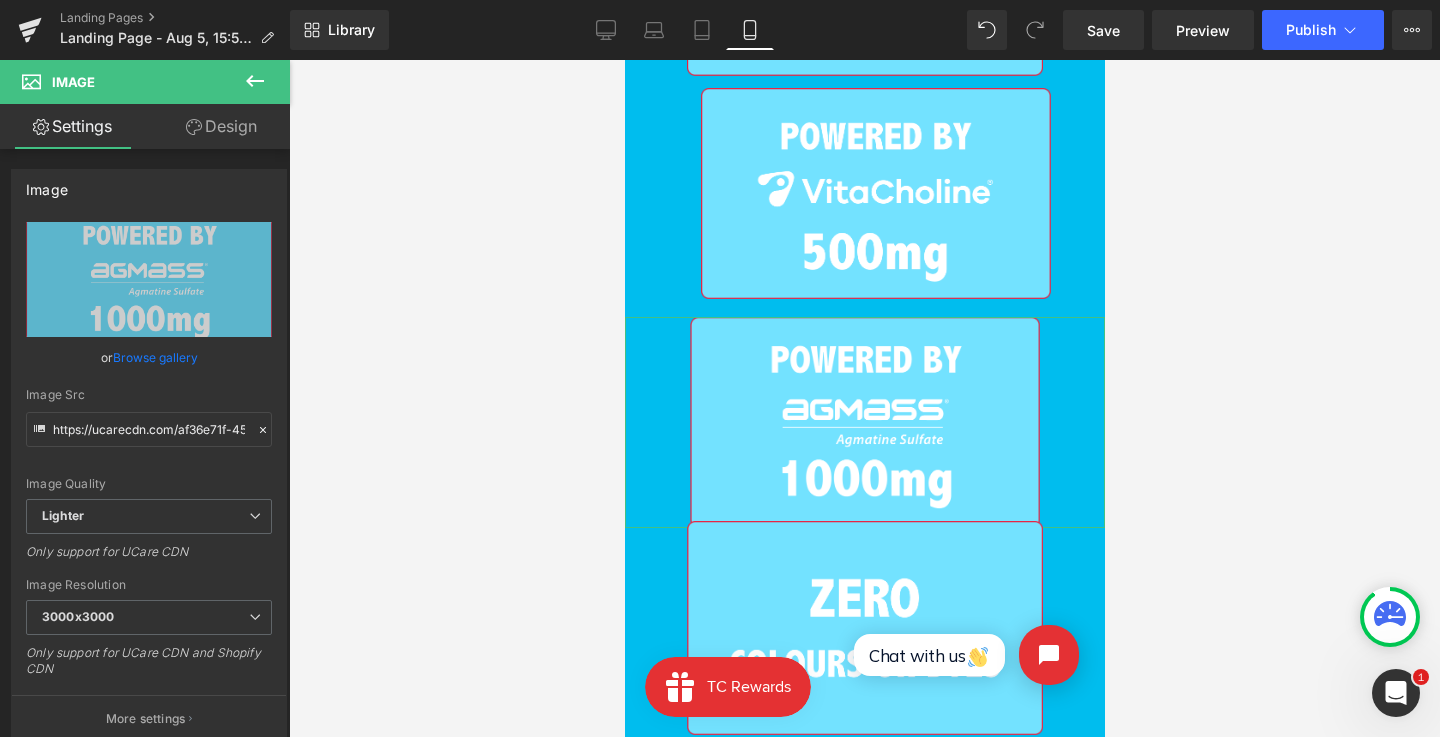 click on "Design" at bounding box center (221, 126) 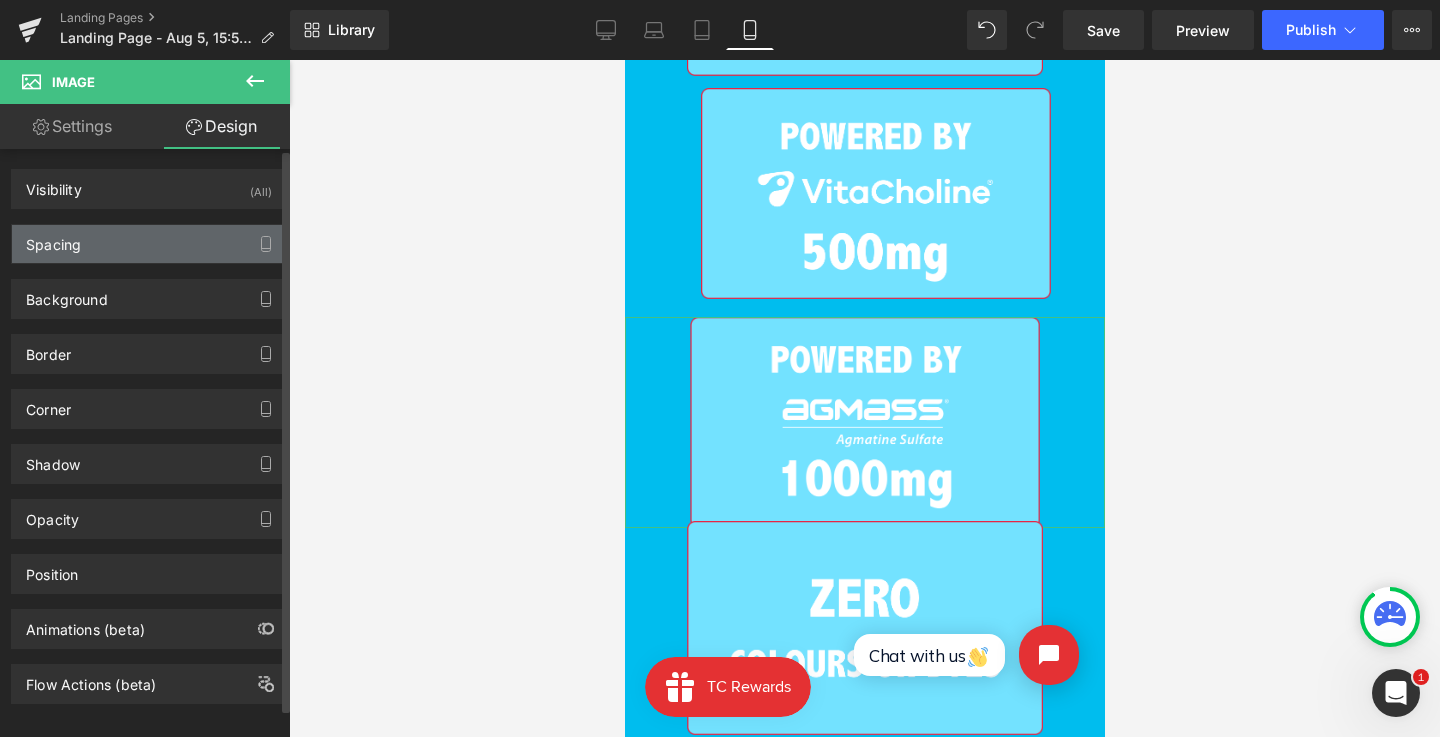 click on "Spacing" at bounding box center (149, 244) 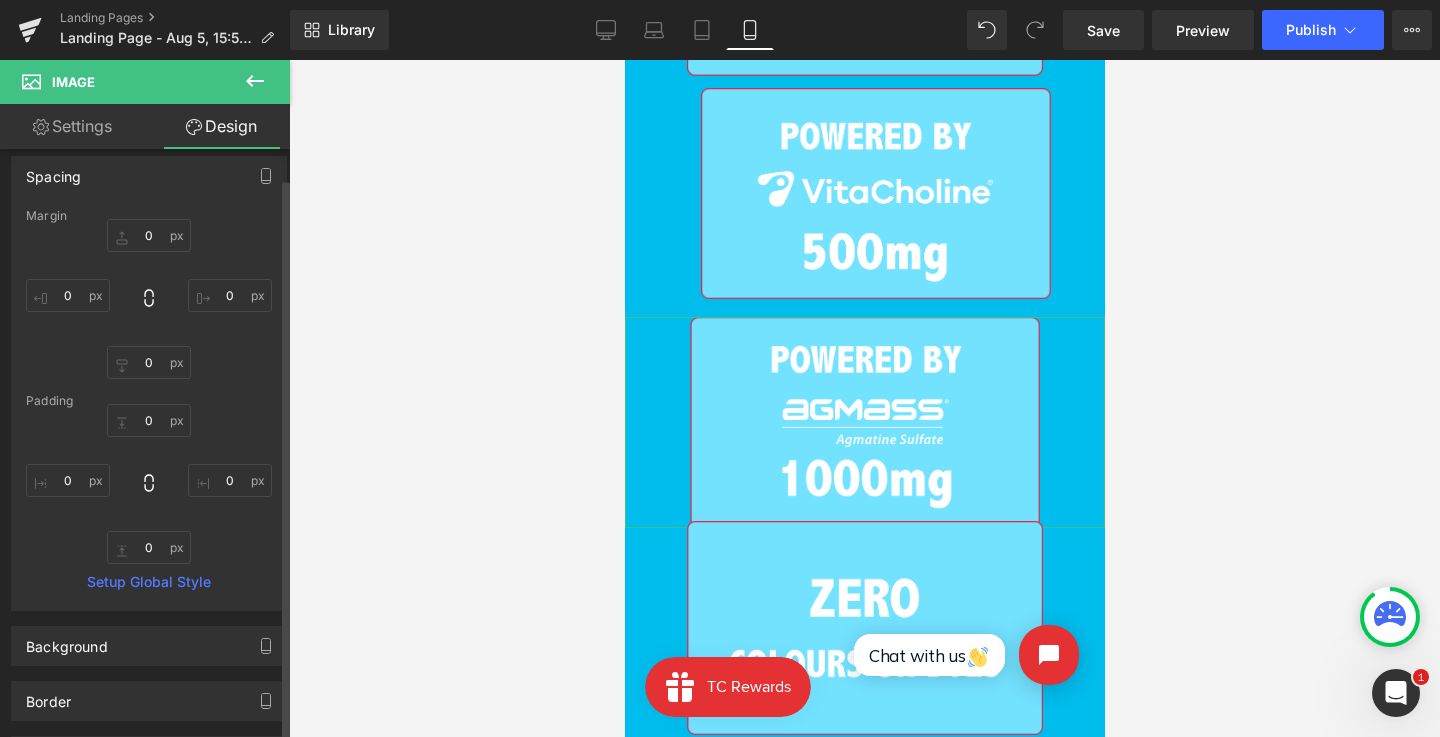 scroll, scrollTop: 124, scrollLeft: 0, axis: vertical 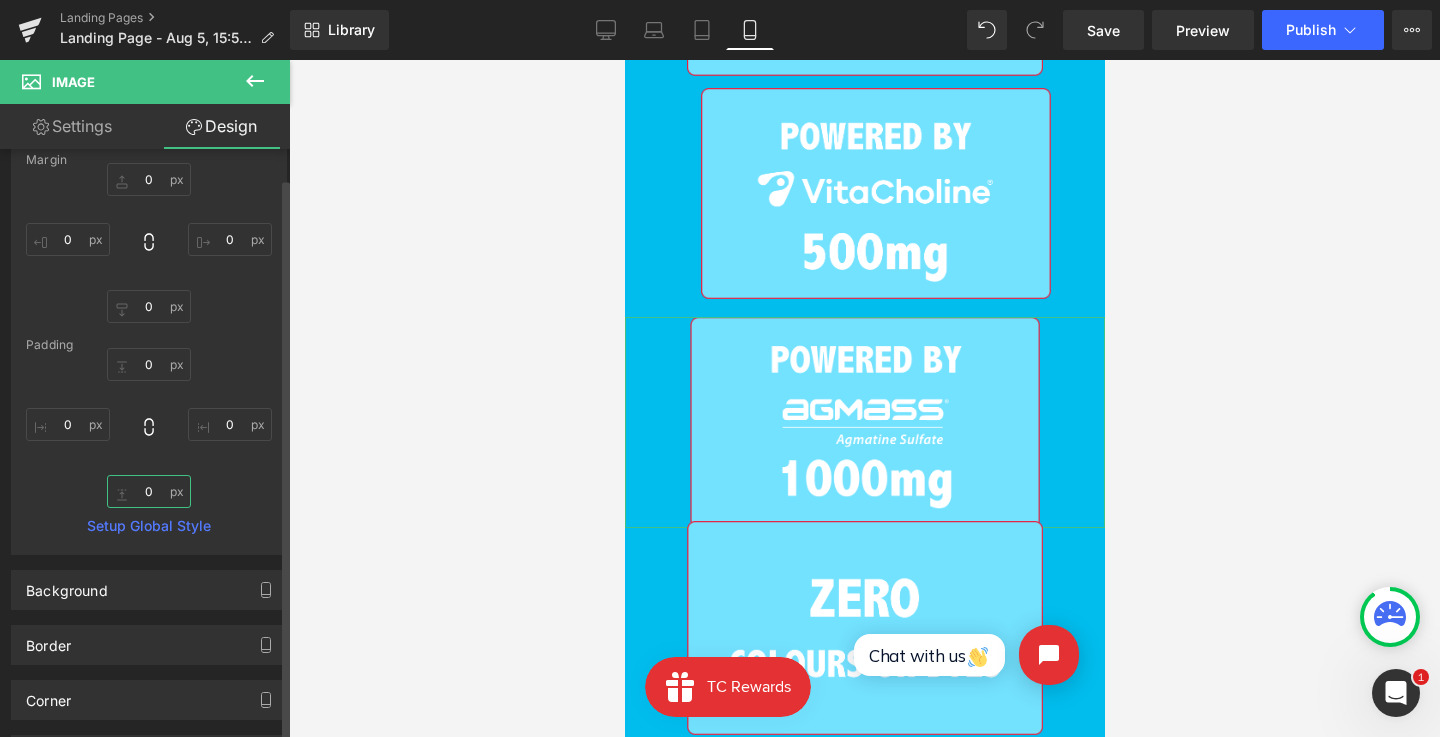 click on "0" at bounding box center [149, 491] 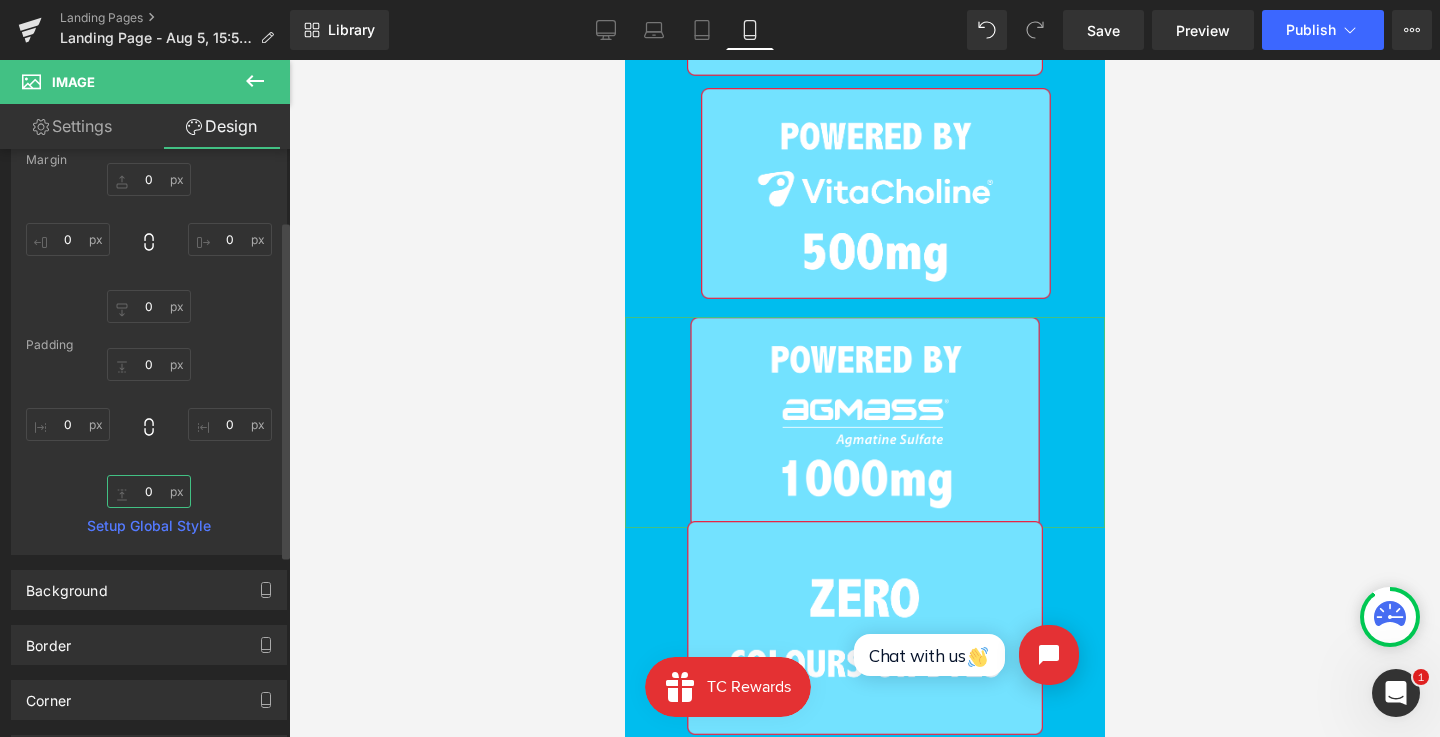 paste on "18" 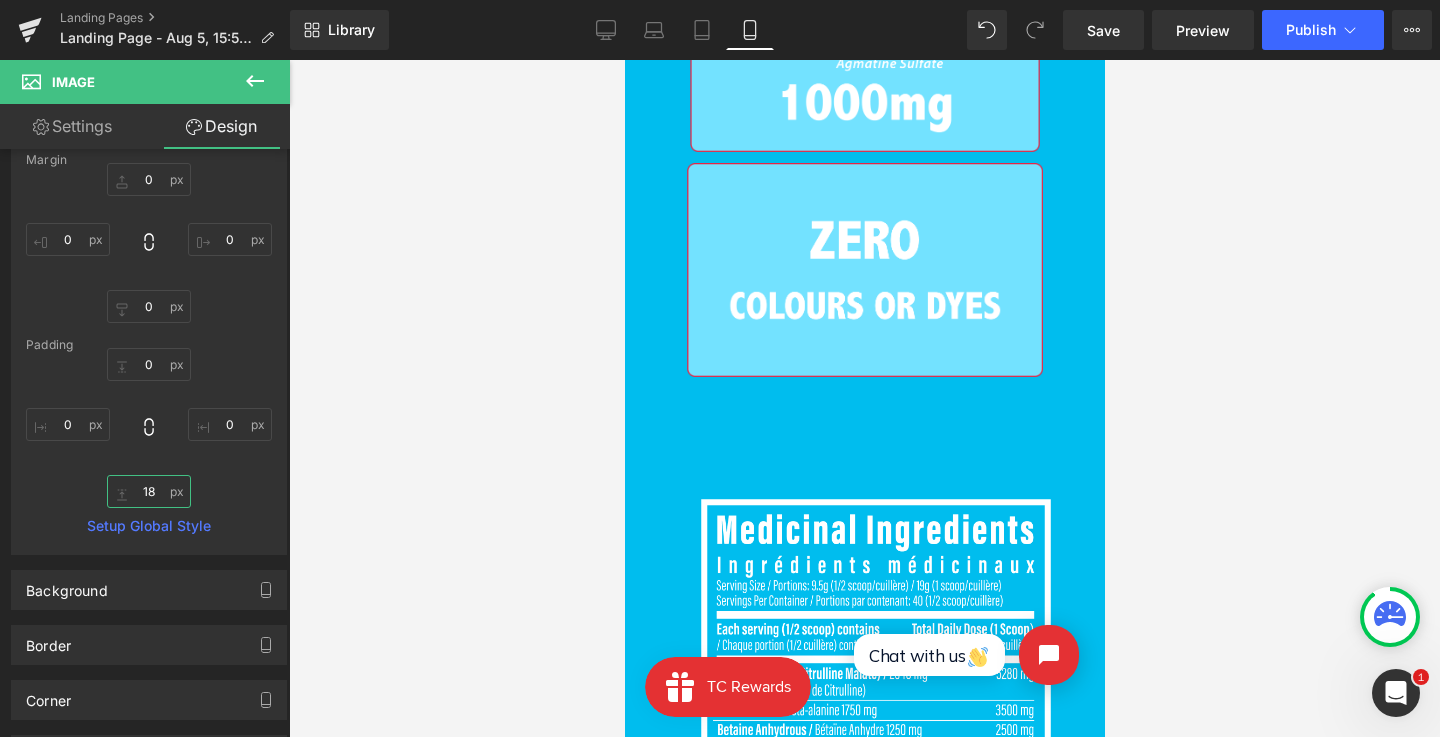 scroll, scrollTop: 2855, scrollLeft: 0, axis: vertical 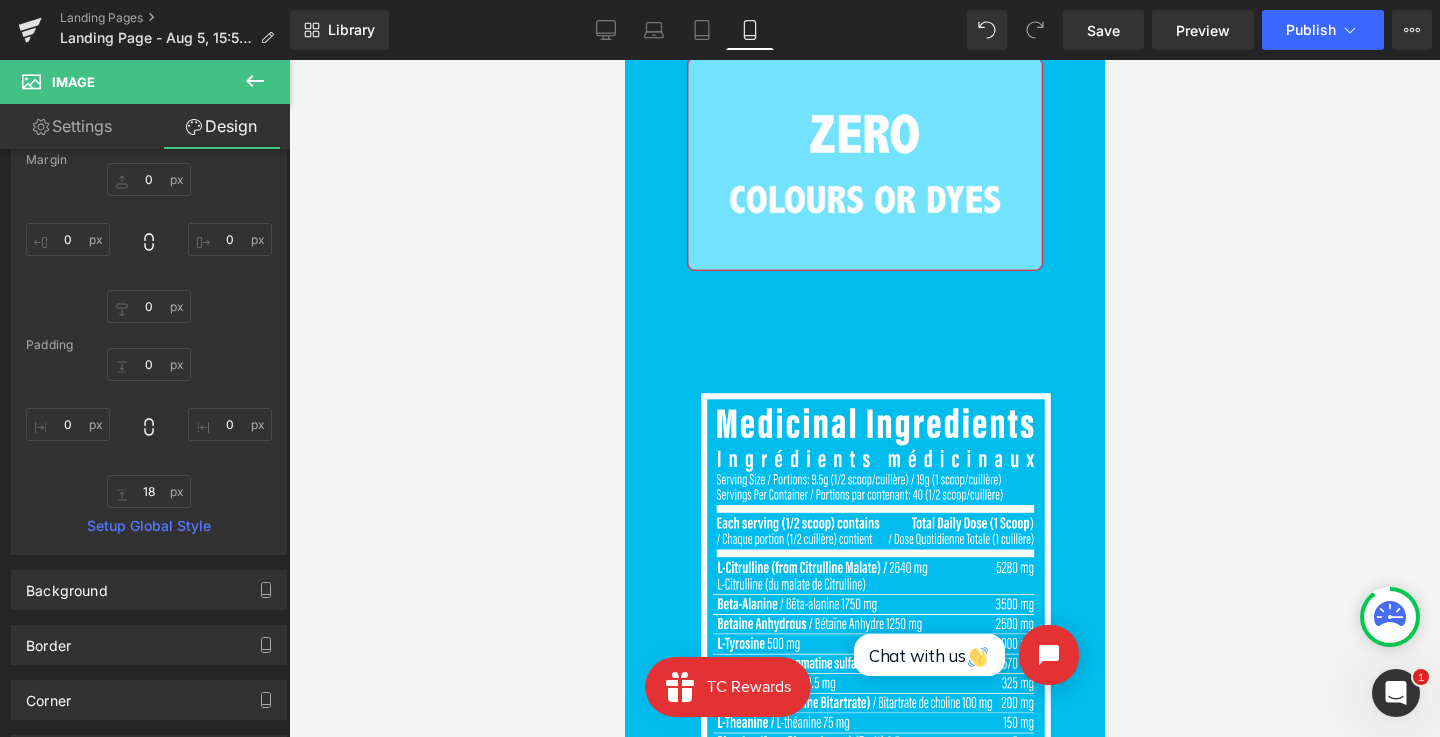 click on "Image         Image         Row" at bounding box center (864, 832) 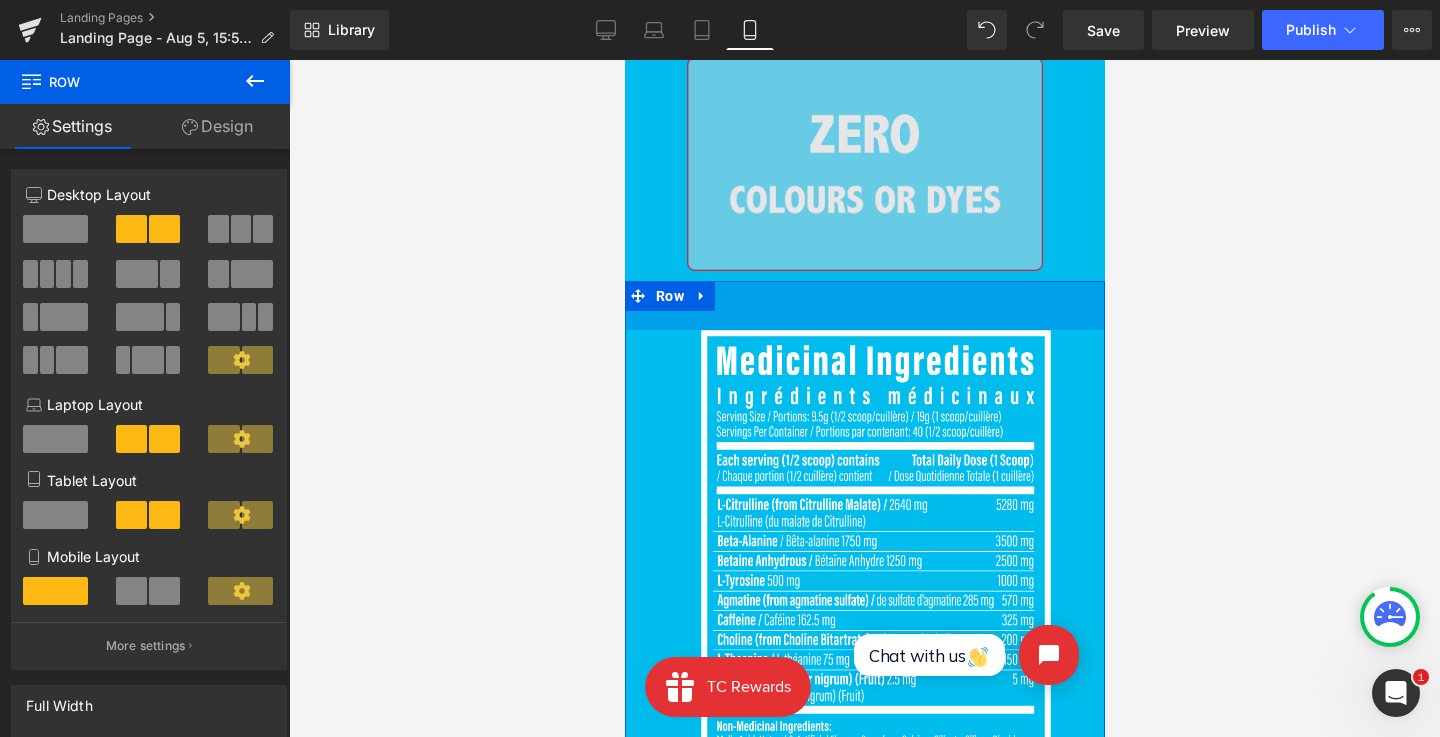 drag, startPoint x: 817, startPoint y: 282, endPoint x: 817, endPoint y: 219, distance: 63 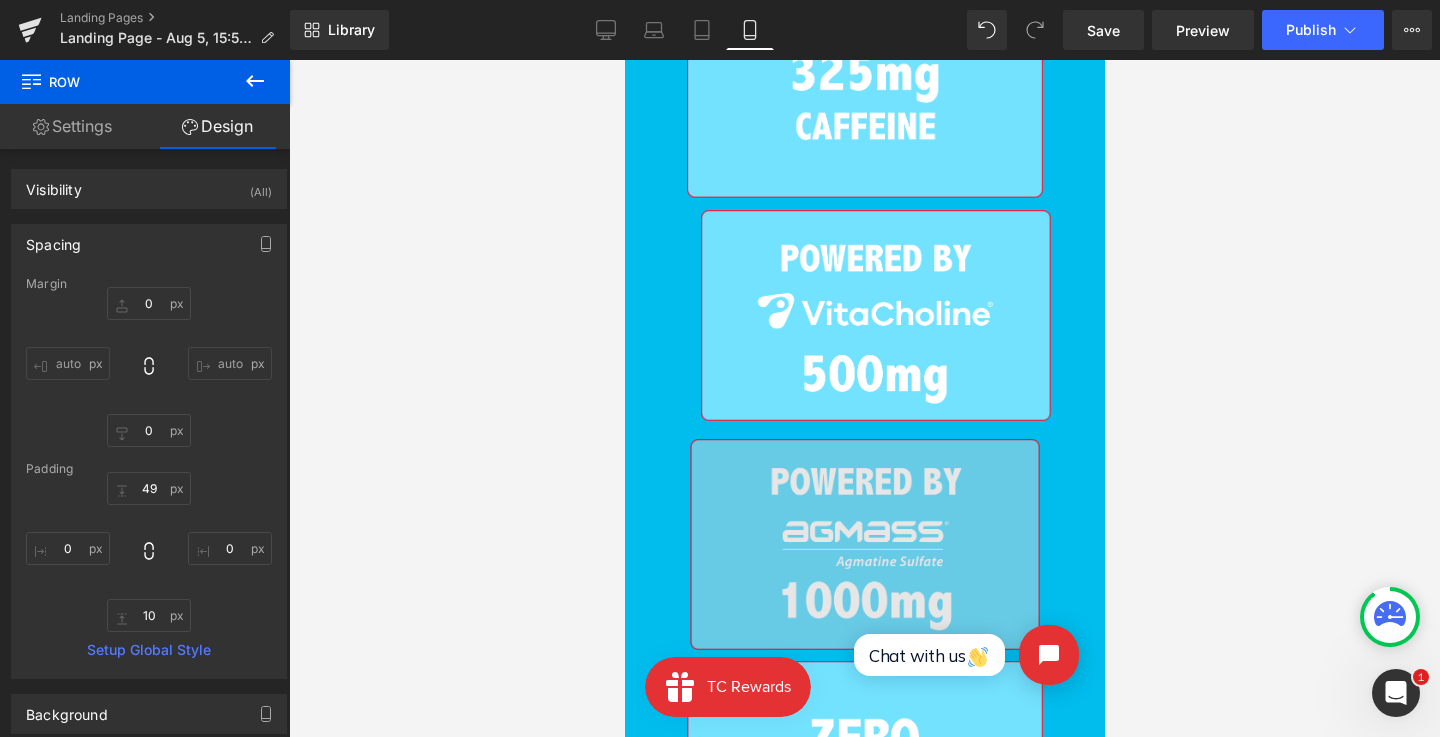 scroll, scrollTop: 2246, scrollLeft: 0, axis: vertical 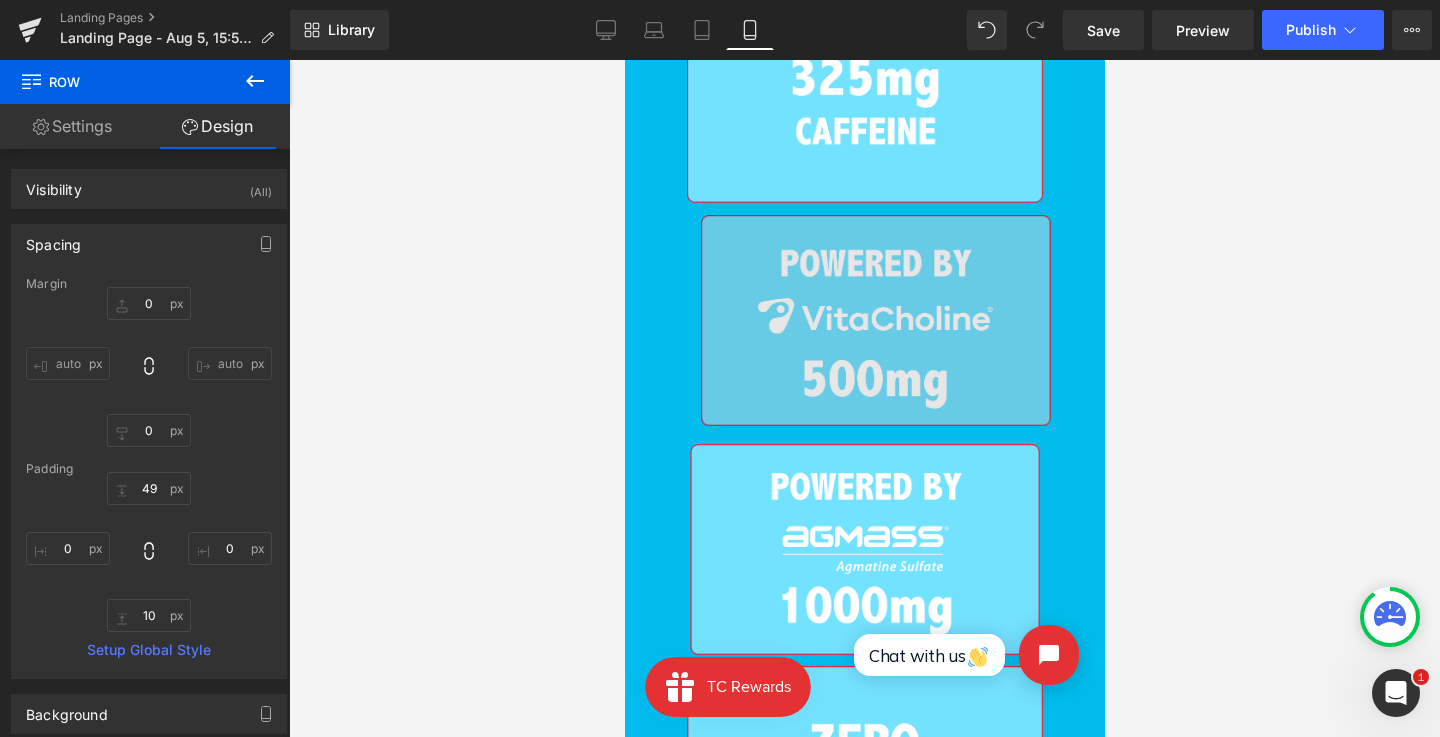 click at bounding box center (875, 329) 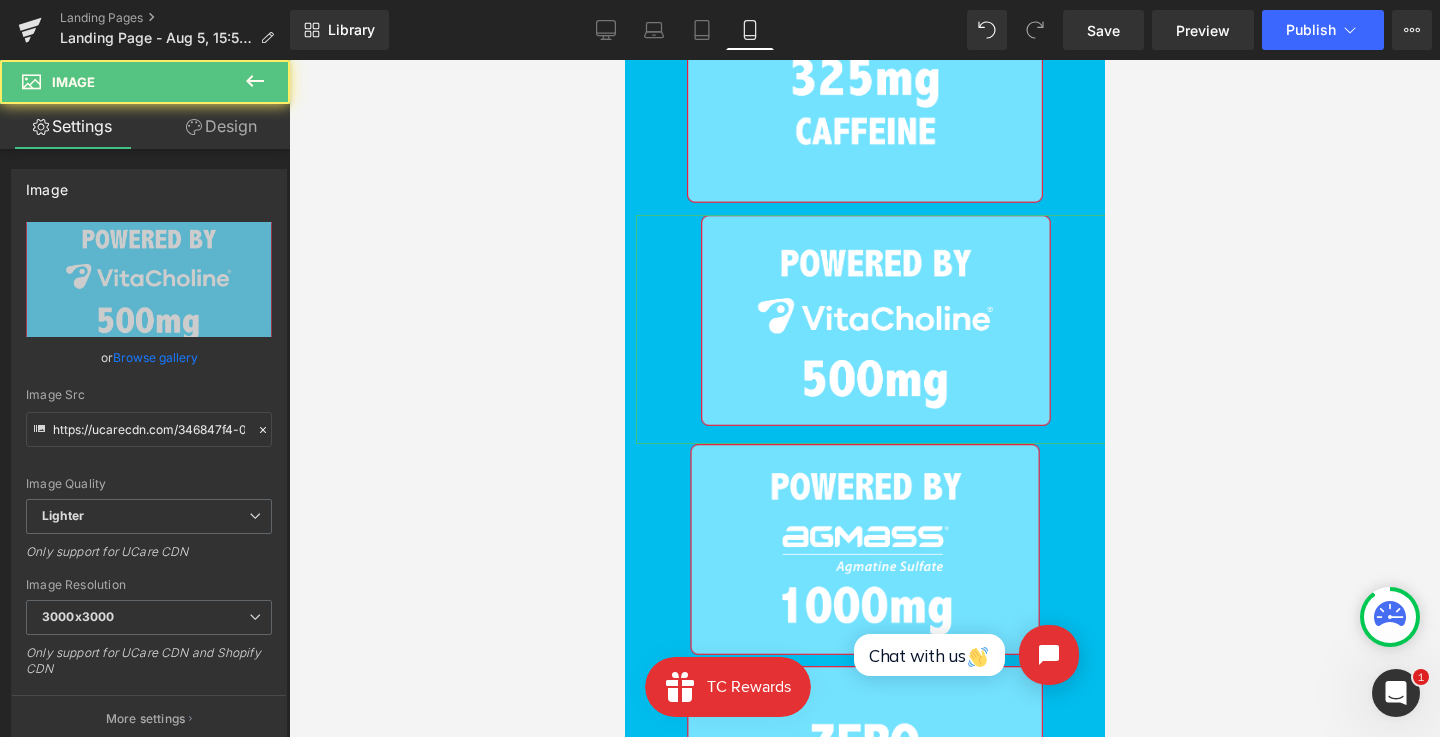 click on "Design" at bounding box center [221, 126] 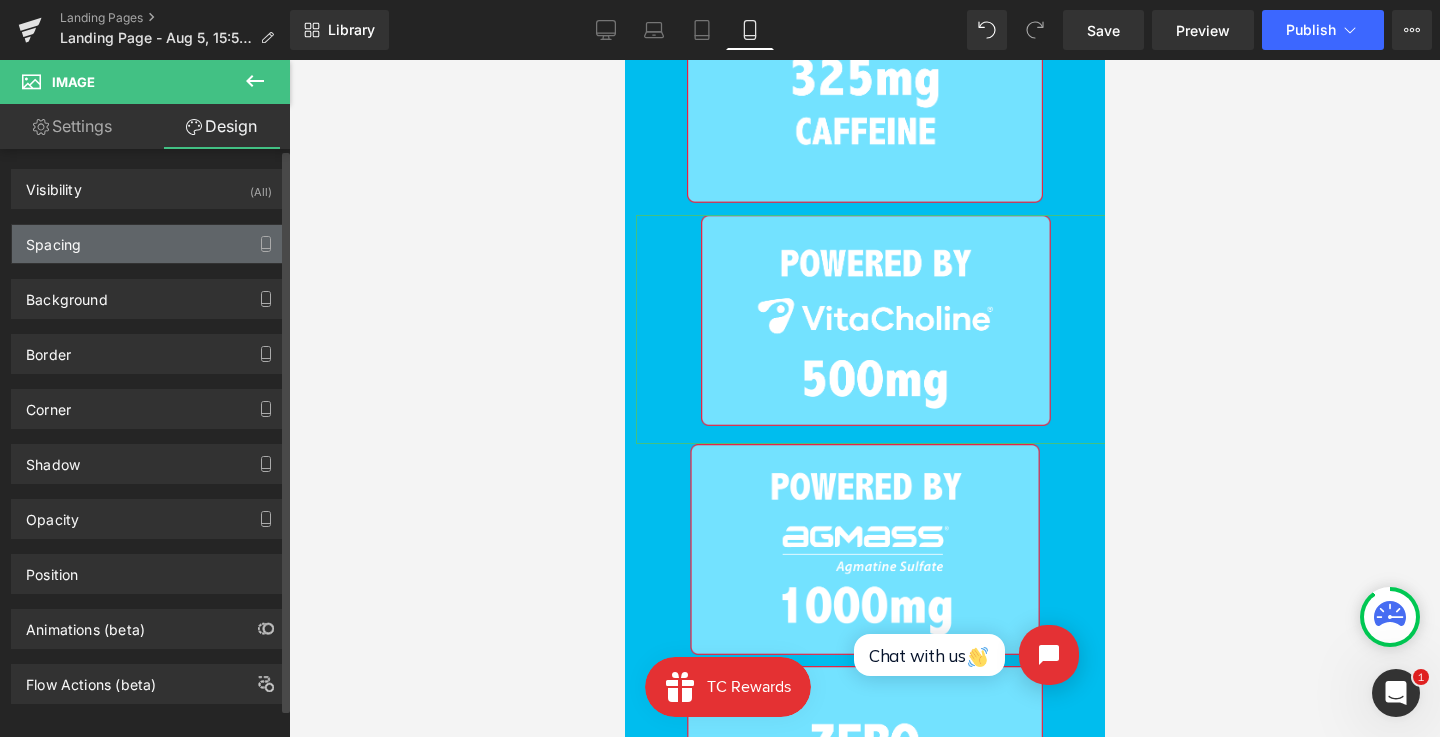 click on "Spacing" at bounding box center [149, 244] 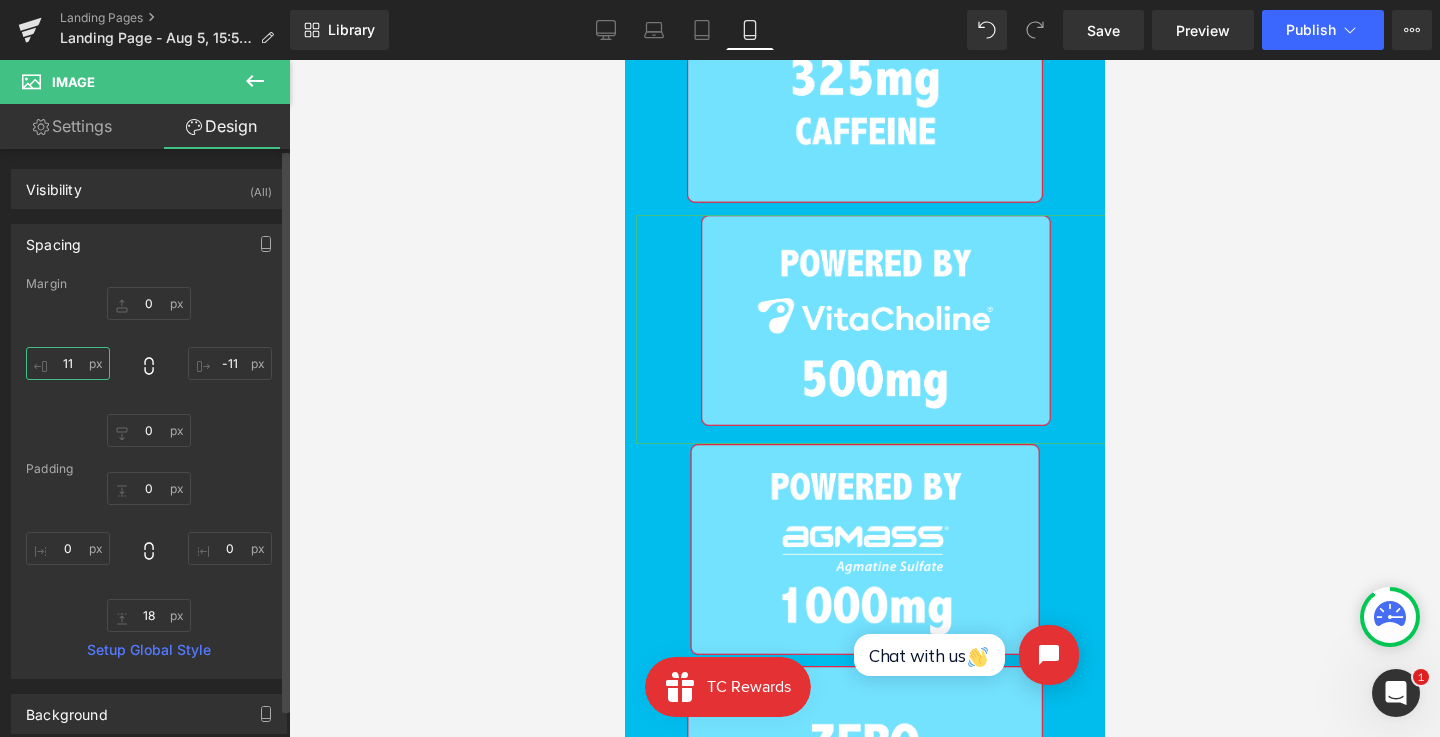 click on "11" at bounding box center (68, 363) 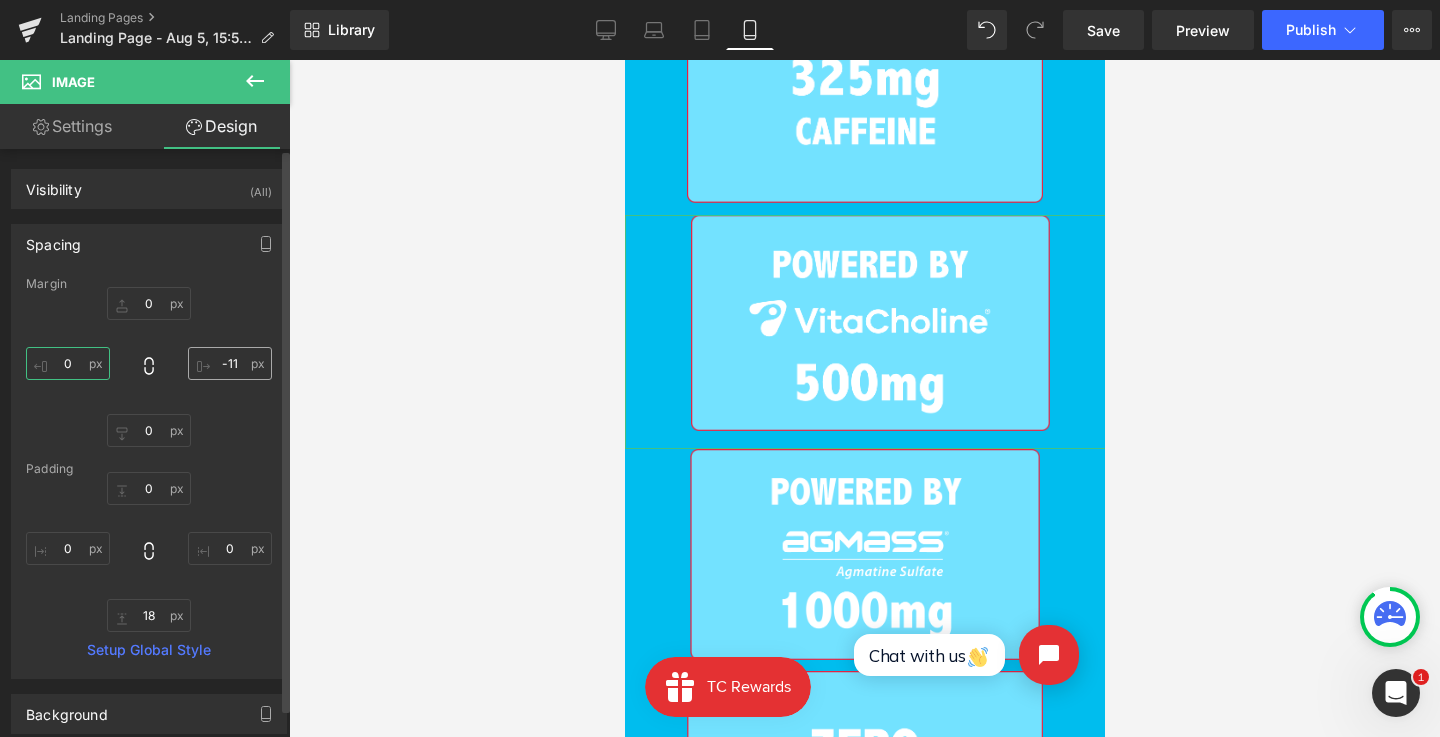 type 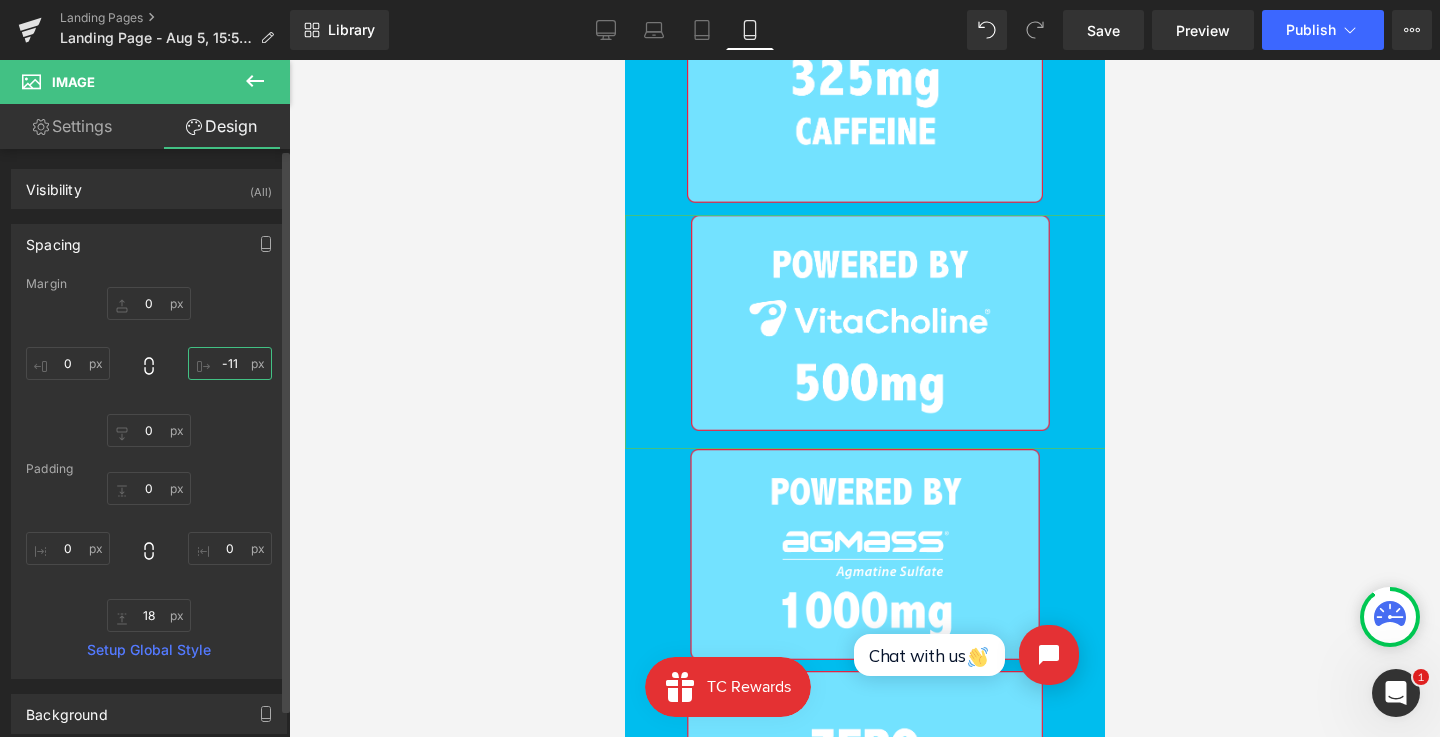click on "-11" at bounding box center (230, 363) 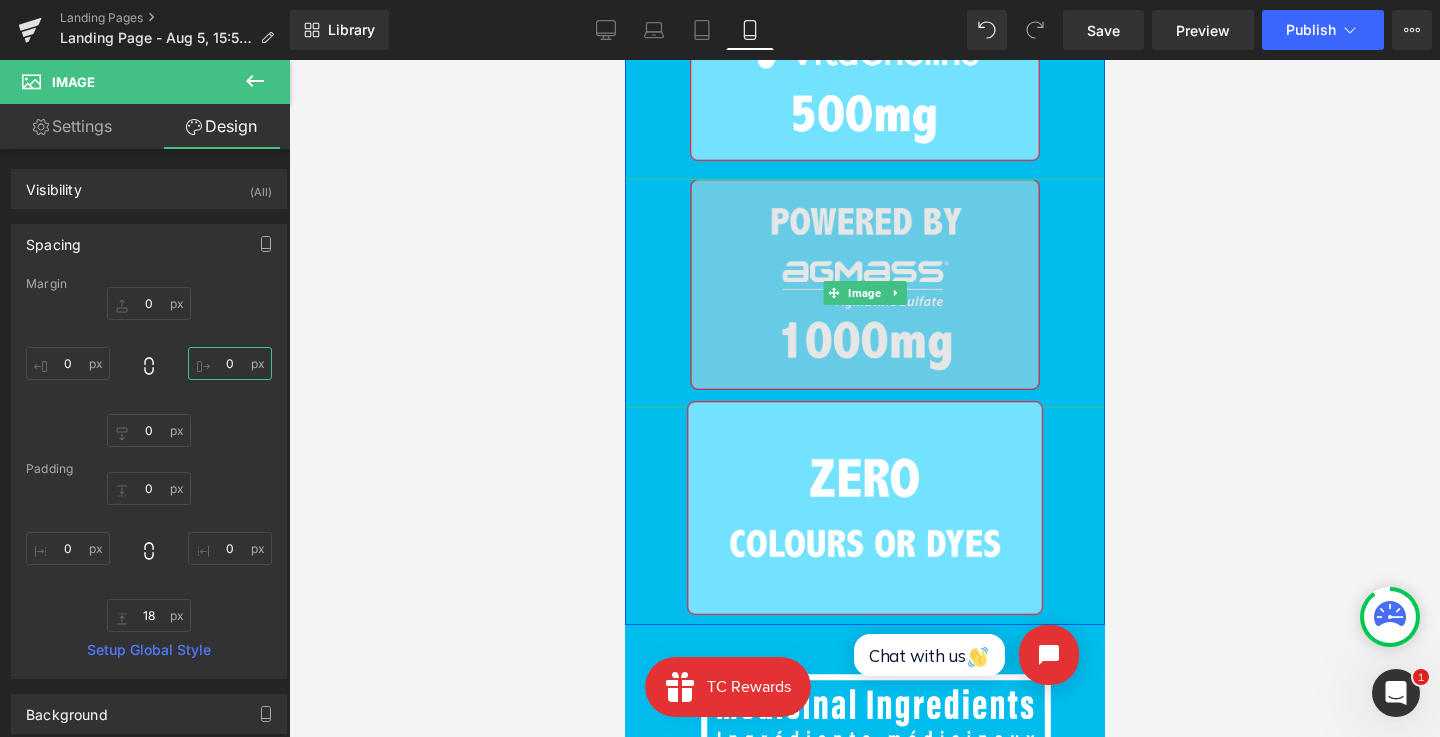 scroll, scrollTop: 2445, scrollLeft: 0, axis: vertical 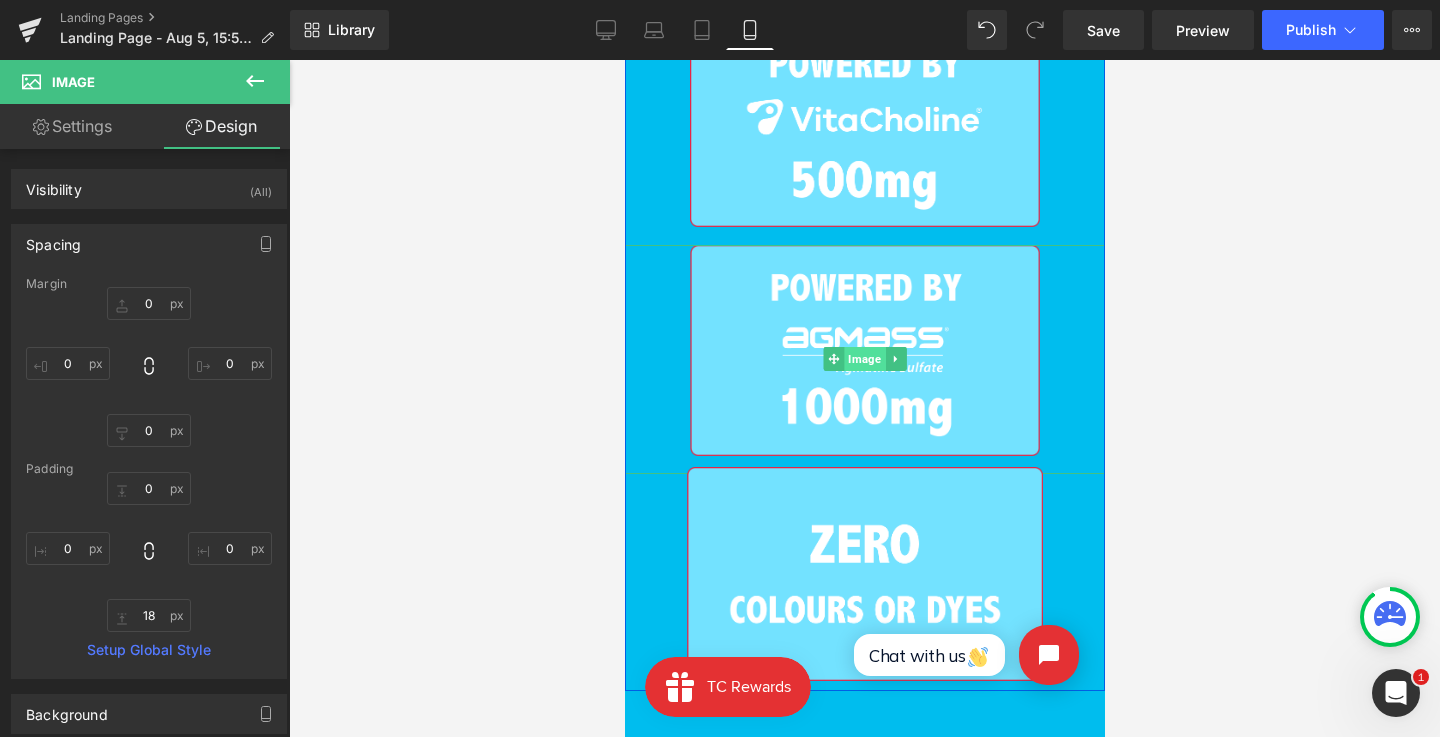 click on "Image" at bounding box center (863, 359) 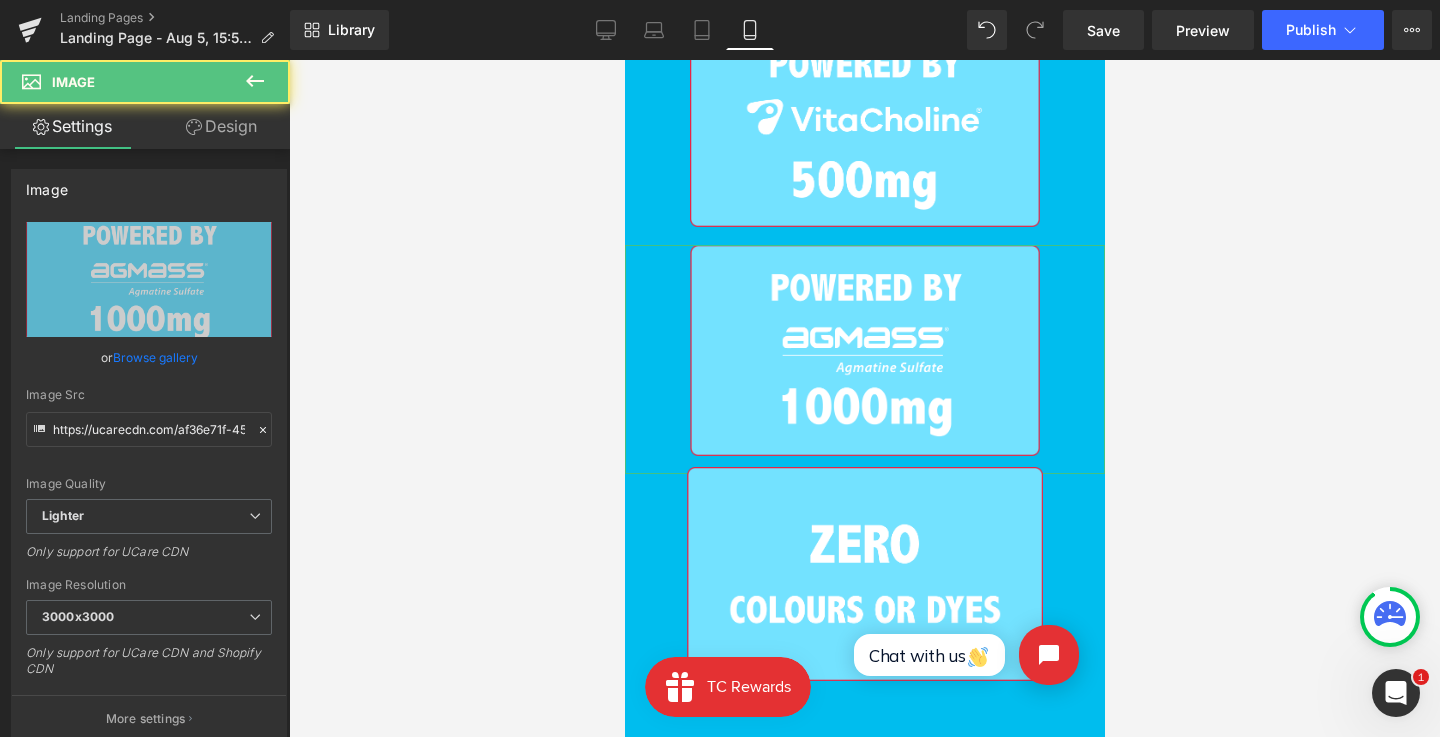 click on "Design" at bounding box center [221, 126] 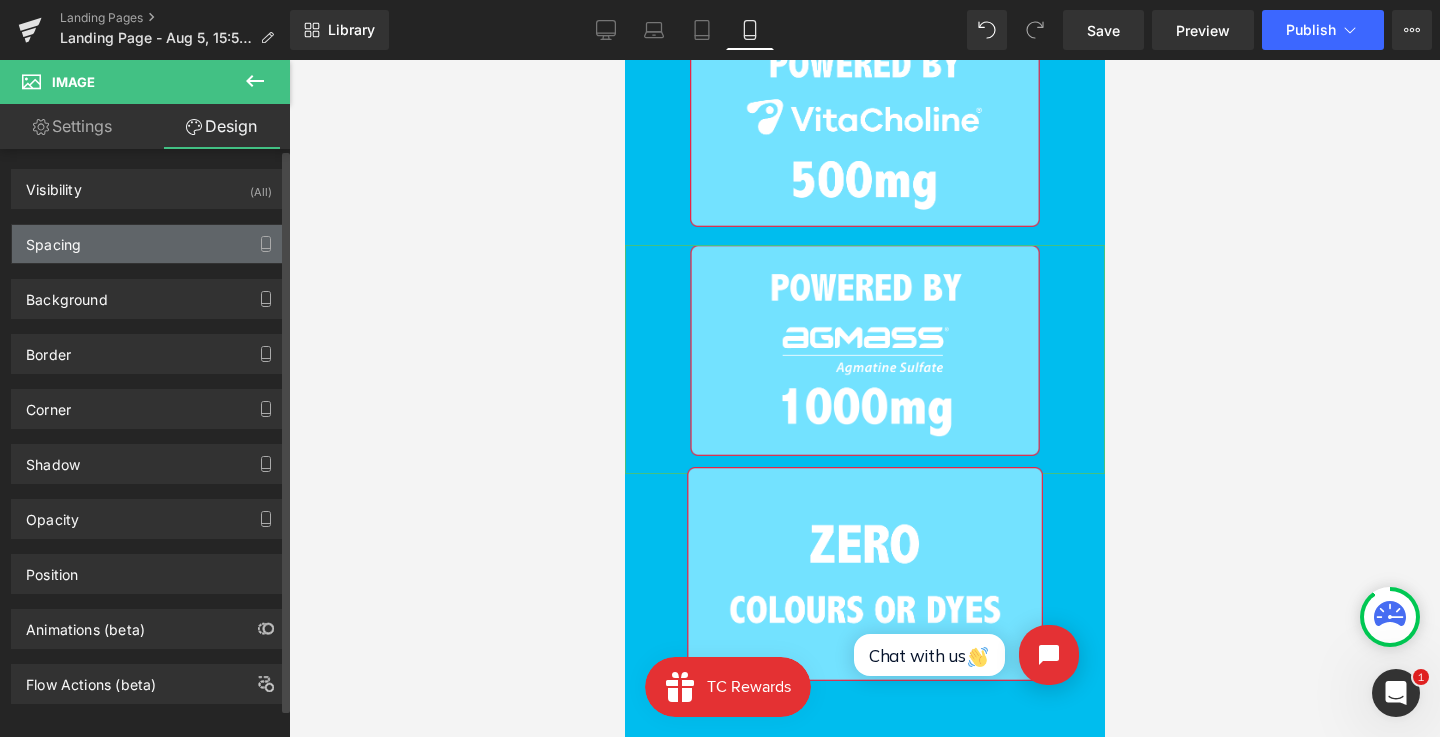 click on "Spacing" at bounding box center [149, 244] 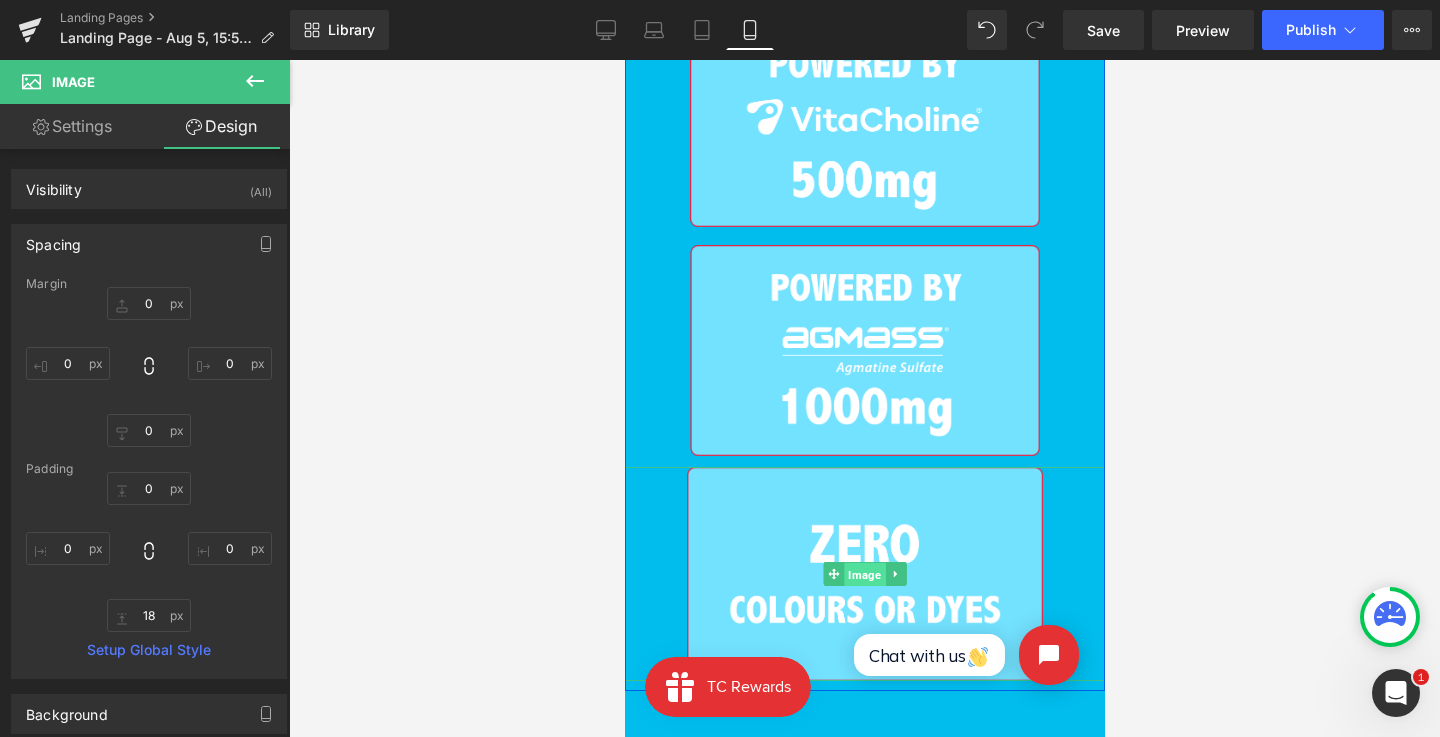 click on "Image" at bounding box center [863, 575] 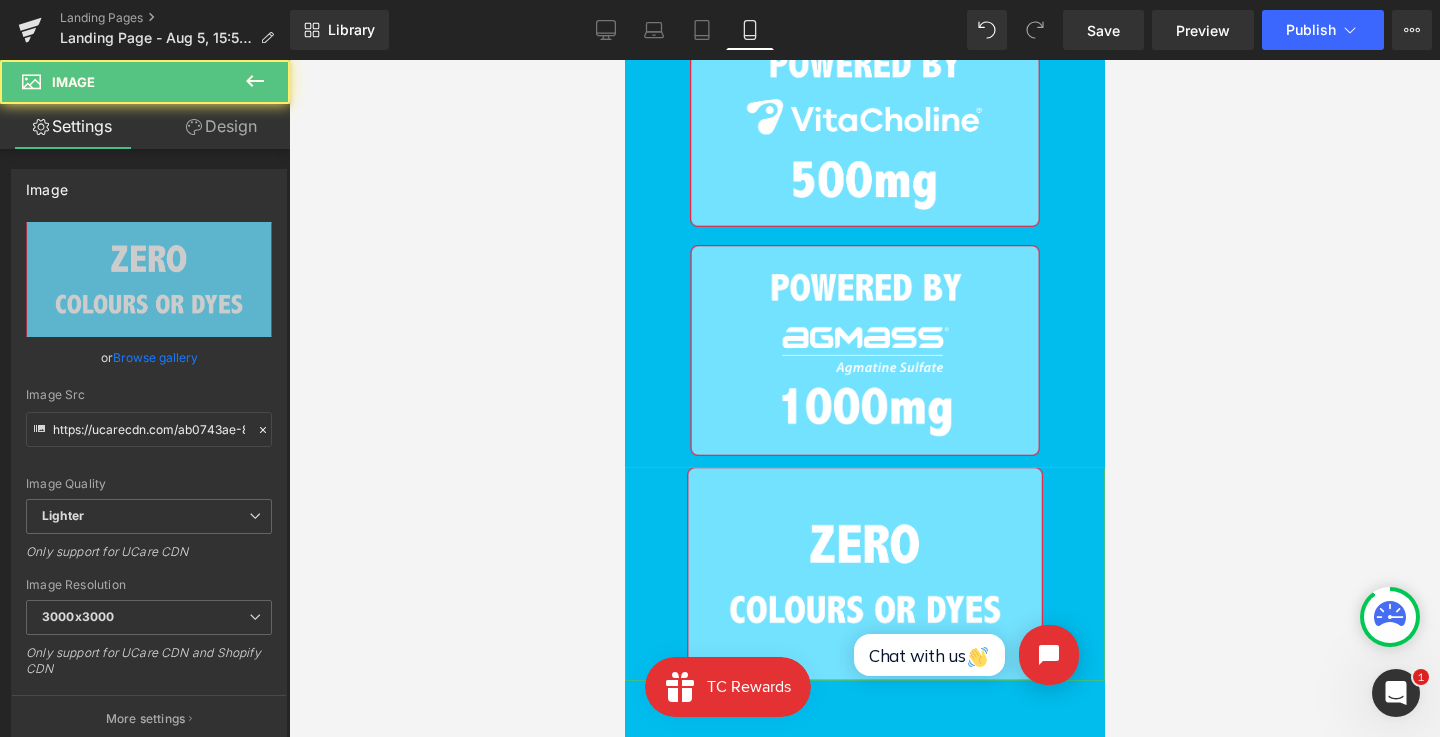 click on "Design" at bounding box center (221, 126) 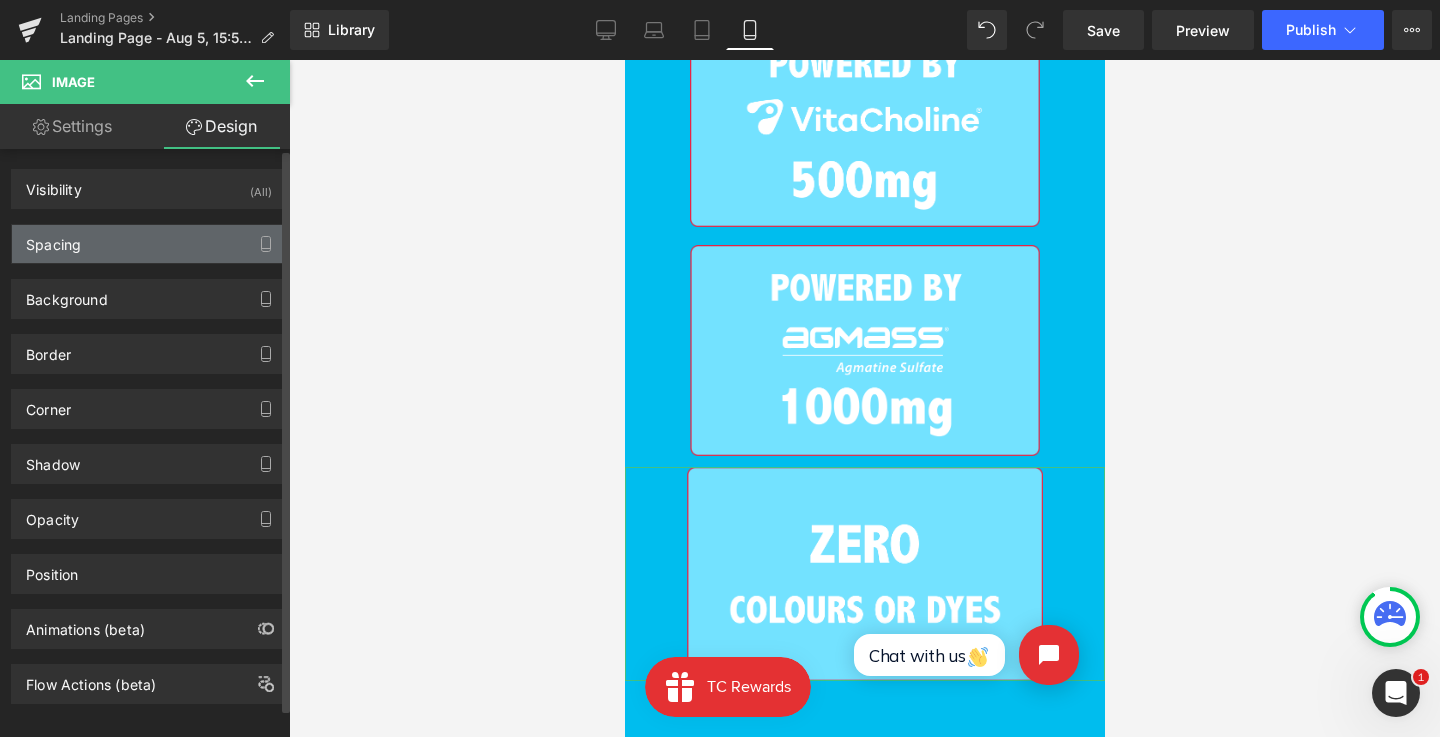 click on "Spacing" at bounding box center (149, 244) 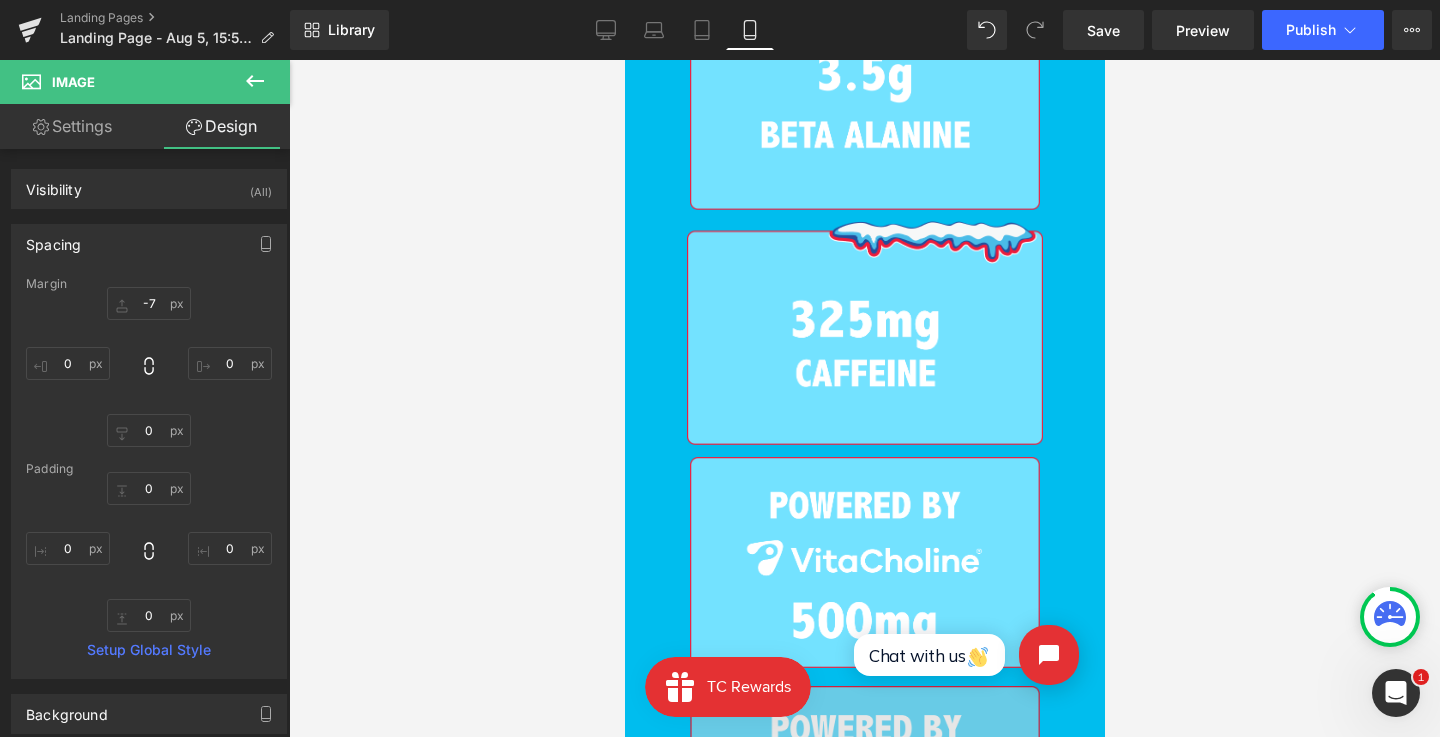 scroll, scrollTop: 1994, scrollLeft: 0, axis: vertical 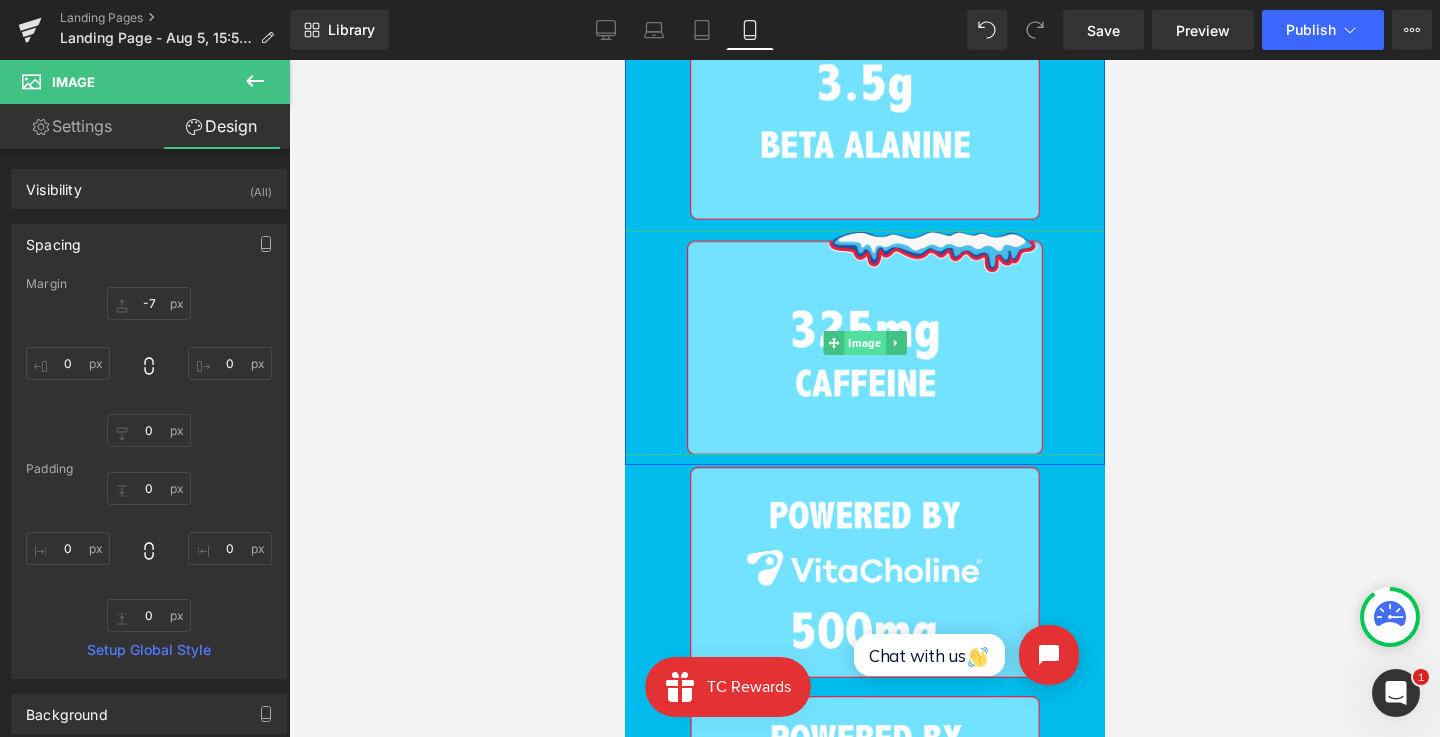click on "Image" at bounding box center (863, 343) 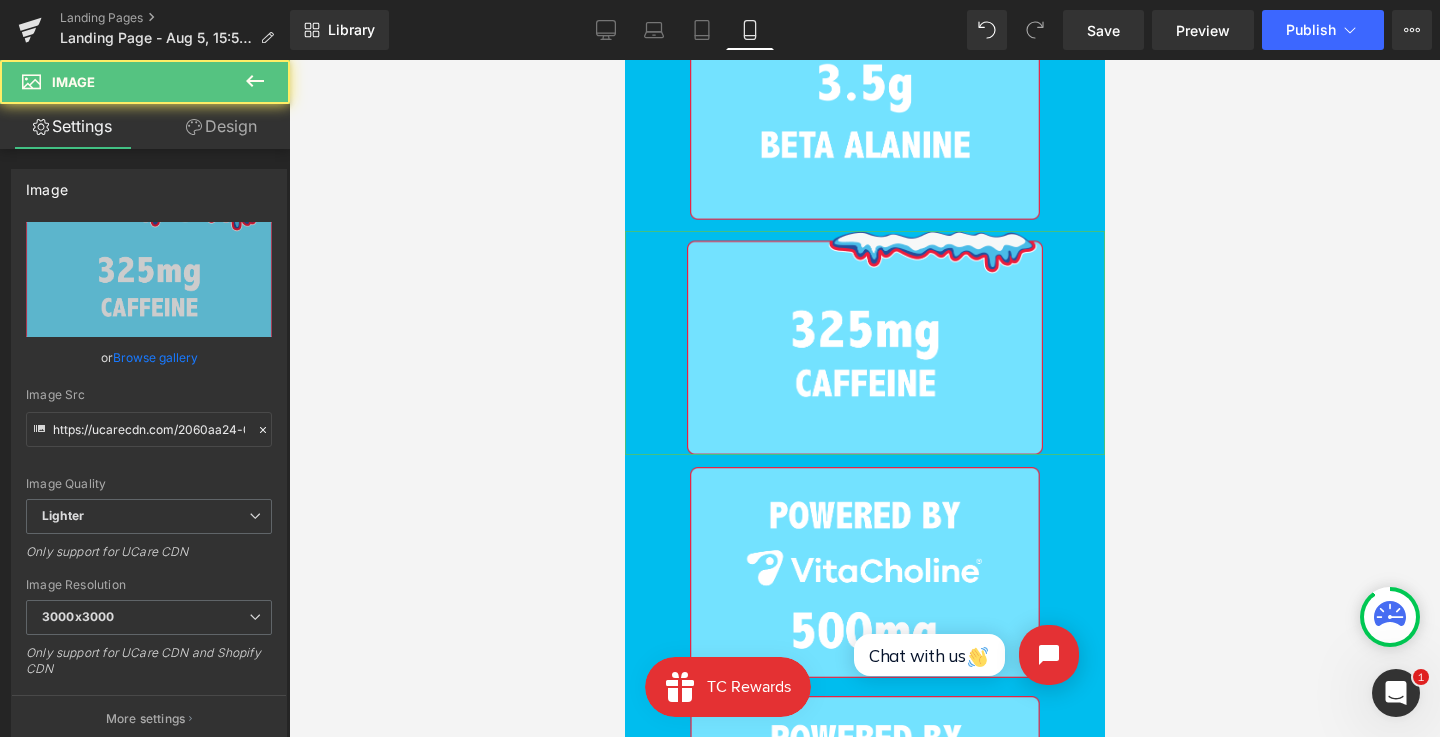 click on "Design" at bounding box center (221, 126) 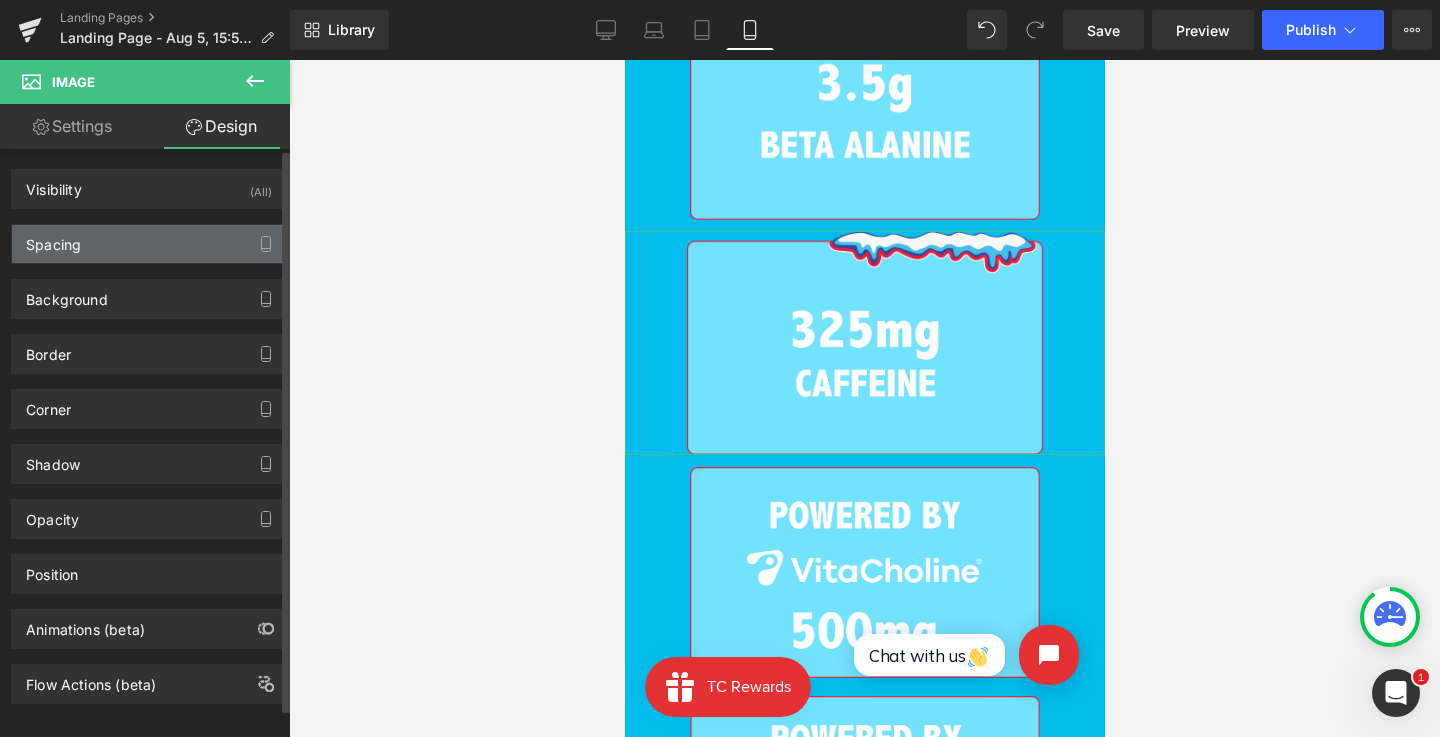 click on "Spacing" at bounding box center [149, 244] 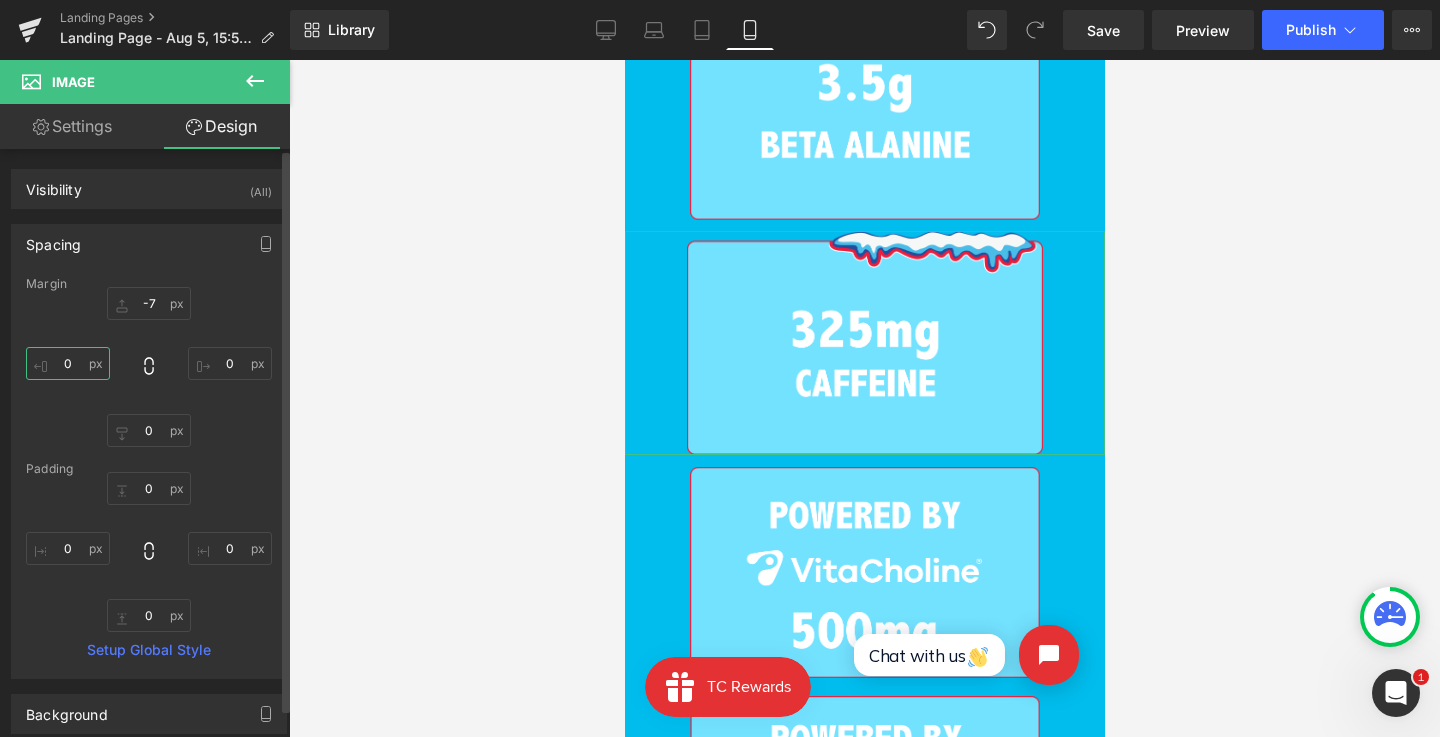 click on "0" at bounding box center (68, 363) 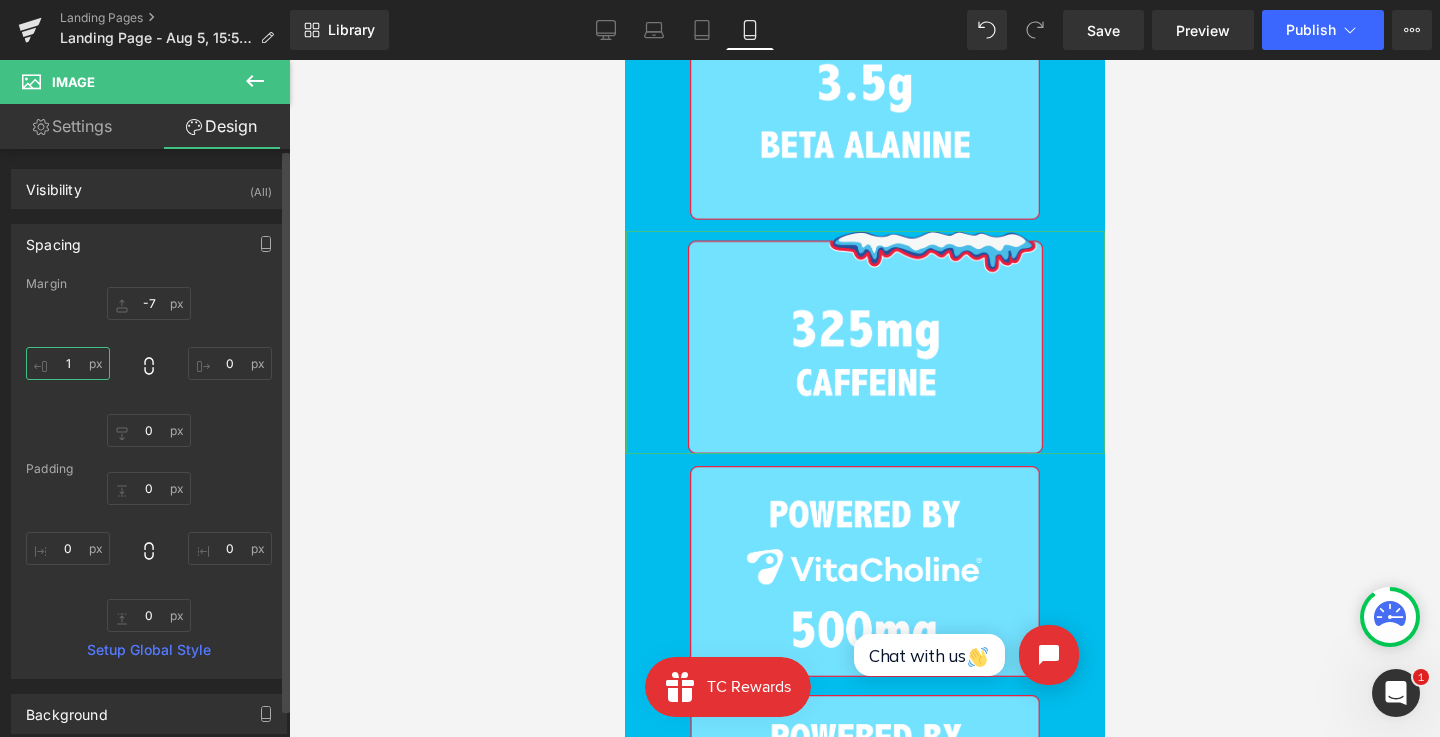 type on "2" 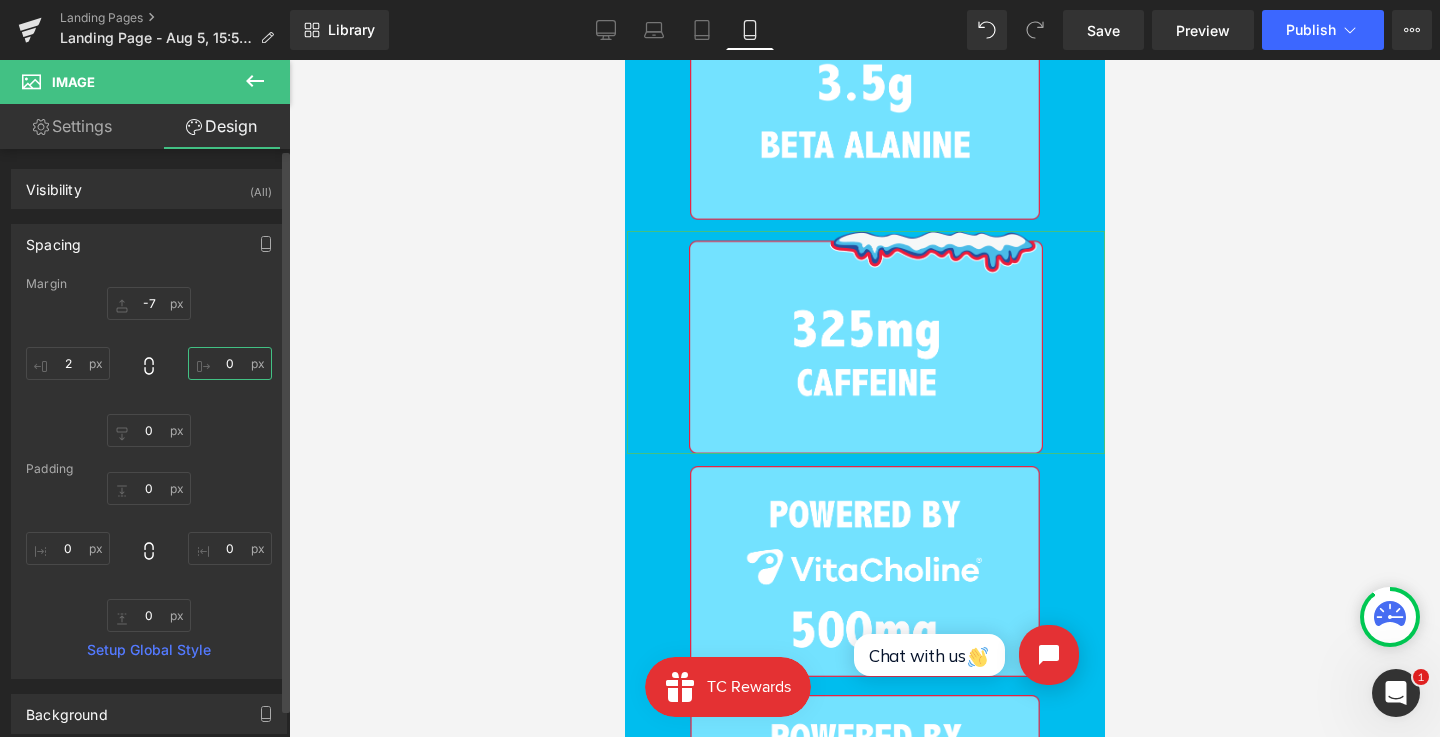 click on "0" at bounding box center (230, 363) 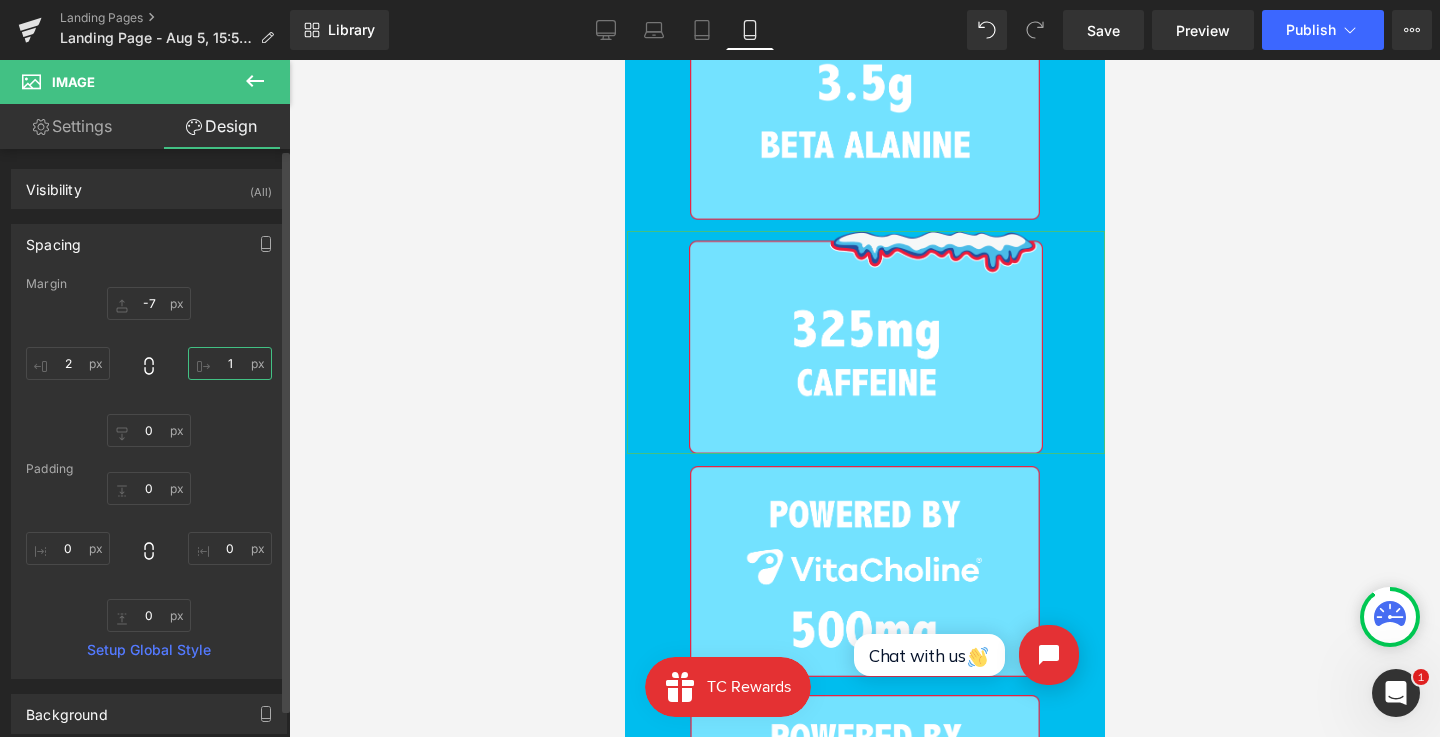 type on "2" 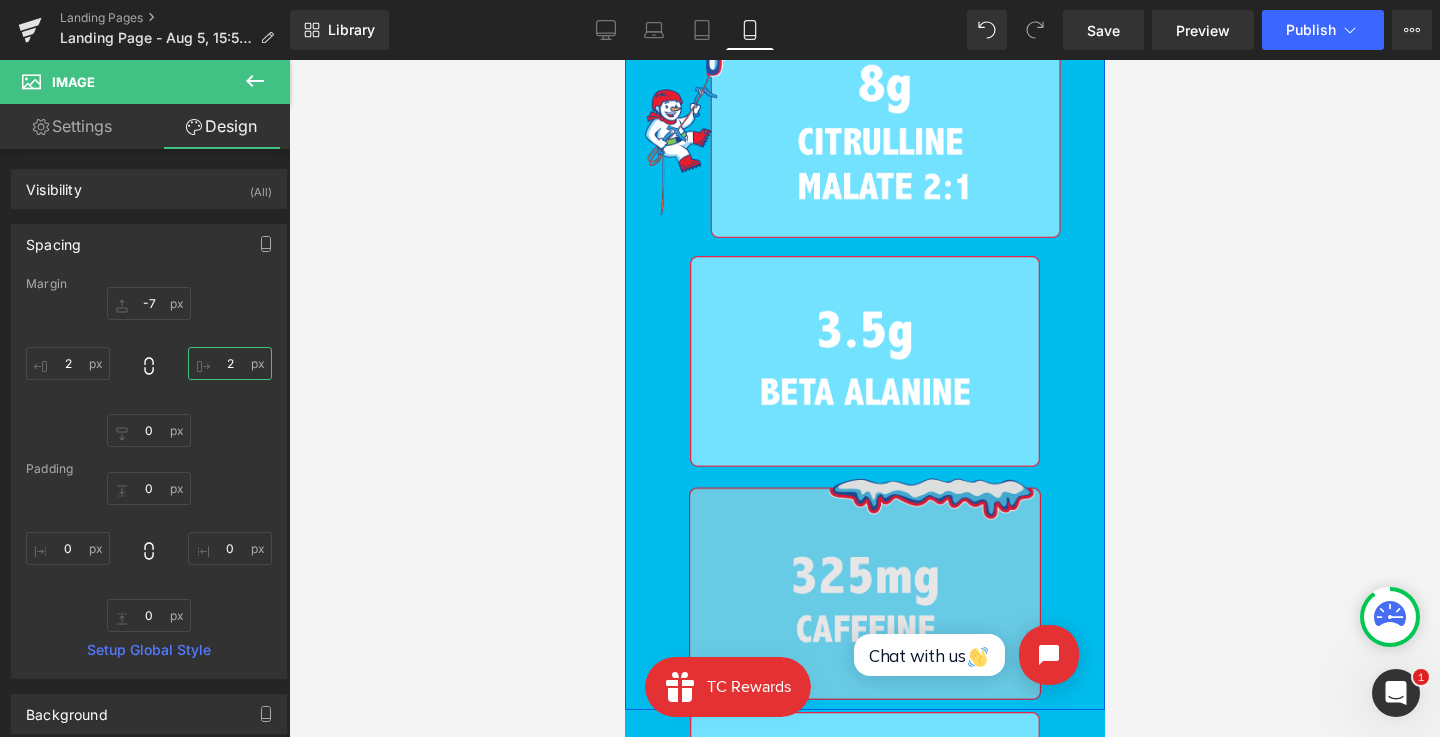 scroll, scrollTop: 1732, scrollLeft: 0, axis: vertical 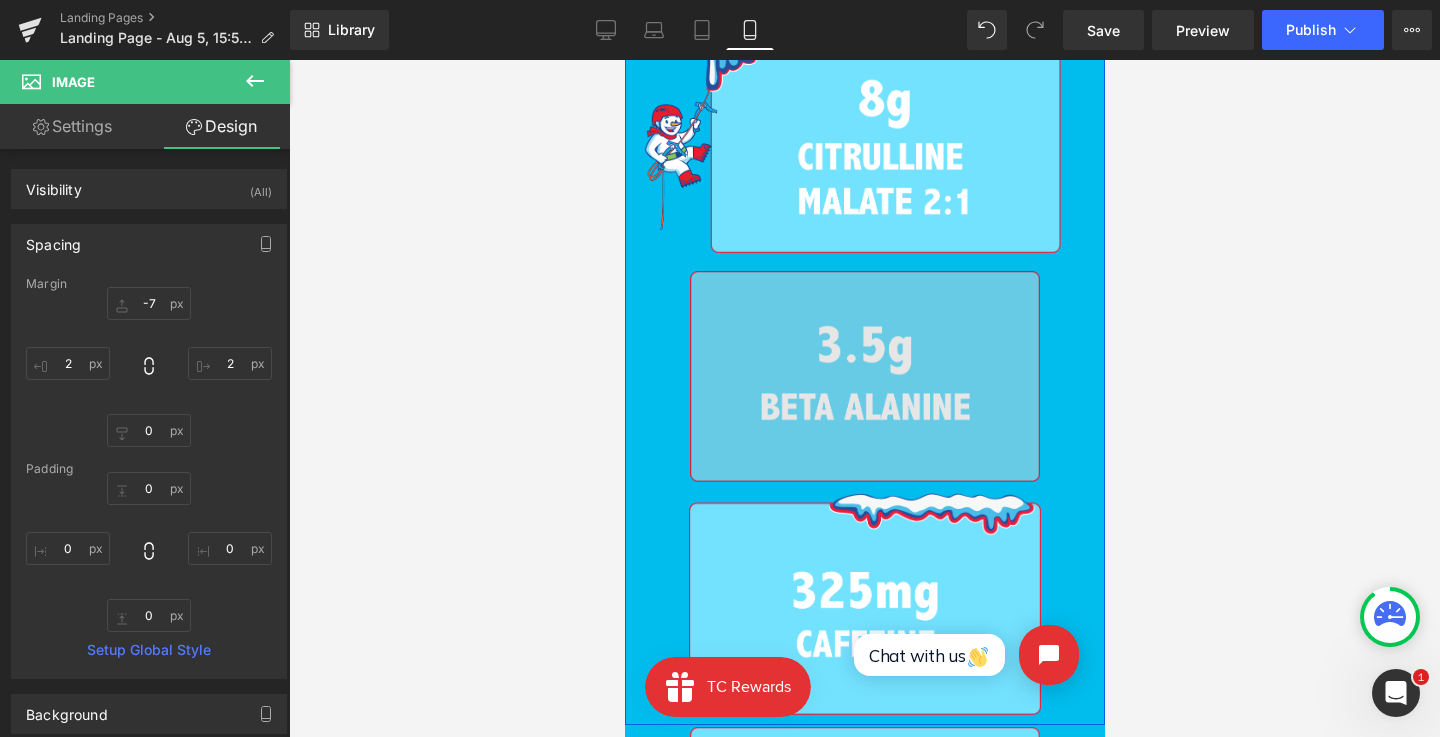 click at bounding box center [864, 385] 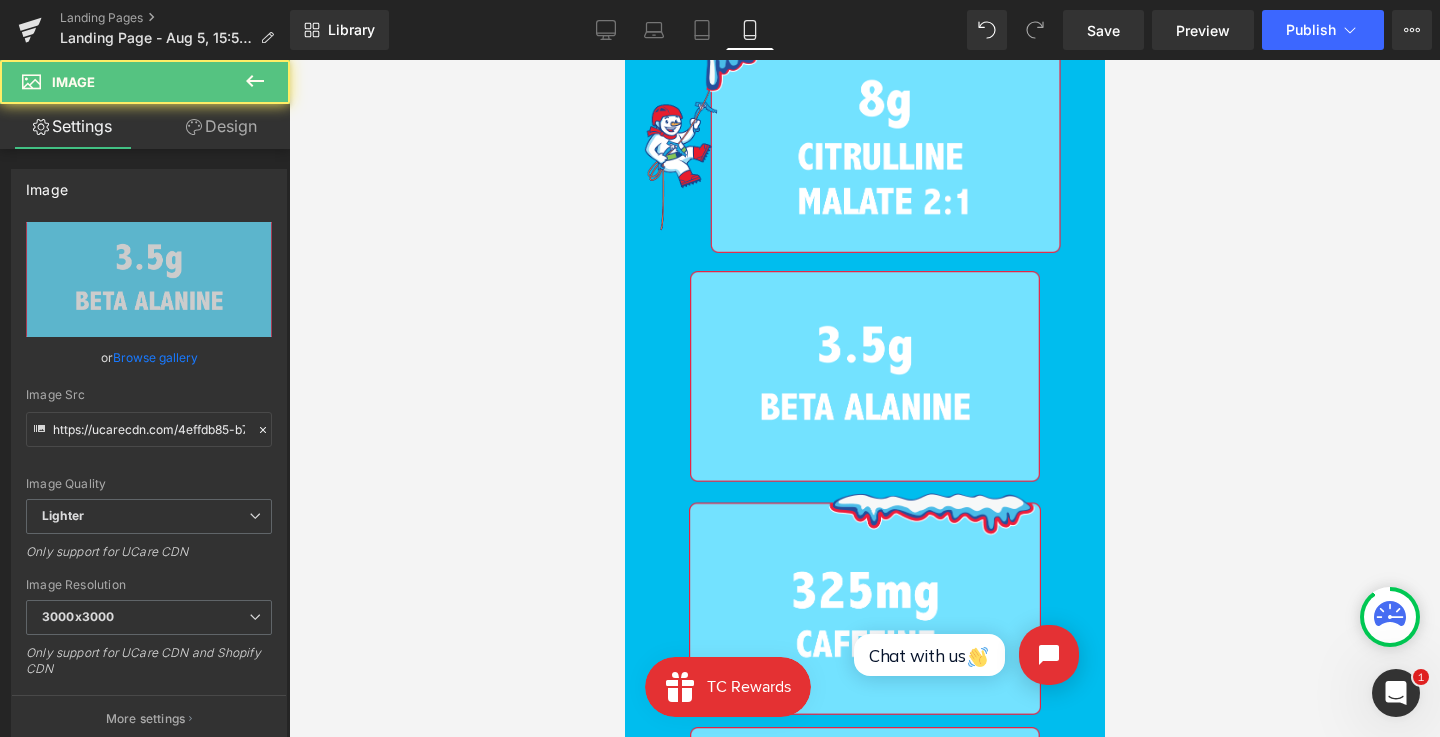 click on "Design" at bounding box center [221, 126] 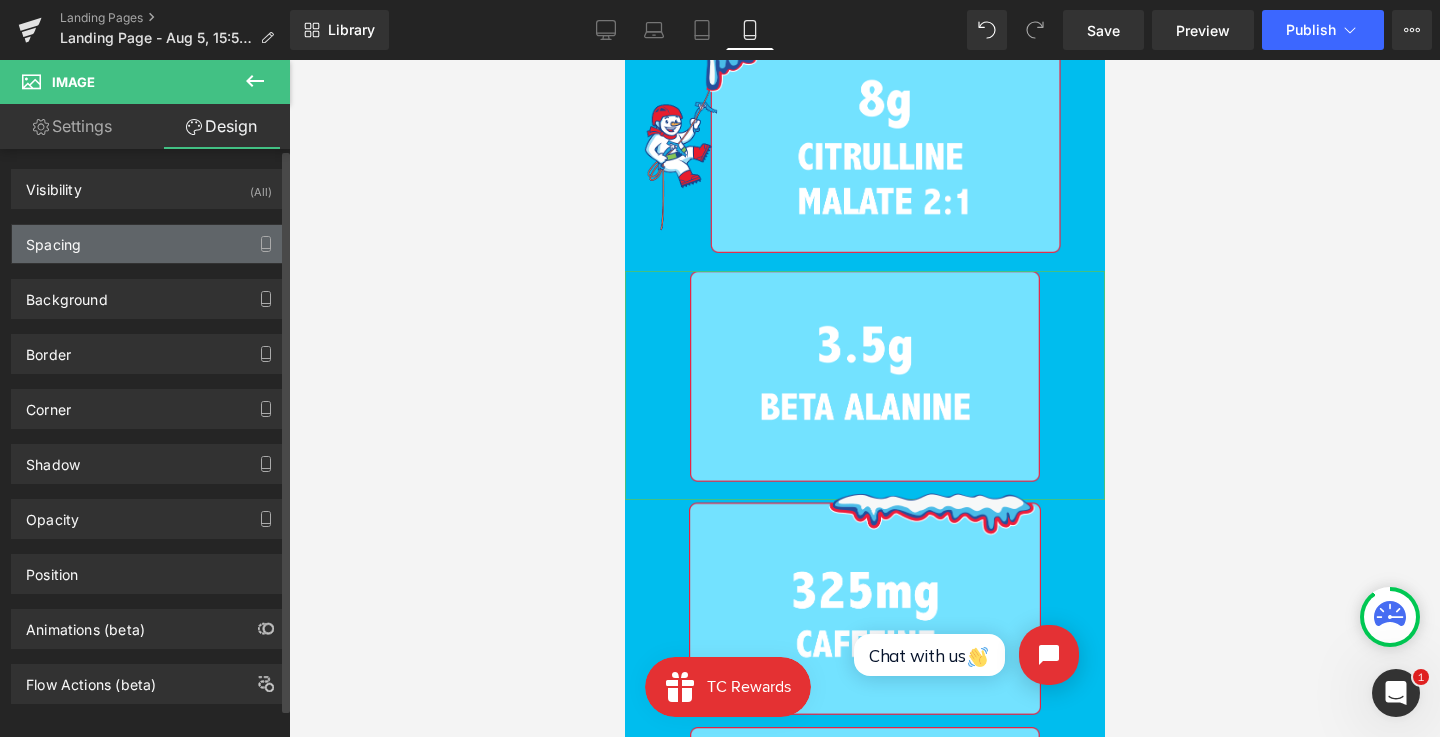 click on "Spacing" at bounding box center [149, 244] 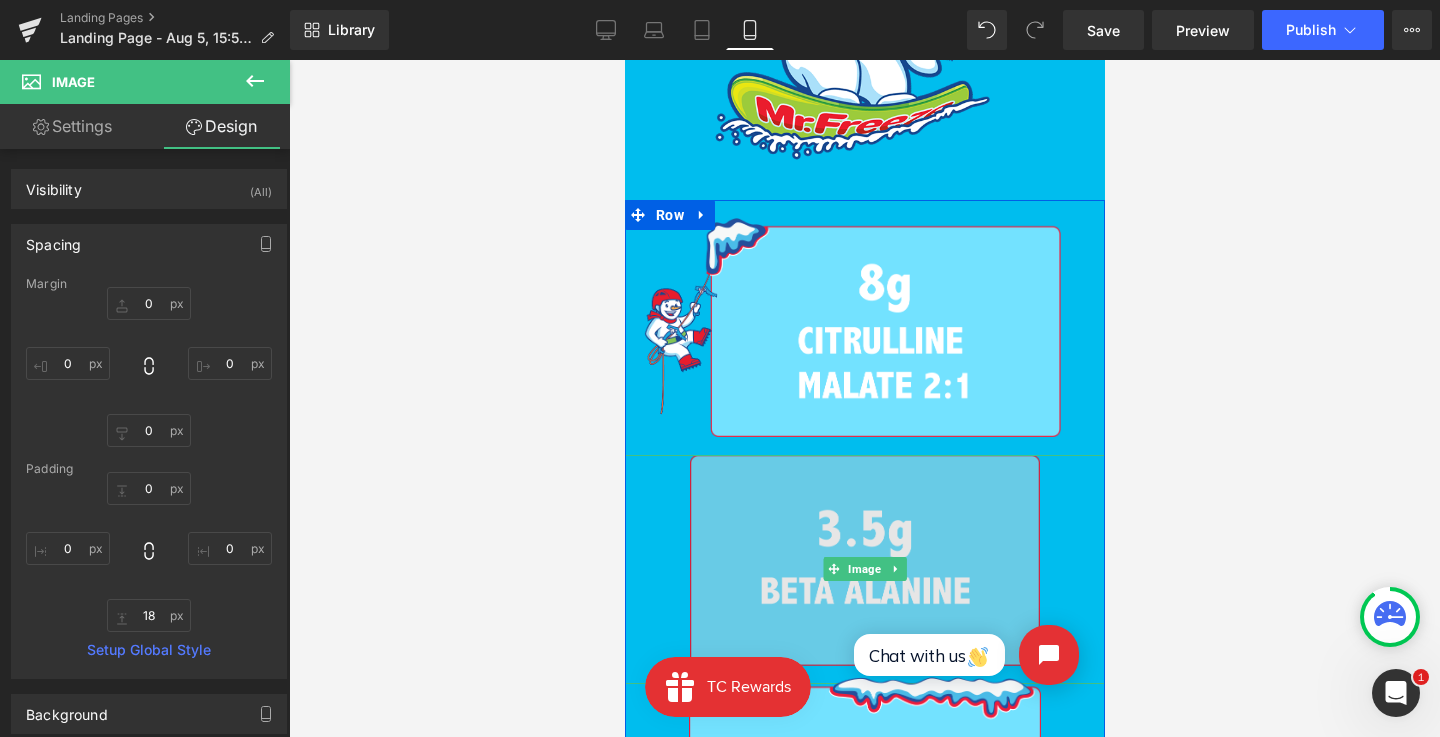scroll, scrollTop: 1529, scrollLeft: 0, axis: vertical 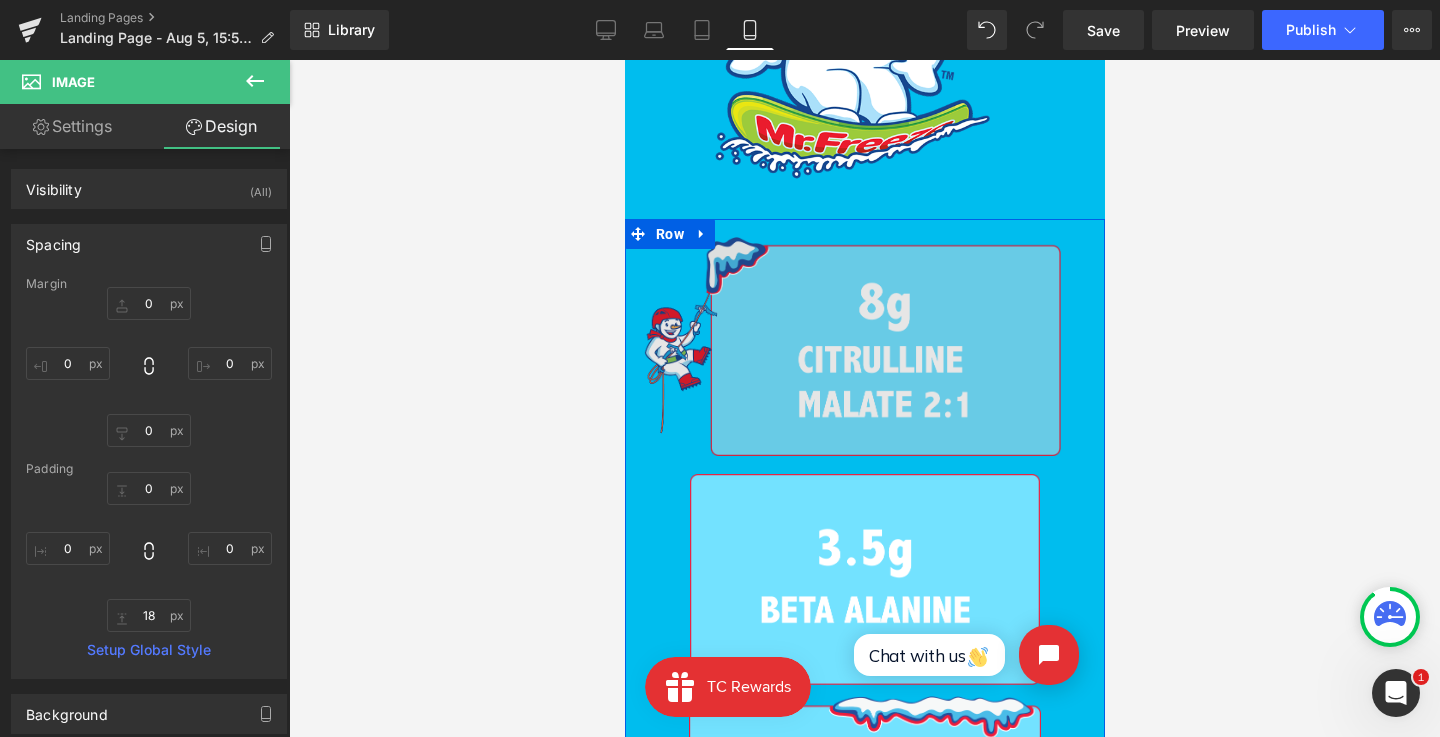 click at bounding box center (845, 355) 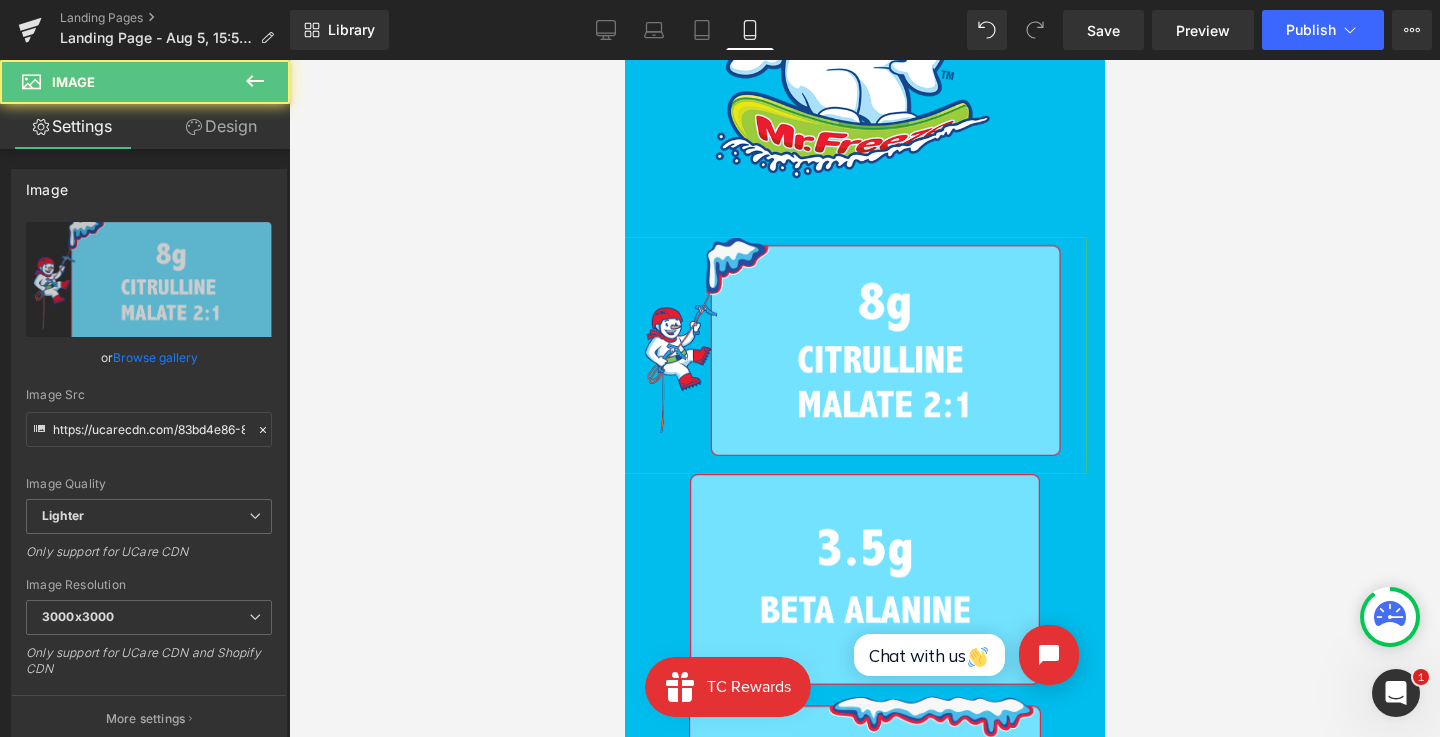 click on "Design" at bounding box center [221, 126] 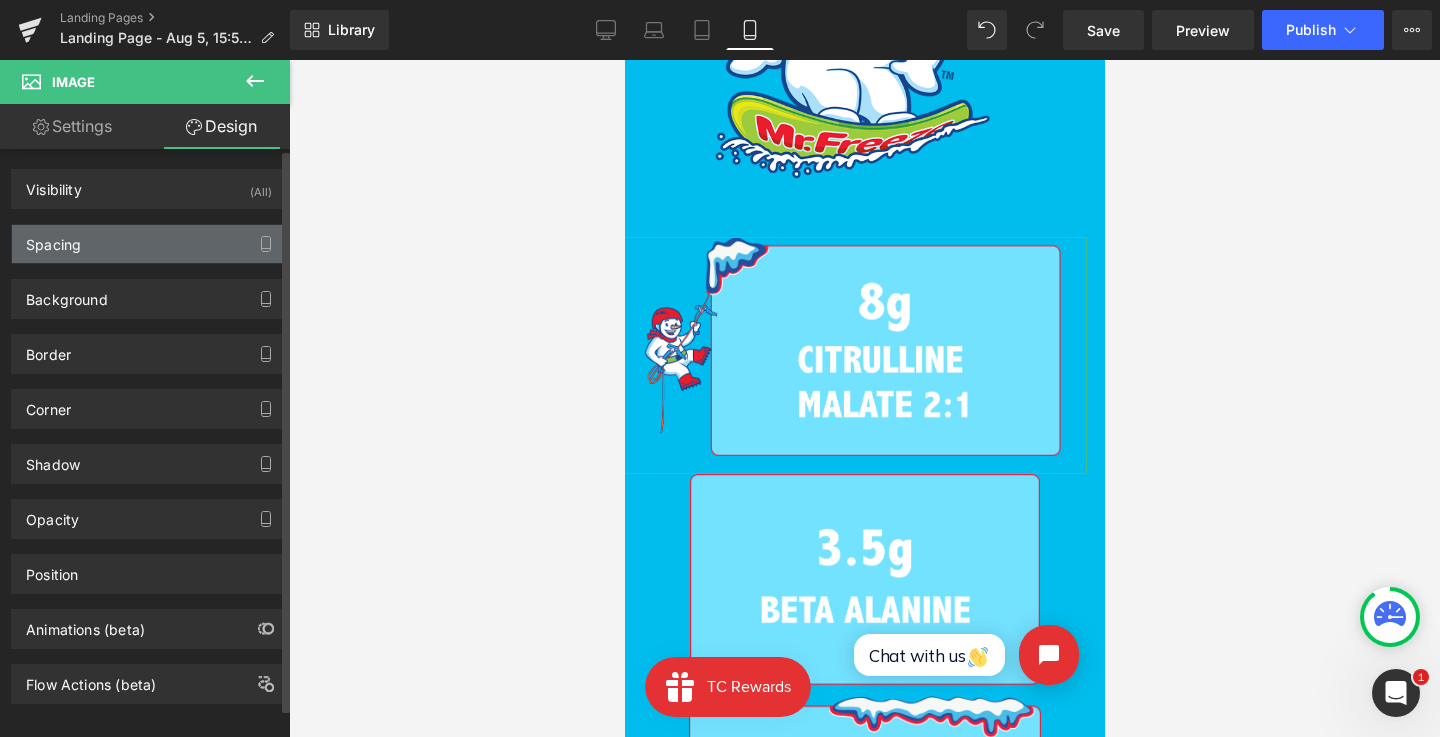 click on "Spacing" at bounding box center (149, 244) 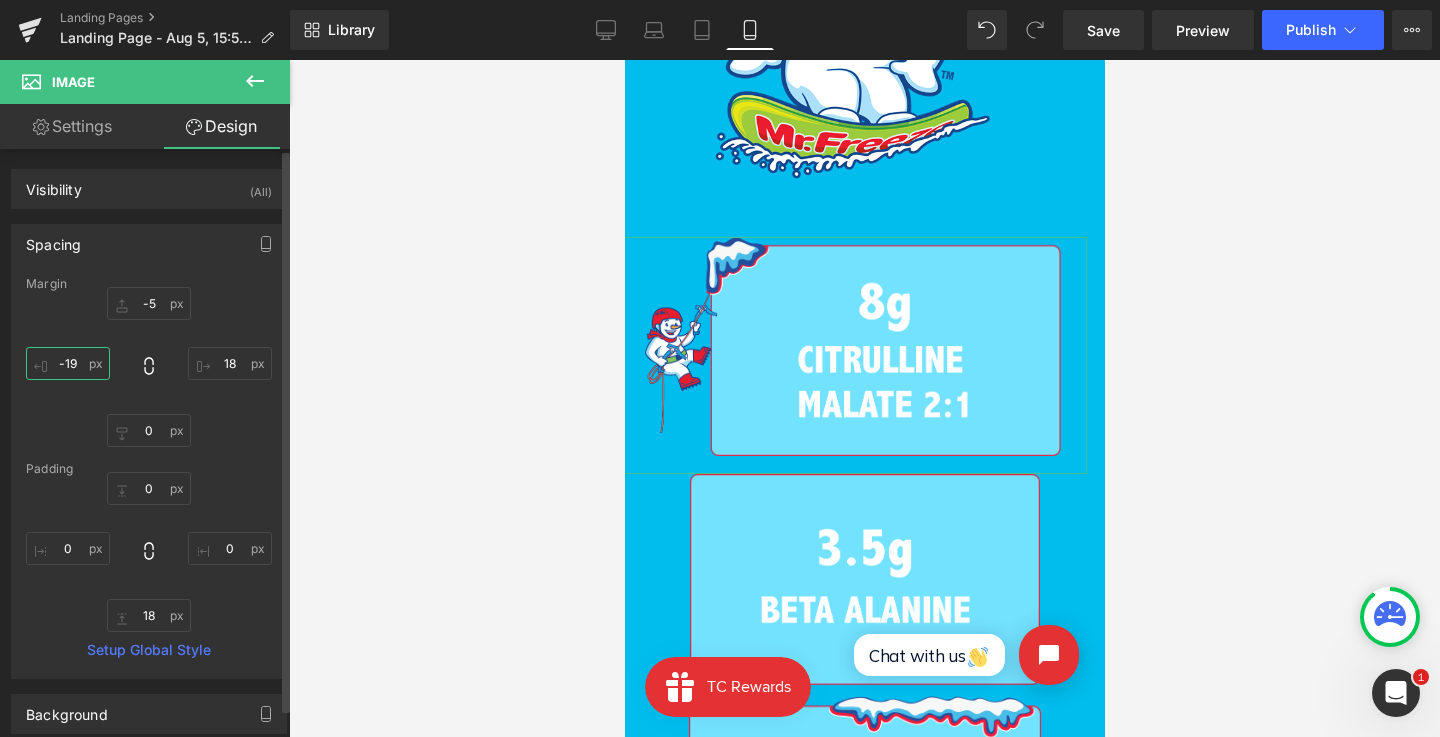 click on "-19" at bounding box center (68, 363) 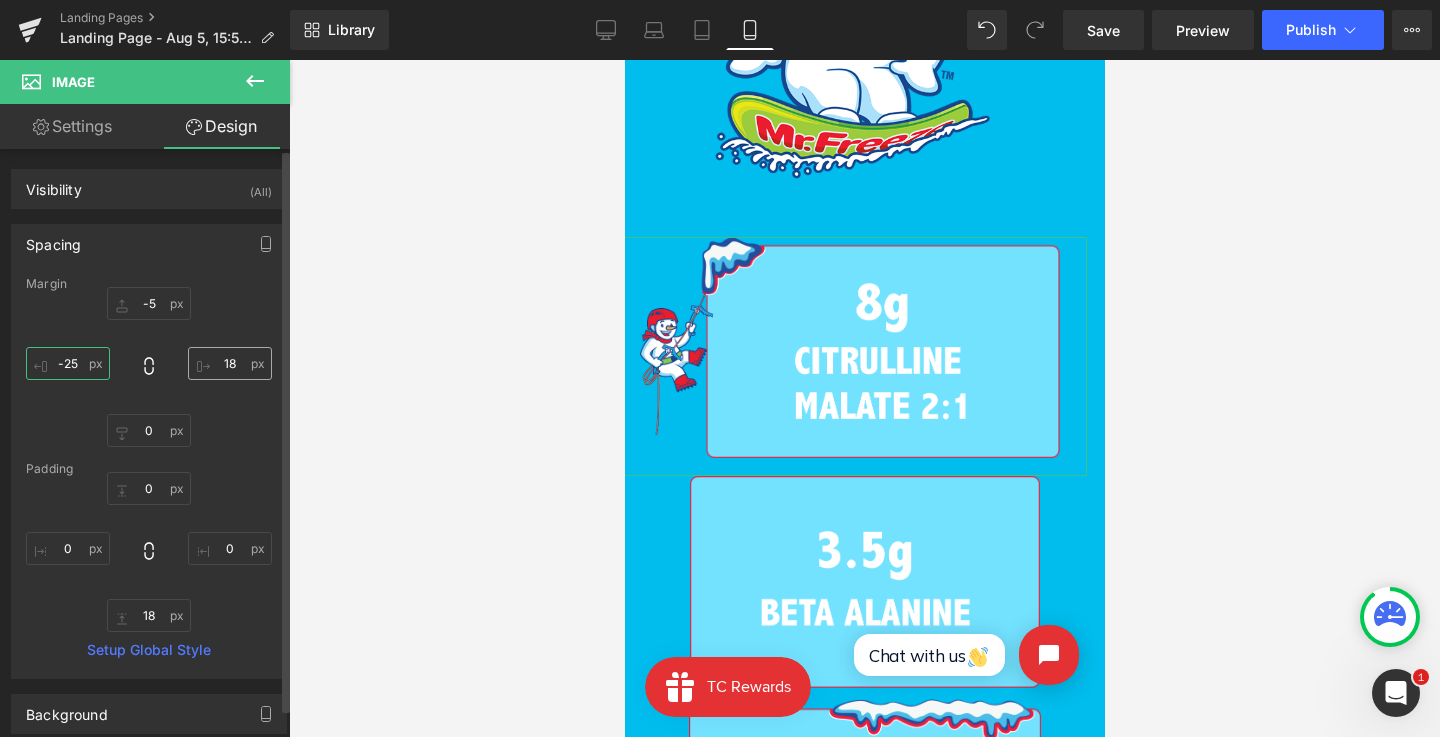 type on "-25" 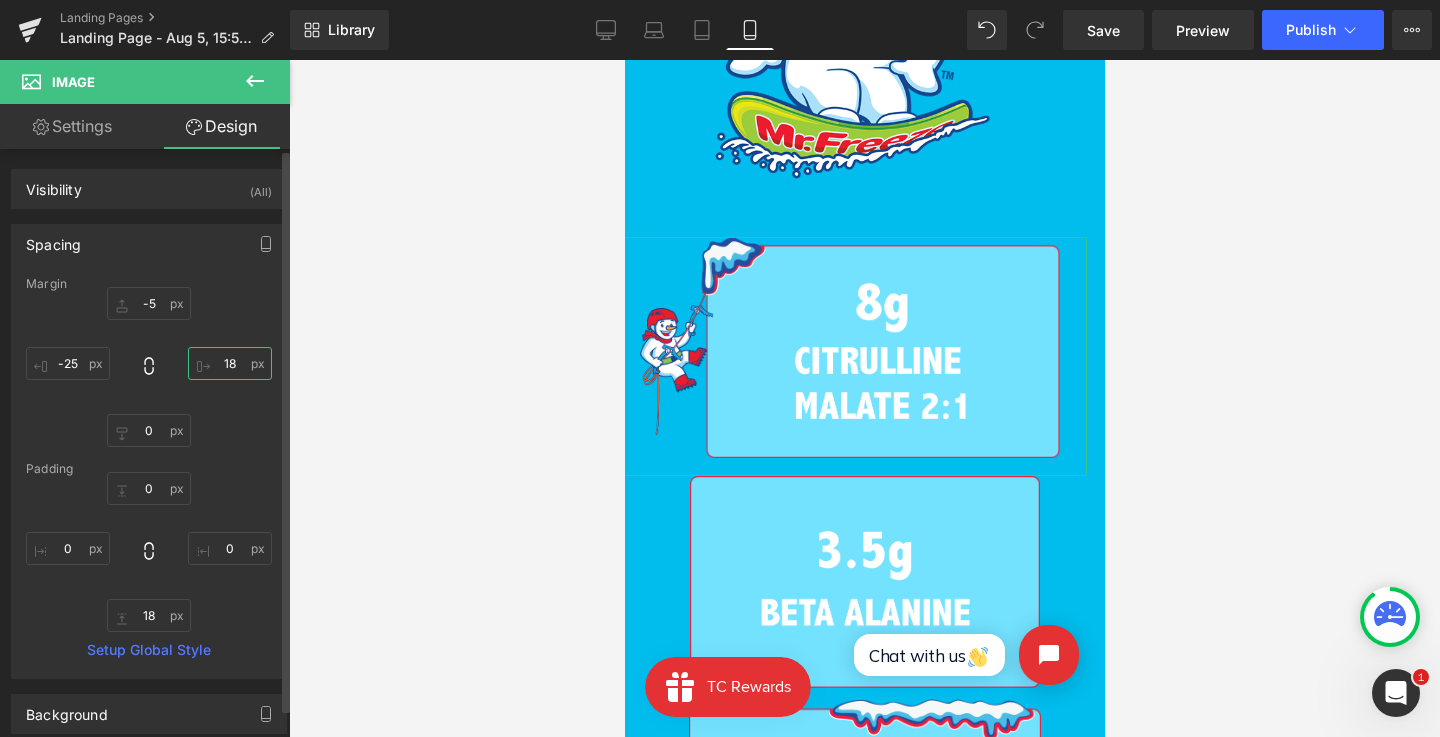 click on "18" at bounding box center [230, 363] 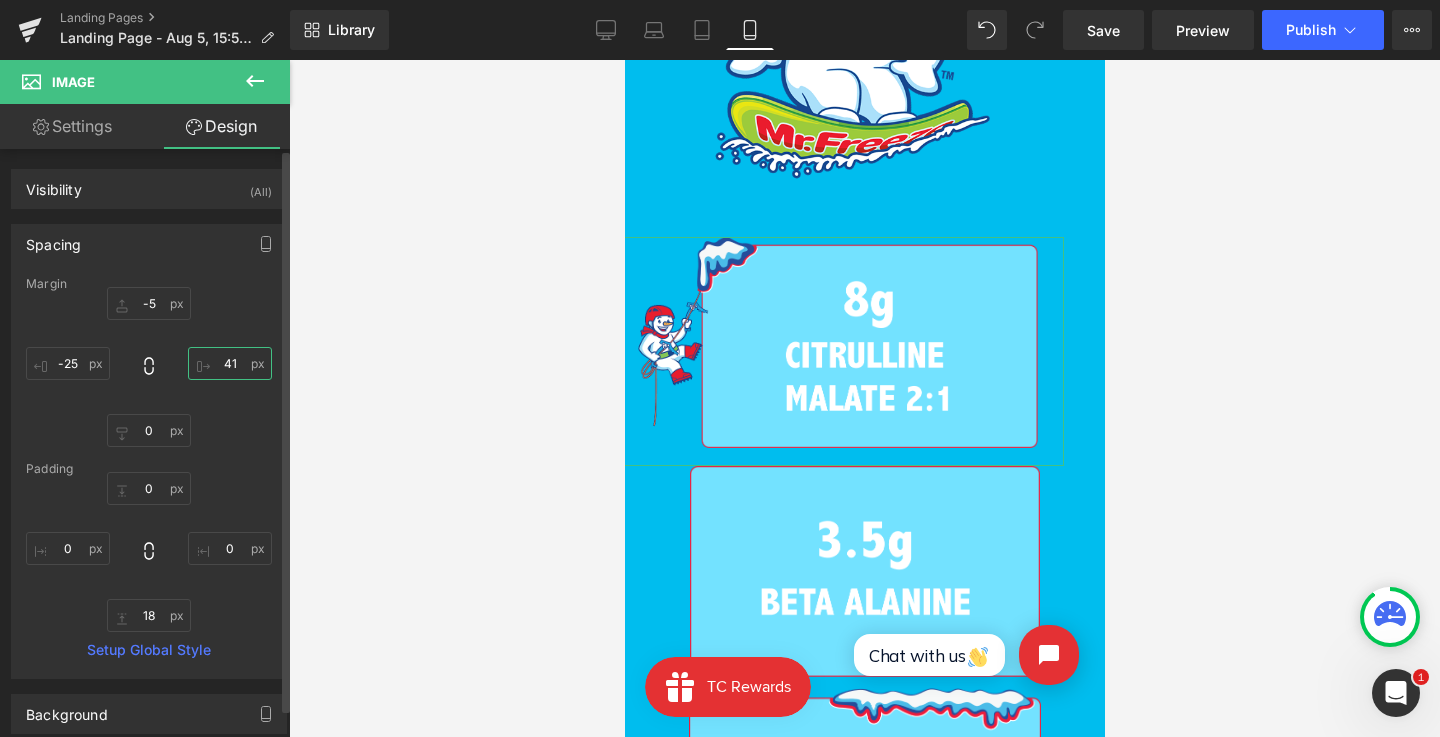 type on "40" 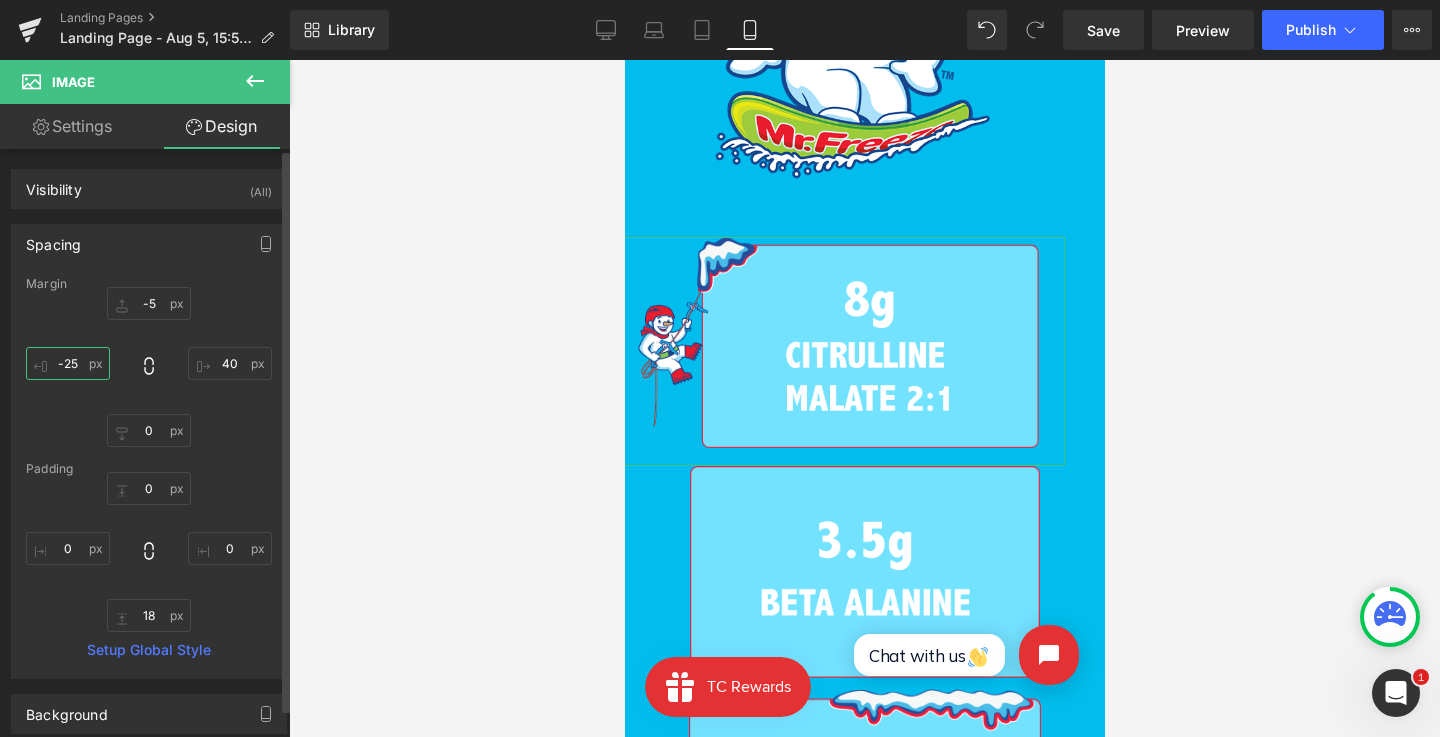 click on "-25" at bounding box center [68, 363] 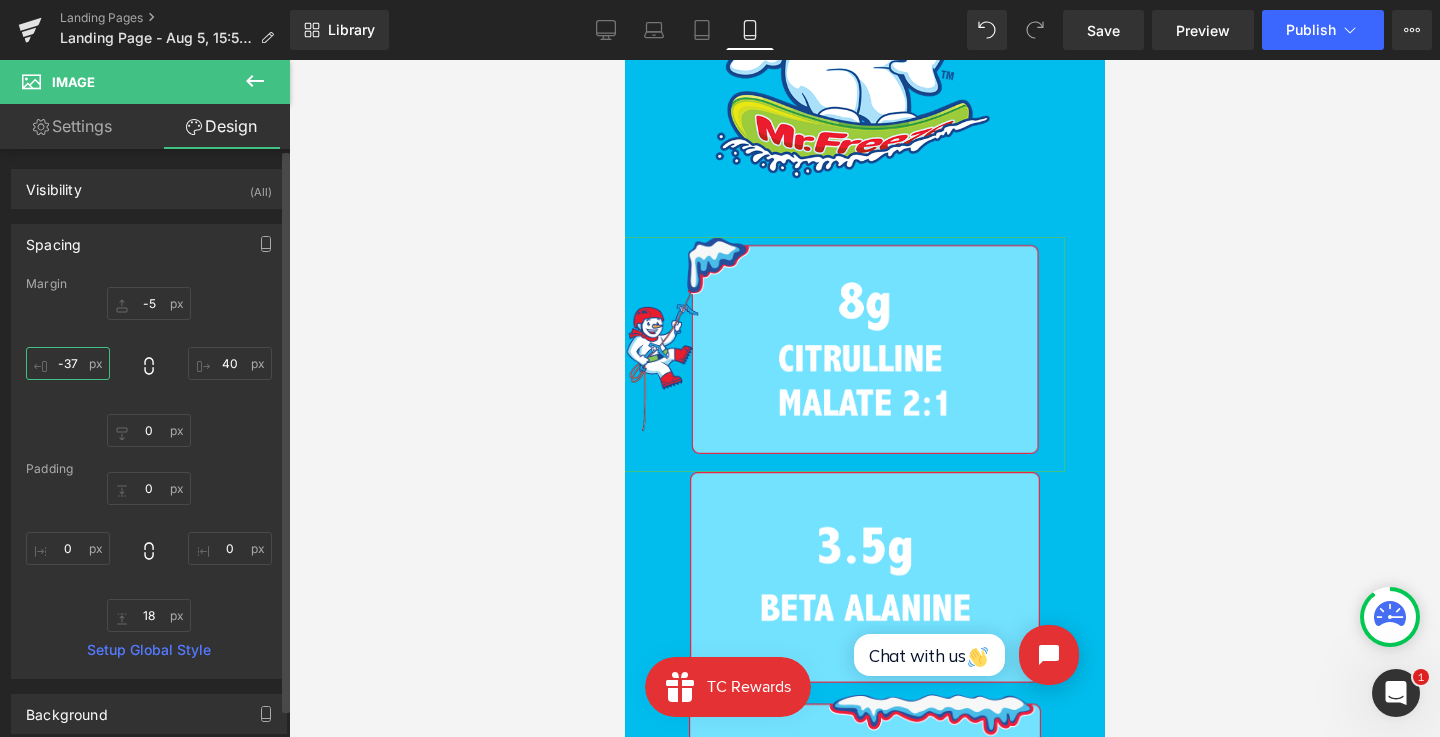type on "-38" 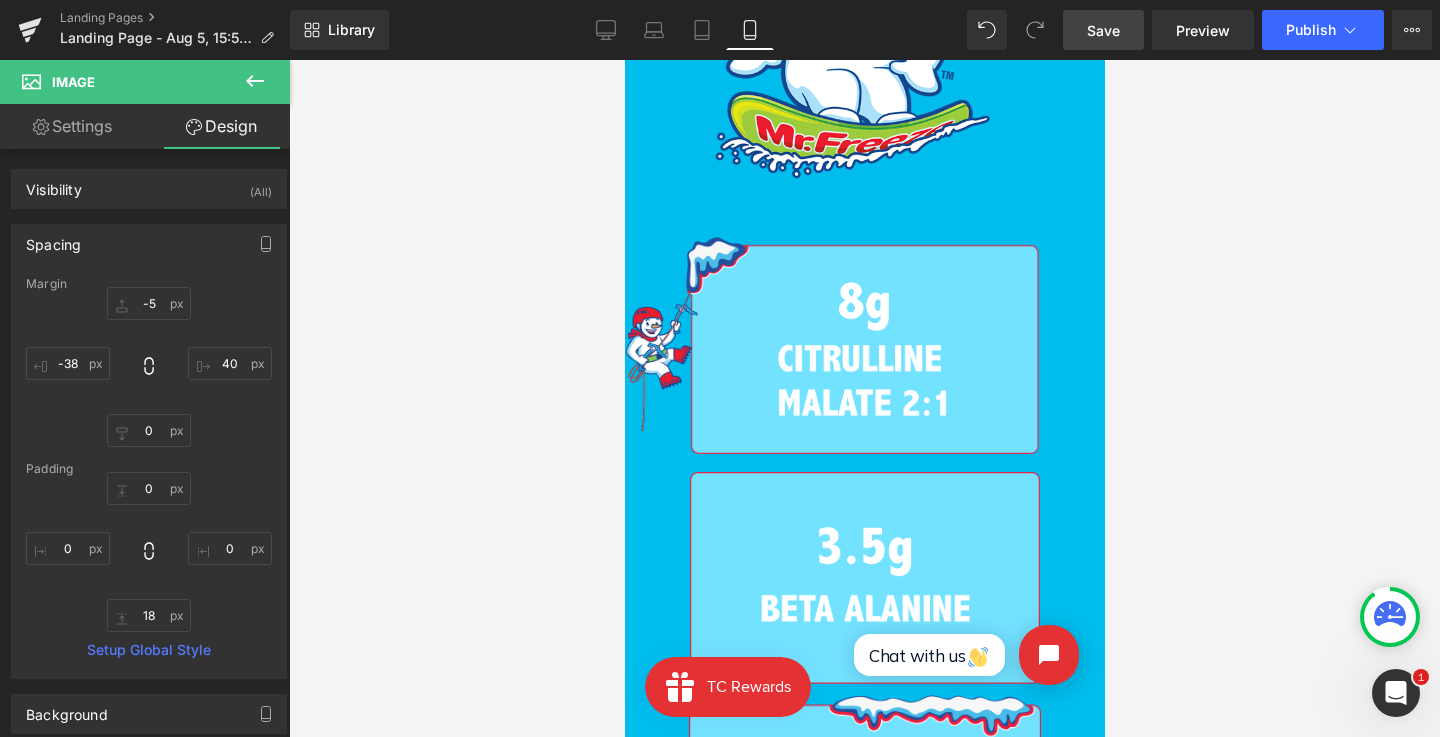 click on "Save" at bounding box center (1103, 30) 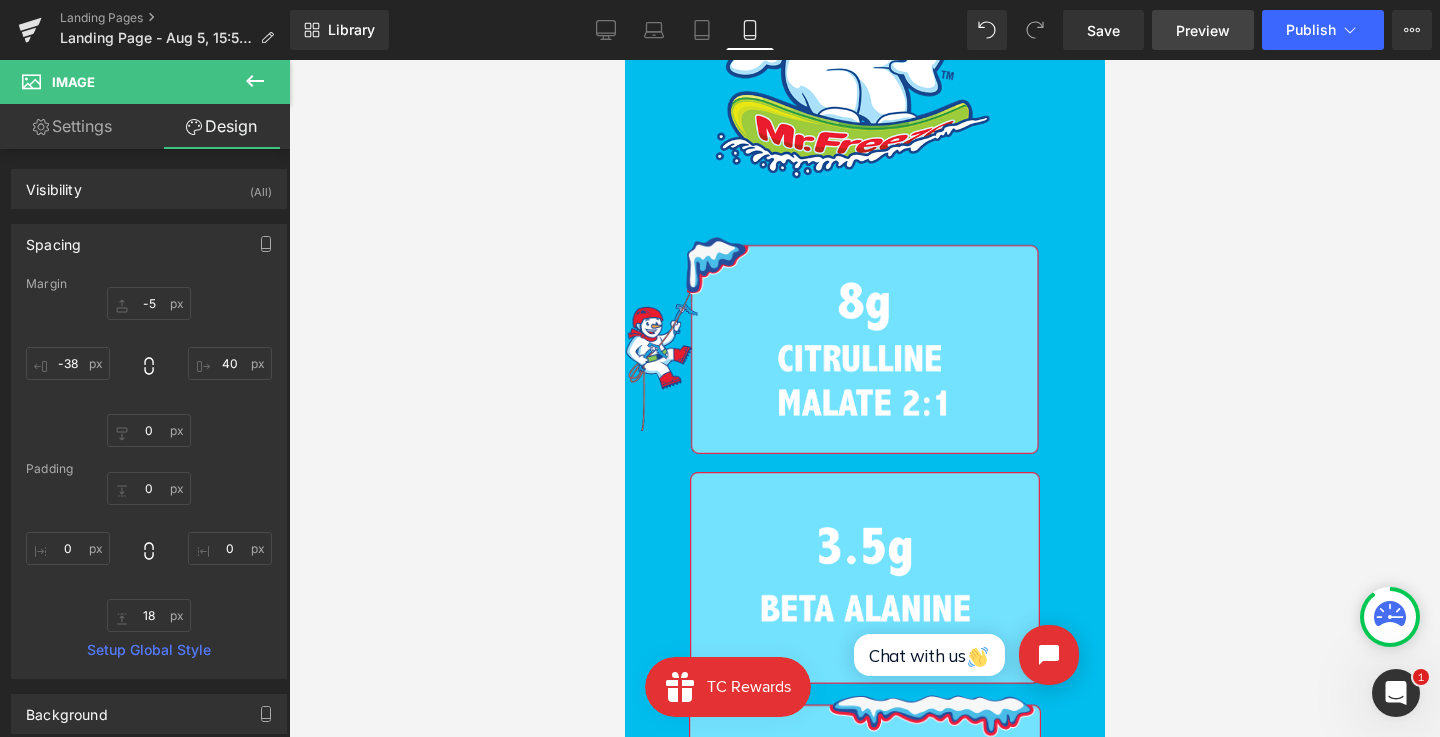 click on "Preview" at bounding box center [1203, 30] 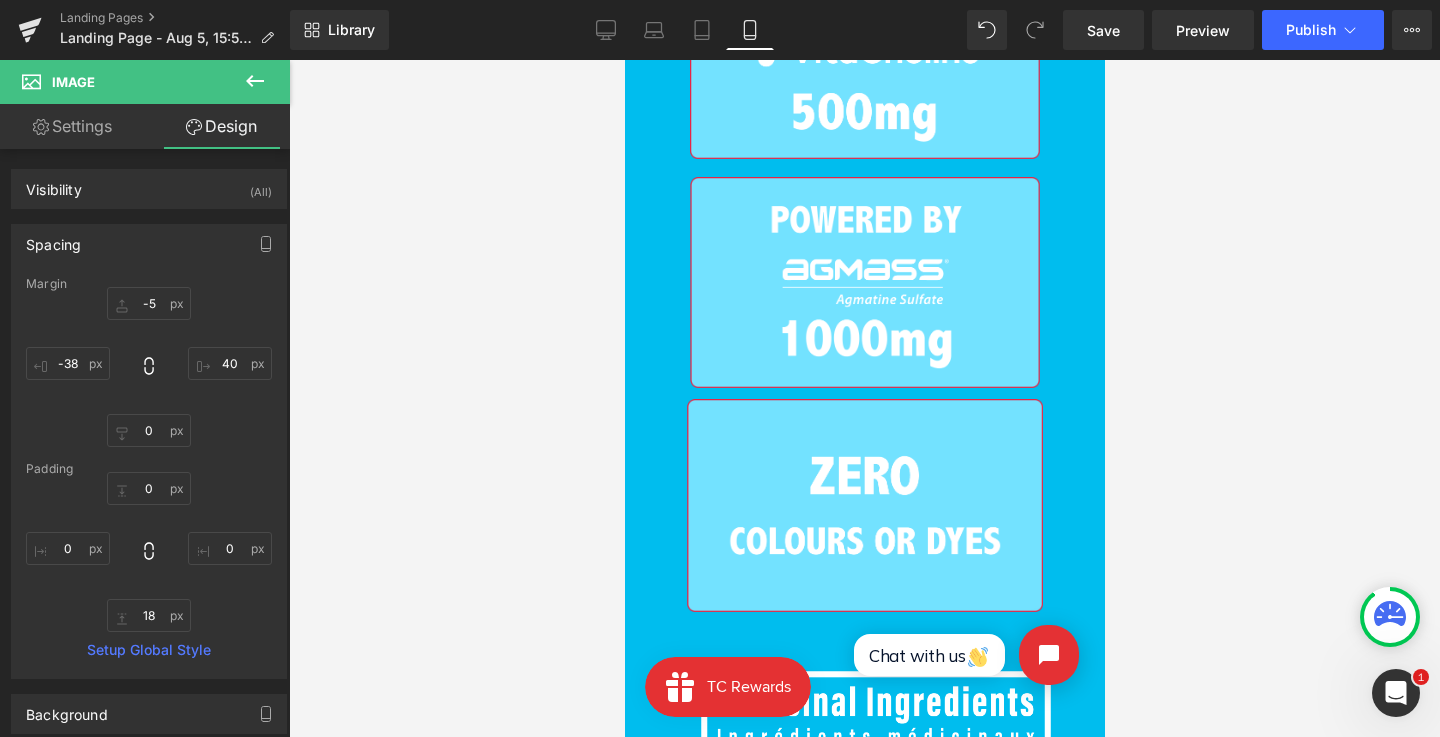 scroll, scrollTop: 2512, scrollLeft: 0, axis: vertical 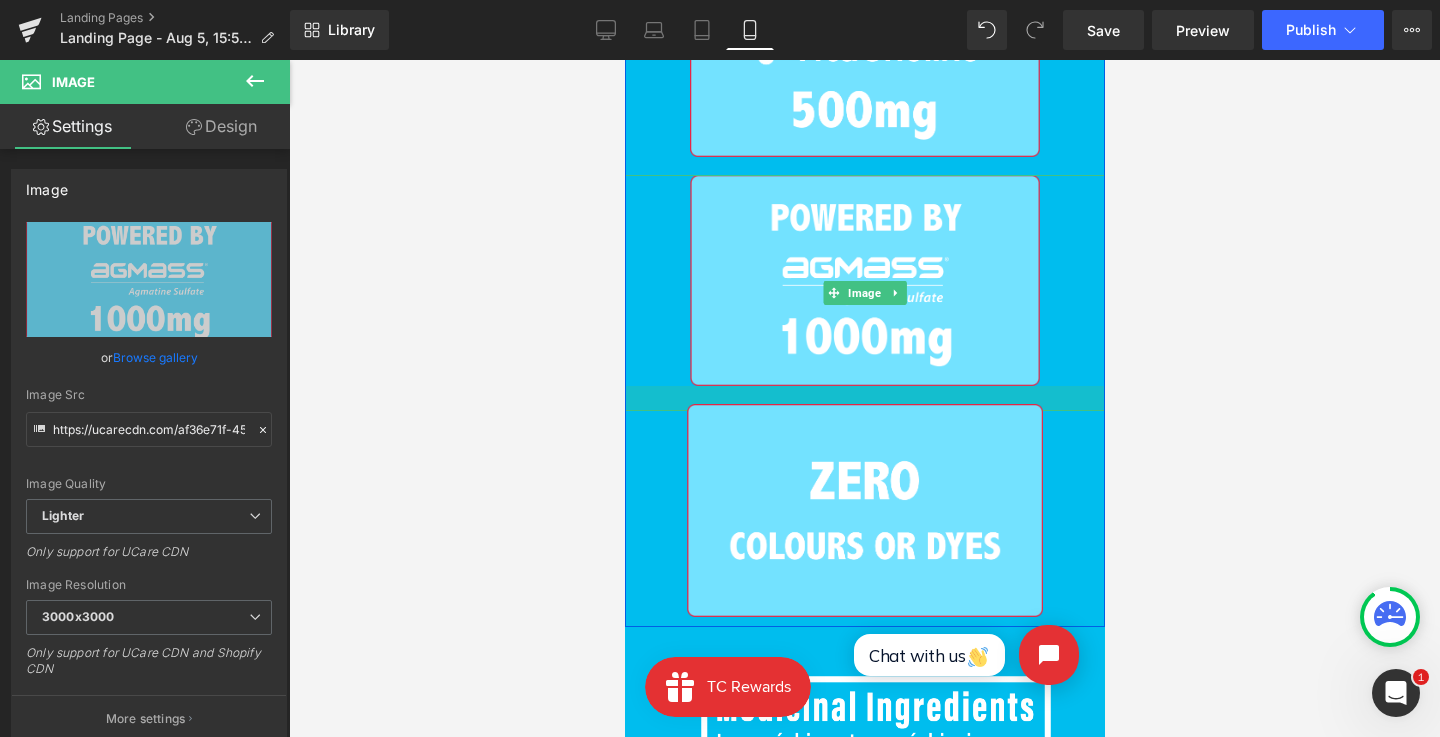 click at bounding box center [864, 398] 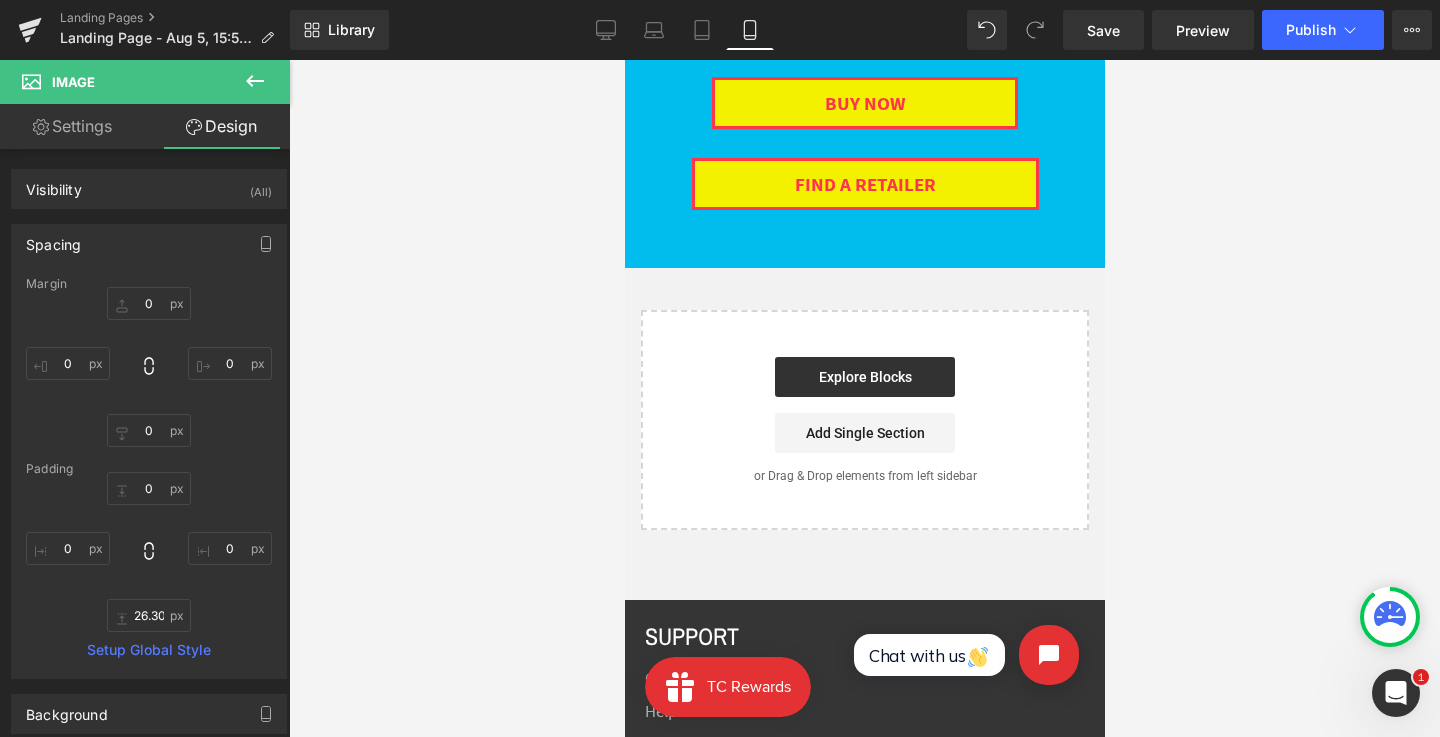 scroll, scrollTop: 4027, scrollLeft: 0, axis: vertical 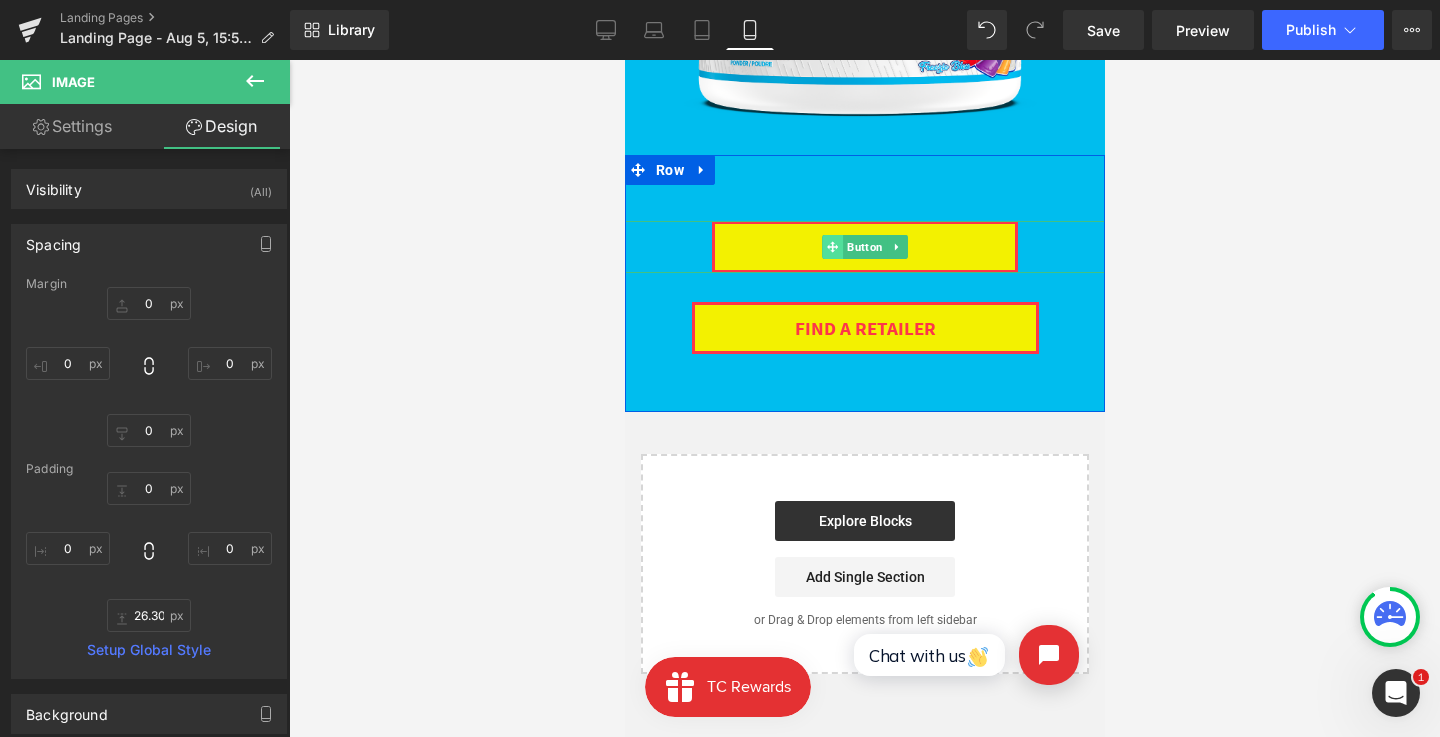 click at bounding box center (831, 247) 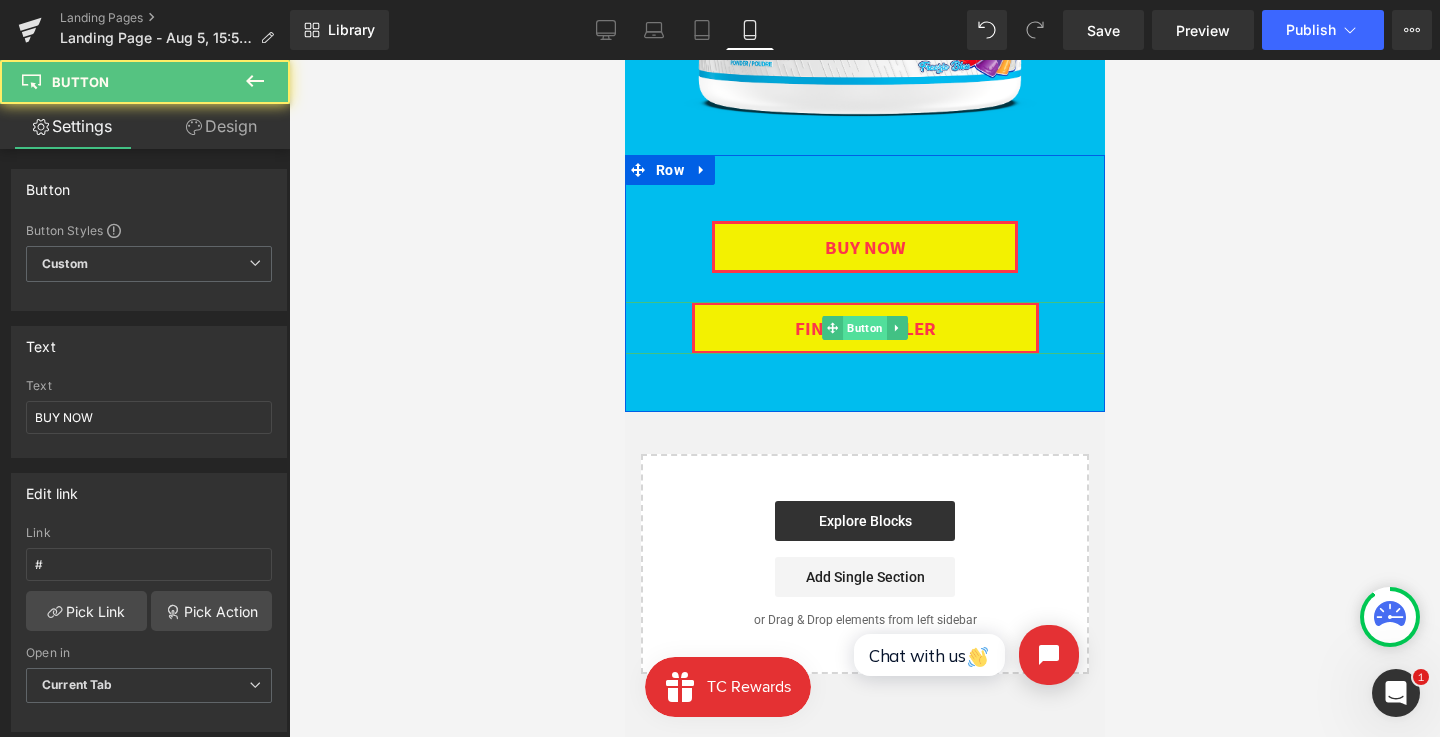 click on "Button" at bounding box center (864, 328) 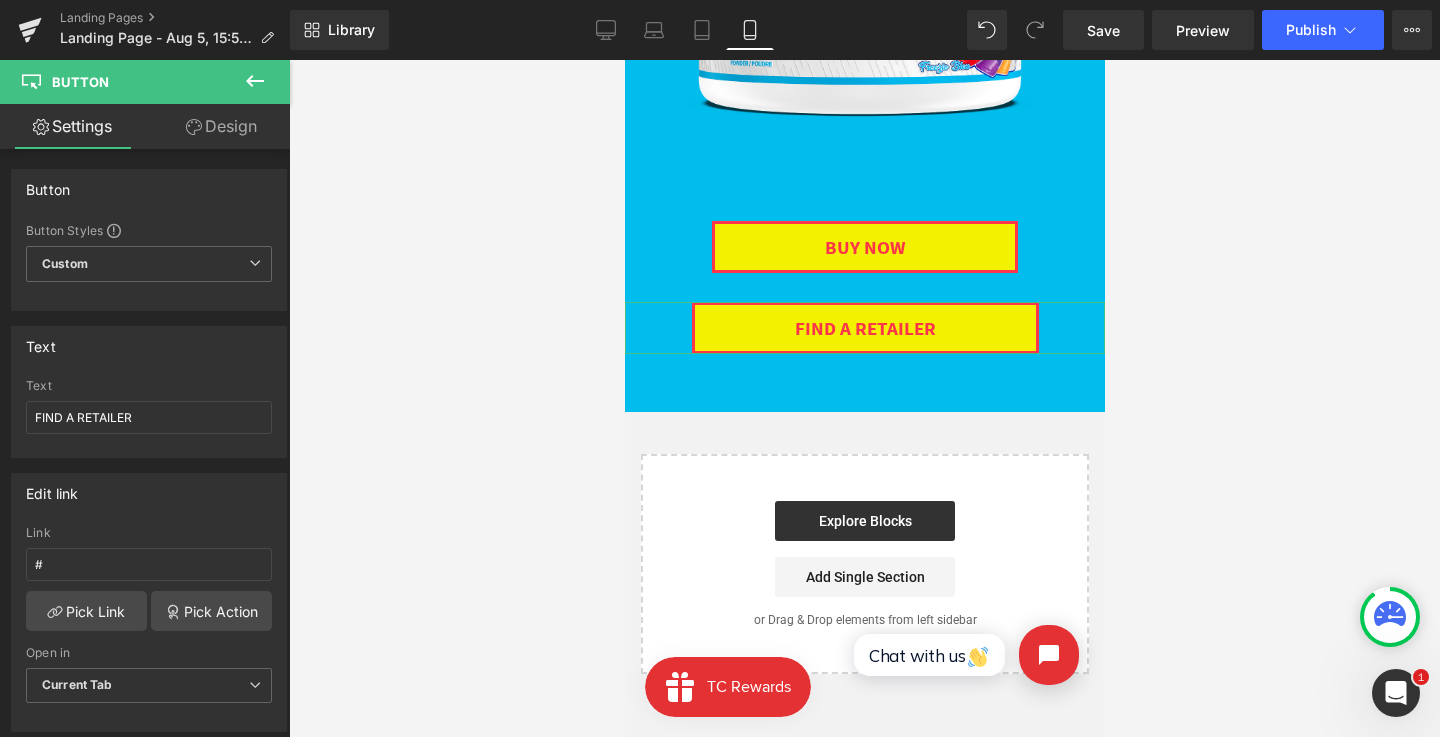 click on "Design" at bounding box center (221, 126) 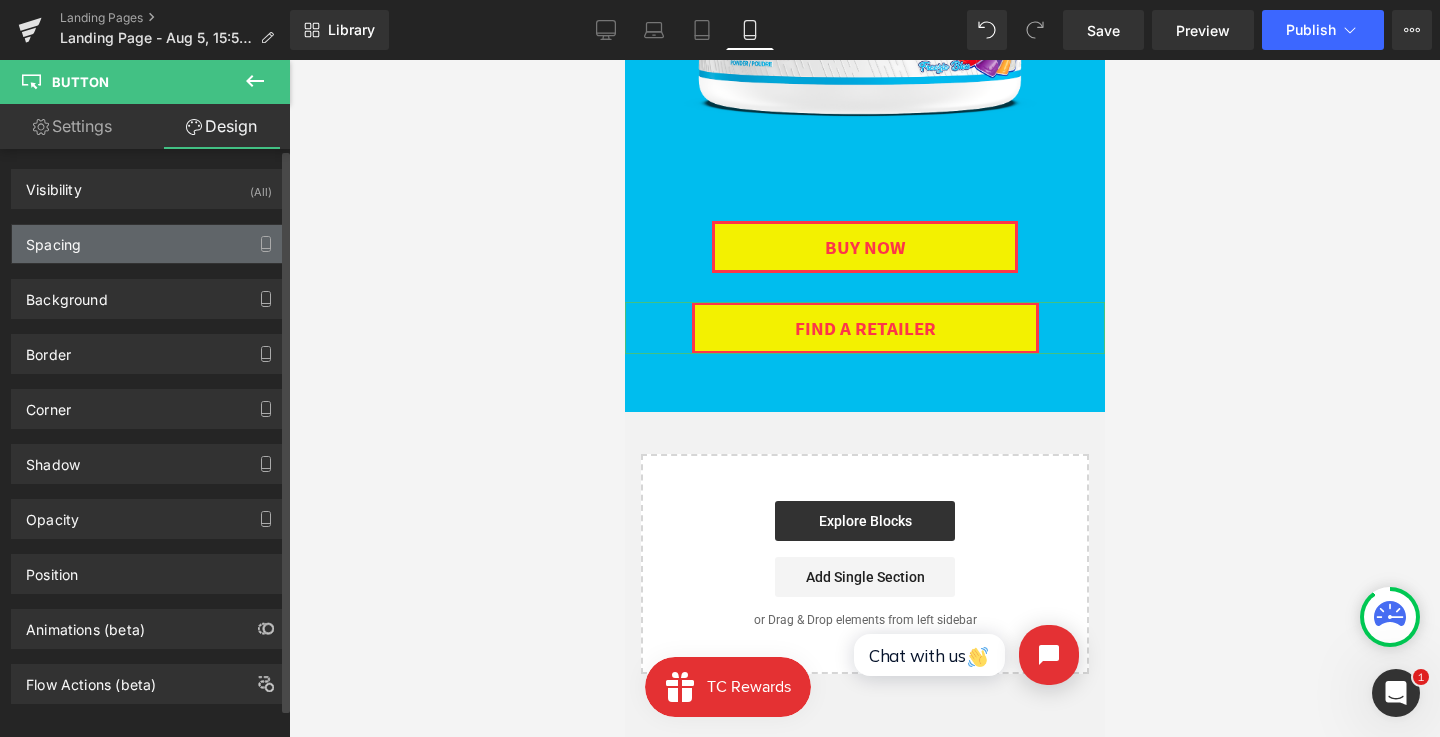 type on "29" 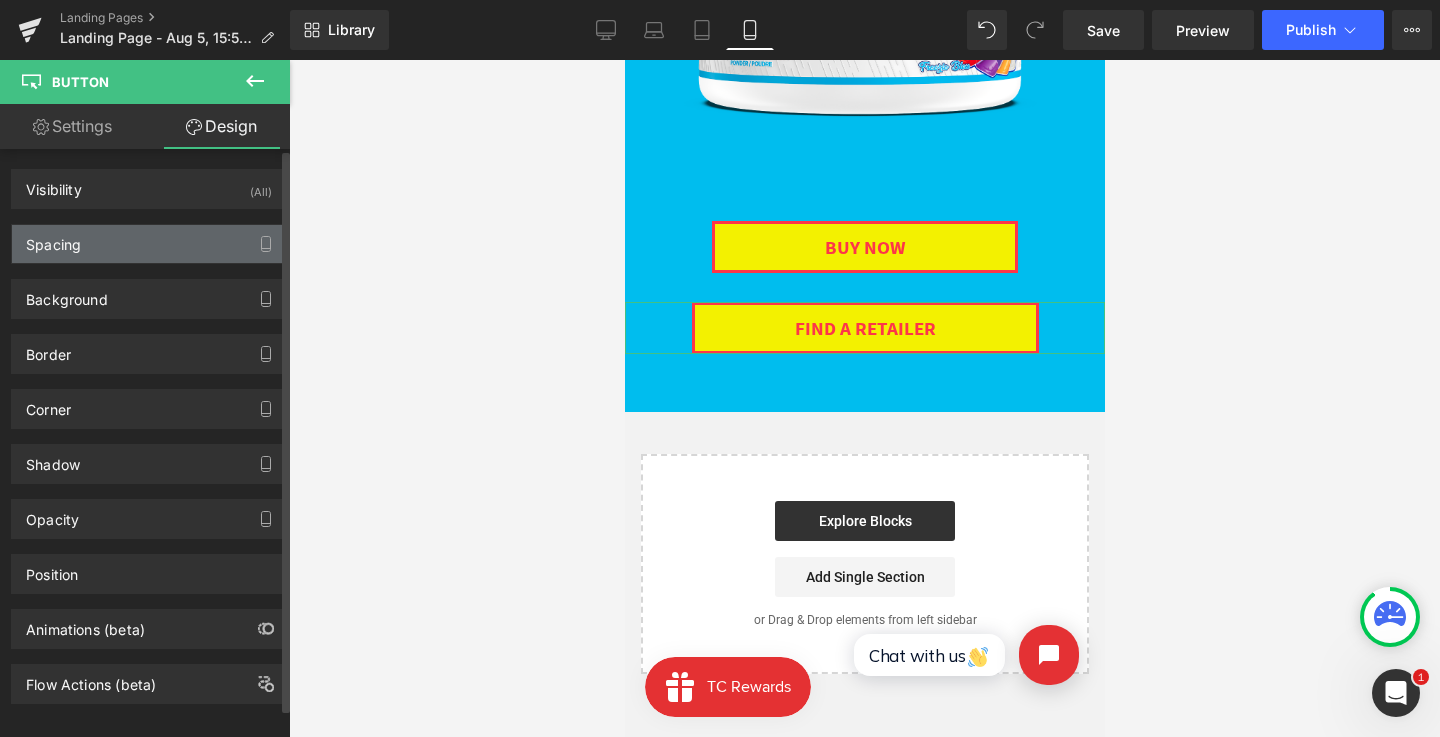 click on "Spacing" at bounding box center (149, 244) 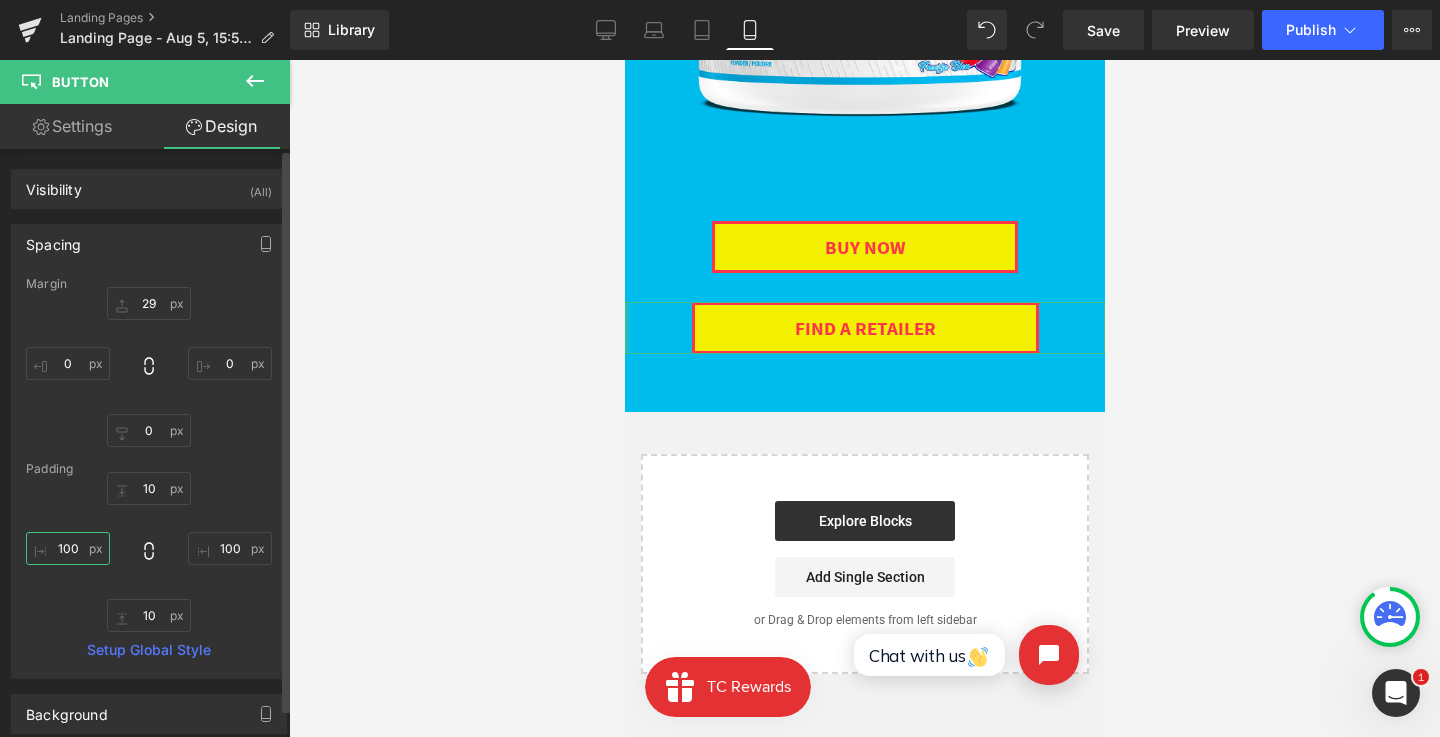 click on "100" at bounding box center [68, 548] 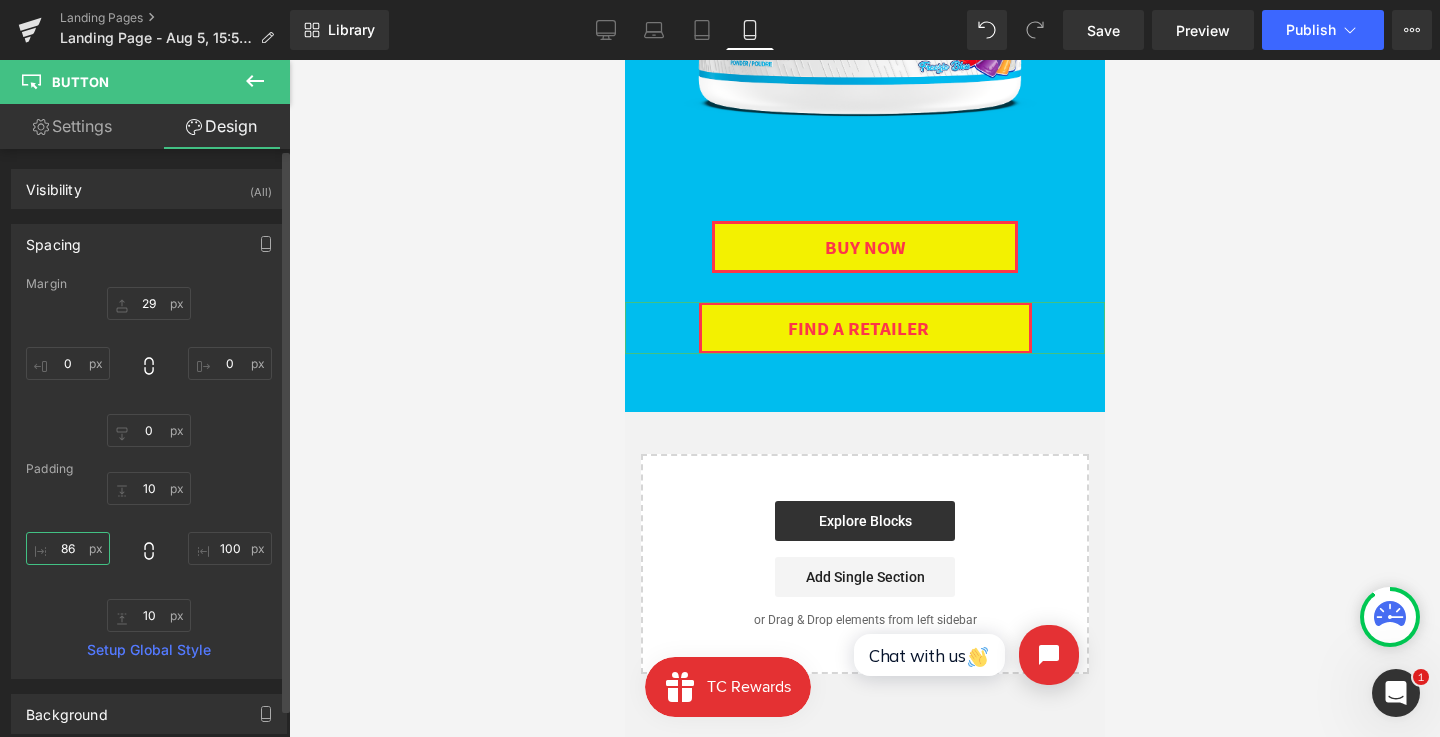 type on "85" 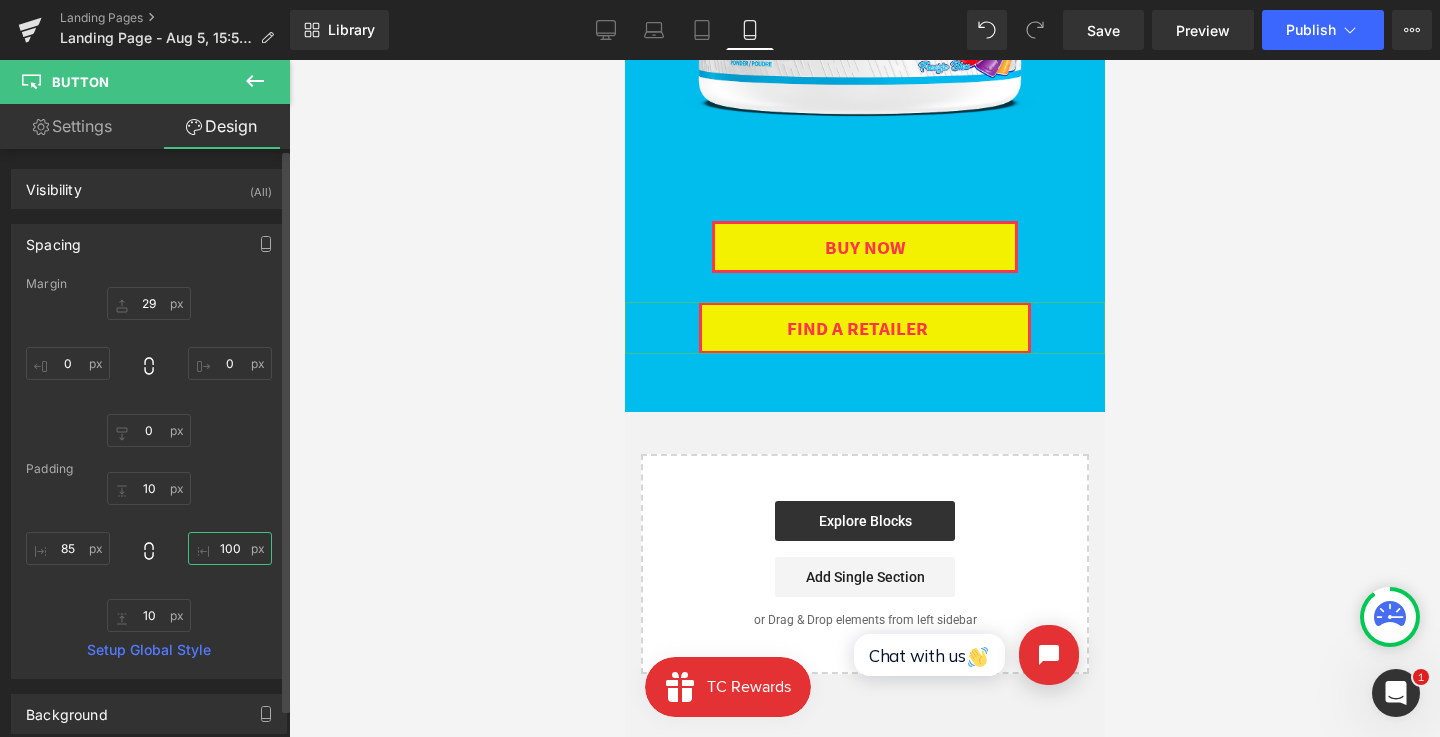 click on "100" at bounding box center [230, 548] 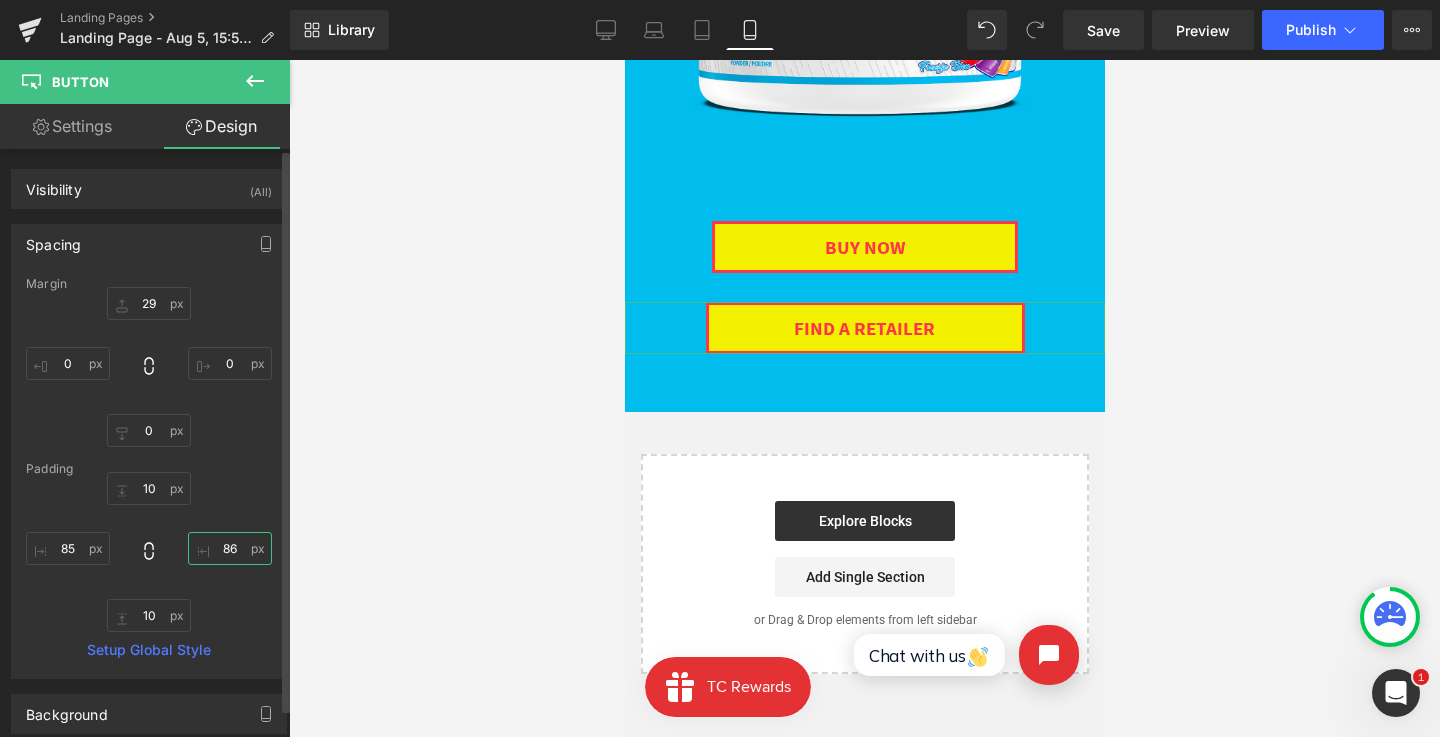 type on "85" 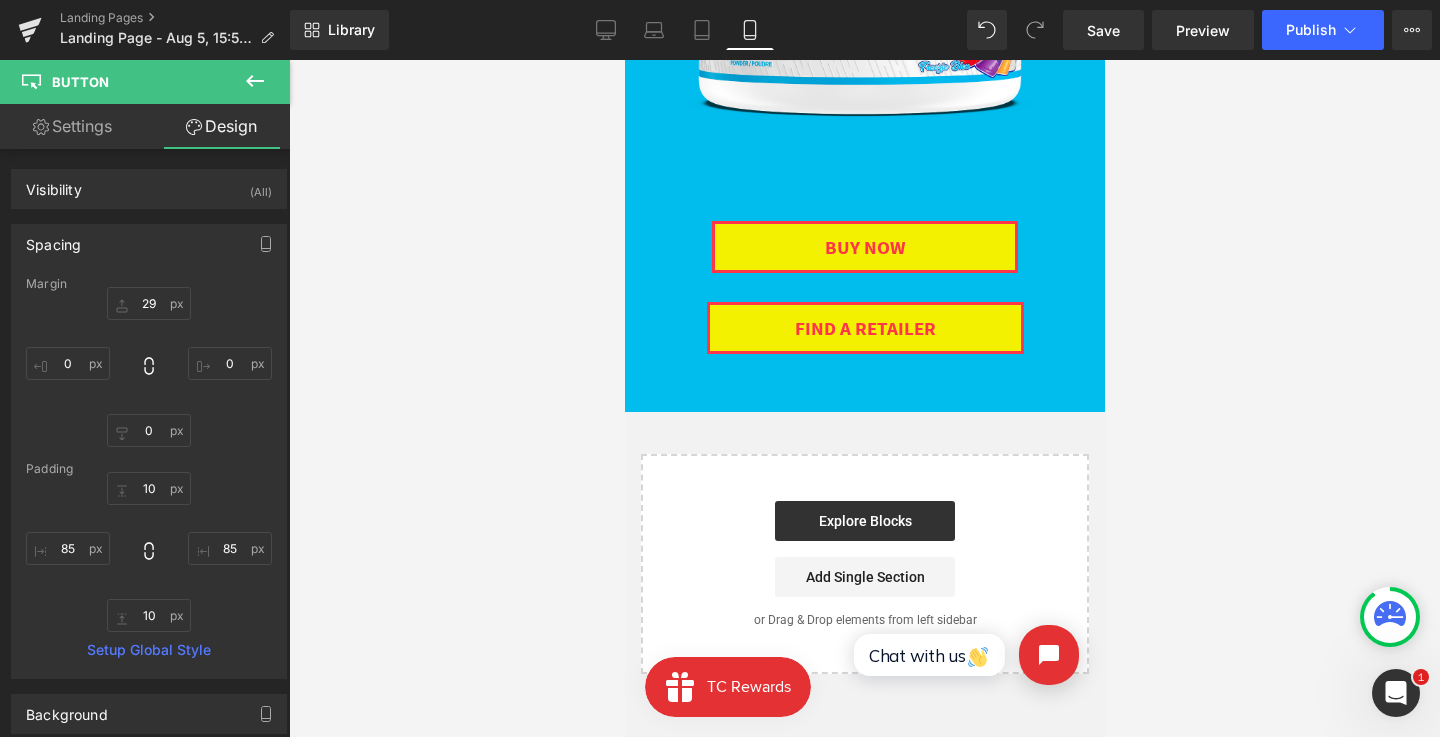 click on "Save Preview Publish Scheduled View Live Page View with current Template Save Template to Library Schedule Publish Publish Settings Shortcuts  Your page can’t be published   You've reached the maximum number of published pages on your plan  (0/0).  You need to upgrade your plan or unpublish all your pages to get 1 publish slot.   Unpublish pages   Upgrade plan" at bounding box center (1247, 30) 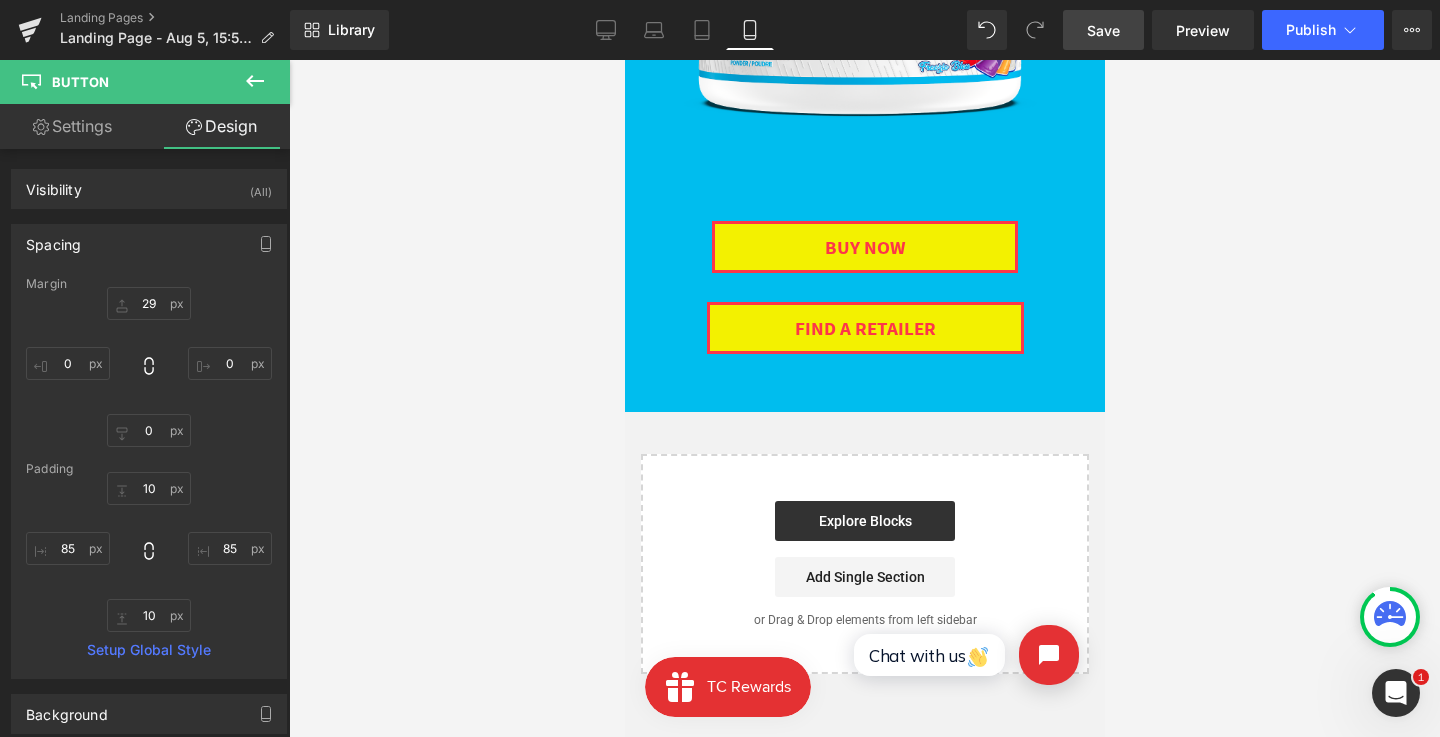 click on "Save" at bounding box center (1103, 30) 